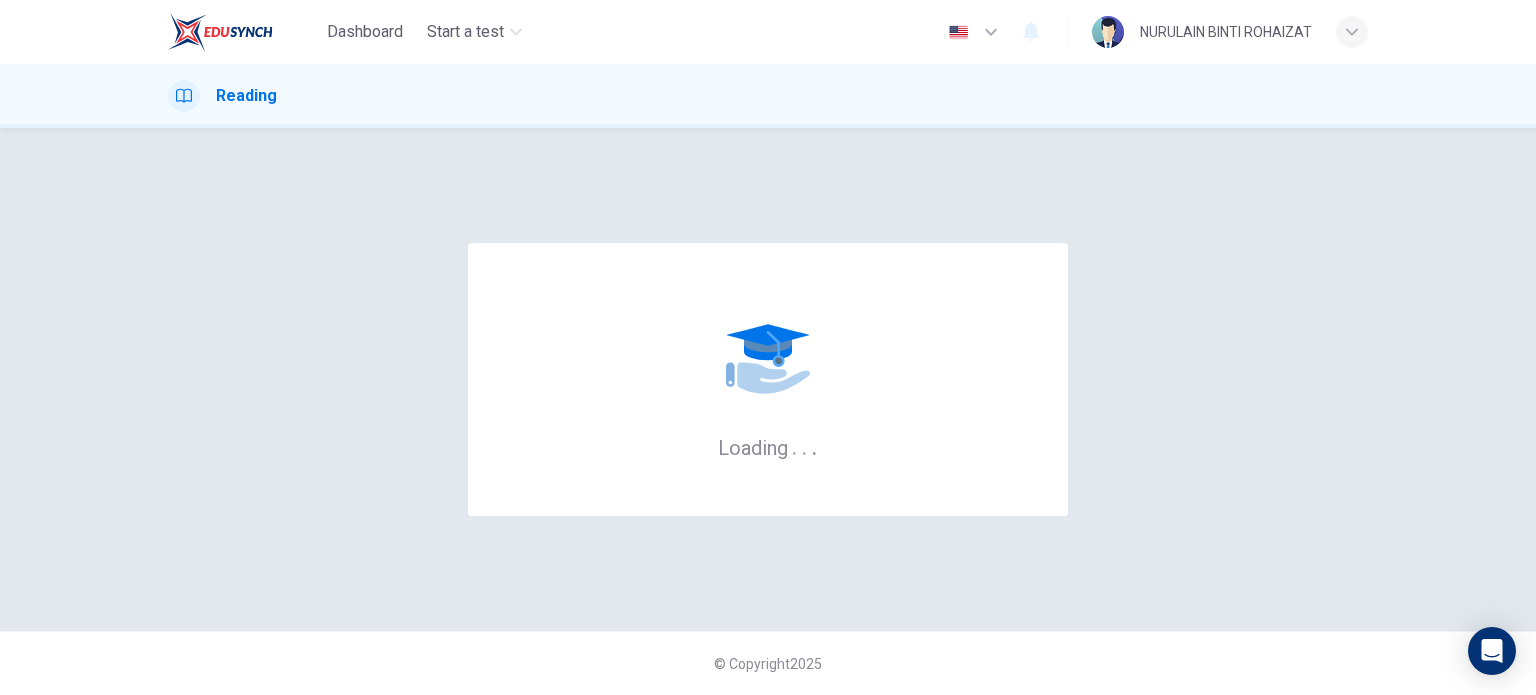 scroll, scrollTop: 0, scrollLeft: 0, axis: both 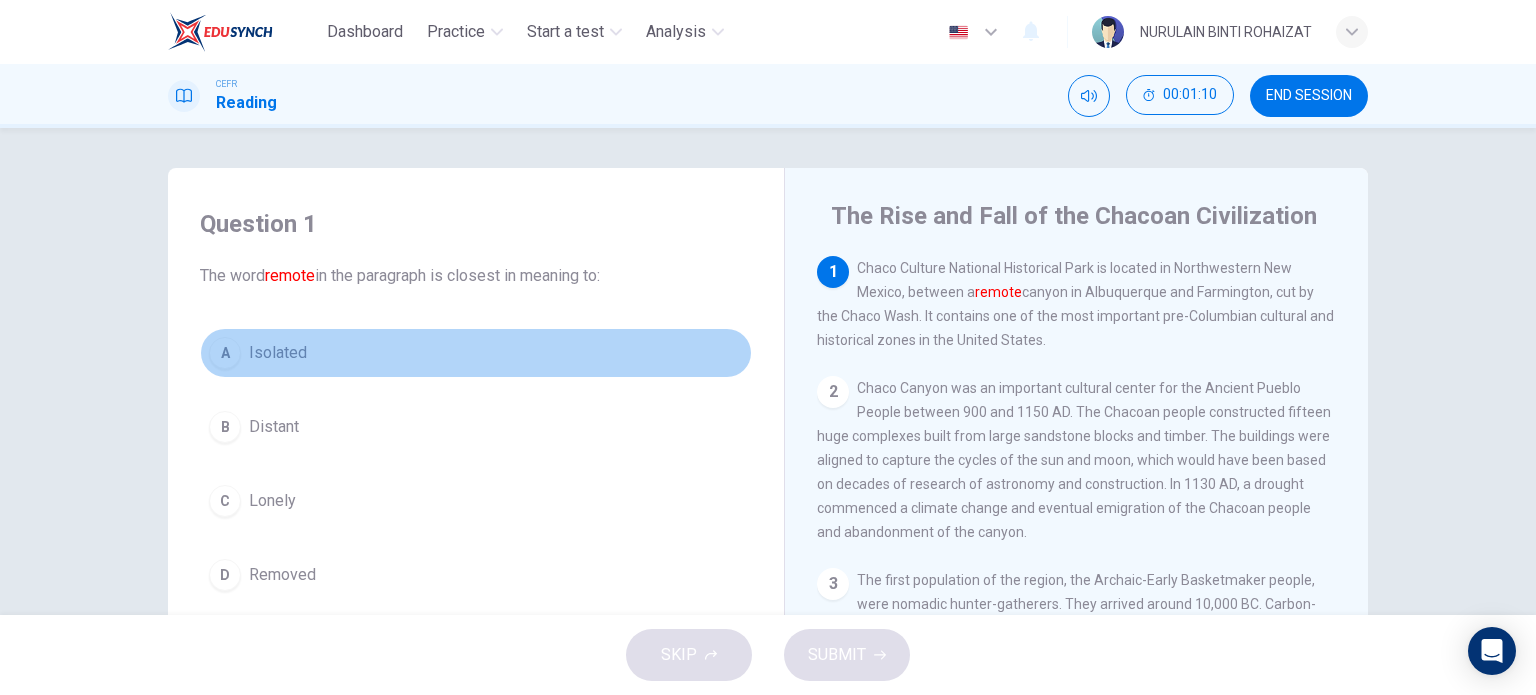 click on "Isolated" at bounding box center (278, 353) 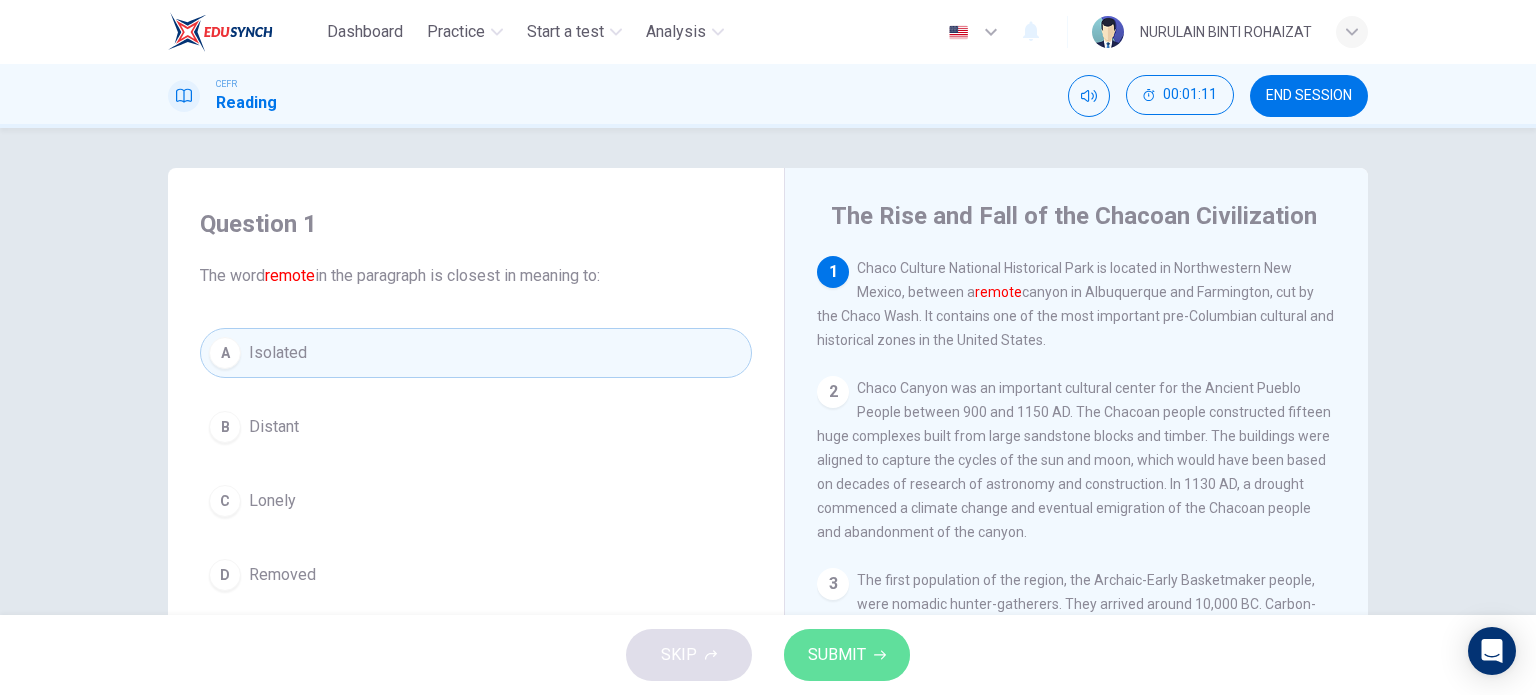 click on "SUBMIT" at bounding box center (837, 655) 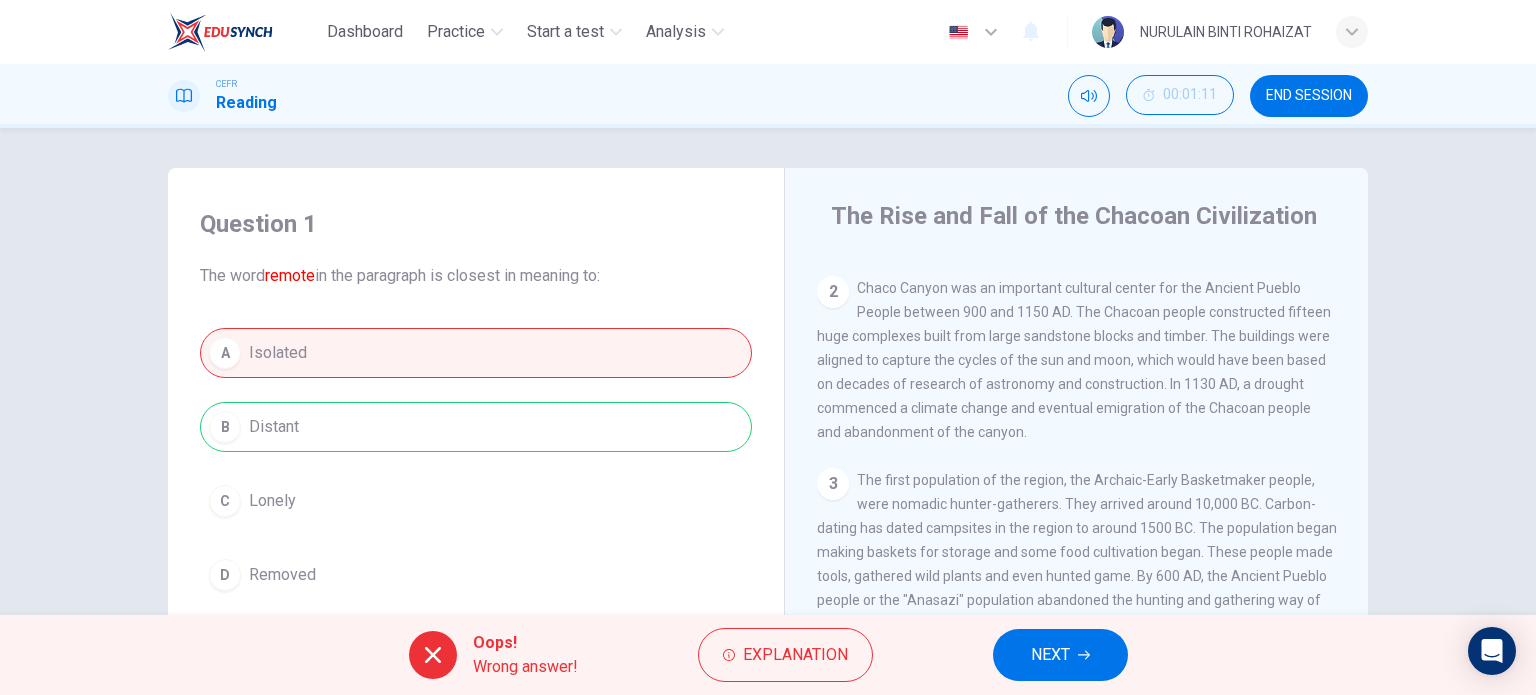 scroll, scrollTop: 102, scrollLeft: 0, axis: vertical 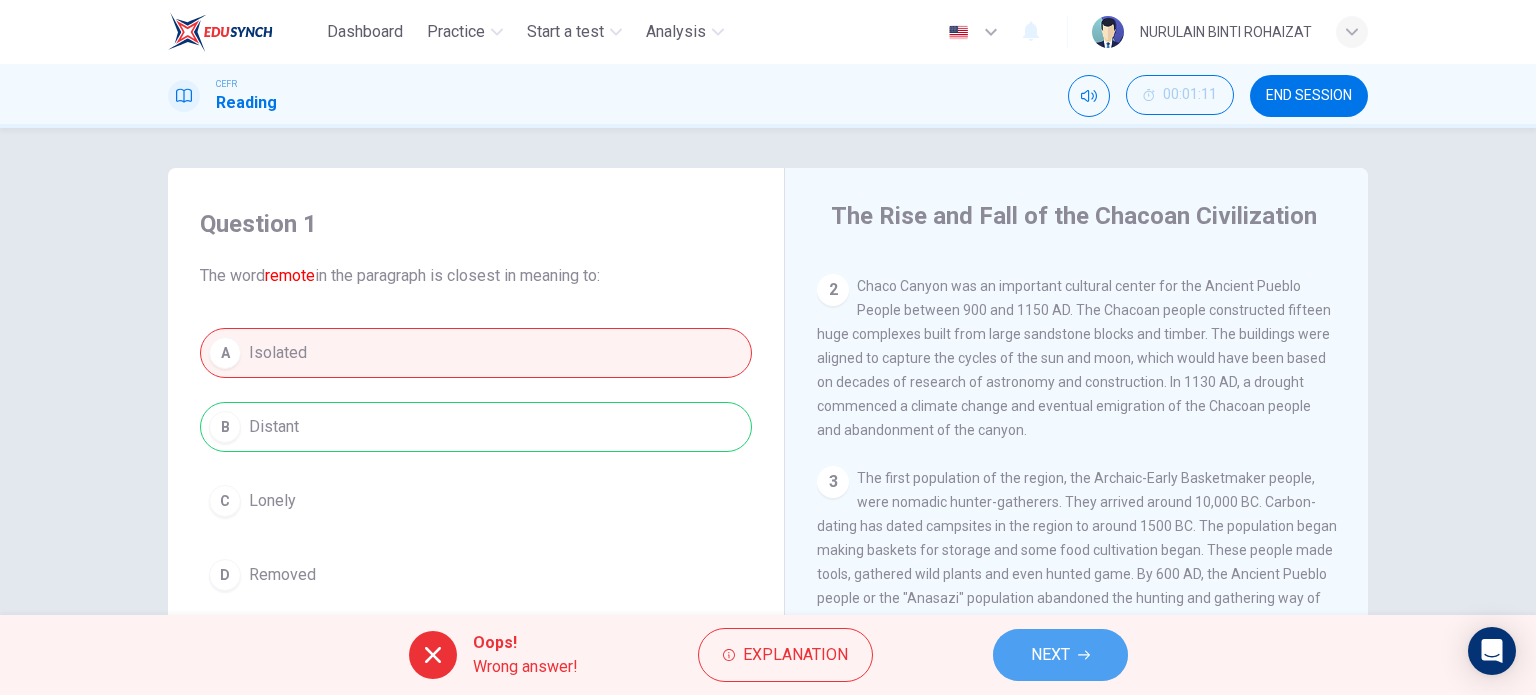 click on "NEXT" at bounding box center (1060, 655) 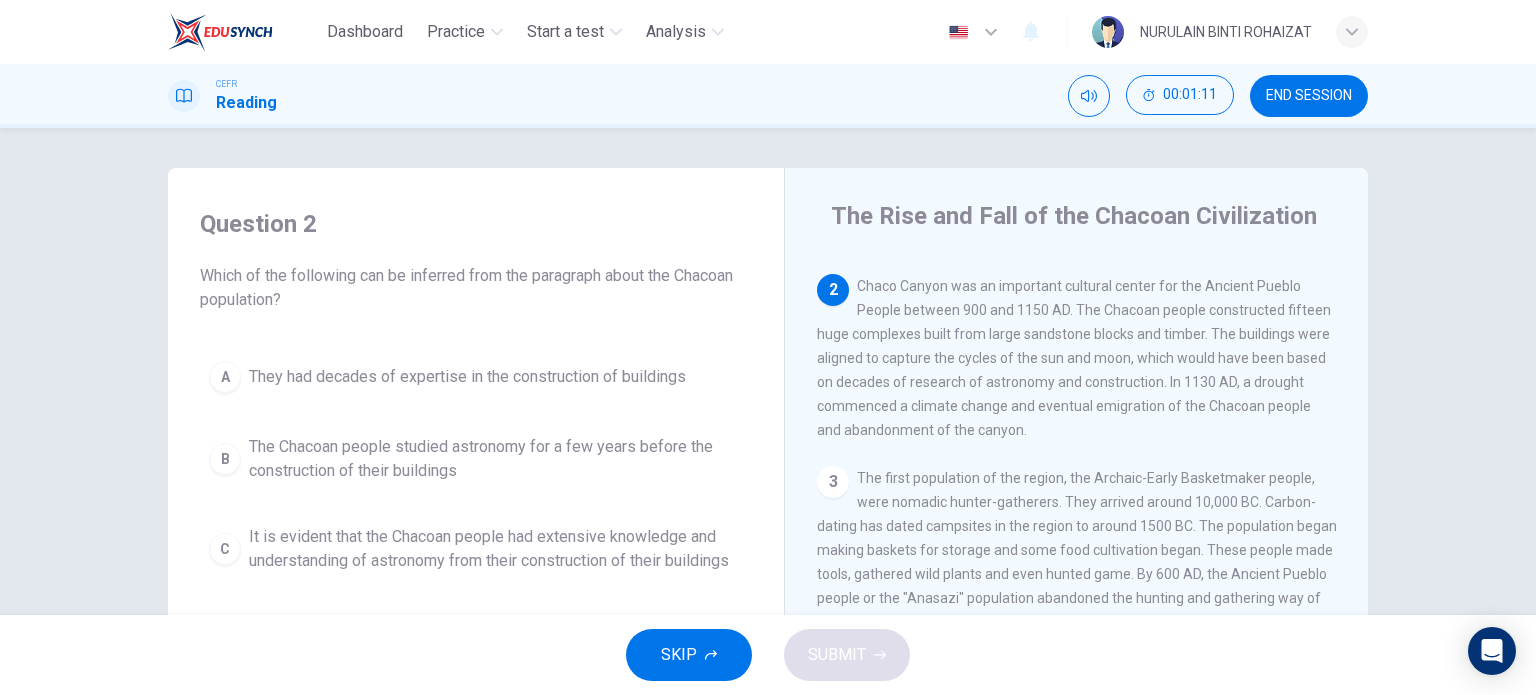 scroll, scrollTop: 110, scrollLeft: 0, axis: vertical 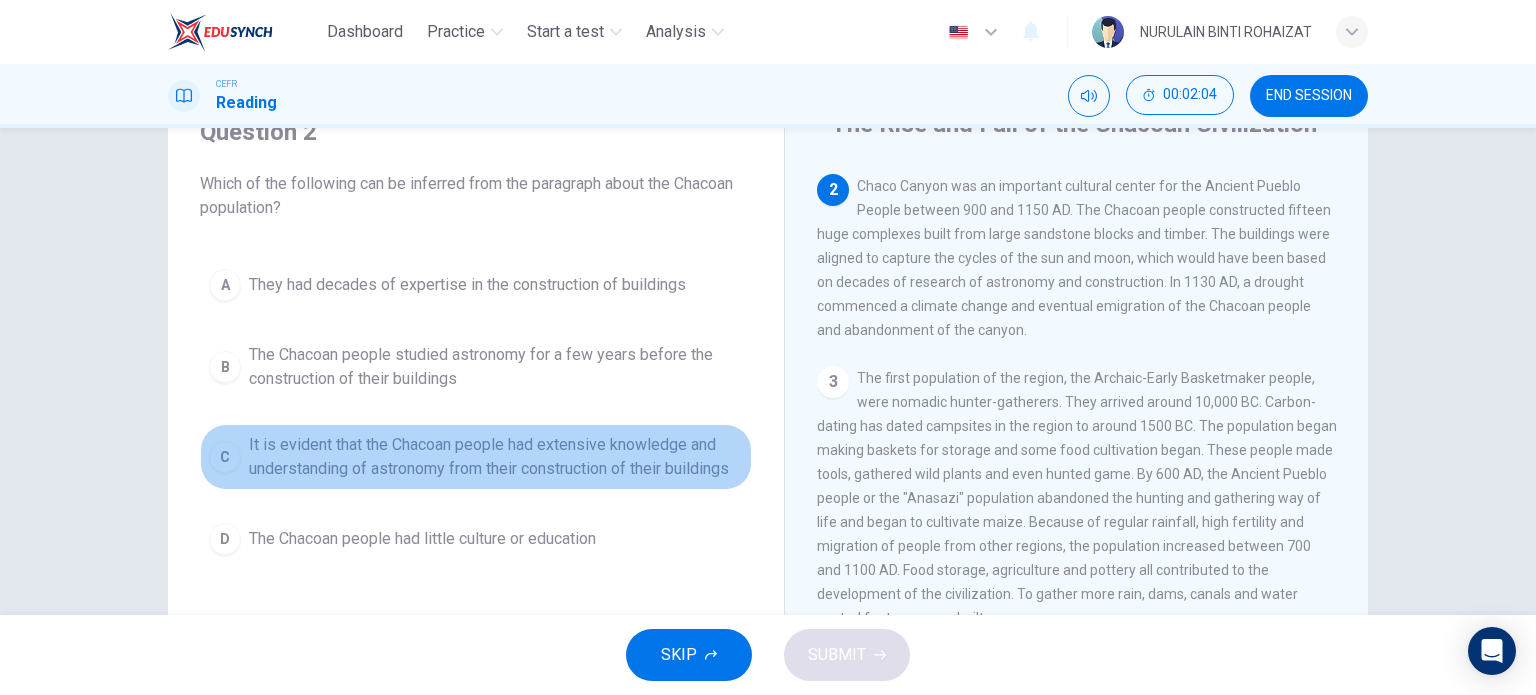 click on "It is evident that the Chacoan people had extensive knowledge and understanding of astronomy from their construction of their buildings" at bounding box center [467, 285] 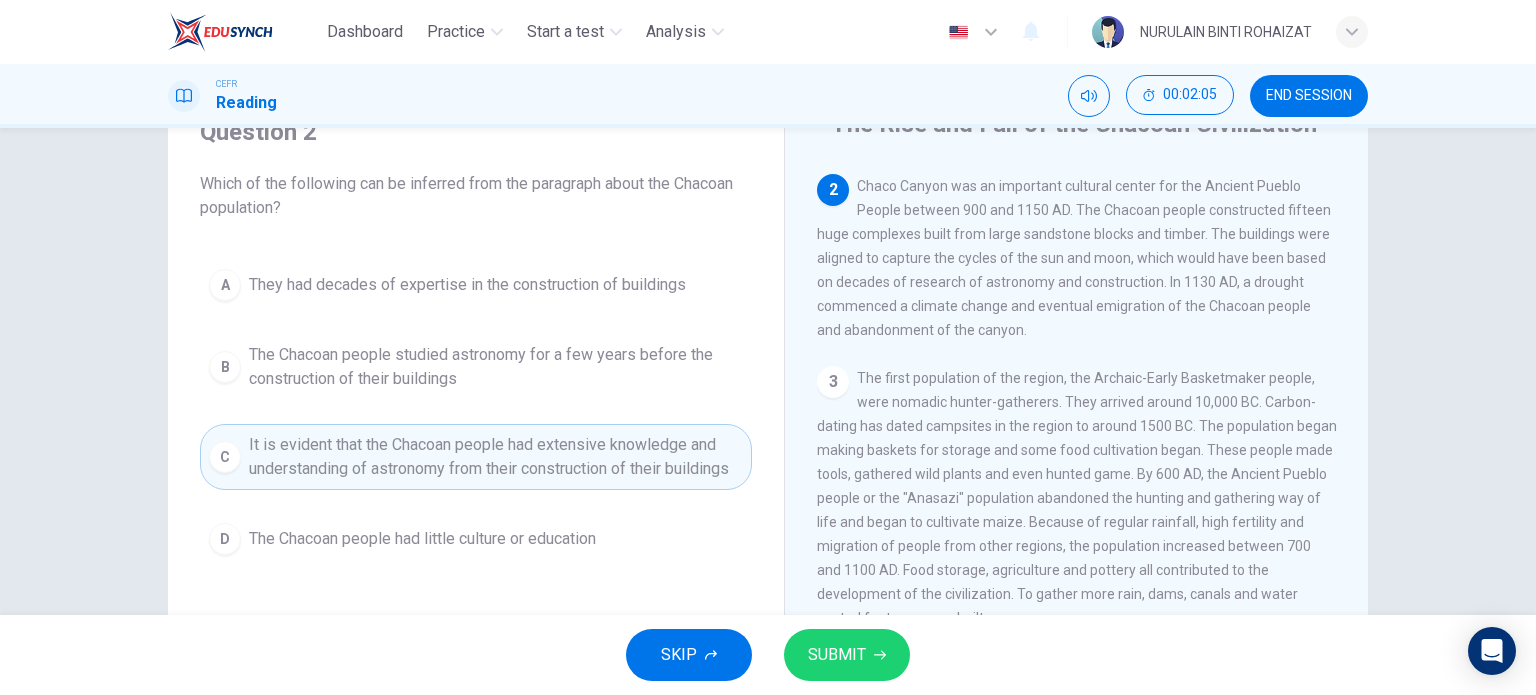 click on "SUBMIT" at bounding box center (847, 655) 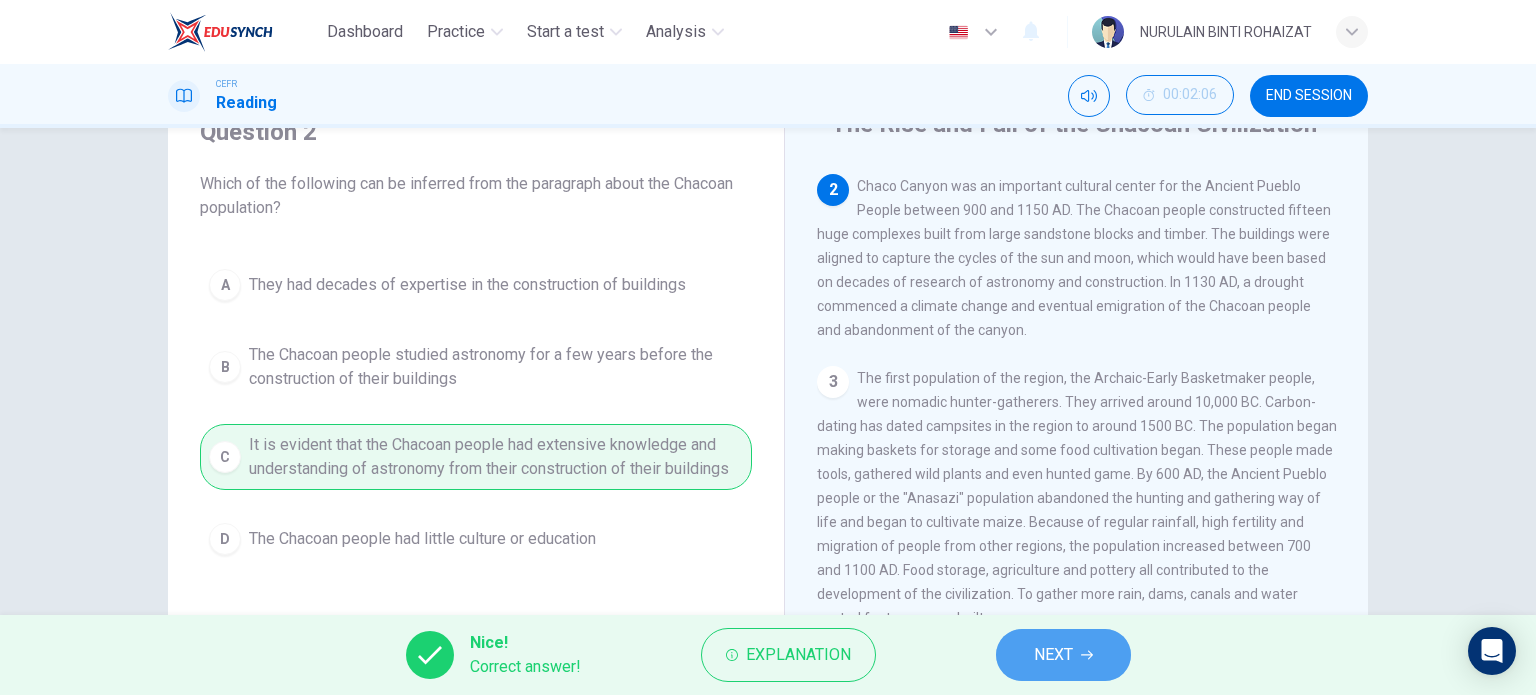 click on "NEXT" at bounding box center [1053, 655] 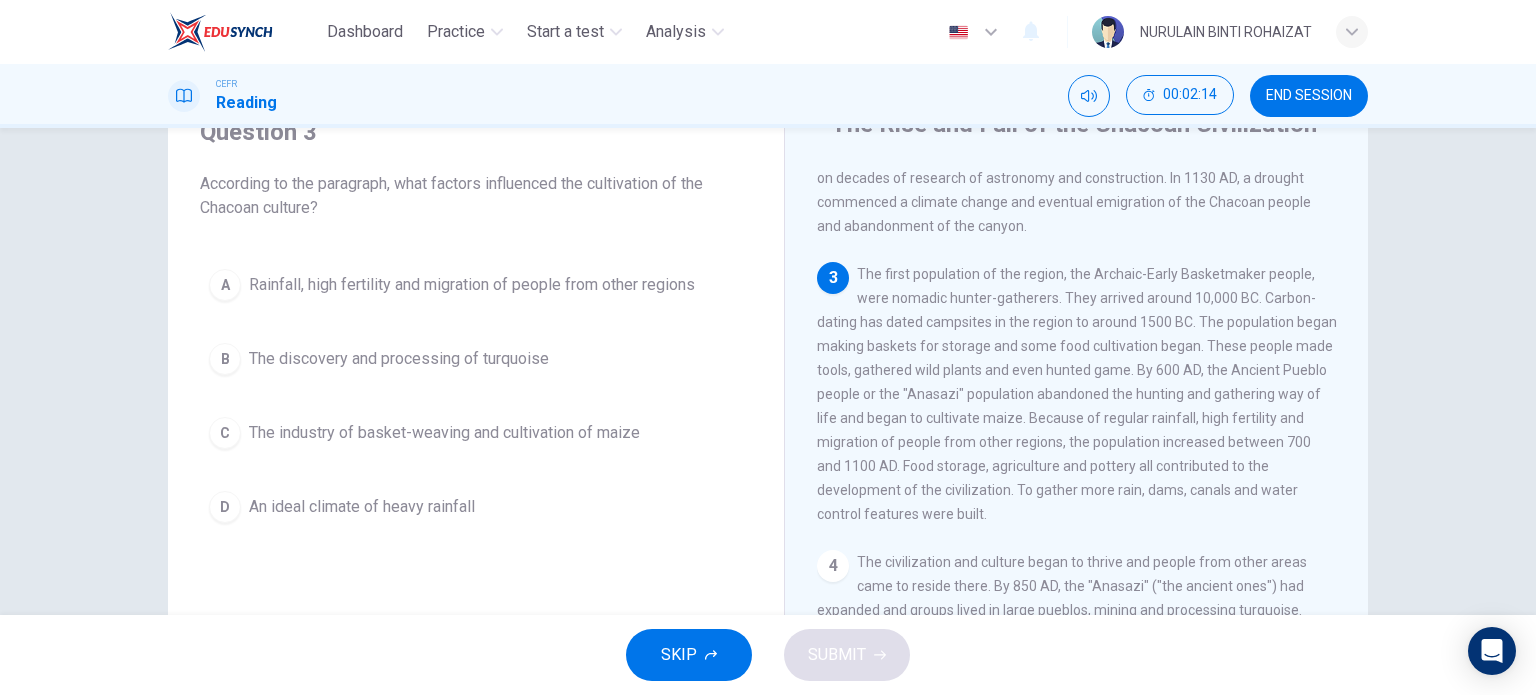 scroll, scrollTop: 219, scrollLeft: 0, axis: vertical 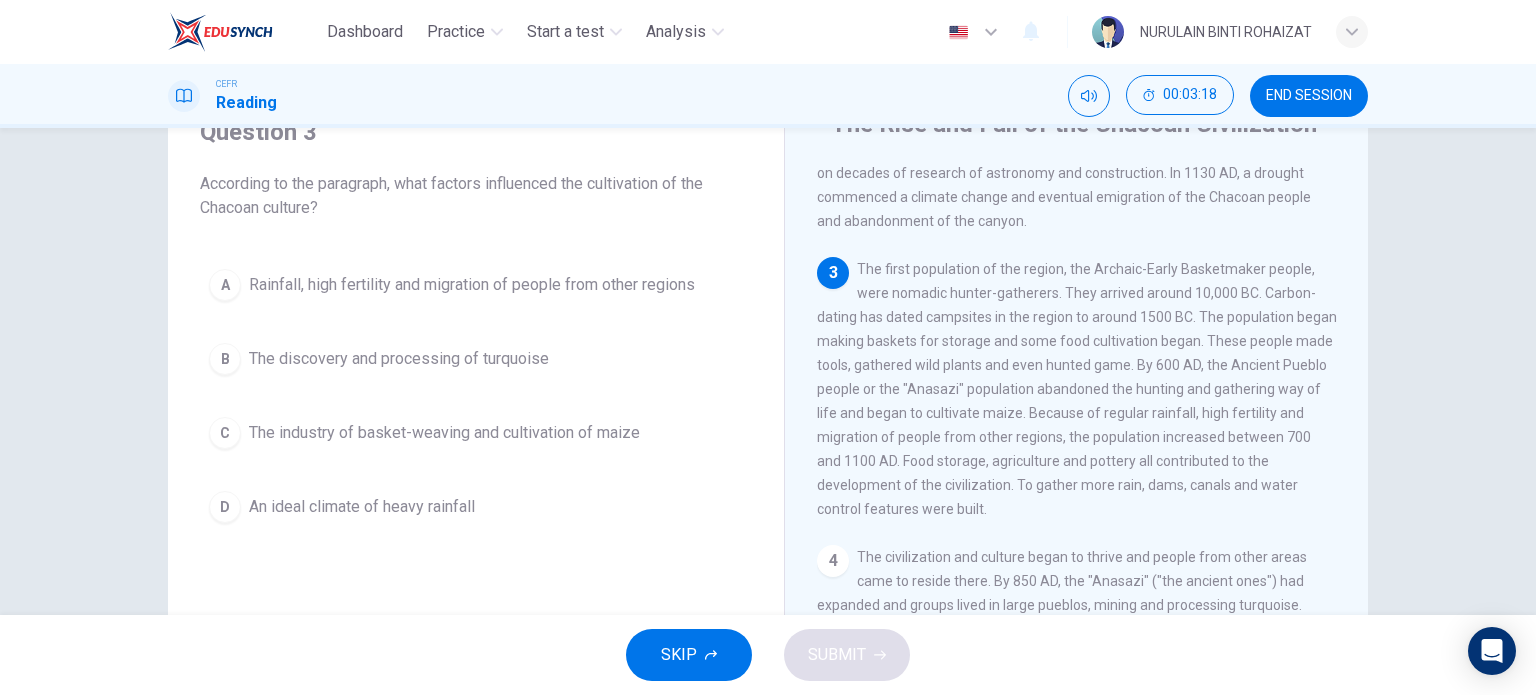 click on "A Rainfall, high fertility and migration of people from other regions B The discovery and processing of turquoise C The industry of basket-weaving and cultivation of maize D An ideal climate of heavy rainfall" at bounding box center [476, 396] 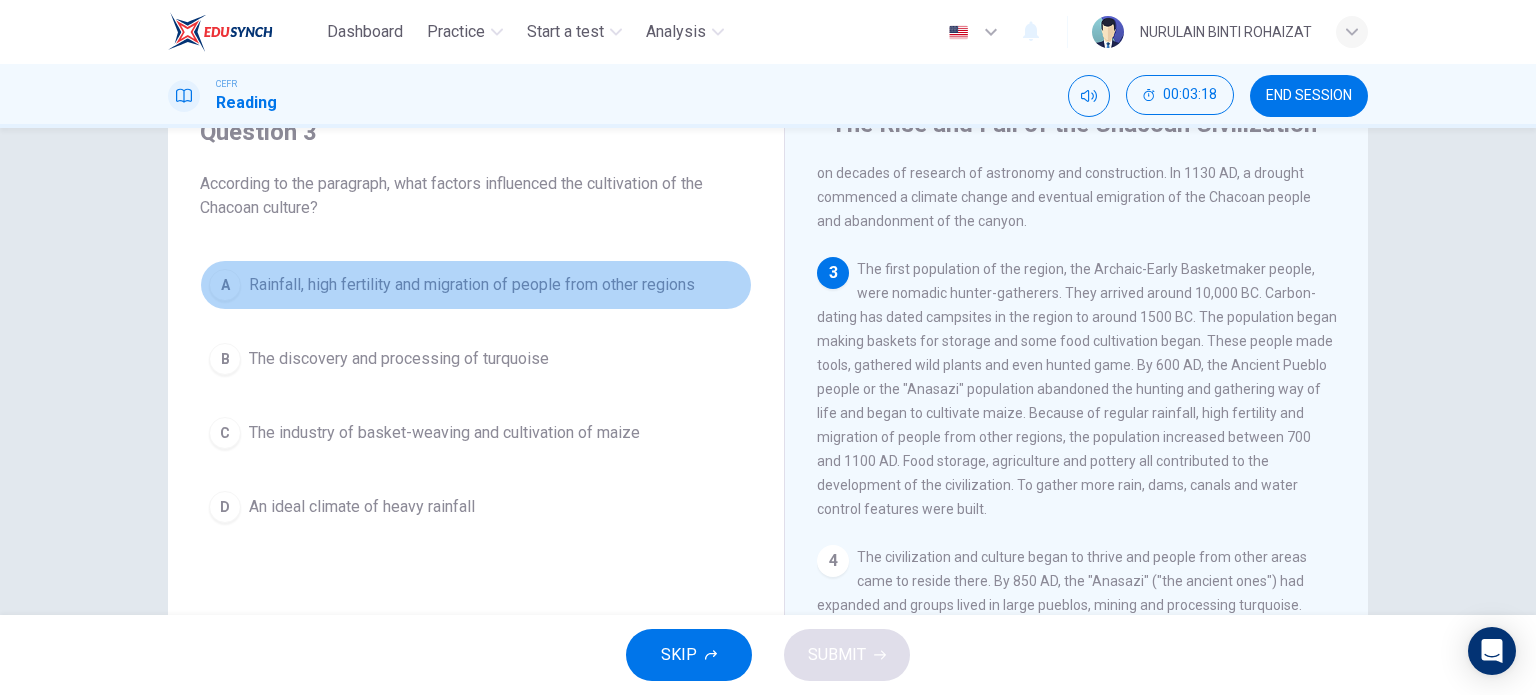 click on "A Rainfall, high fertility and migration of people from other regions" at bounding box center [476, 285] 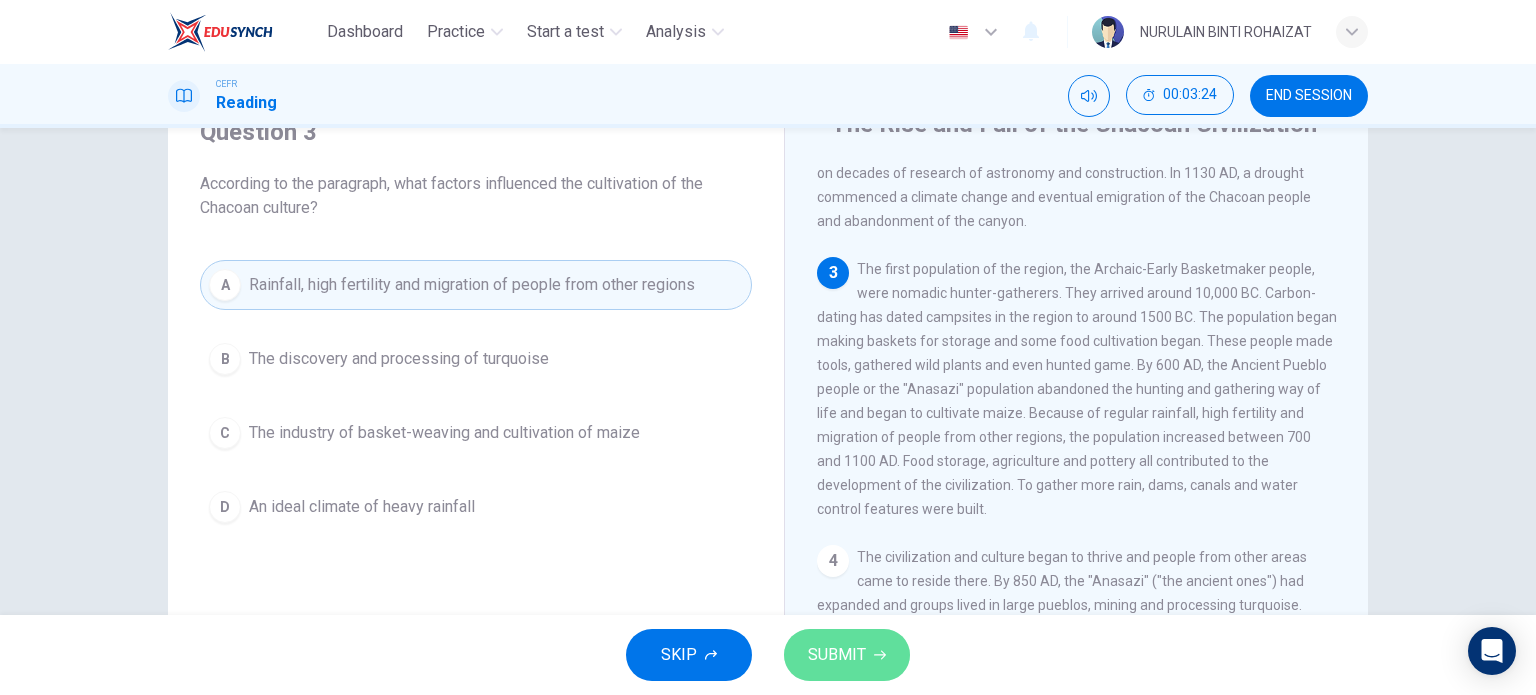 click on "SUBMIT" at bounding box center (847, 655) 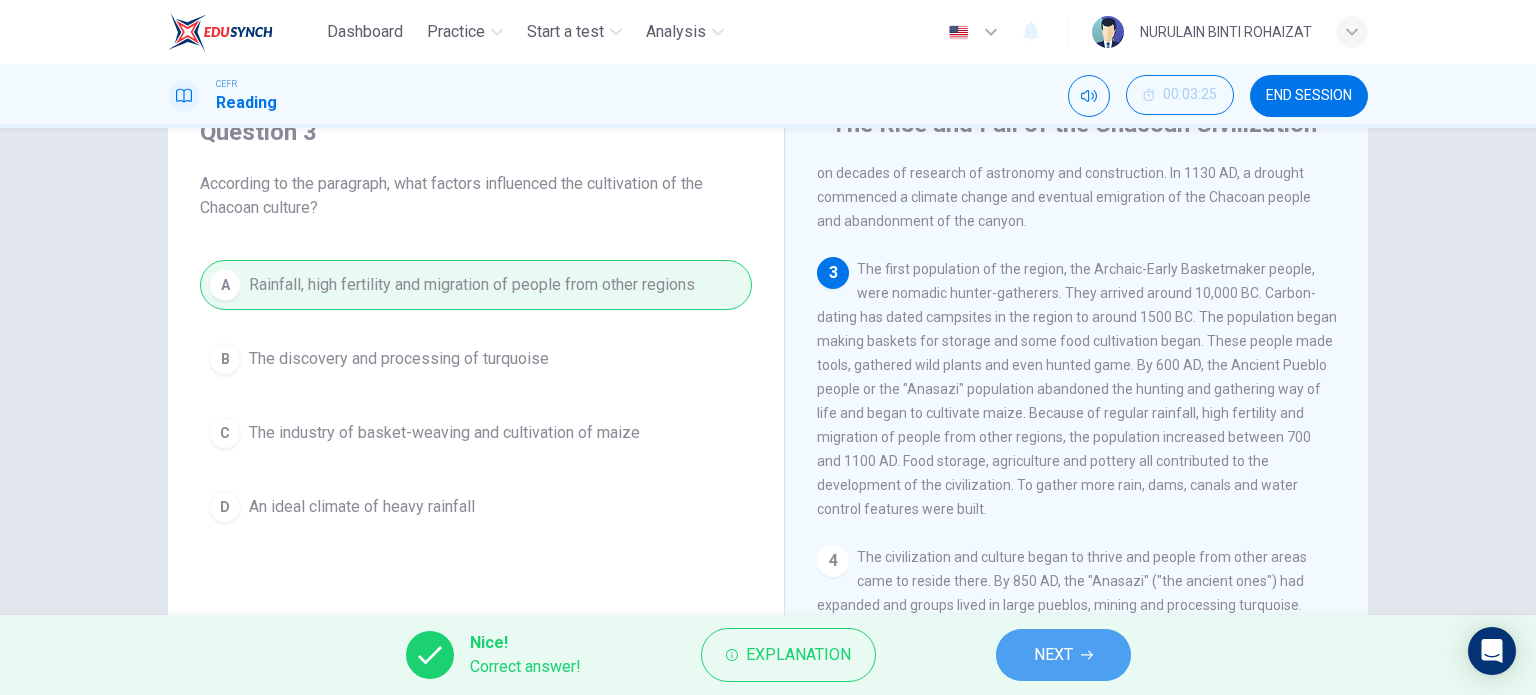 click on "NEXT" at bounding box center [1053, 655] 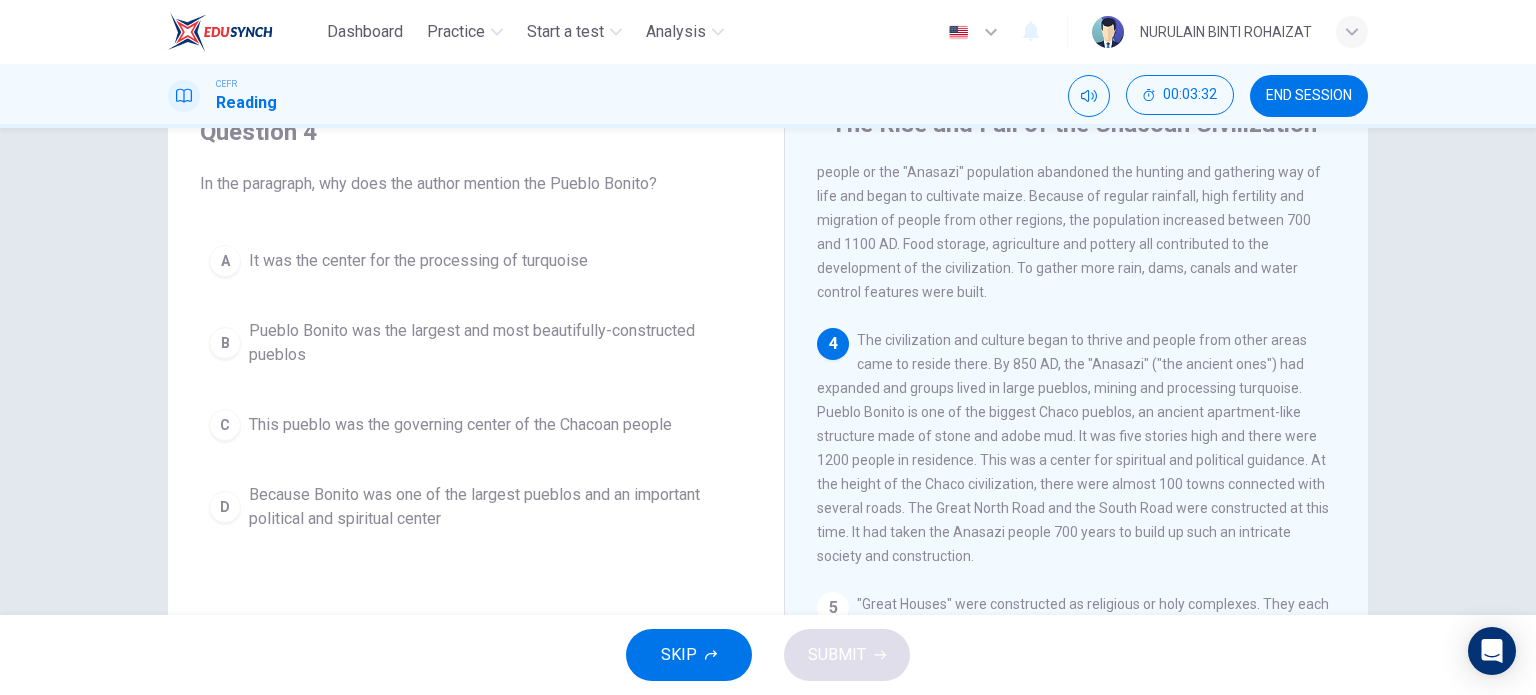 scroll, scrollTop: 438, scrollLeft: 0, axis: vertical 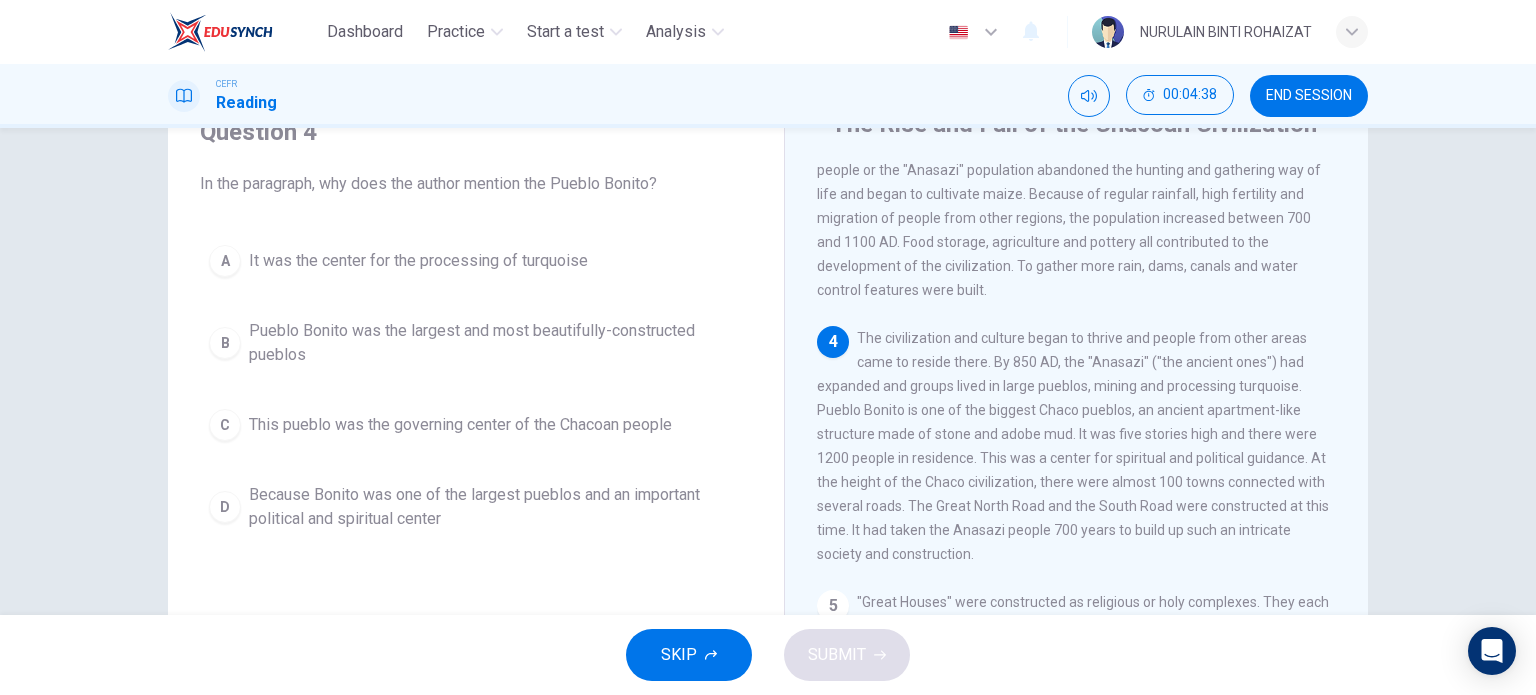 click on "Because Bonito was one of the largest pueblos and an important political and spiritual center" at bounding box center [418, 261] 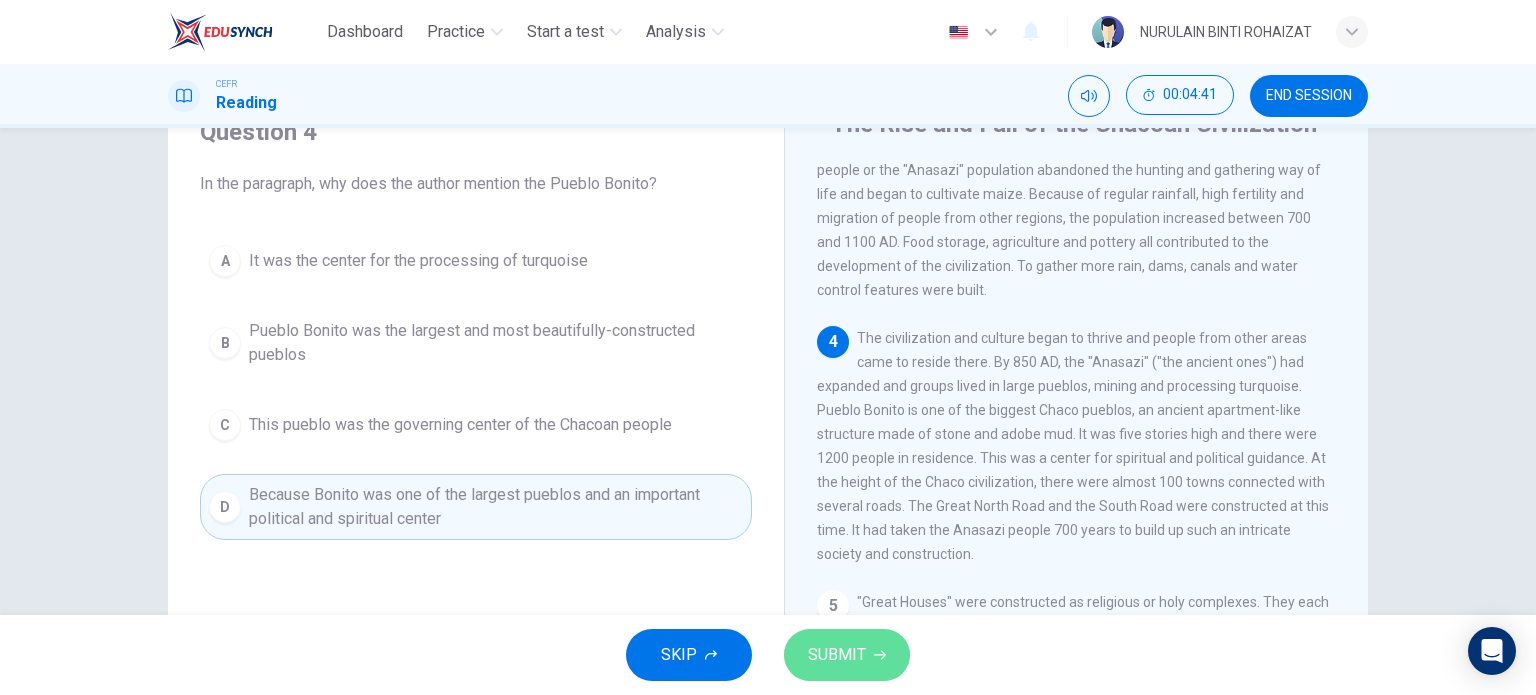 click on "SUBMIT" at bounding box center [837, 655] 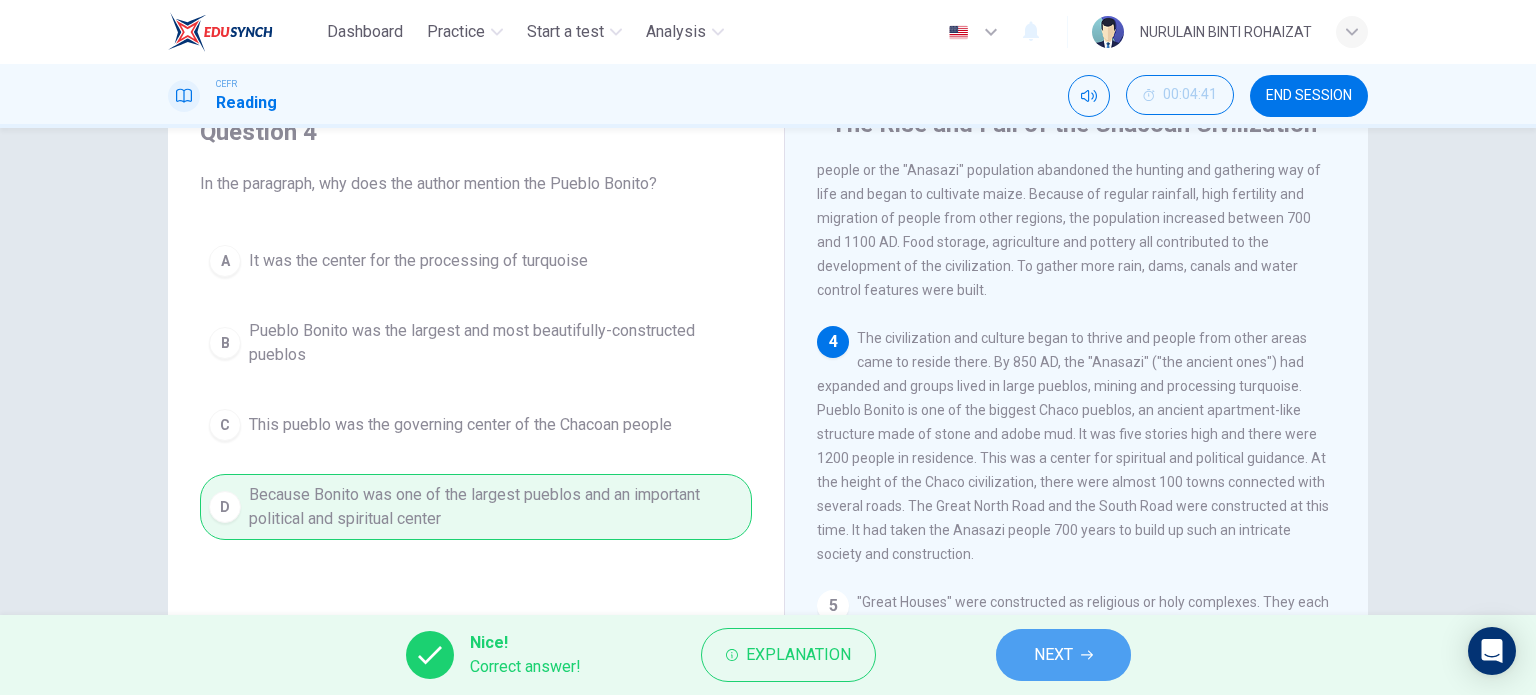 click on "NEXT" at bounding box center (1053, 655) 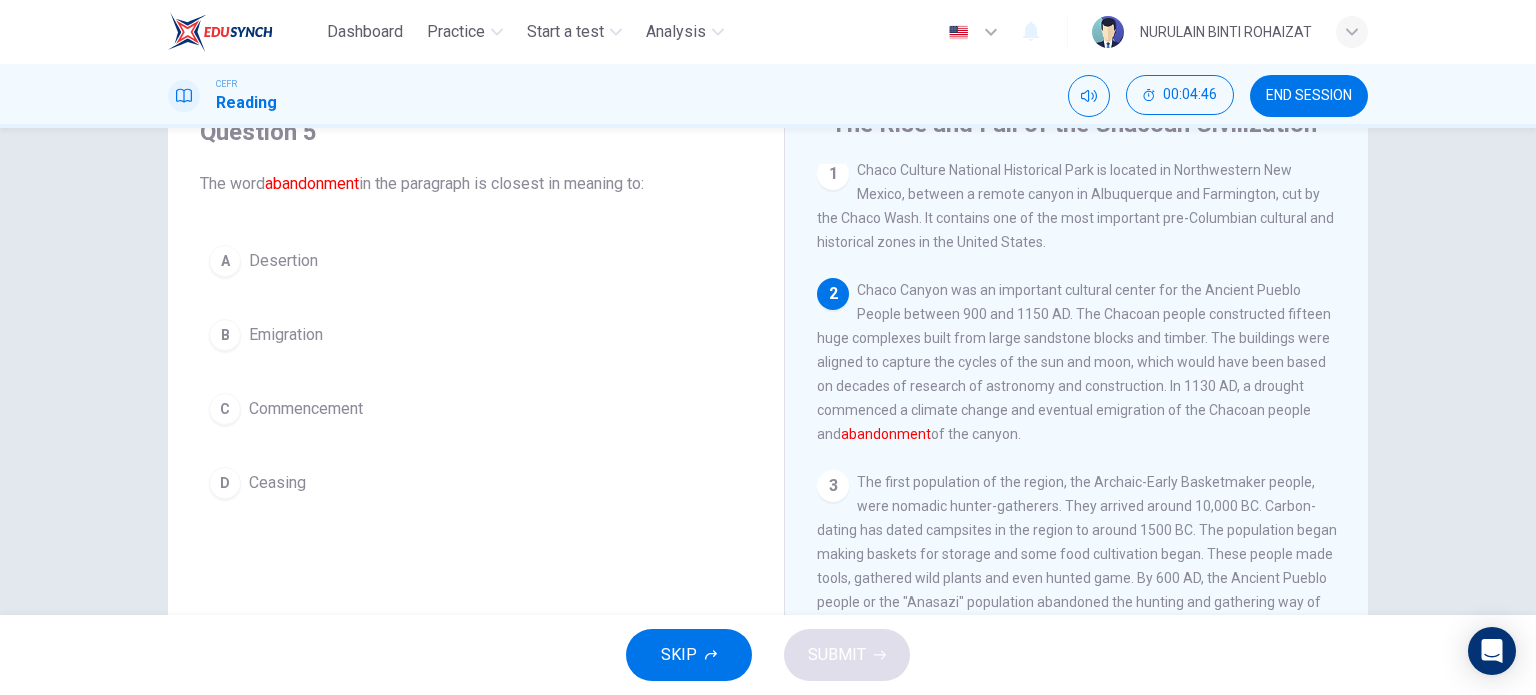 scroll, scrollTop: 7, scrollLeft: 0, axis: vertical 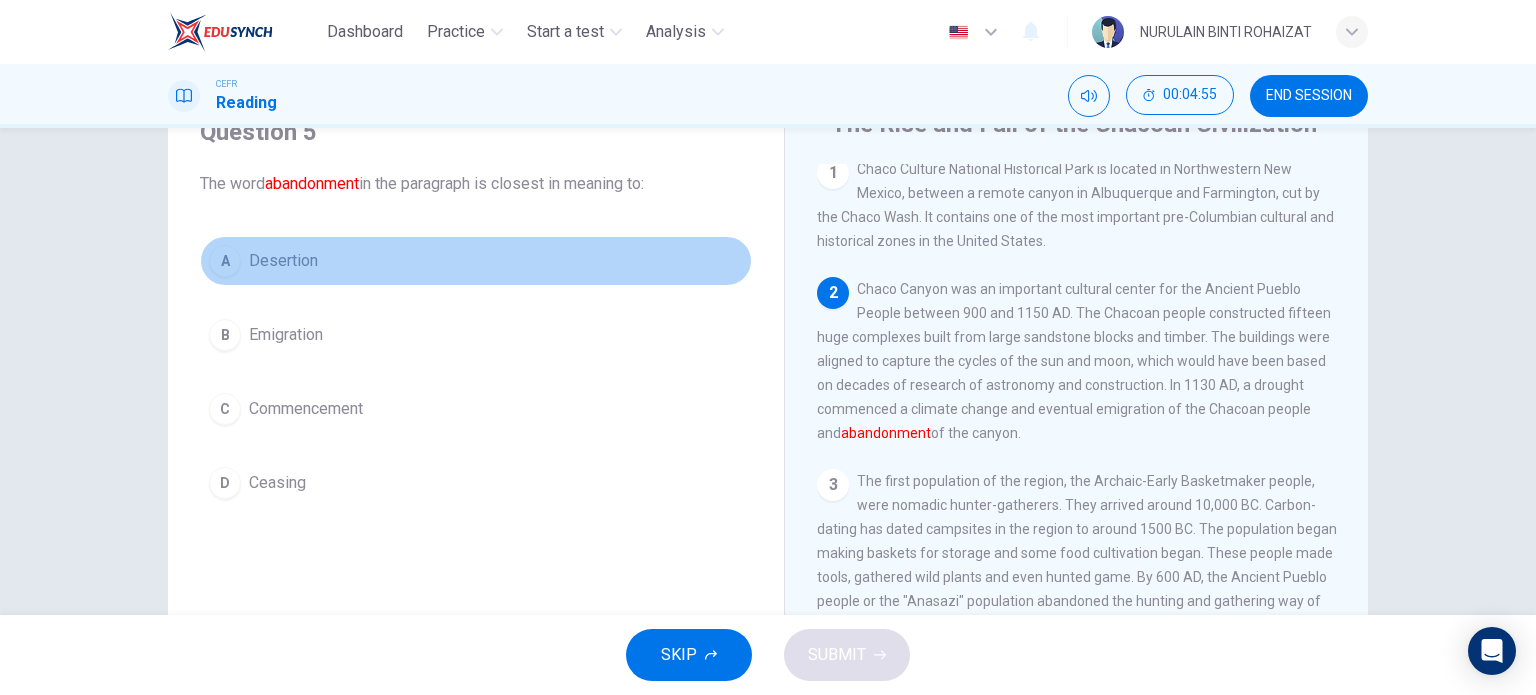 click on "A Desertion" at bounding box center [476, 261] 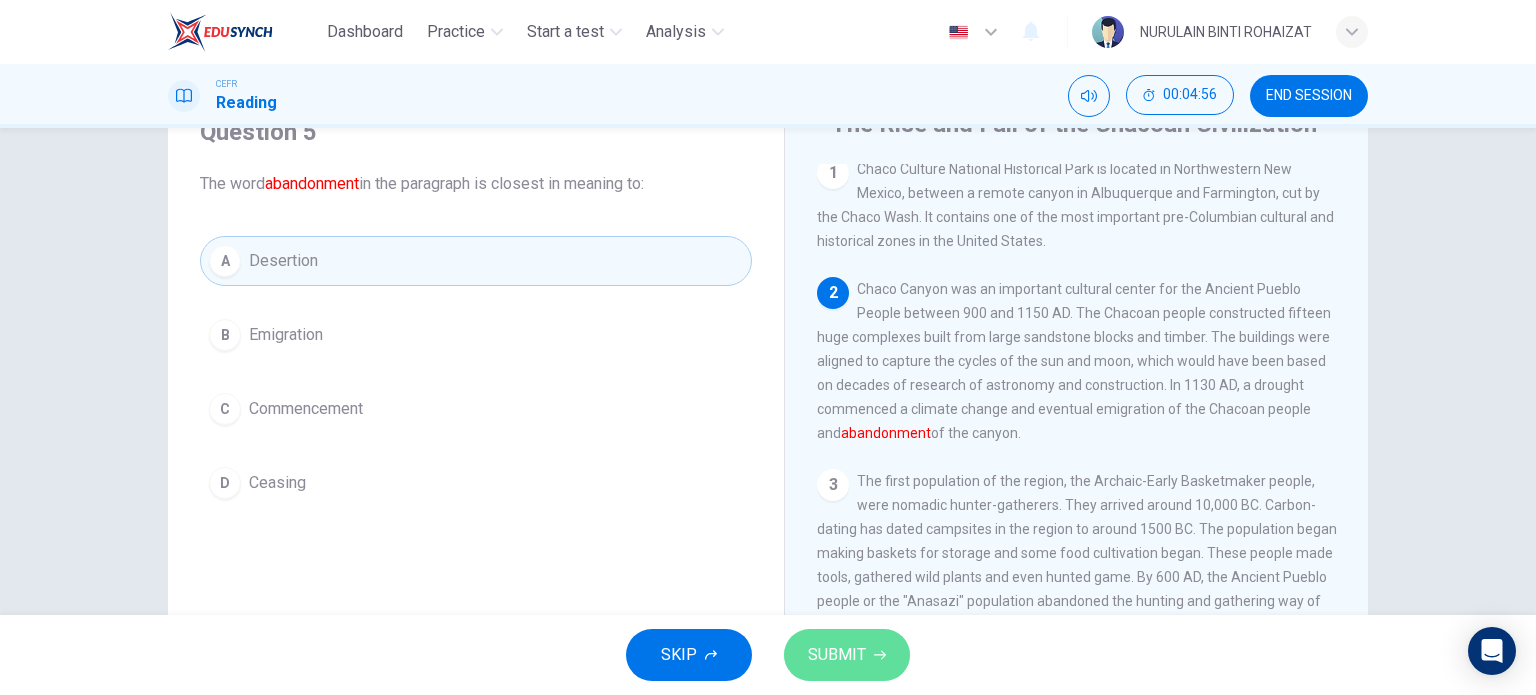 click on "SUBMIT" at bounding box center [837, 655] 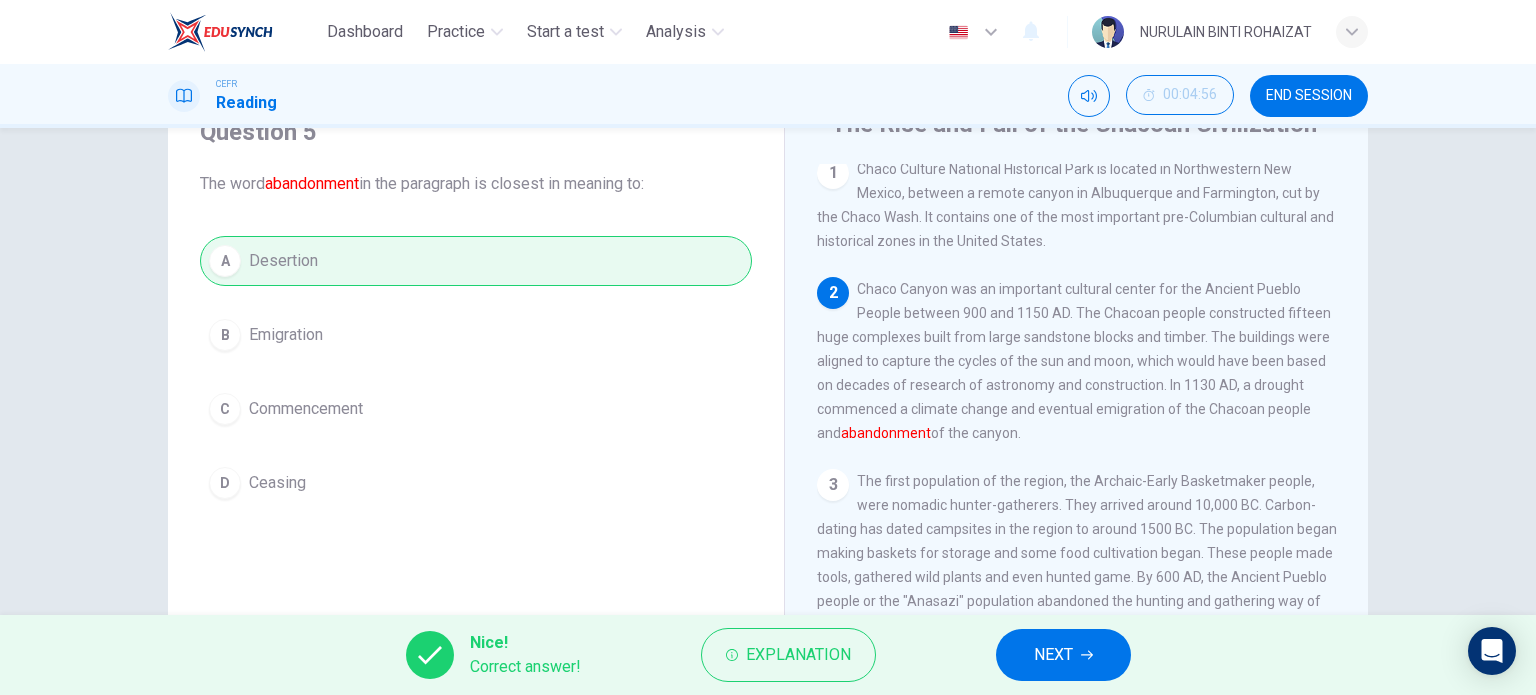 click on "NEXT" at bounding box center (1053, 655) 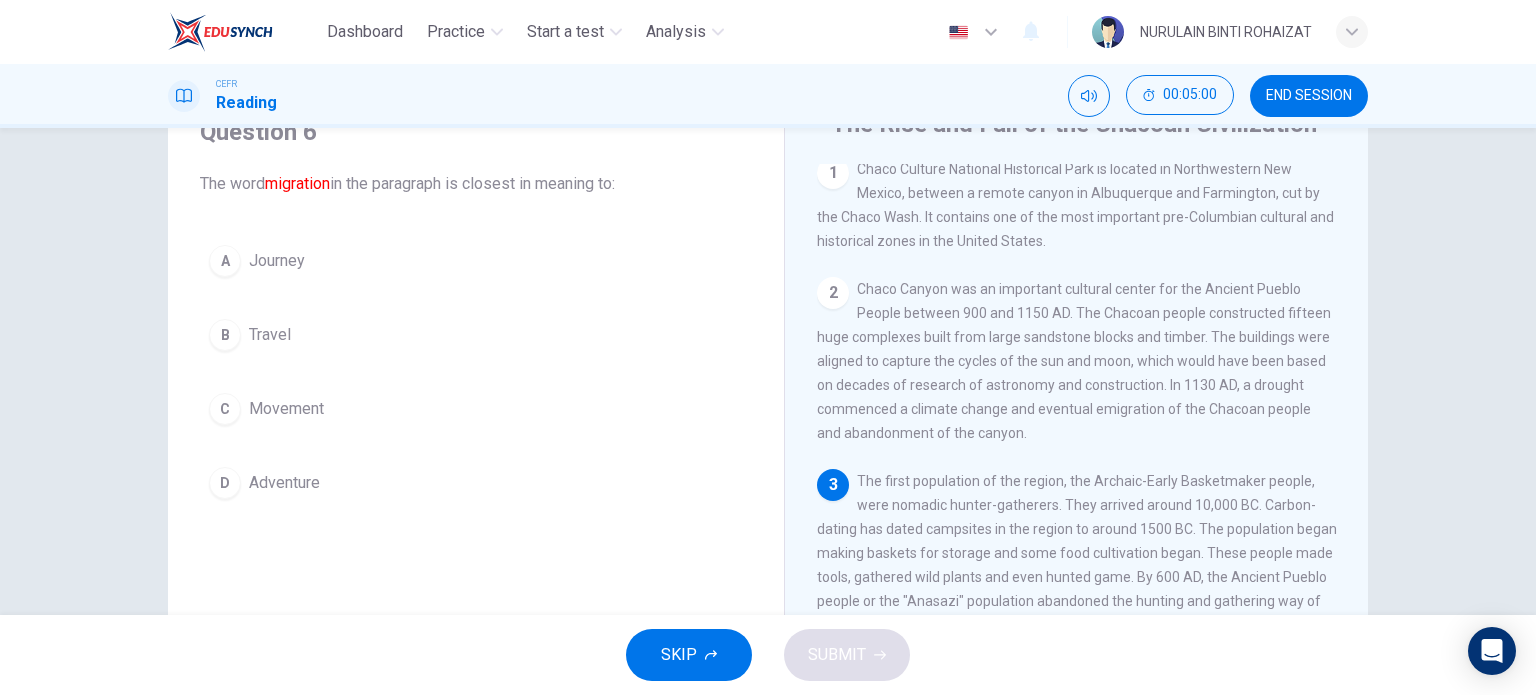 click on "C Movement" at bounding box center (476, 409) 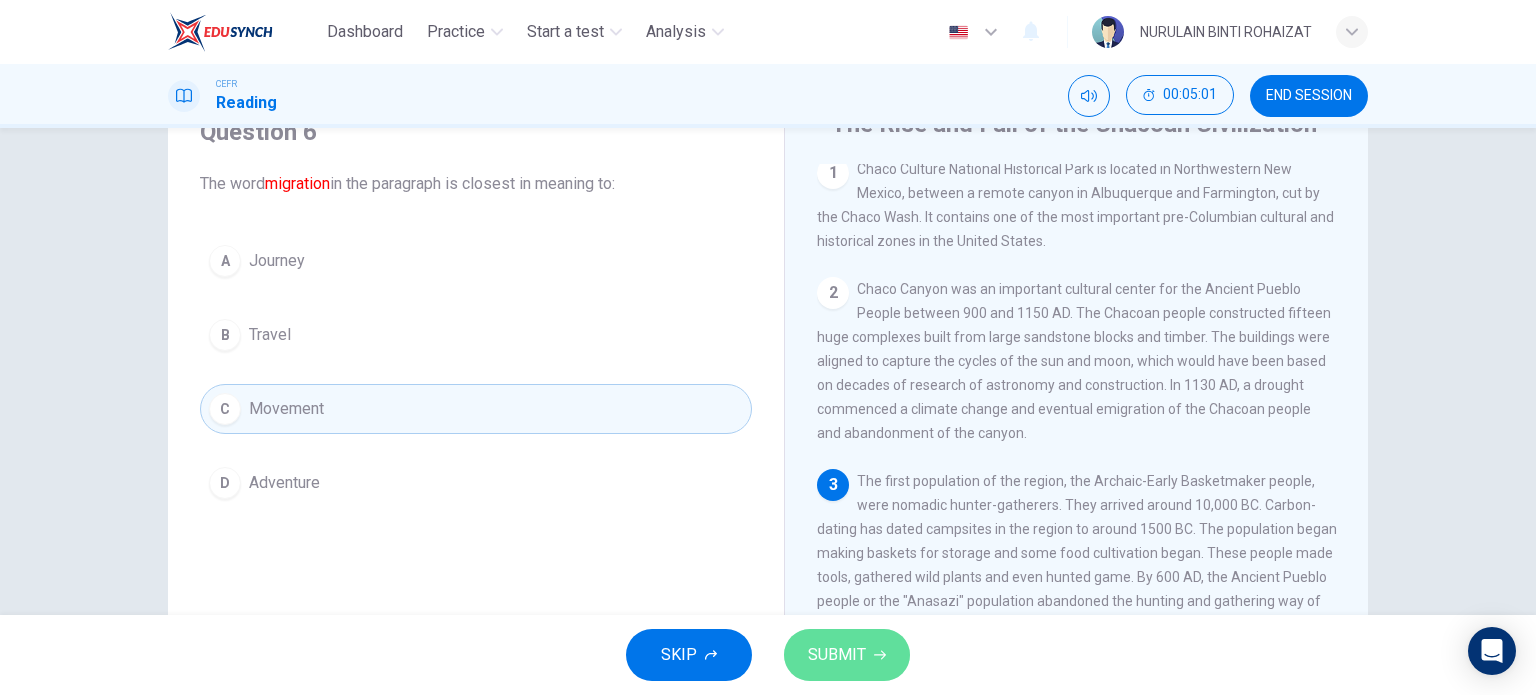 click on "SUBMIT" at bounding box center [837, 655] 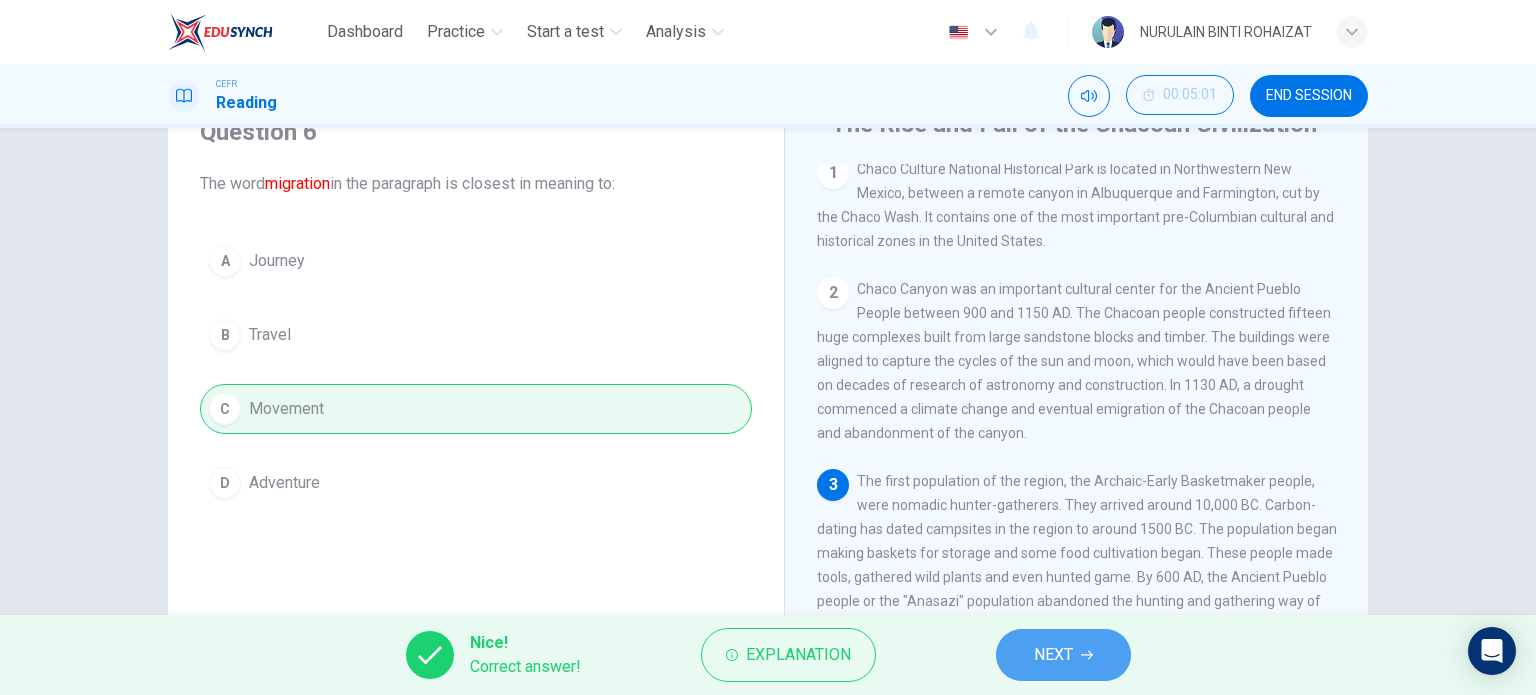 click on "NEXT" at bounding box center (1063, 655) 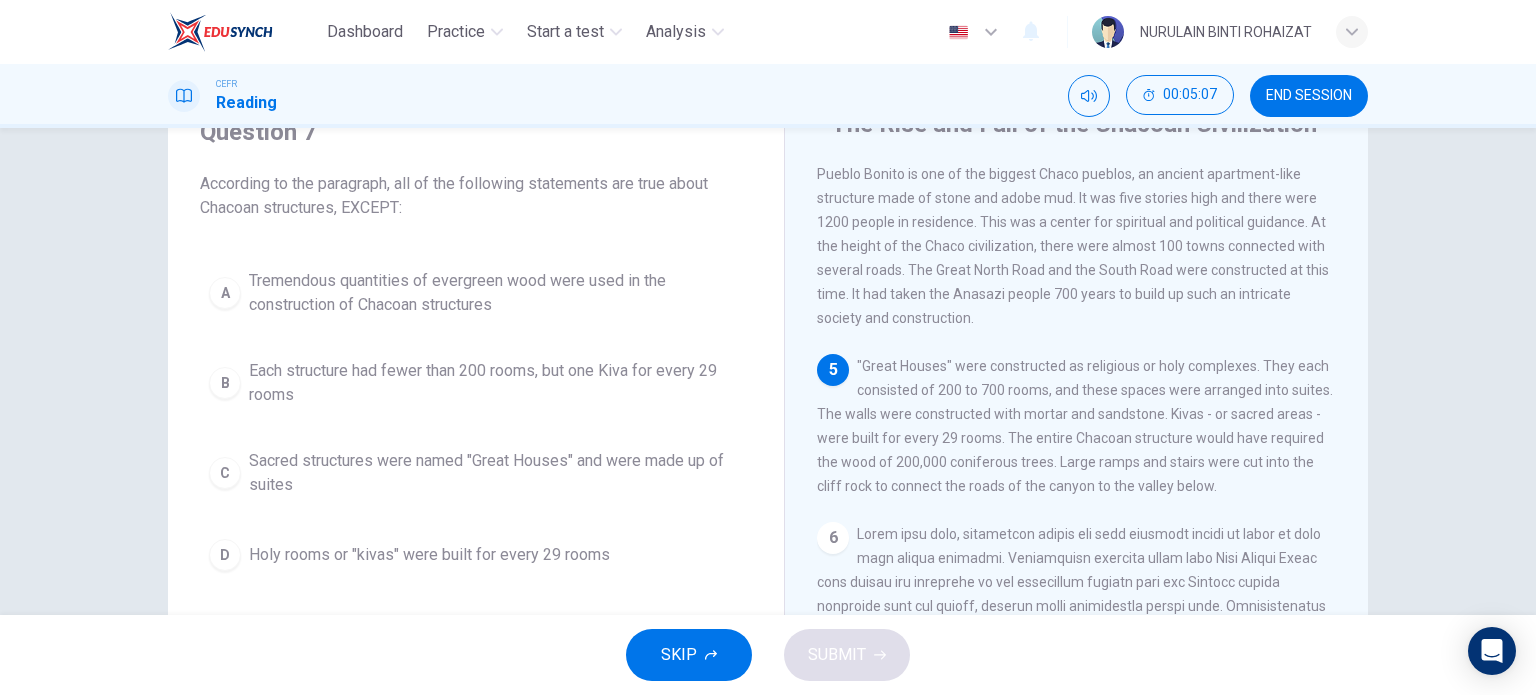 scroll, scrollTop: 688, scrollLeft: 0, axis: vertical 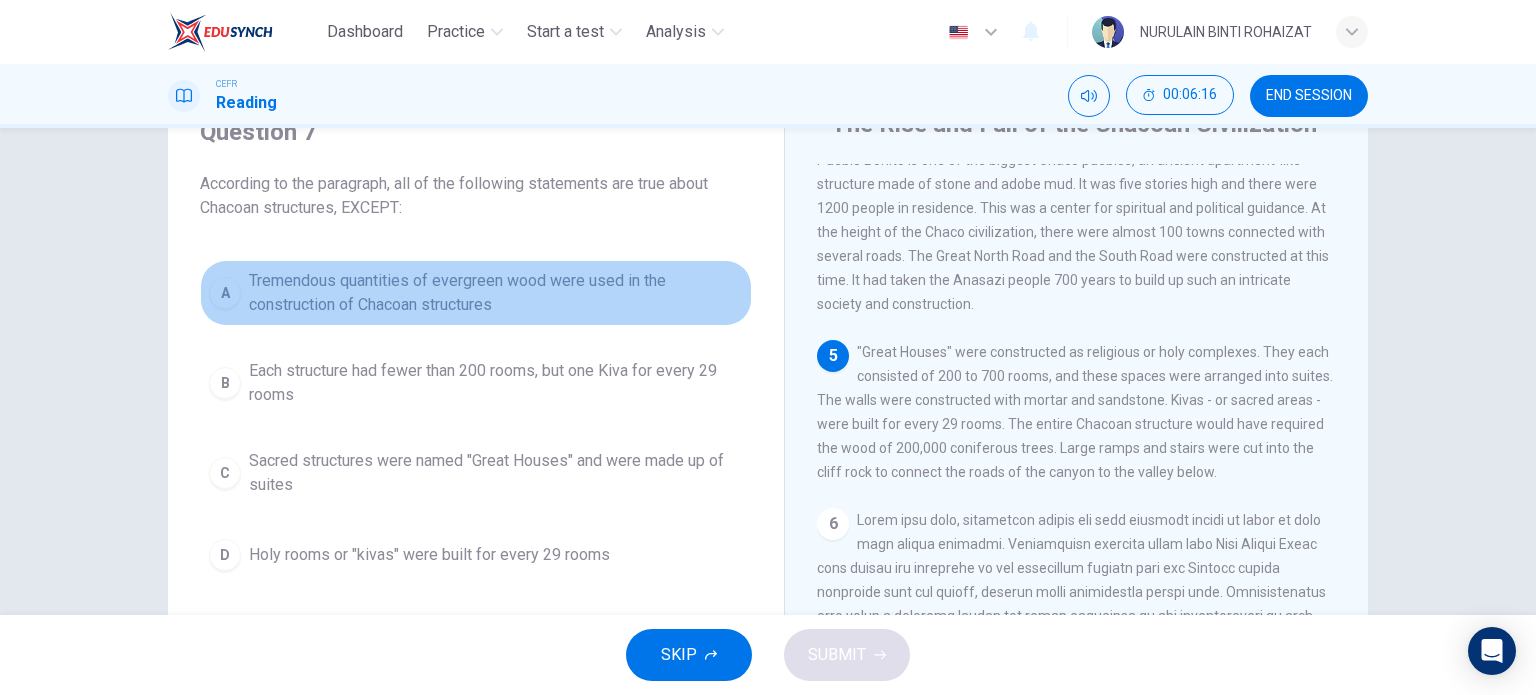 click on "Tremendous quantities of evergreen wood were used in the construction of Chacoan structures" at bounding box center [496, 293] 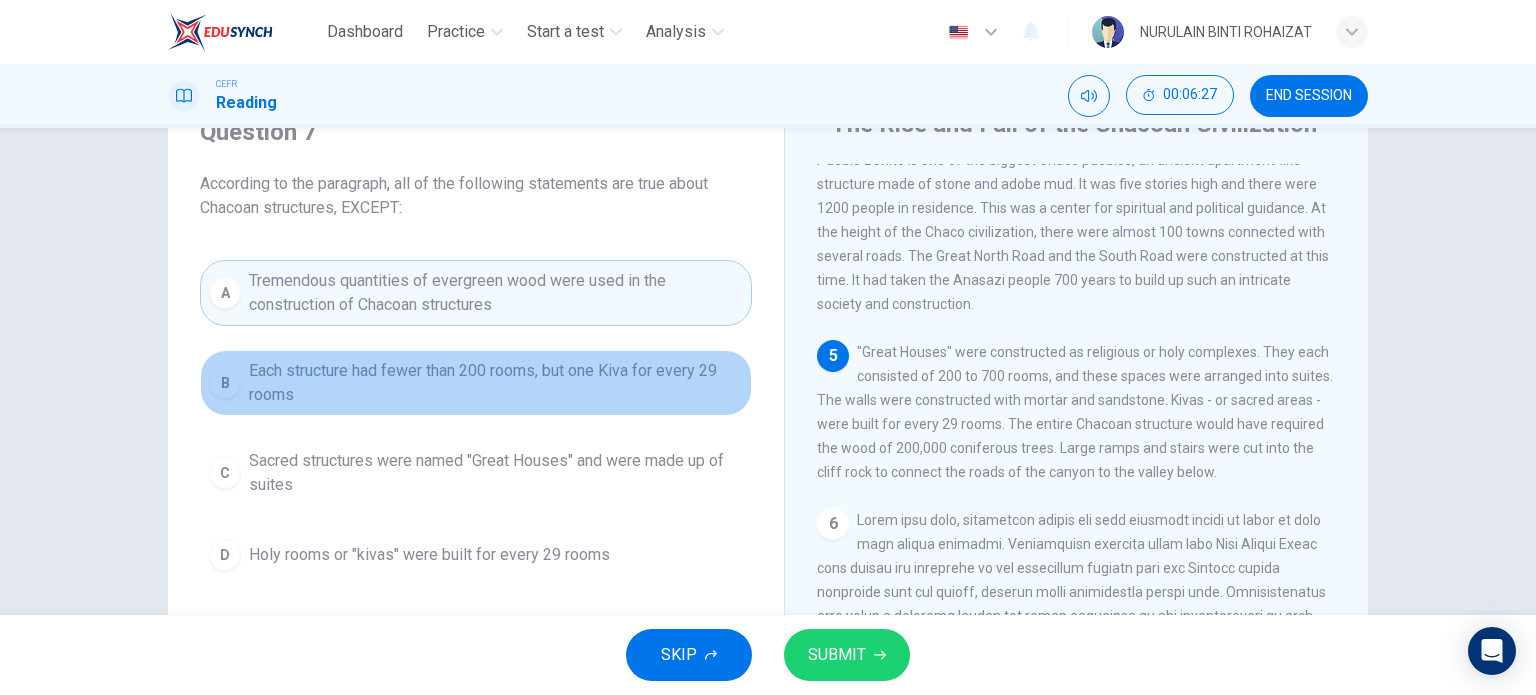 click on "Each structure had fewer than 200 rooms, but one Kiva for every 29 rooms" at bounding box center (496, 383) 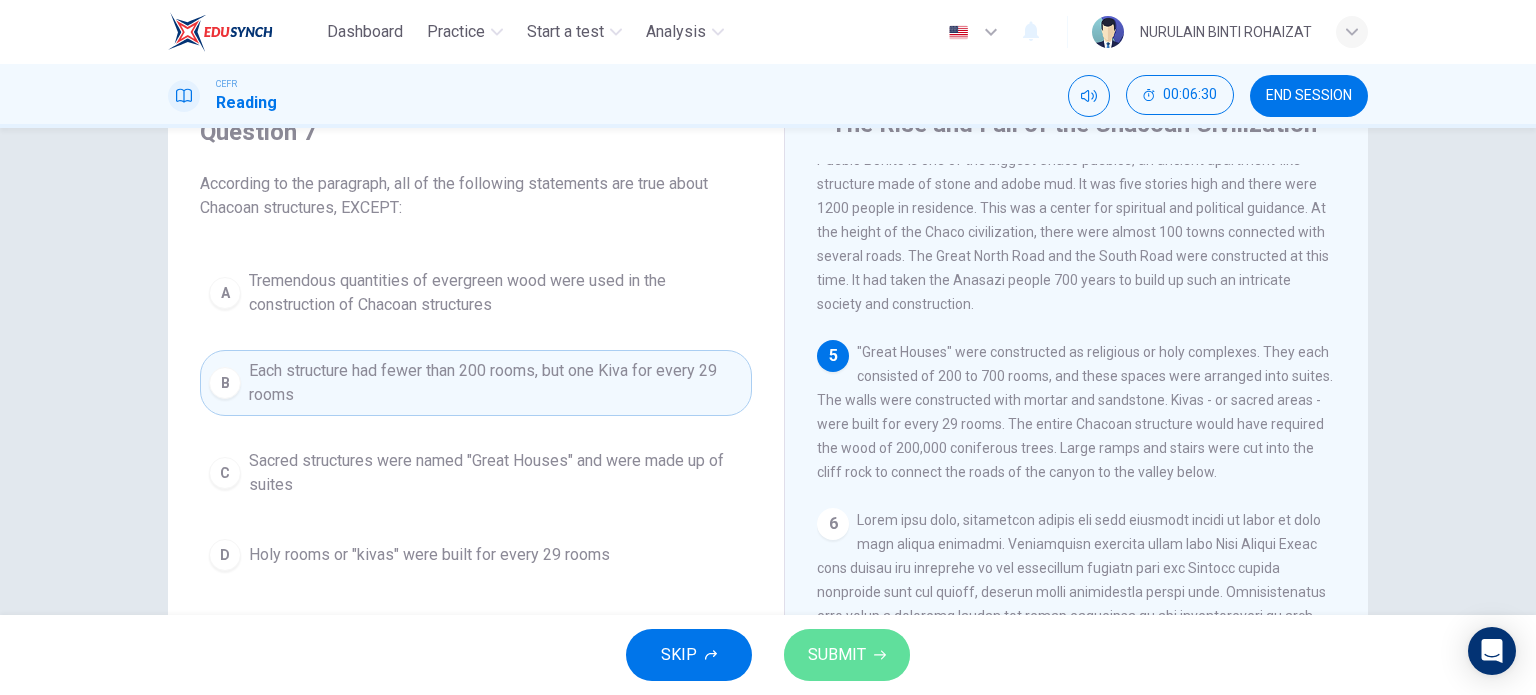 click on "SUBMIT" at bounding box center (837, 655) 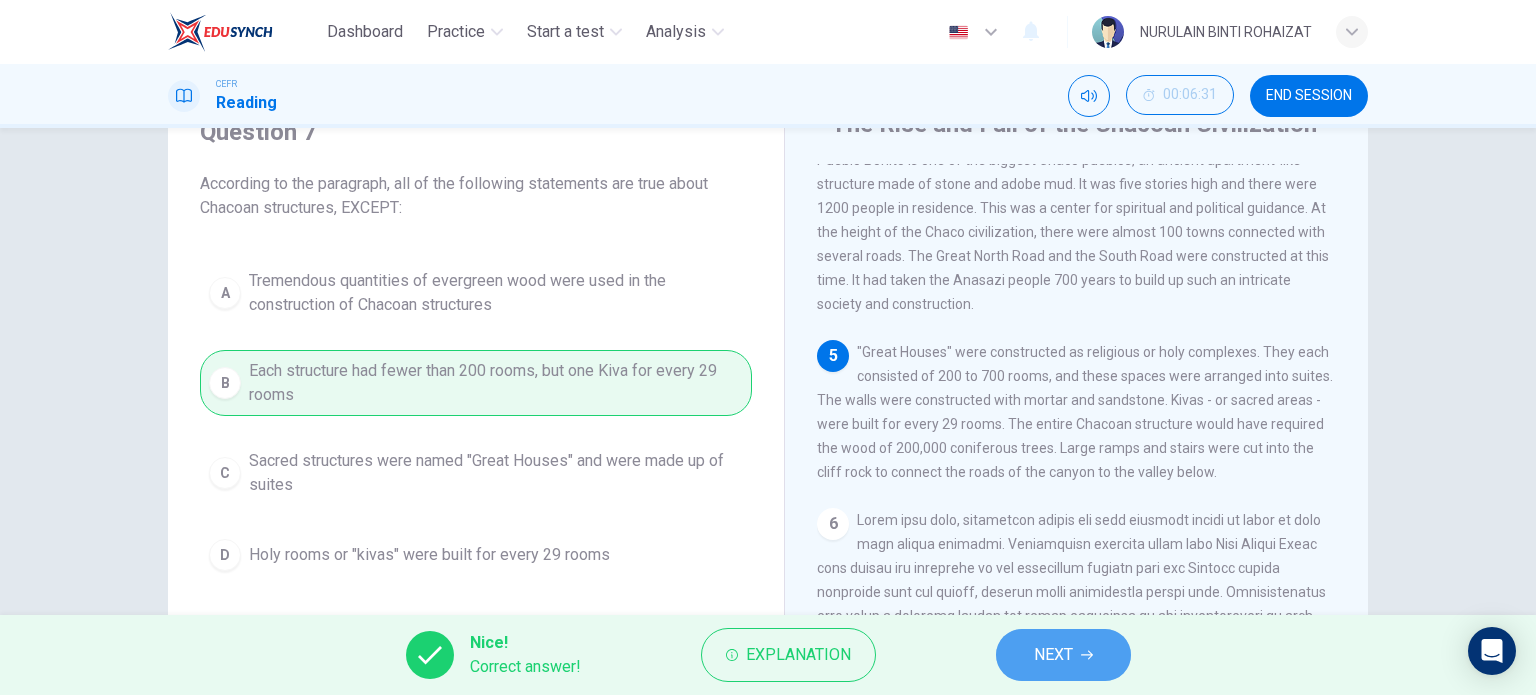 click on "NEXT" at bounding box center (1053, 655) 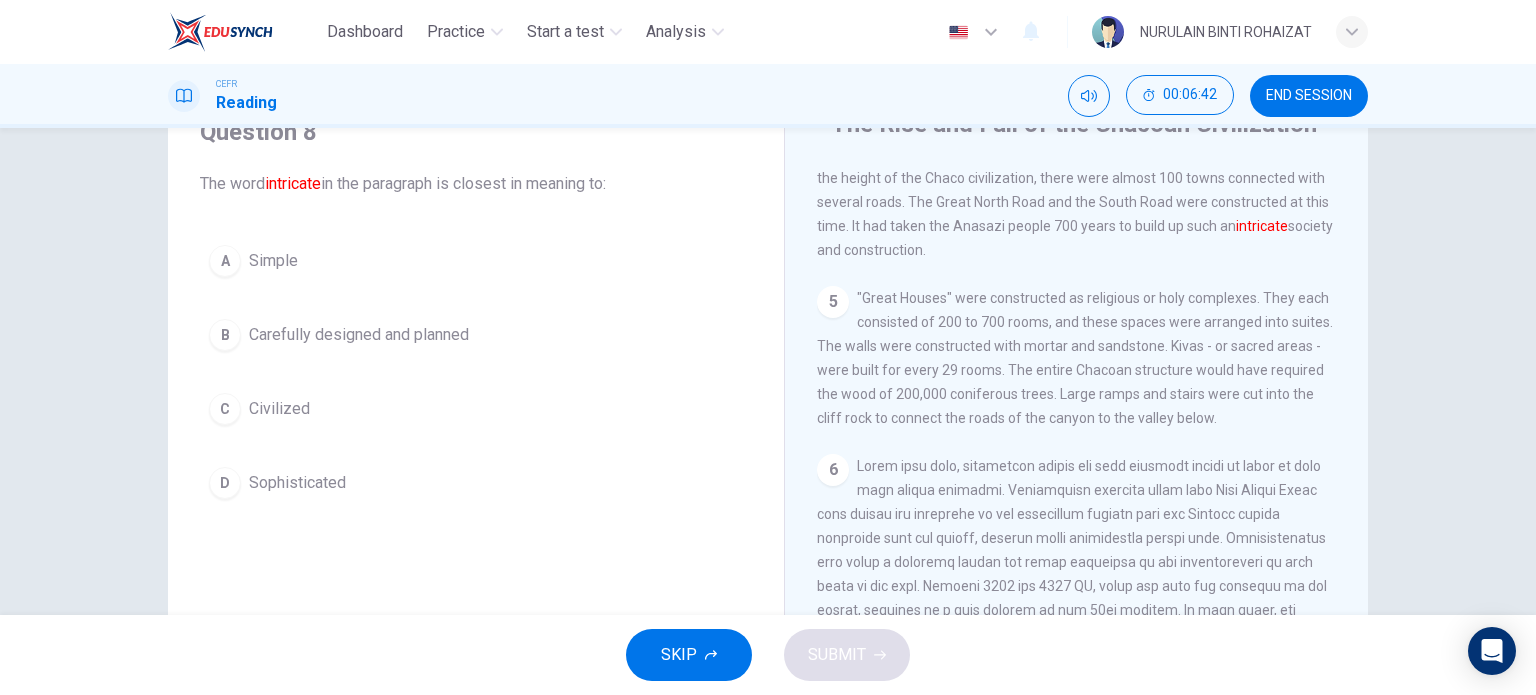 scroll, scrollTop: 741, scrollLeft: 0, axis: vertical 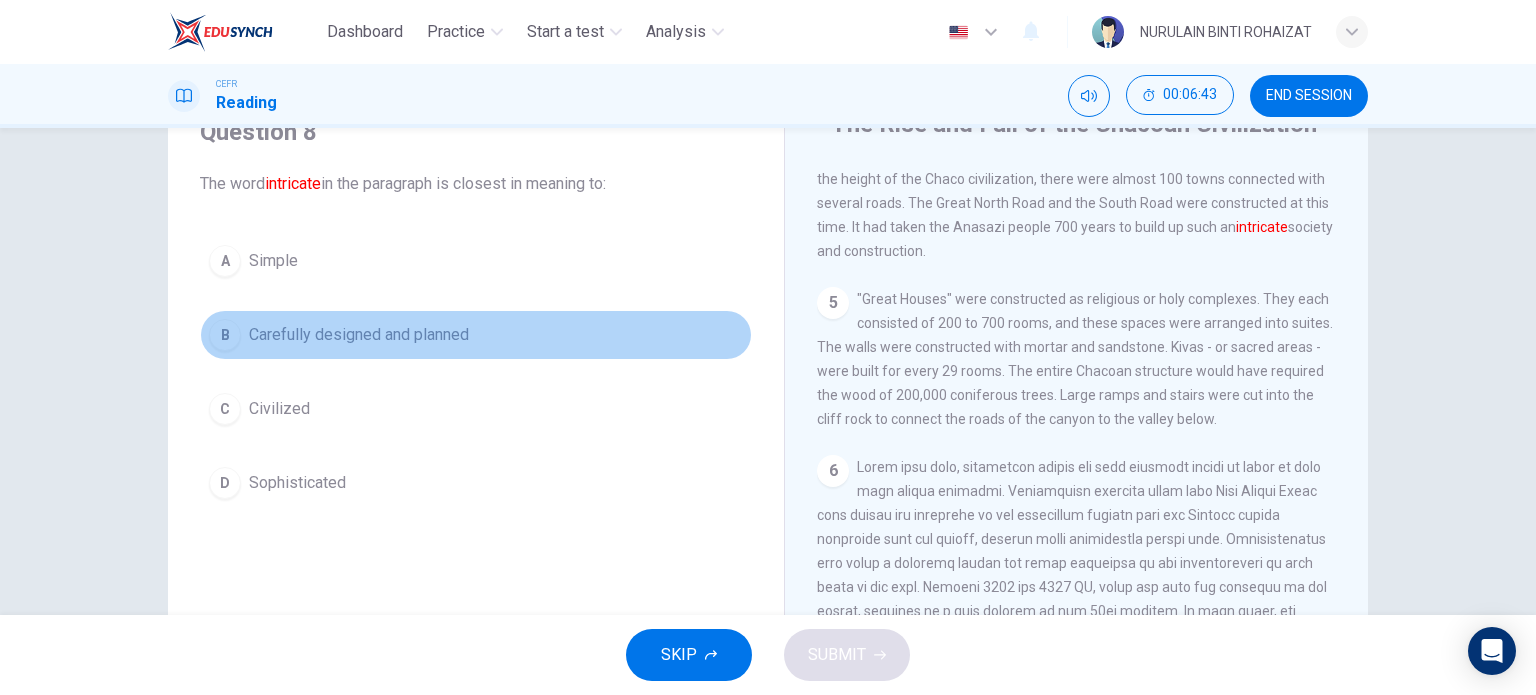 click on "B Carefully designed and planned" at bounding box center [476, 335] 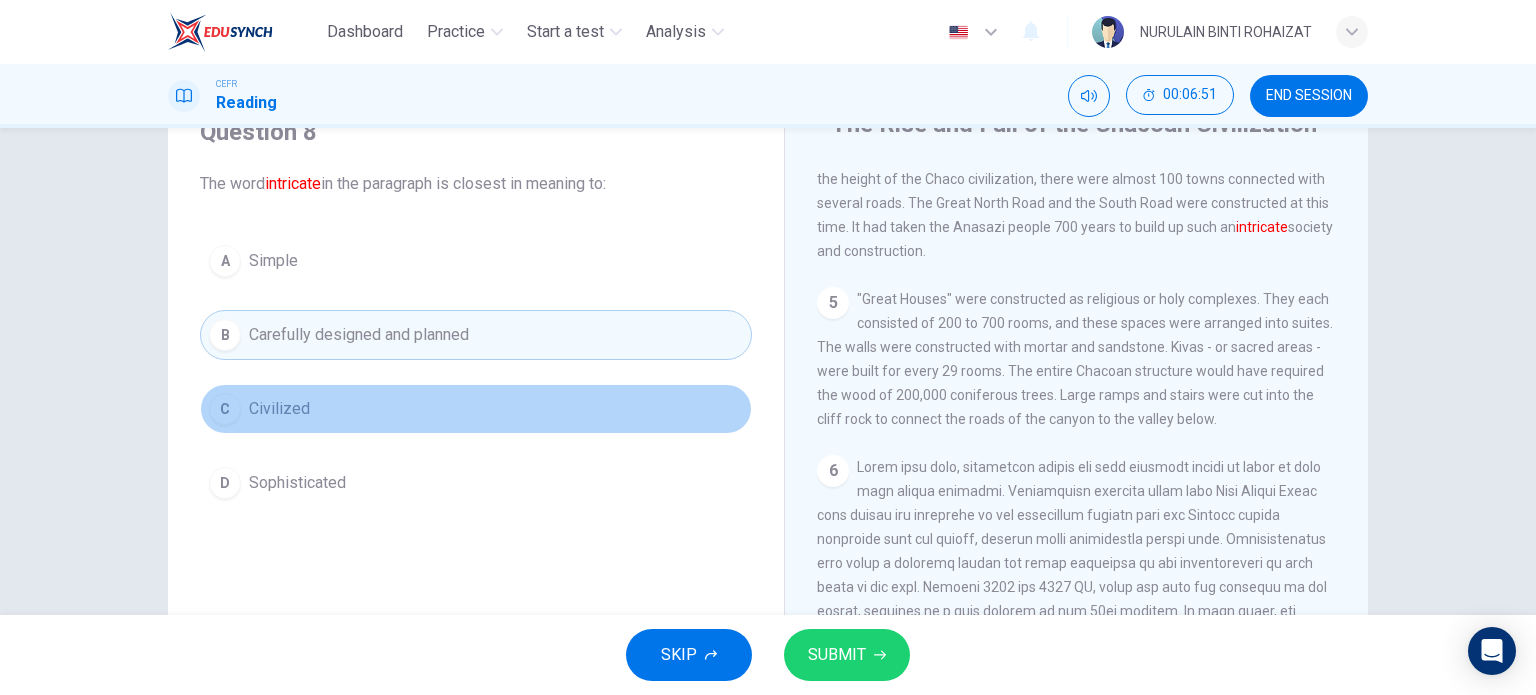 click on "C Civilized" at bounding box center [476, 409] 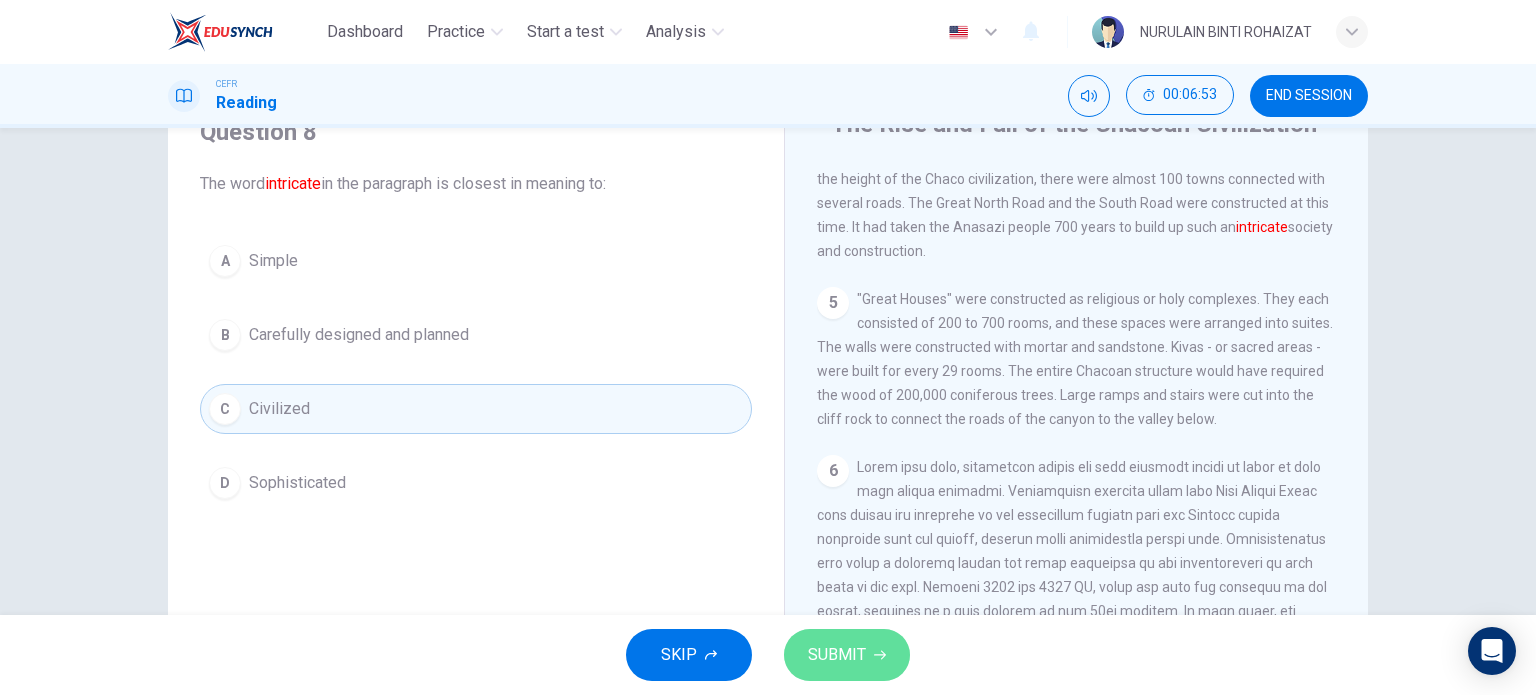 click on "SUBMIT" at bounding box center (837, 655) 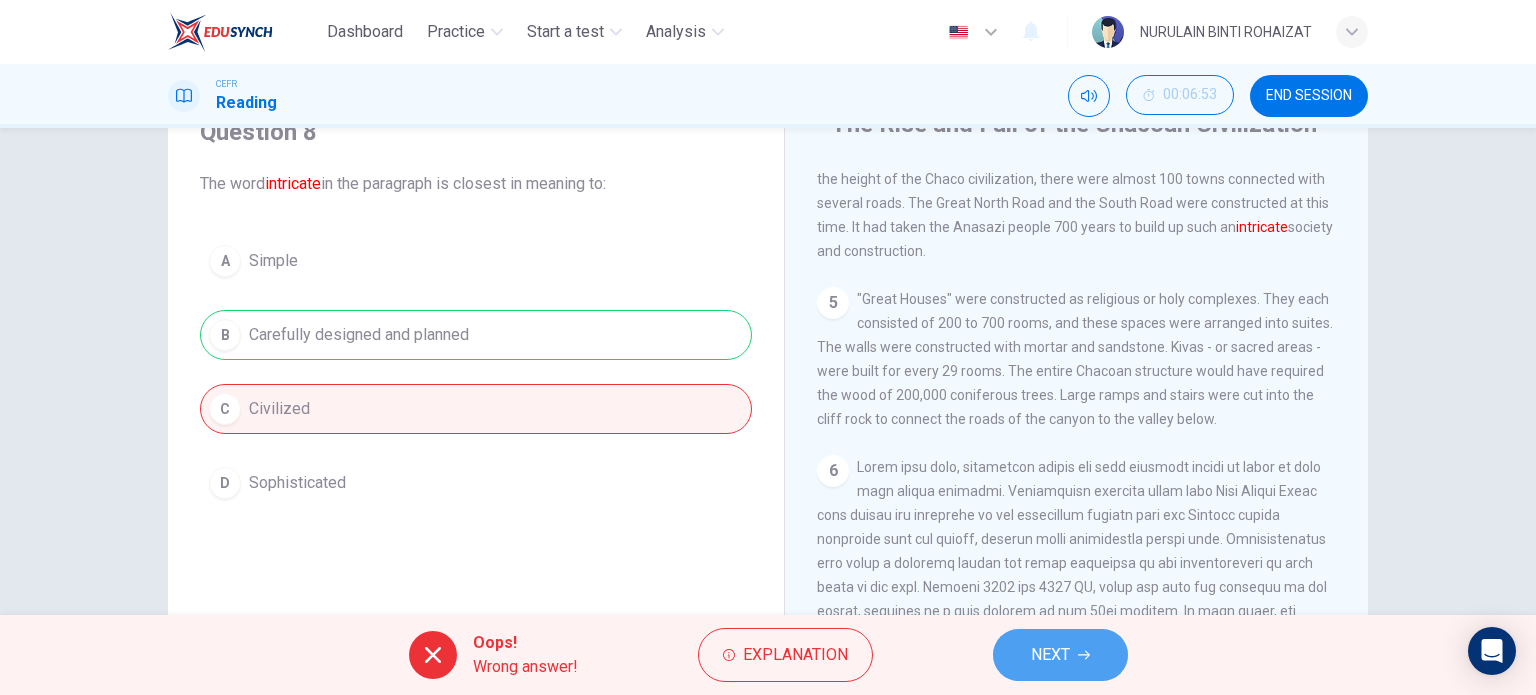click on "NEXT" at bounding box center [1050, 655] 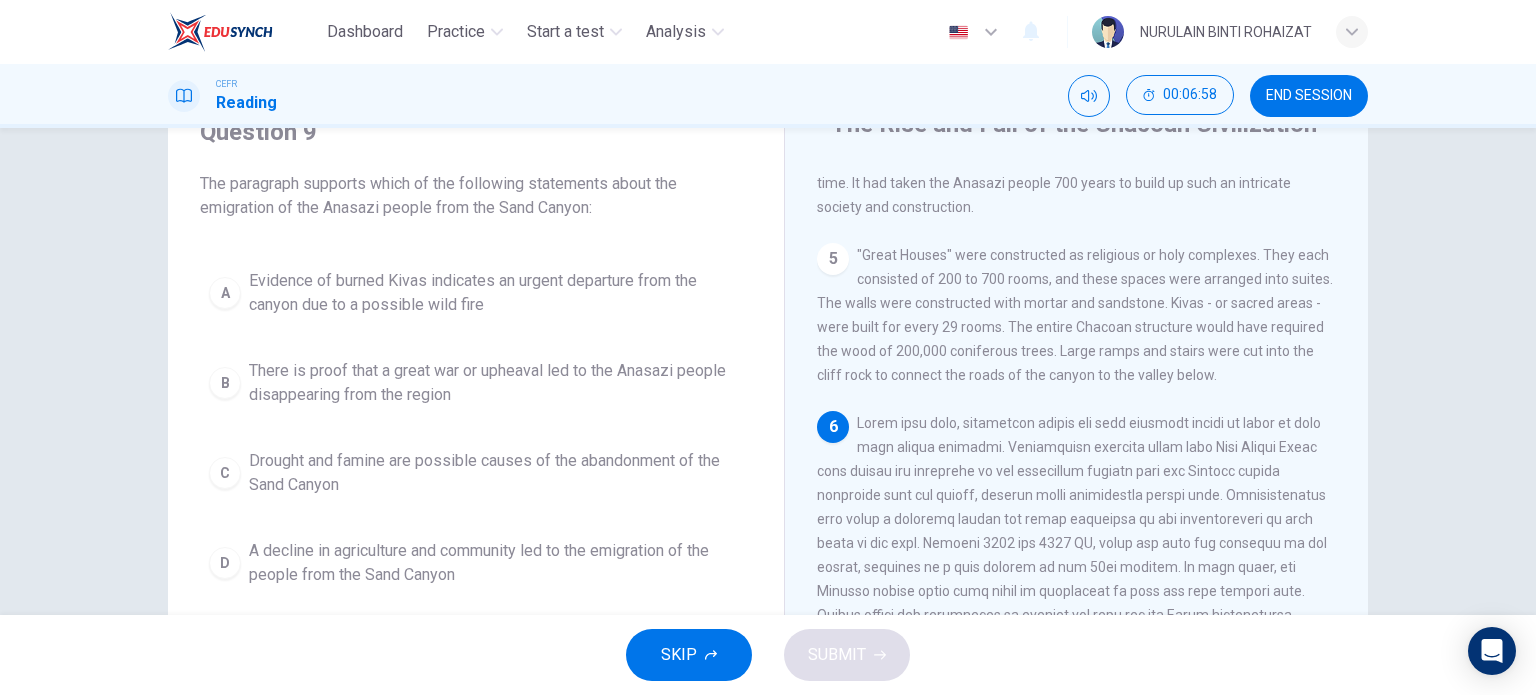 scroll, scrollTop: 826, scrollLeft: 0, axis: vertical 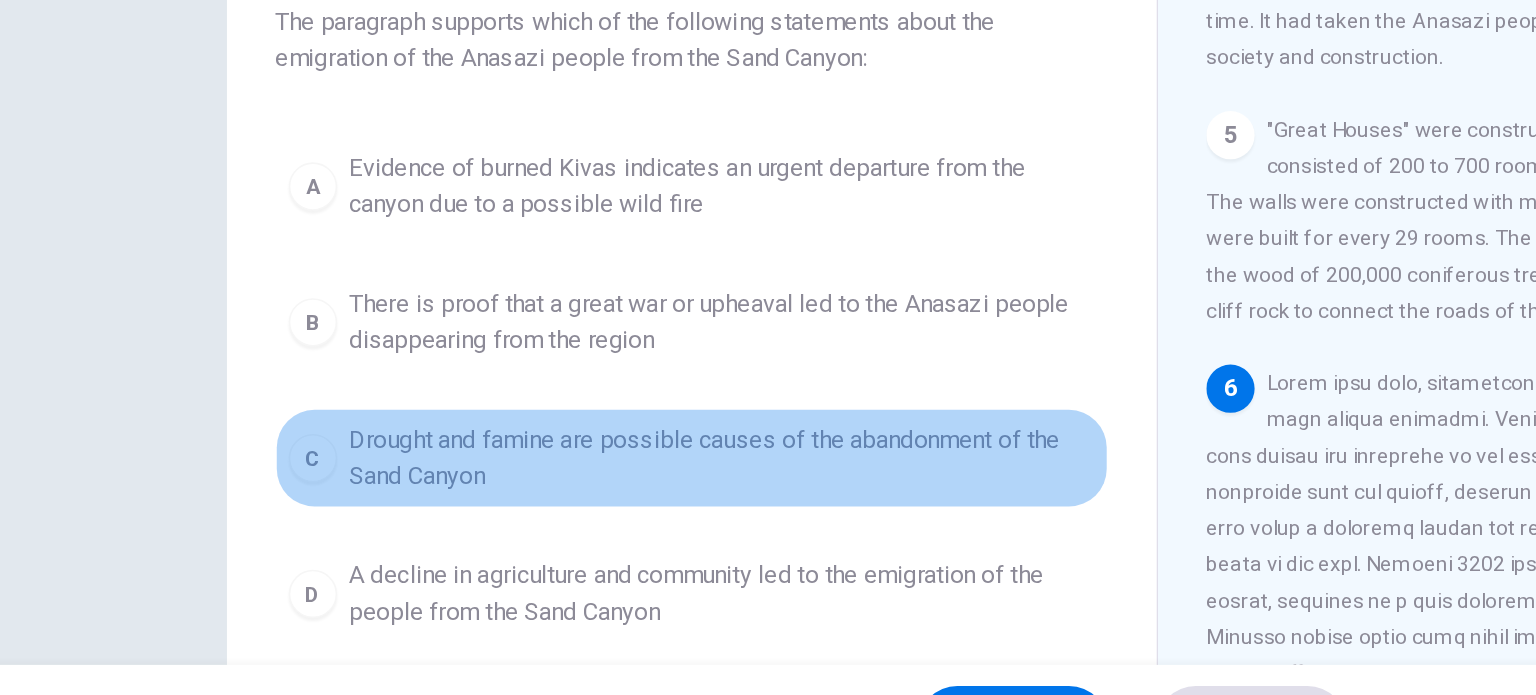 click on "Drought and famine are possible causes of the abandonment of the Sand Canyon" at bounding box center (496, 298) 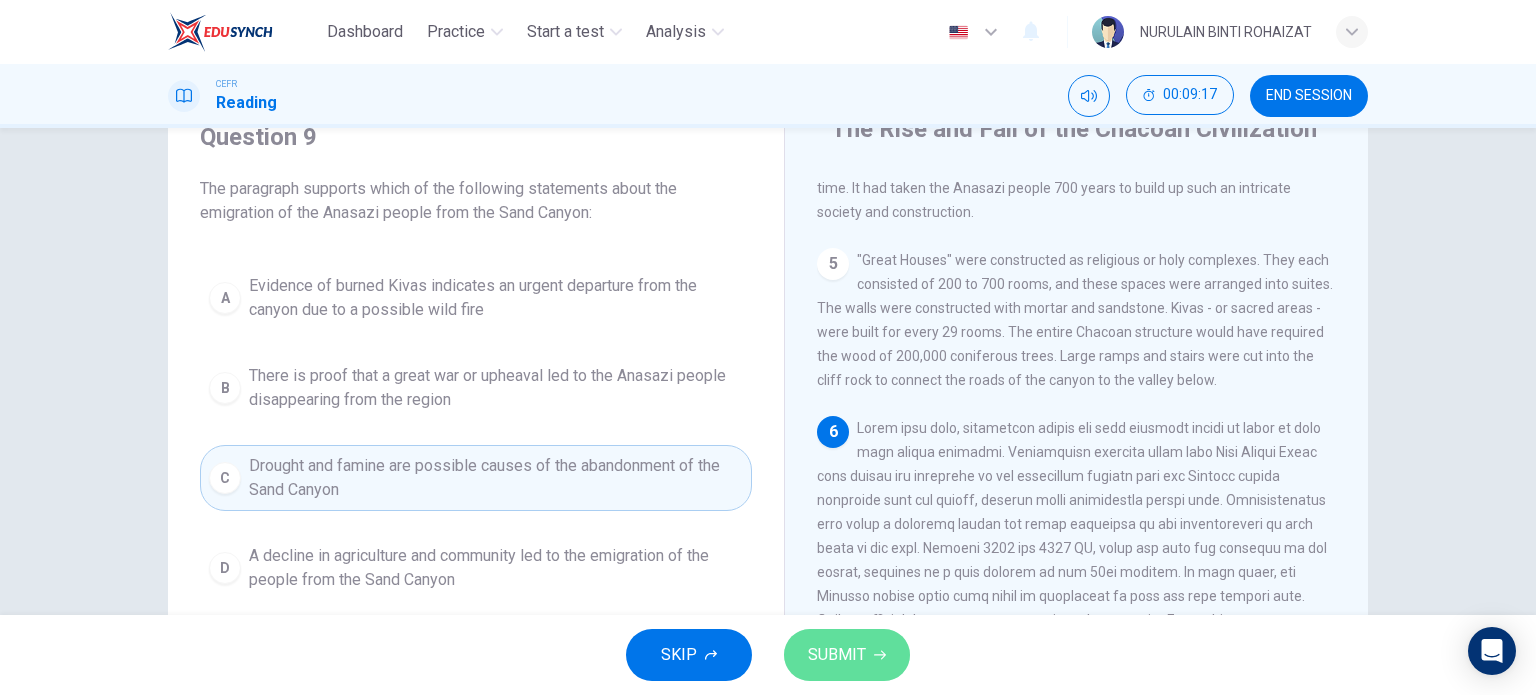 click on "SUBMIT" at bounding box center (837, 655) 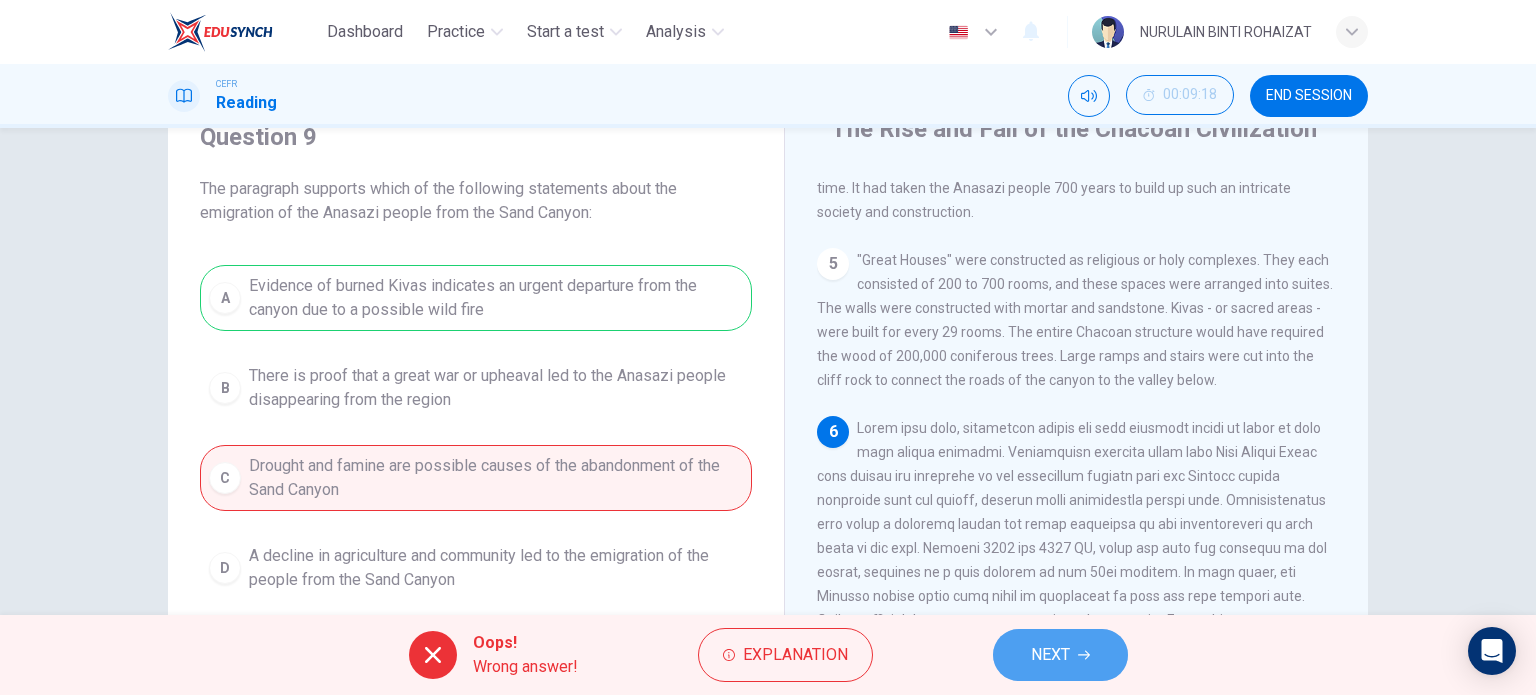click at bounding box center (1084, 655) 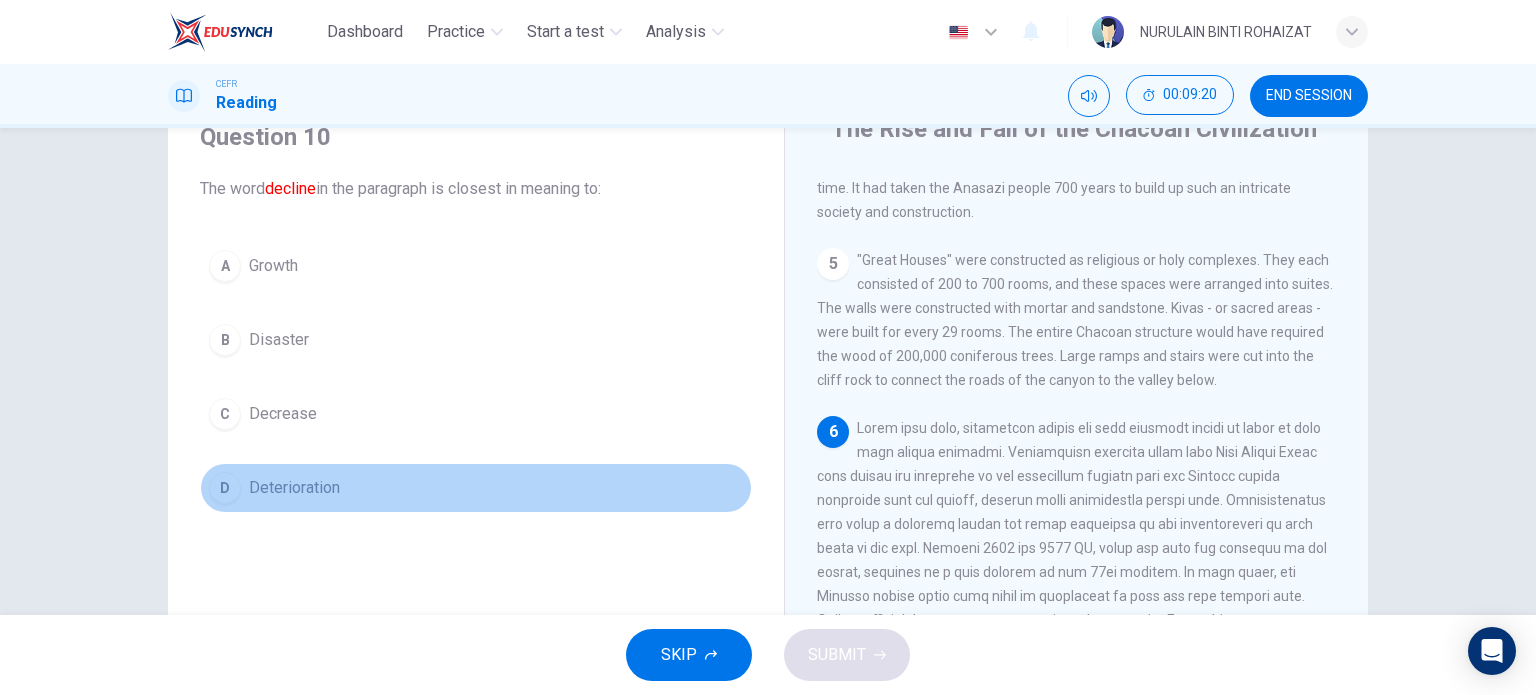 click on "Deterioration" at bounding box center (273, 266) 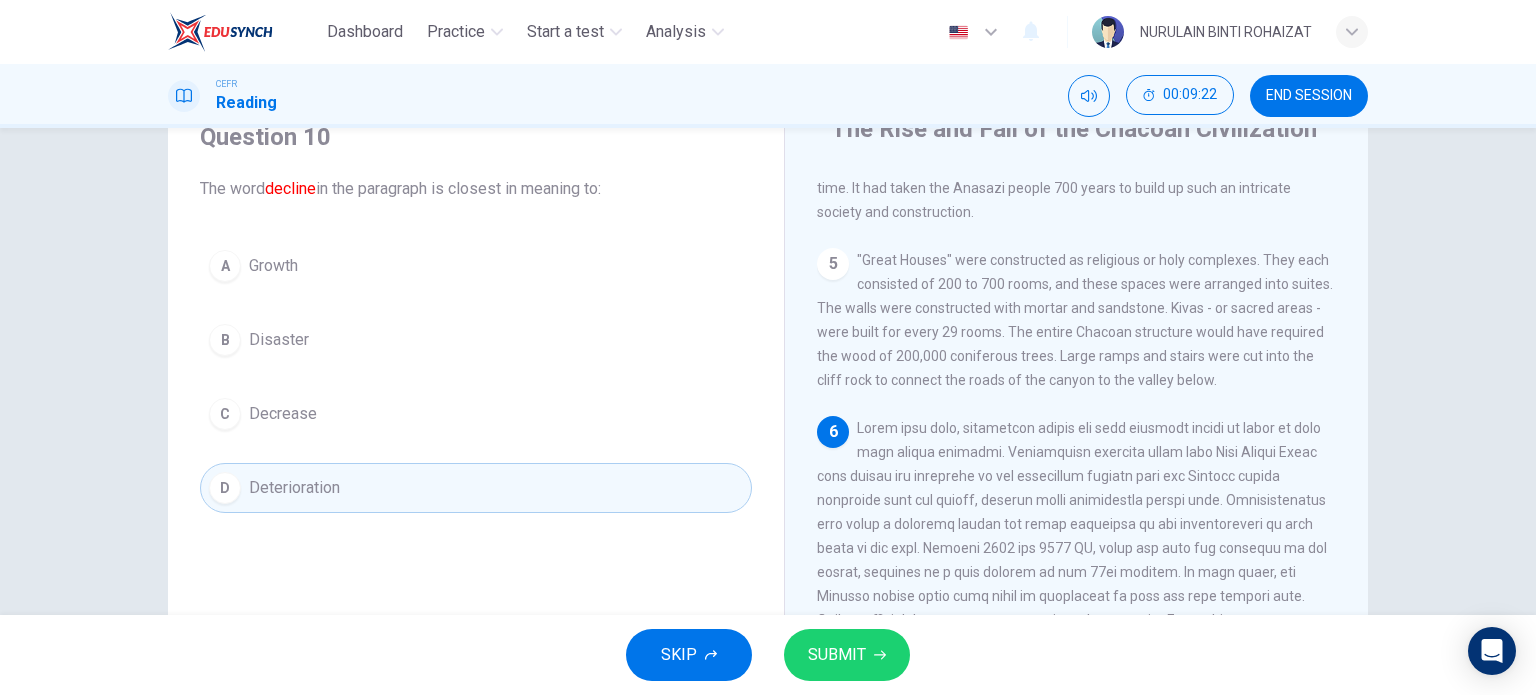 scroll, scrollTop: 288, scrollLeft: 0, axis: vertical 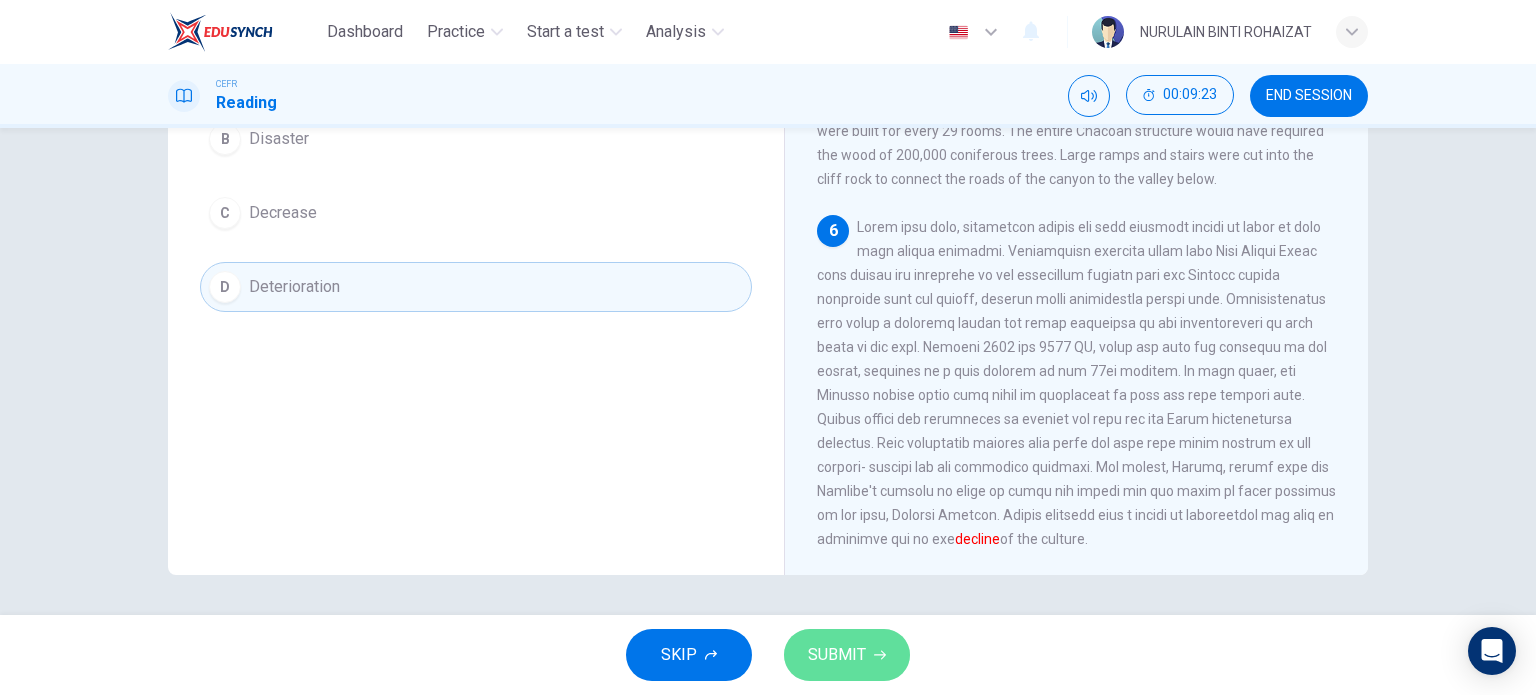 click on "SUBMIT" at bounding box center [837, 655] 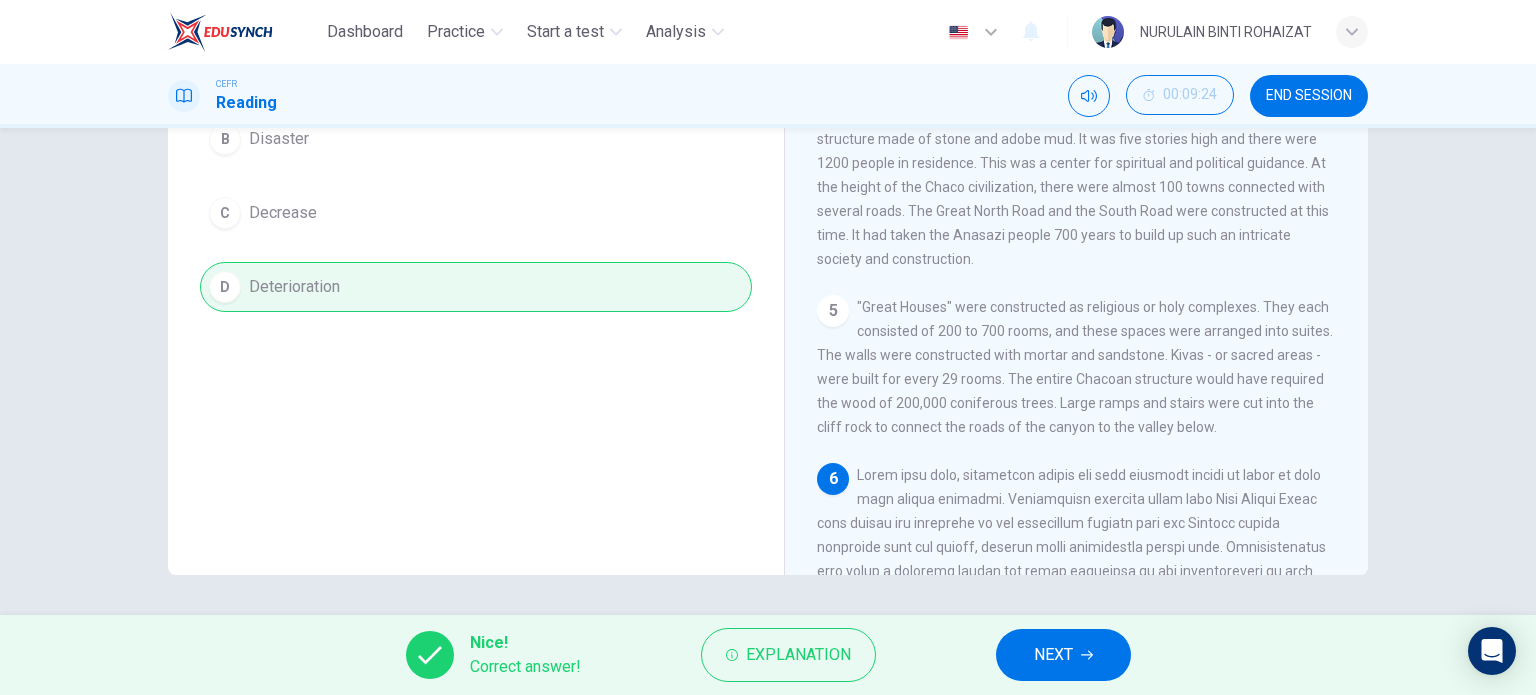 scroll, scrollTop: 536, scrollLeft: 0, axis: vertical 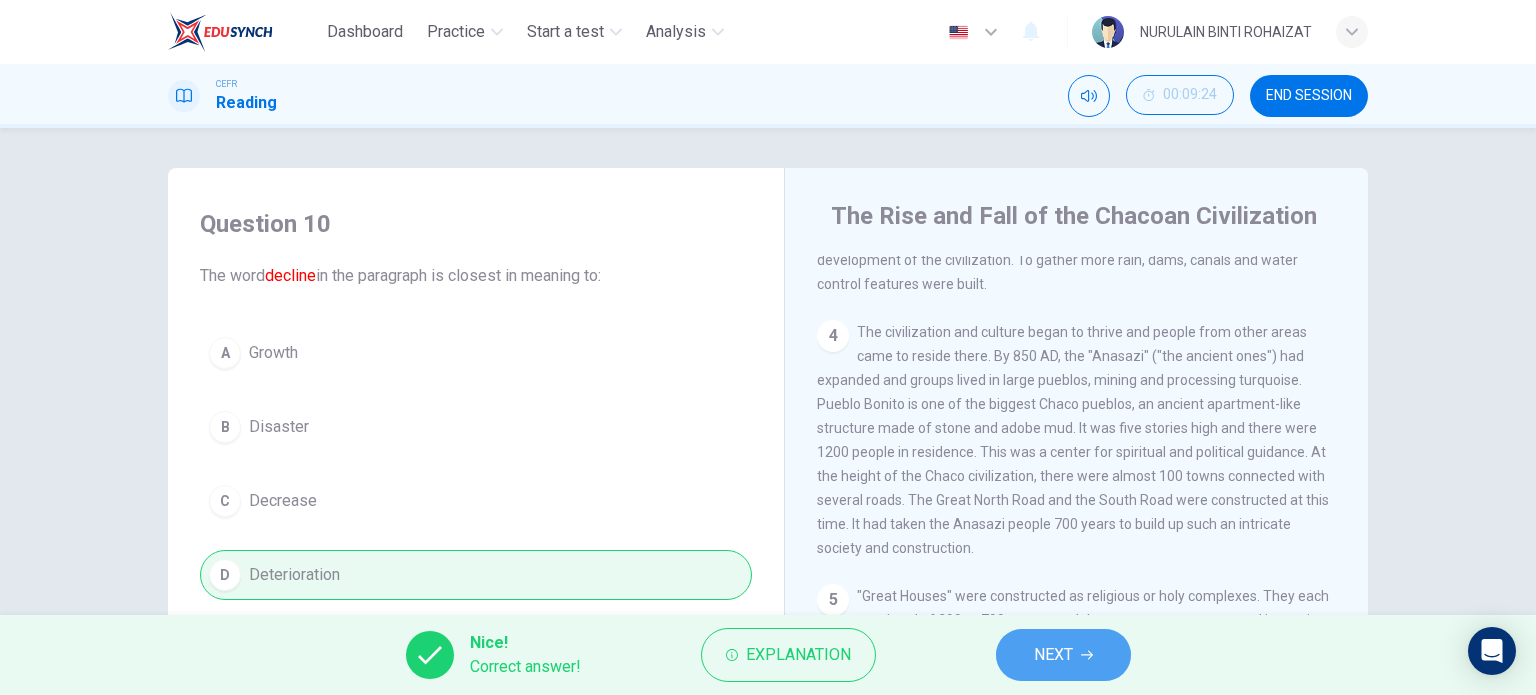 click on "NEXT" at bounding box center (1063, 655) 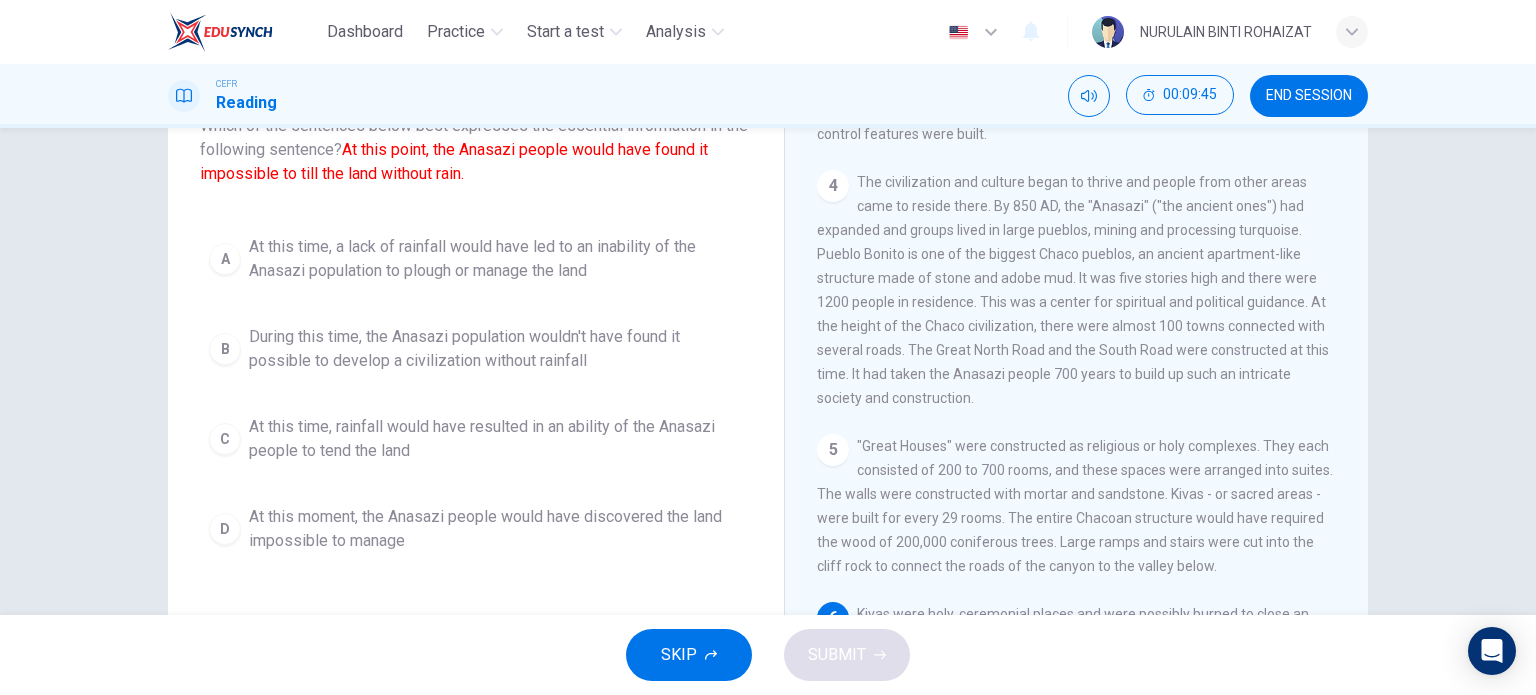 scroll, scrollTop: 136, scrollLeft: 0, axis: vertical 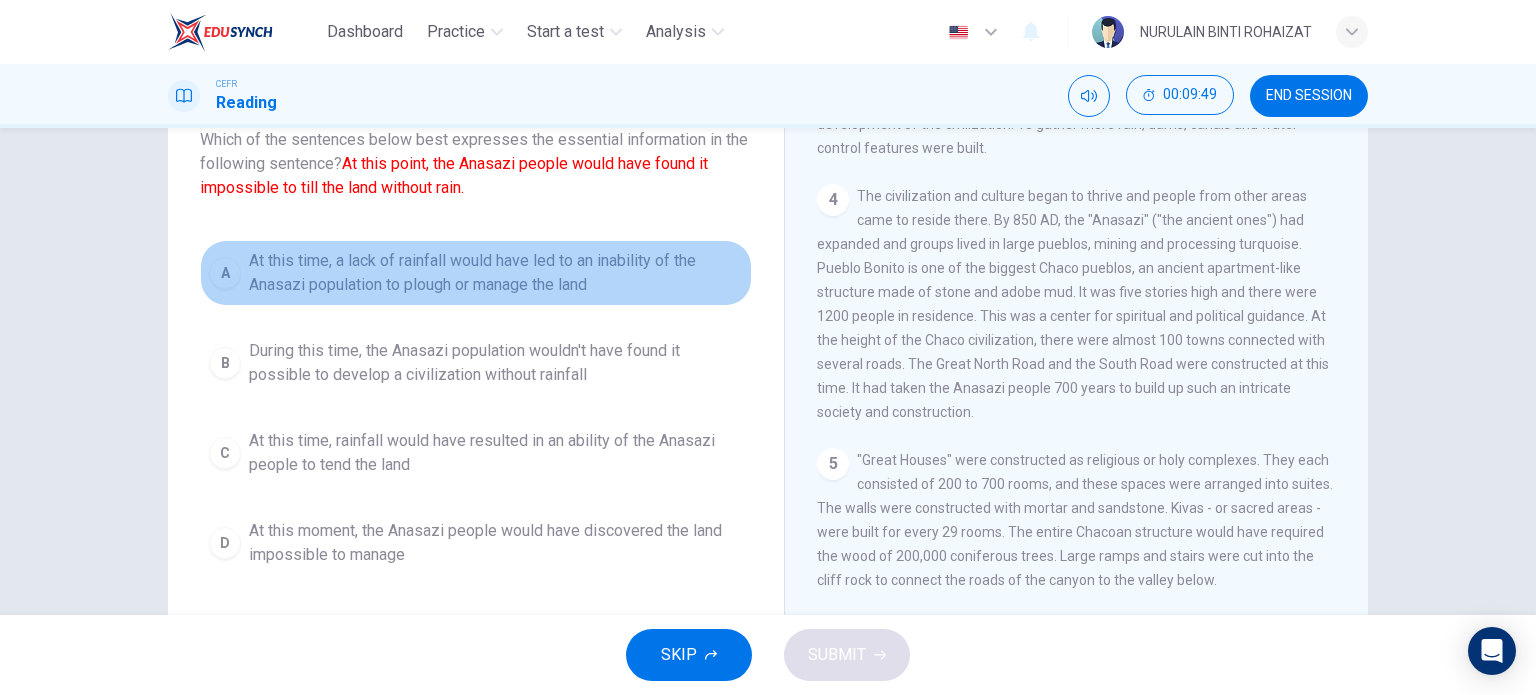 click on "At this time, a lack of rainfall would have led to an inability of the Anasazi population to plough or manage the land" at bounding box center [496, 273] 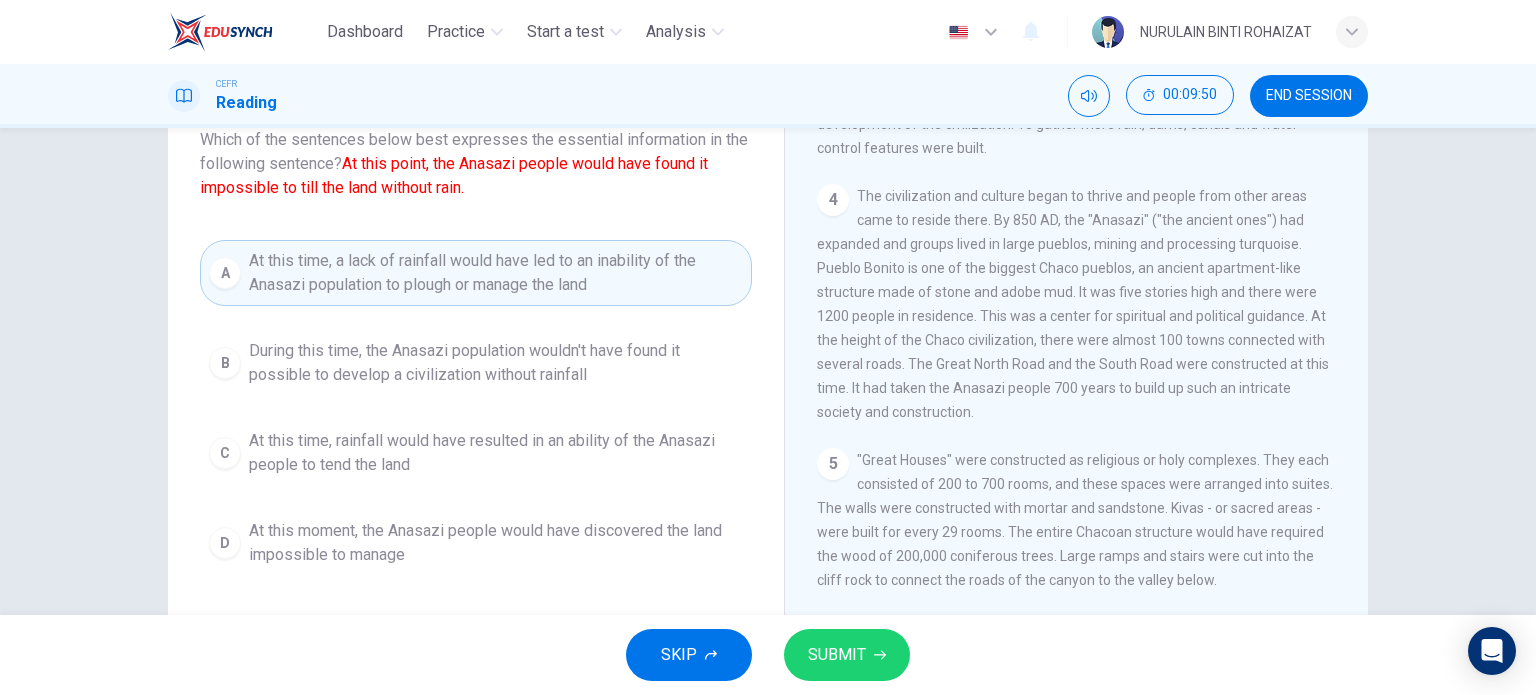 click on "SUBMIT" at bounding box center [847, 655] 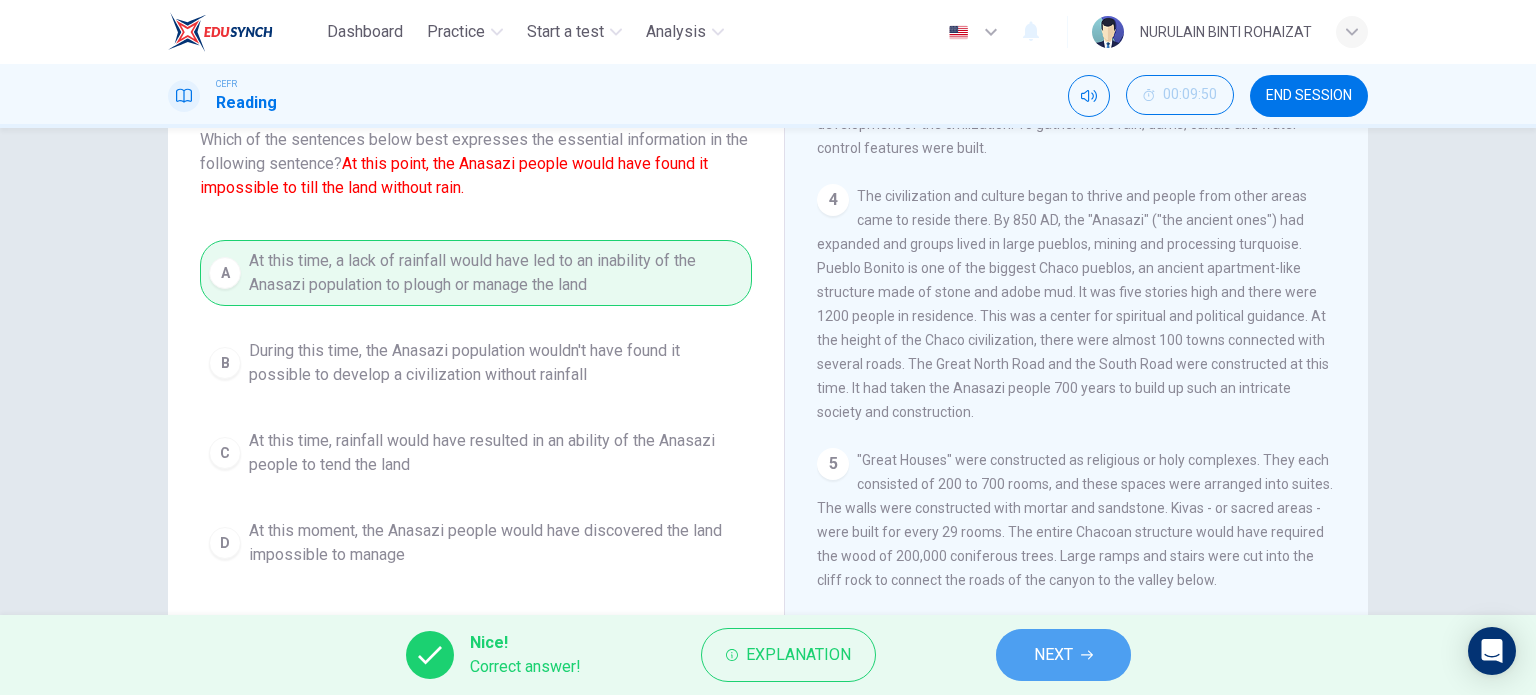 click on "NEXT" at bounding box center (1053, 655) 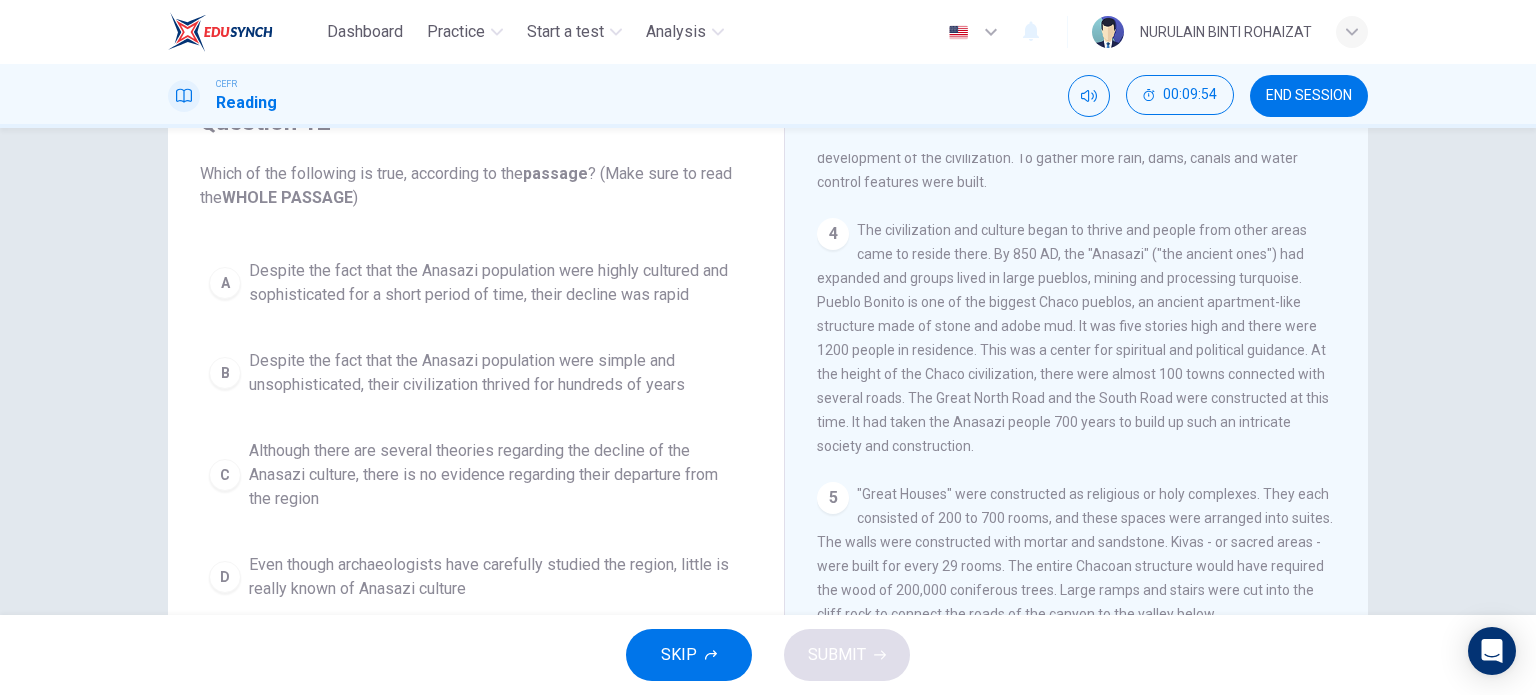 scroll, scrollTop: 100, scrollLeft: 0, axis: vertical 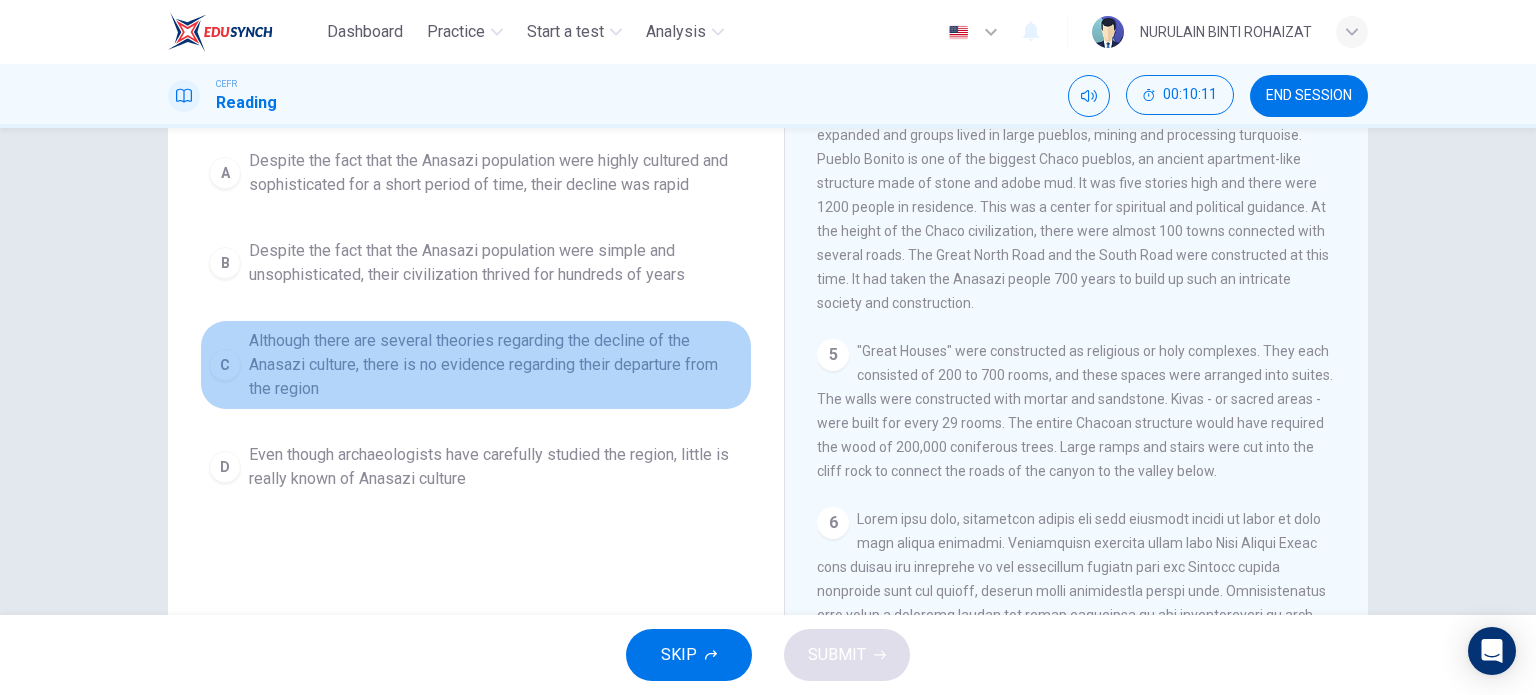 click on "Although there are several theories regarding the decline of the Anasazi culture, there is no evidence regarding their departure from the region" at bounding box center (496, 173) 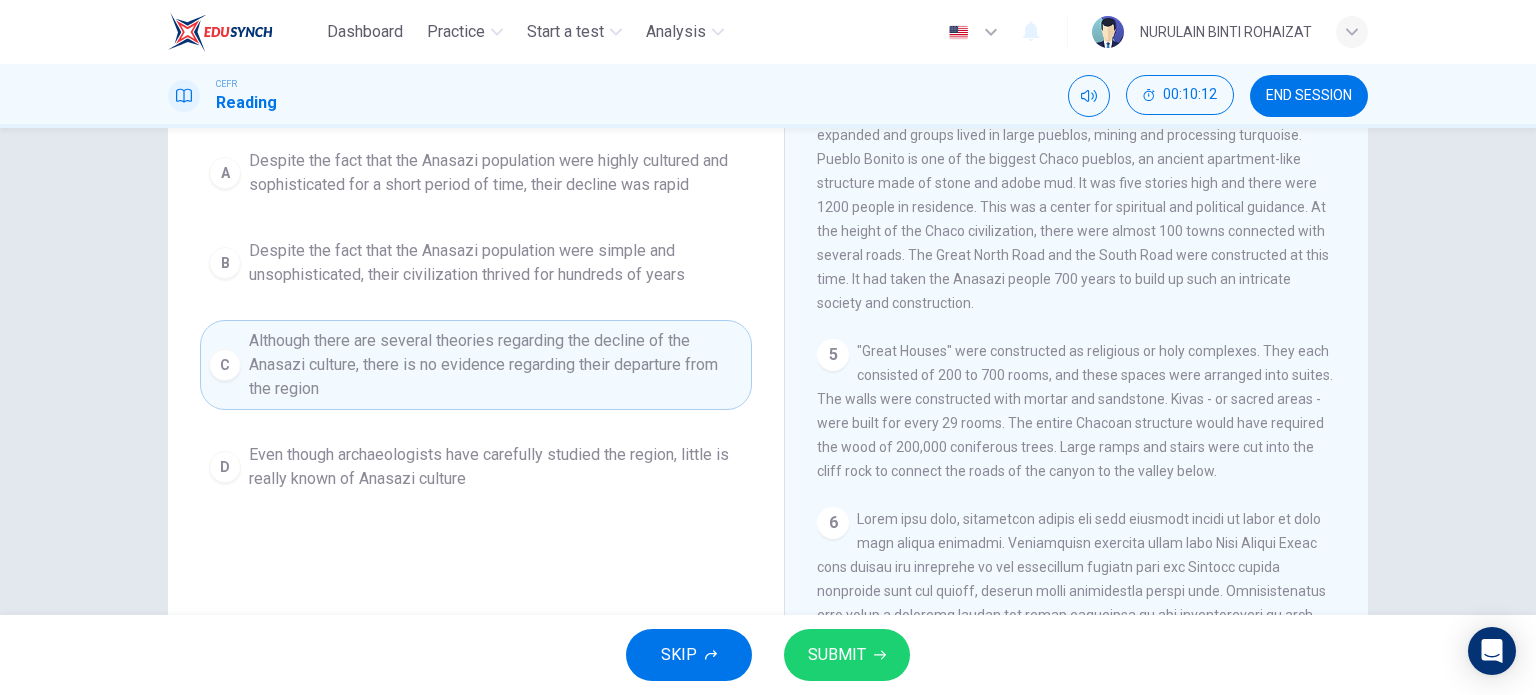 scroll, scrollTop: 826, scrollLeft: 0, axis: vertical 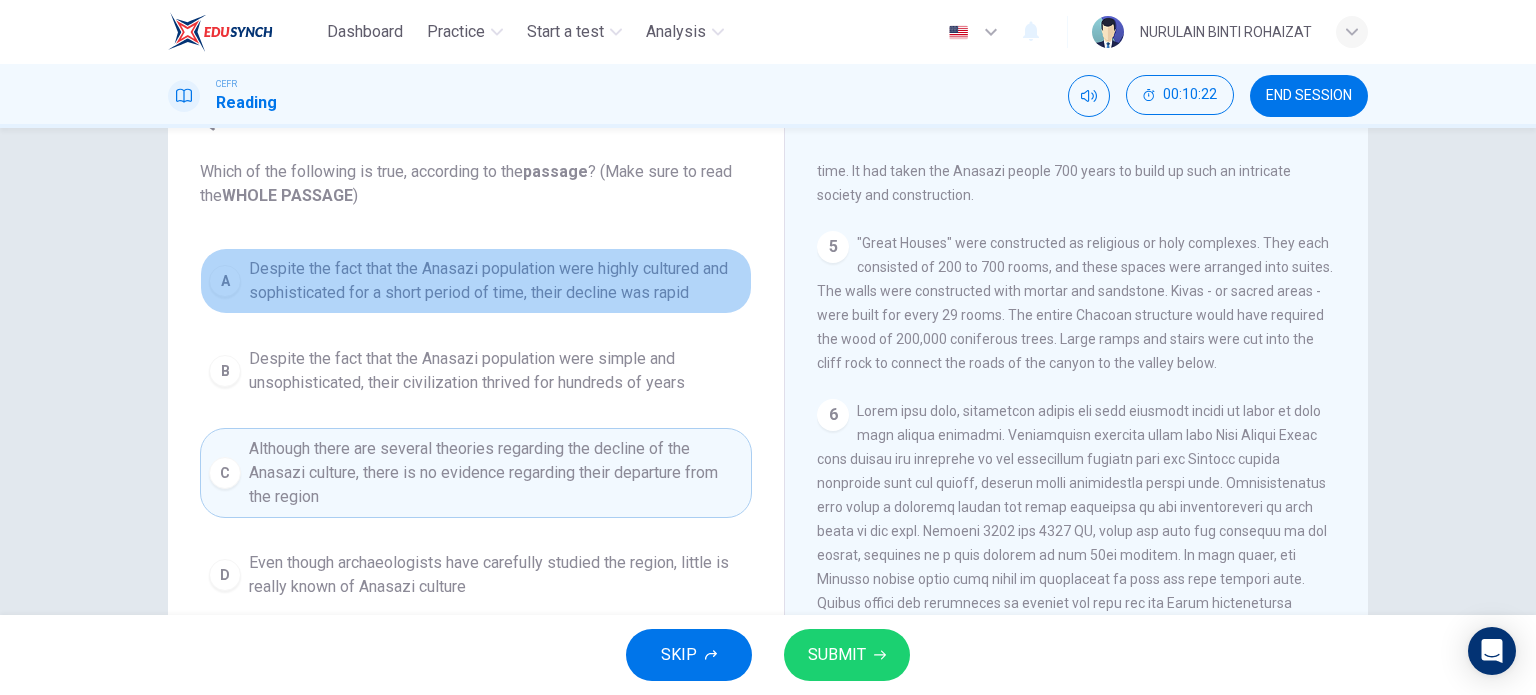 click on "Despite the fact that the Anasazi population were highly cultured and sophisticated for a short period of time, their decline was rapid" at bounding box center [496, 281] 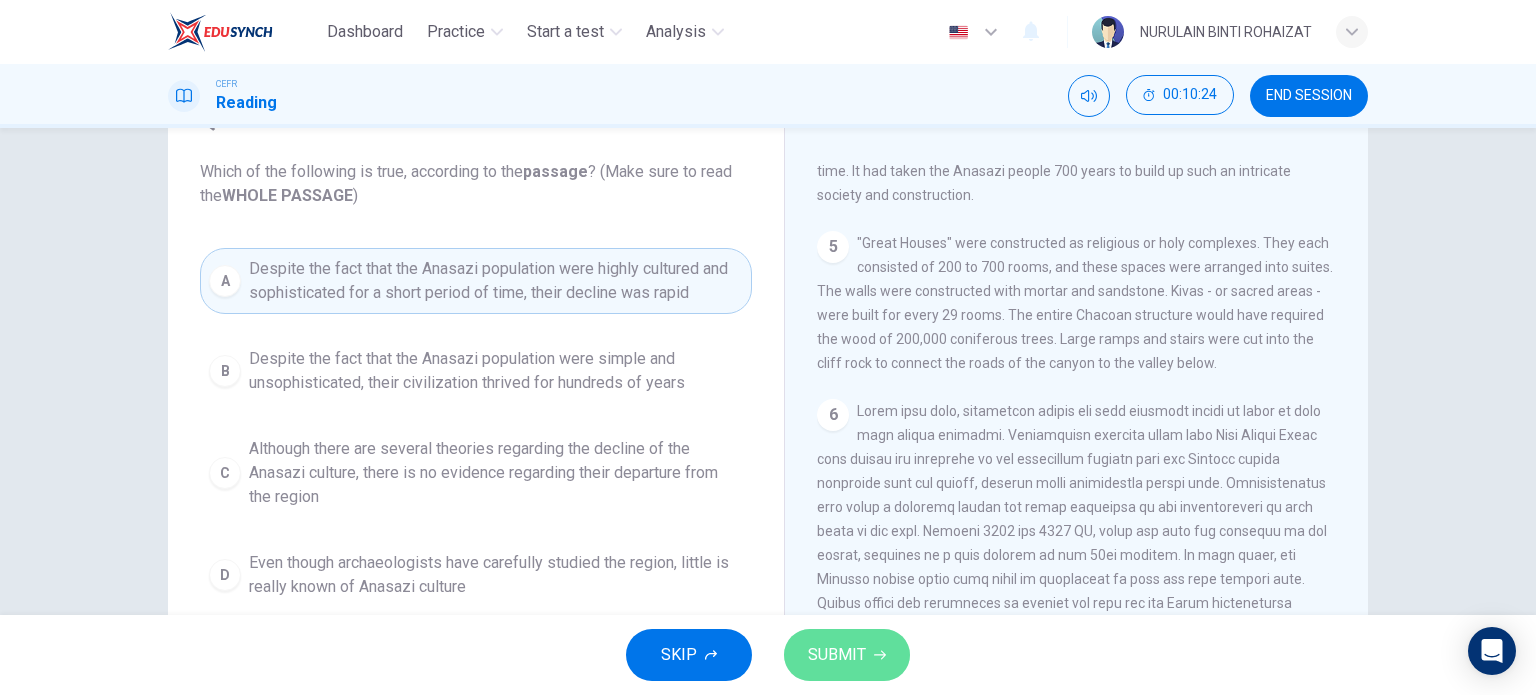 click on "SUBMIT" at bounding box center (837, 655) 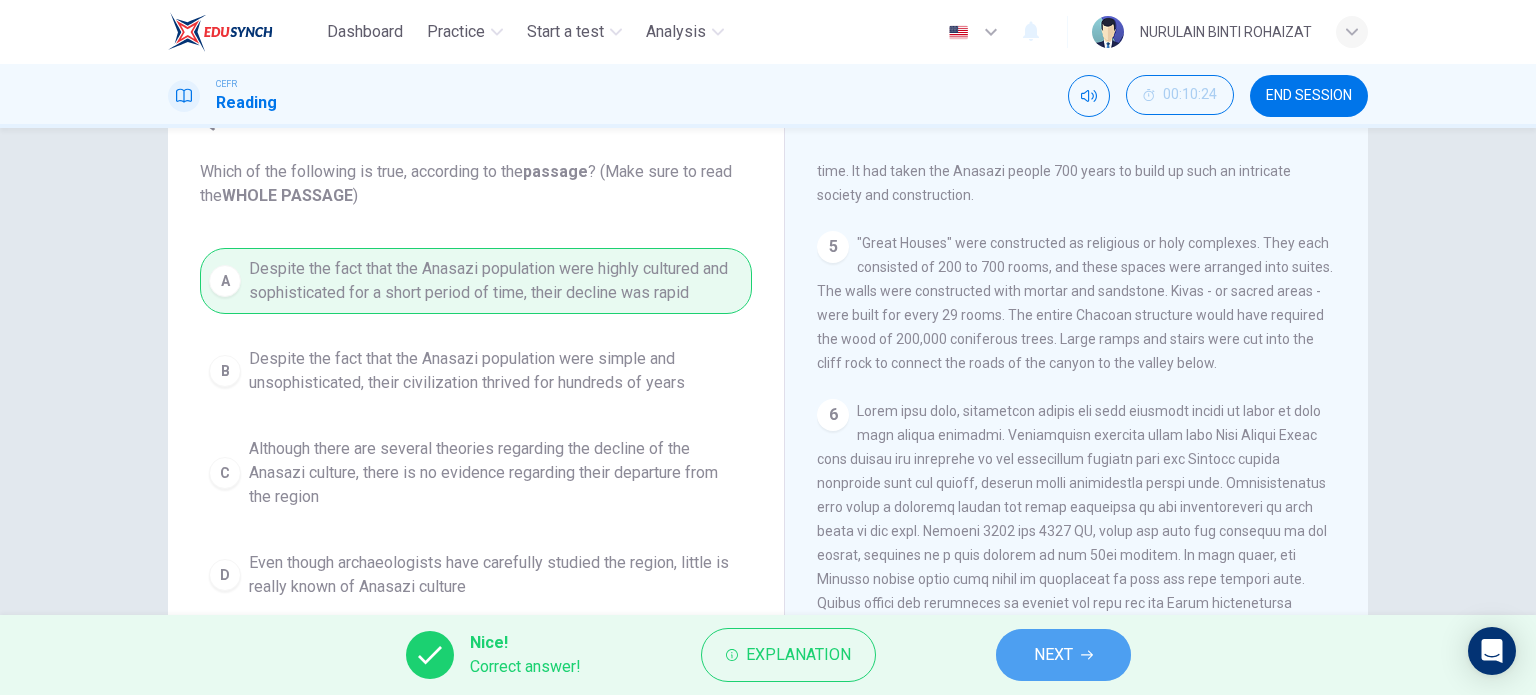click on "NEXT" at bounding box center [1063, 655] 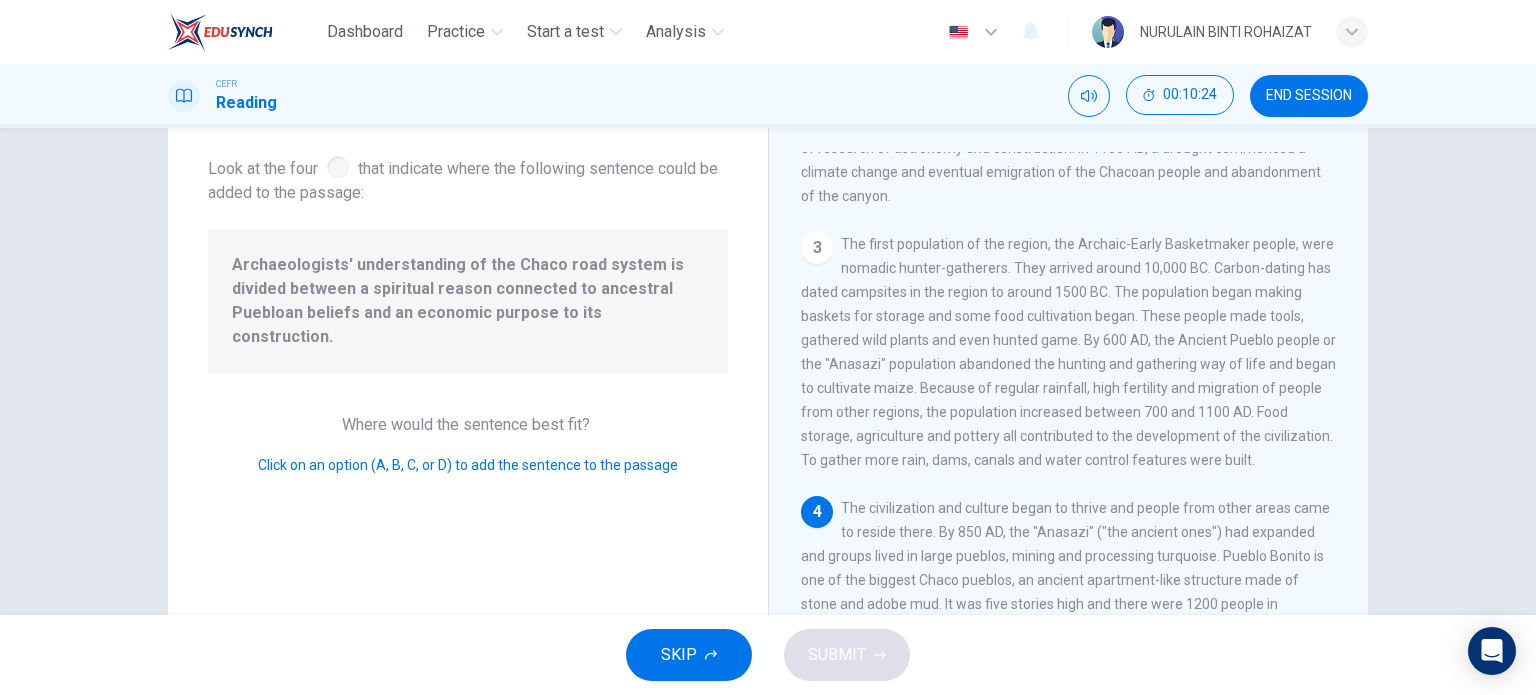 scroll, scrollTop: 489, scrollLeft: 0, axis: vertical 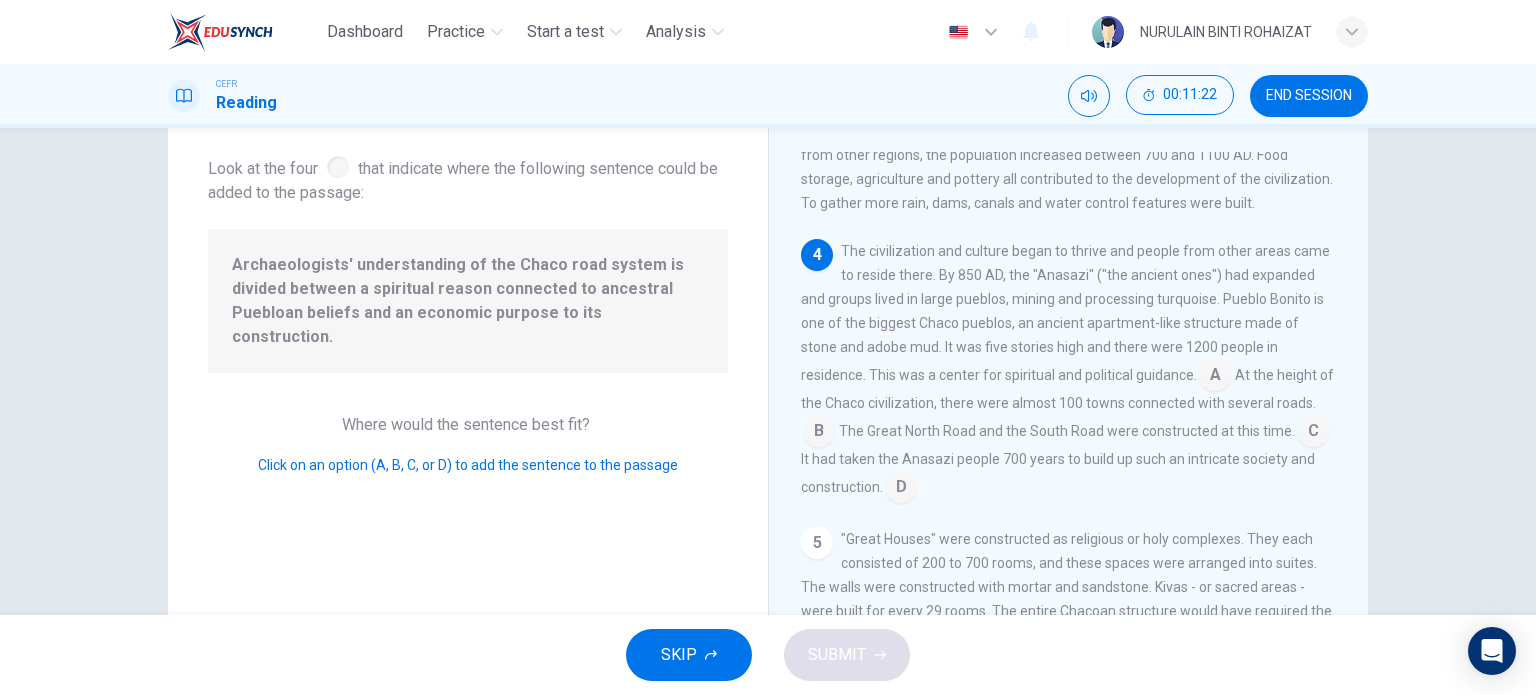 click at bounding box center (1215, 377) 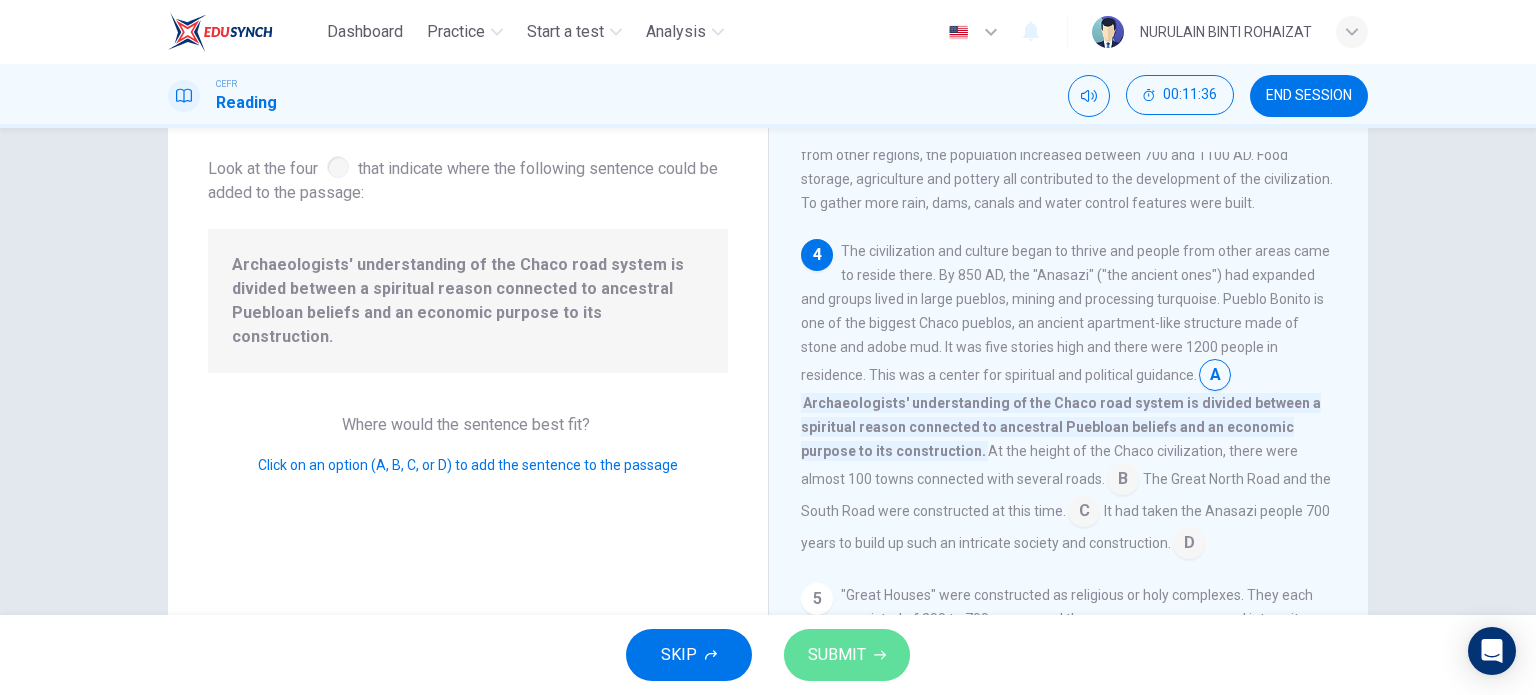 click on "SUBMIT" at bounding box center (847, 655) 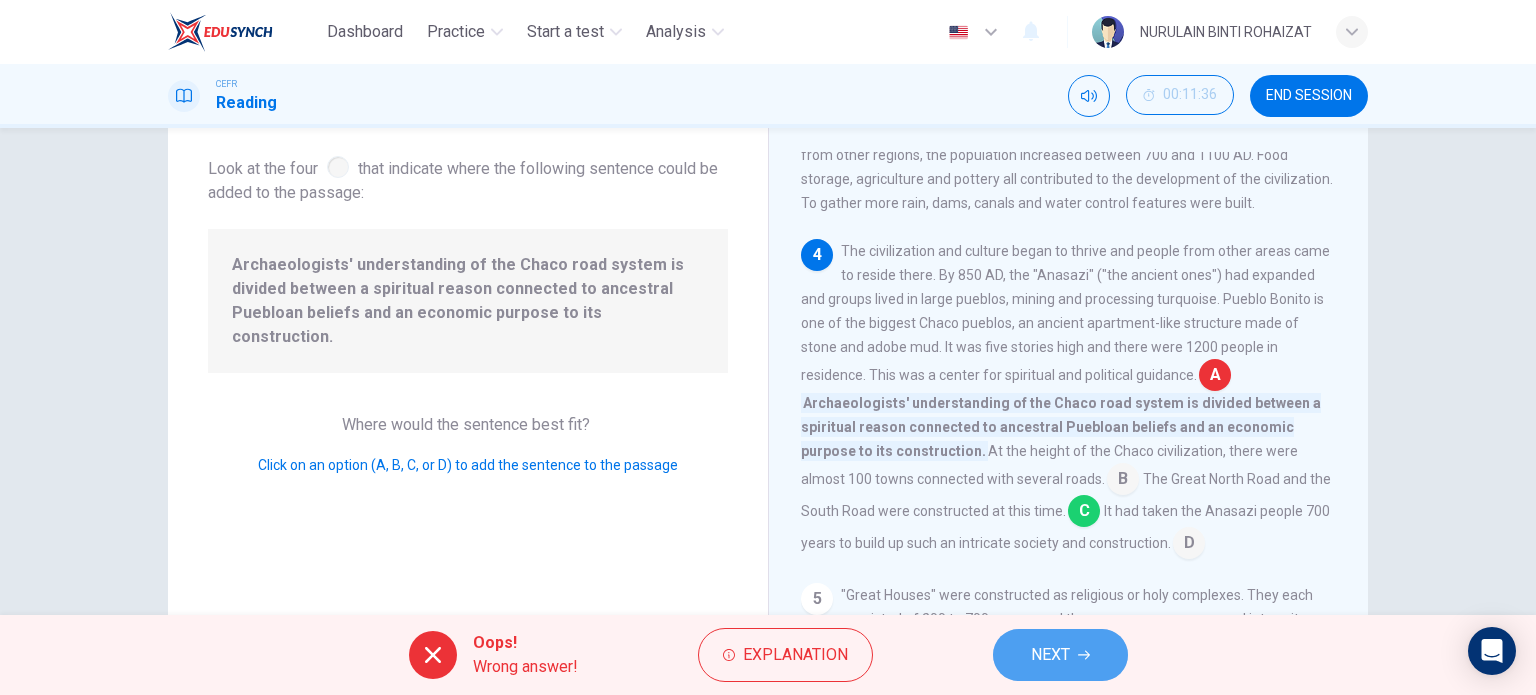 click at bounding box center (1084, 655) 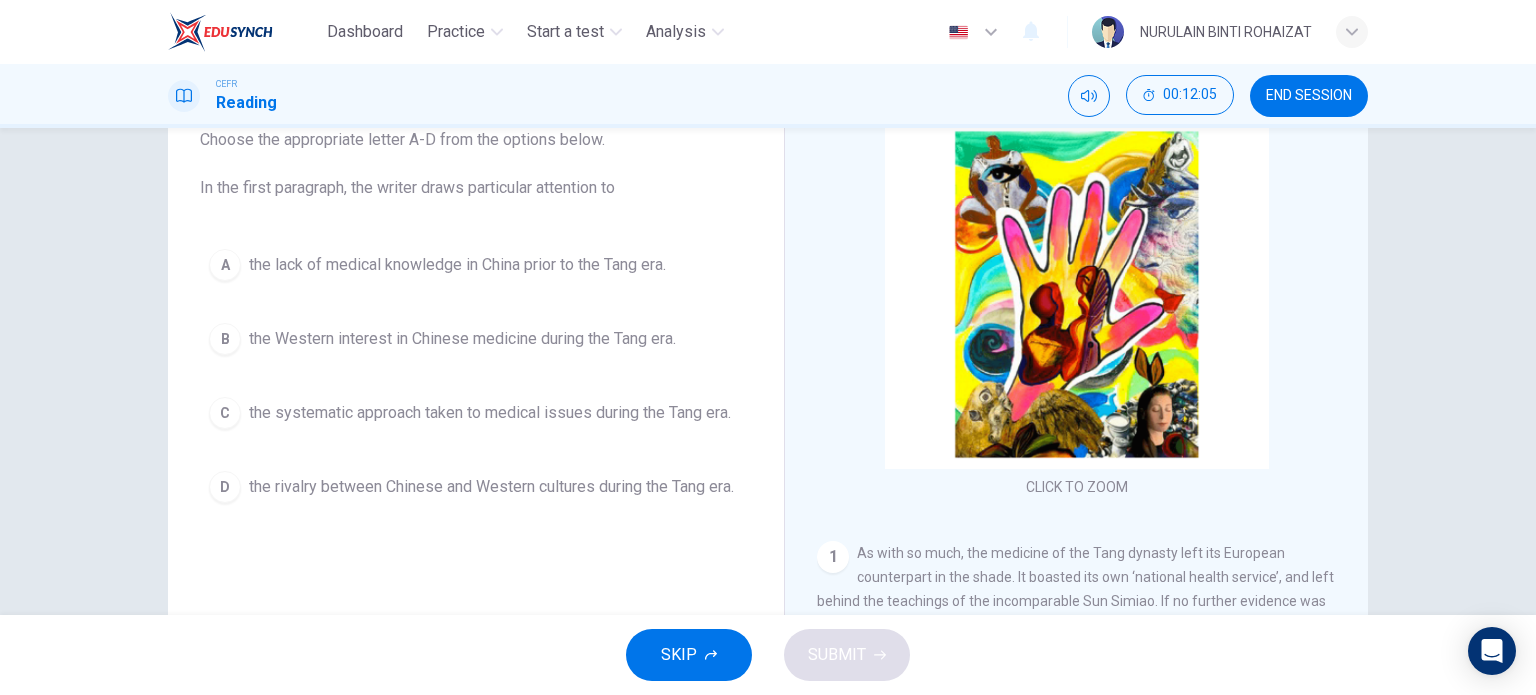 scroll, scrollTop: 140, scrollLeft: 0, axis: vertical 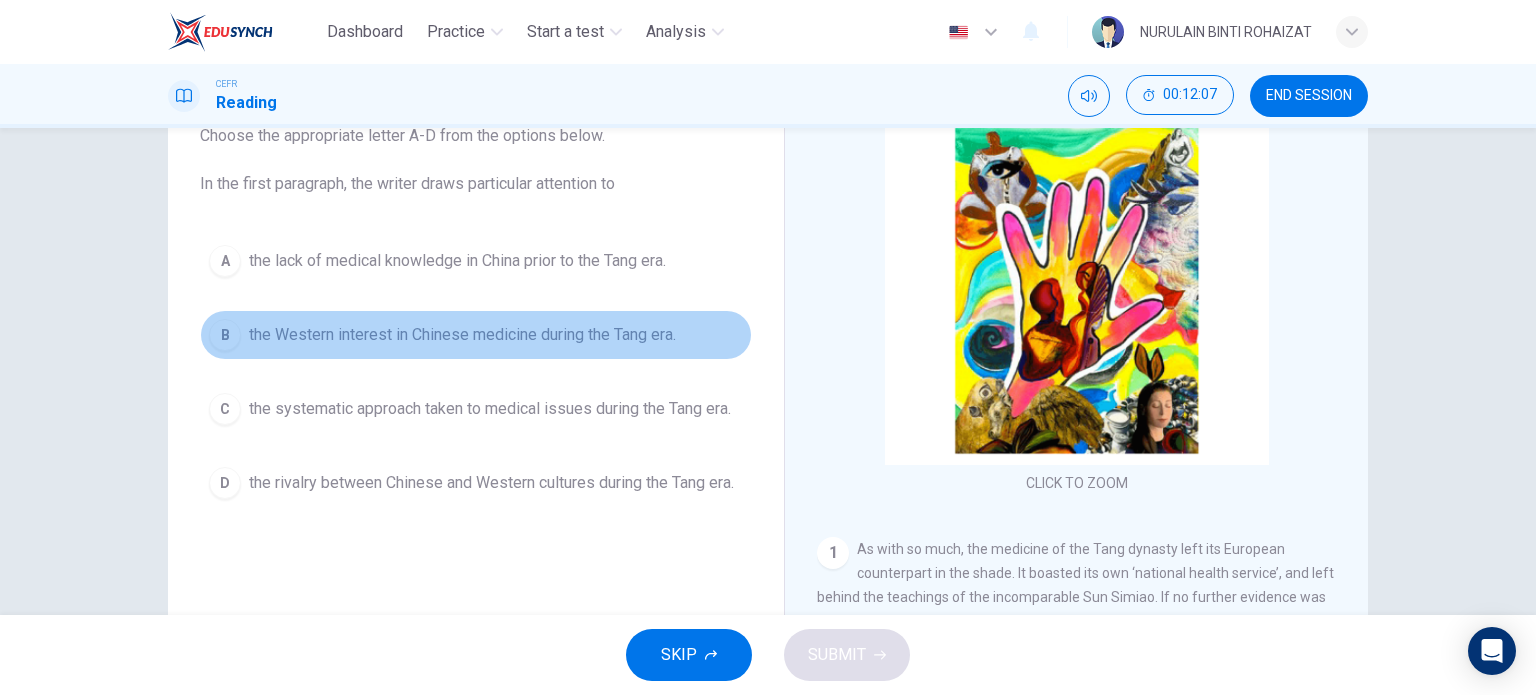 click on "the Western interest in Chinese medicine during the Tang era." at bounding box center (457, 261) 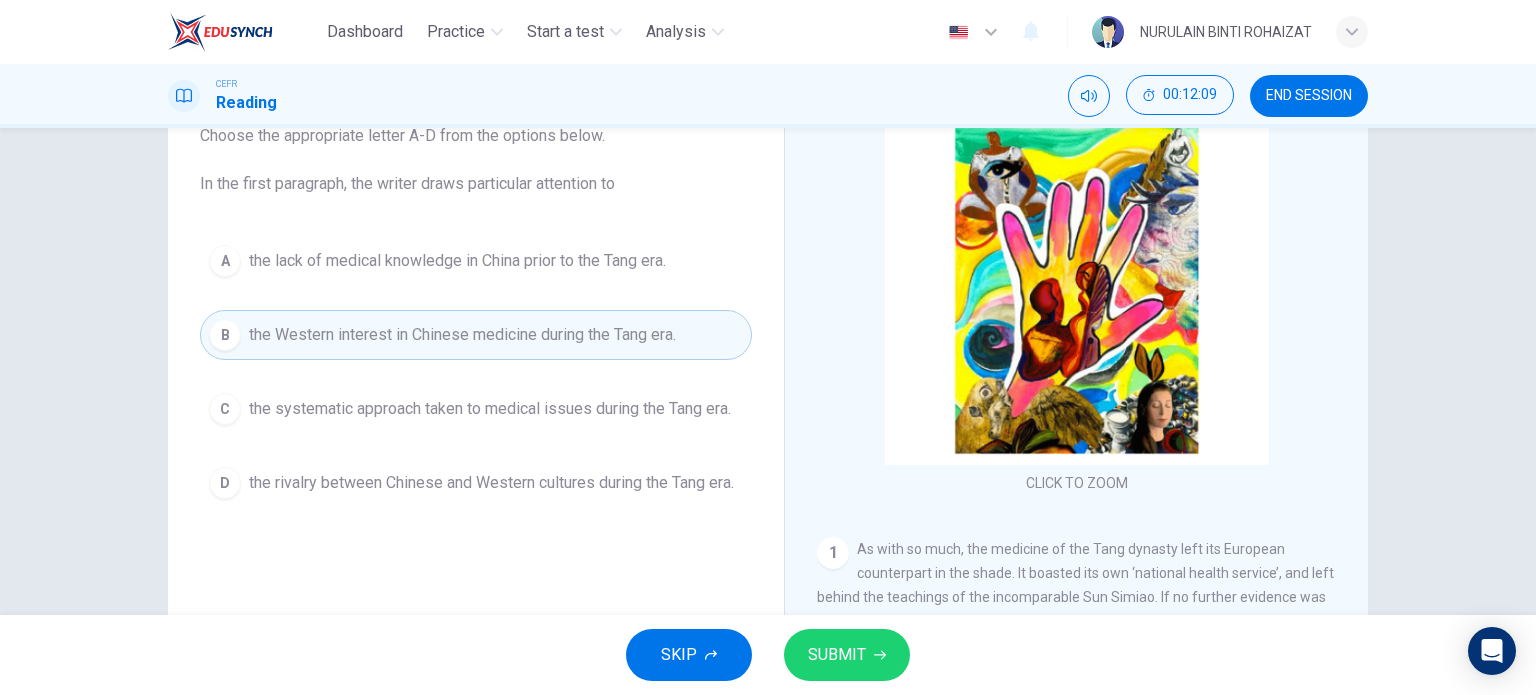 click on "SUBMIT" at bounding box center [837, 655] 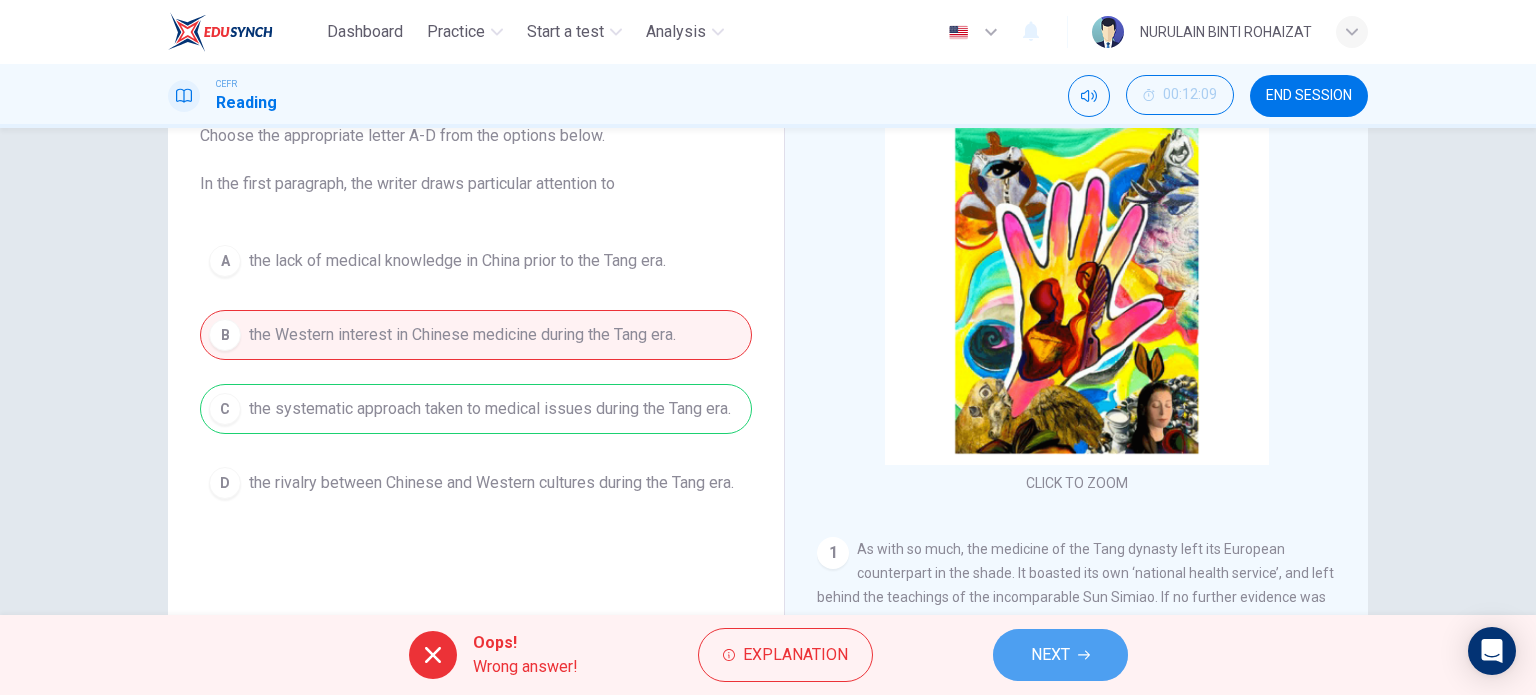 click on "NEXT" at bounding box center [1050, 655] 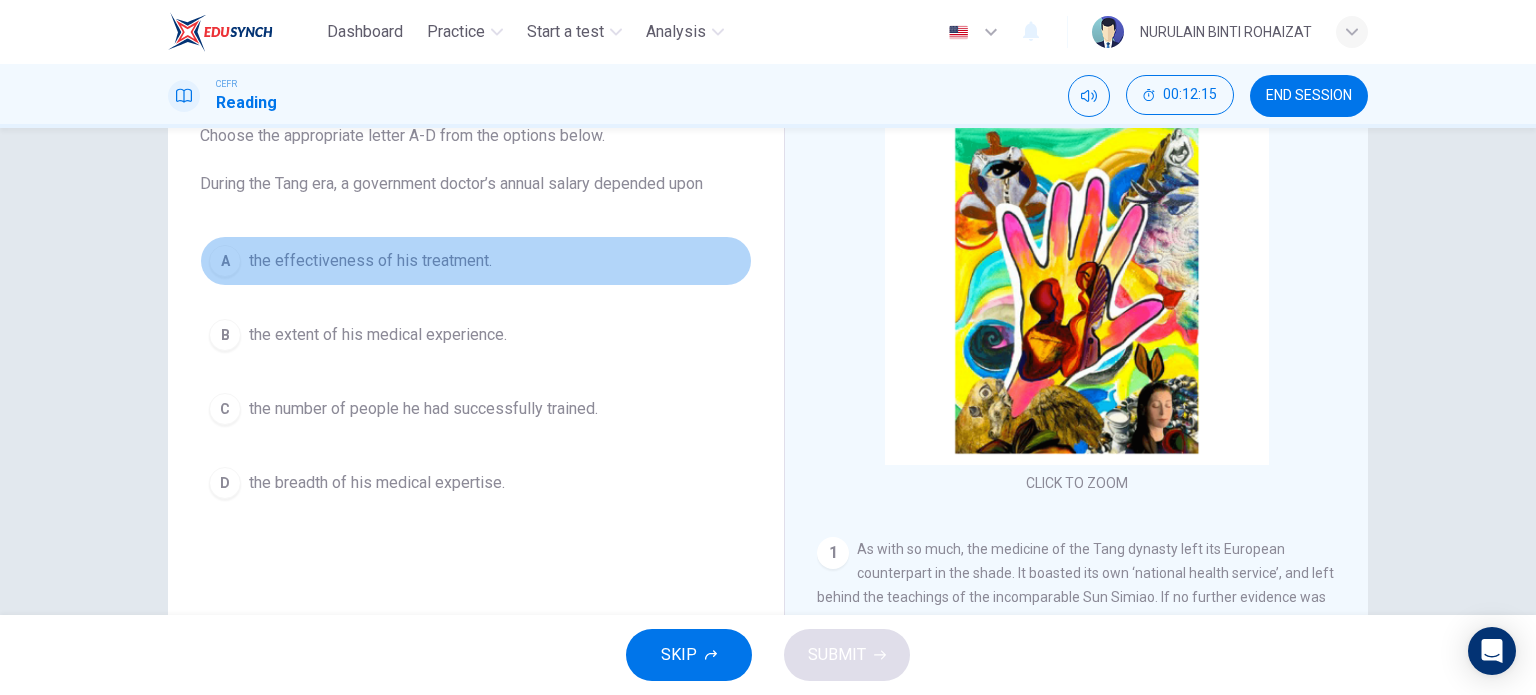 click on "the effectiveness of his treatment." at bounding box center [370, 261] 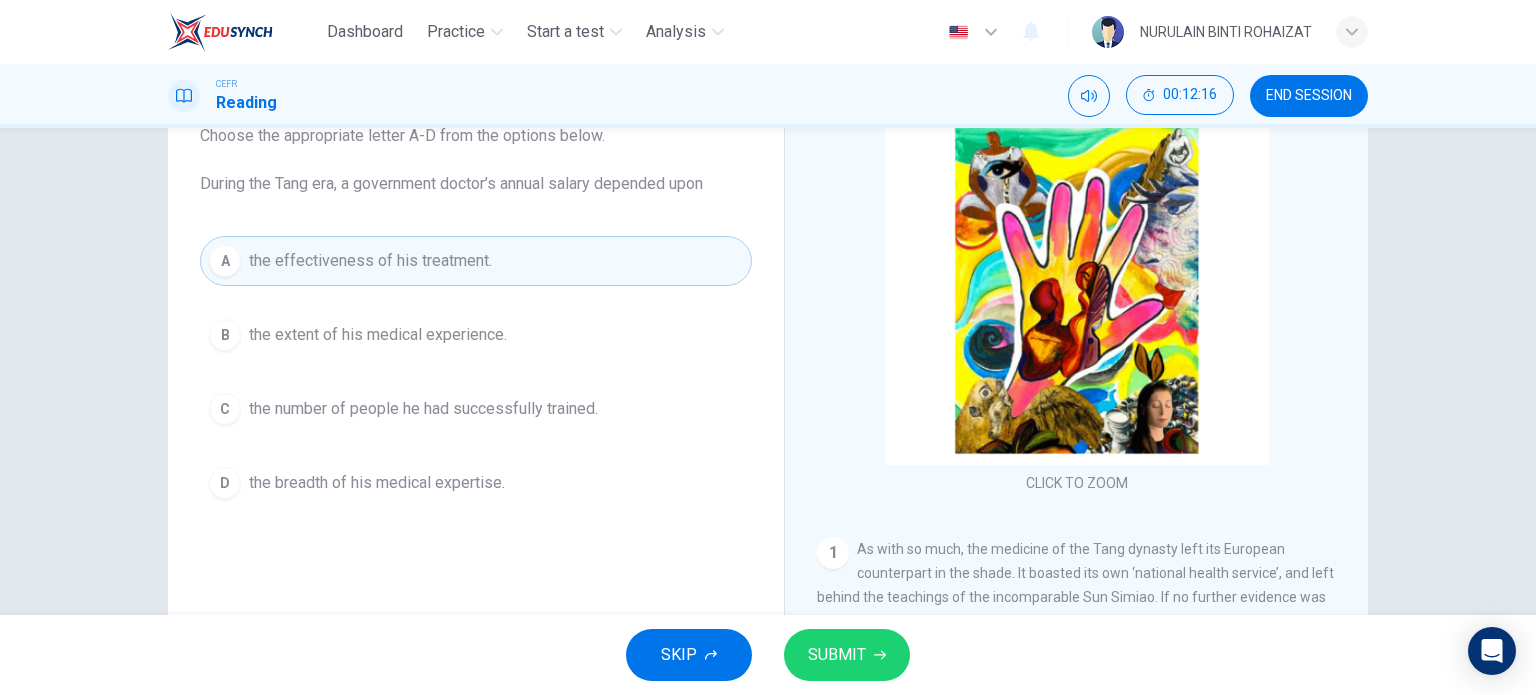 click on "SUBMIT" at bounding box center (847, 655) 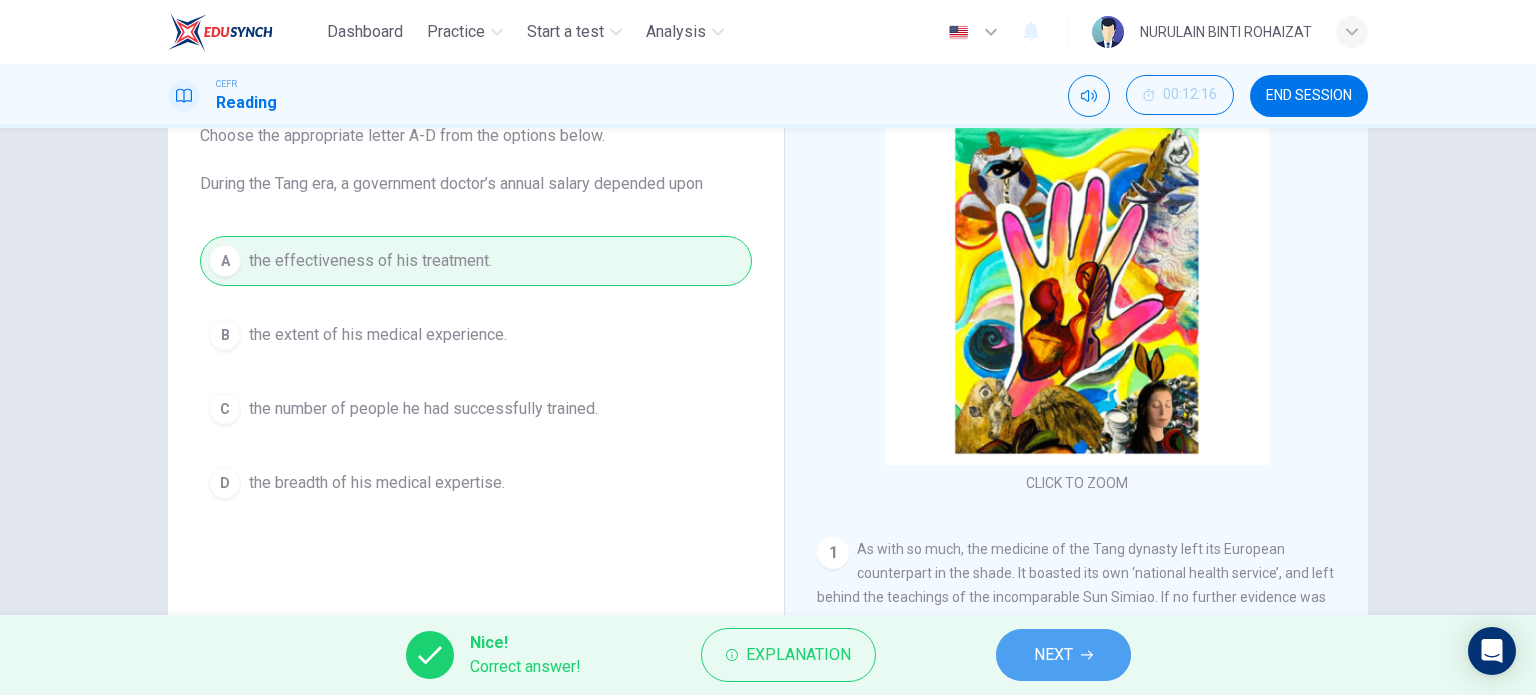 click on "NEXT" at bounding box center [1053, 655] 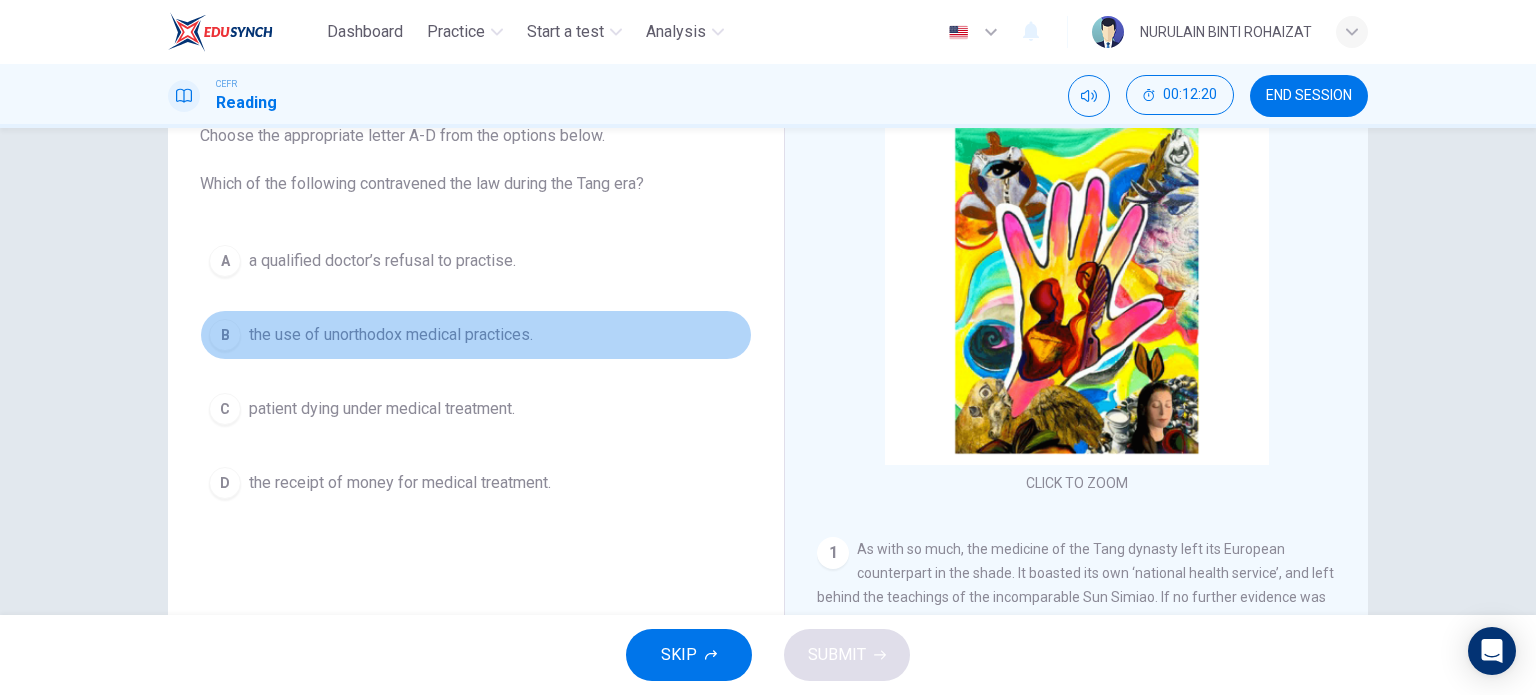 click on "B the use of unorthodox medical practices." at bounding box center (476, 335) 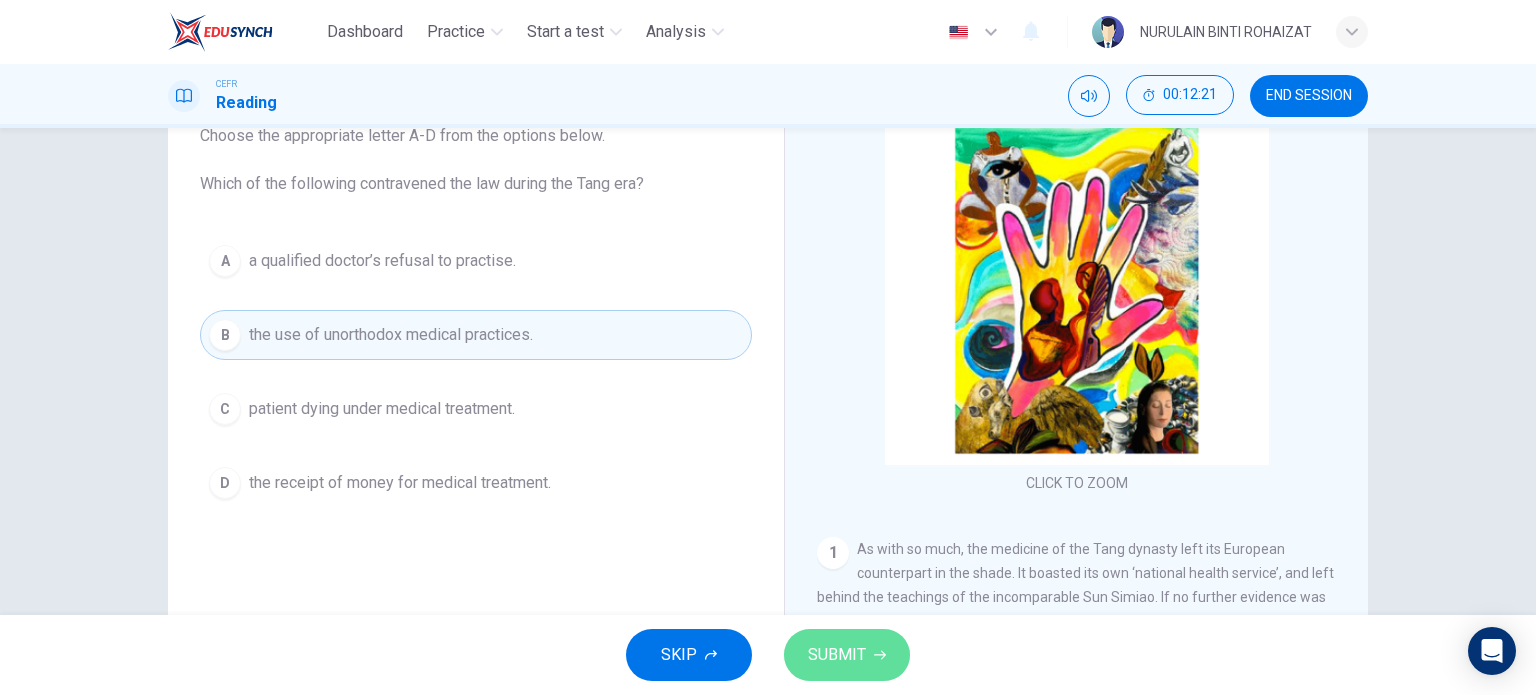 click on "SUBMIT" at bounding box center (837, 655) 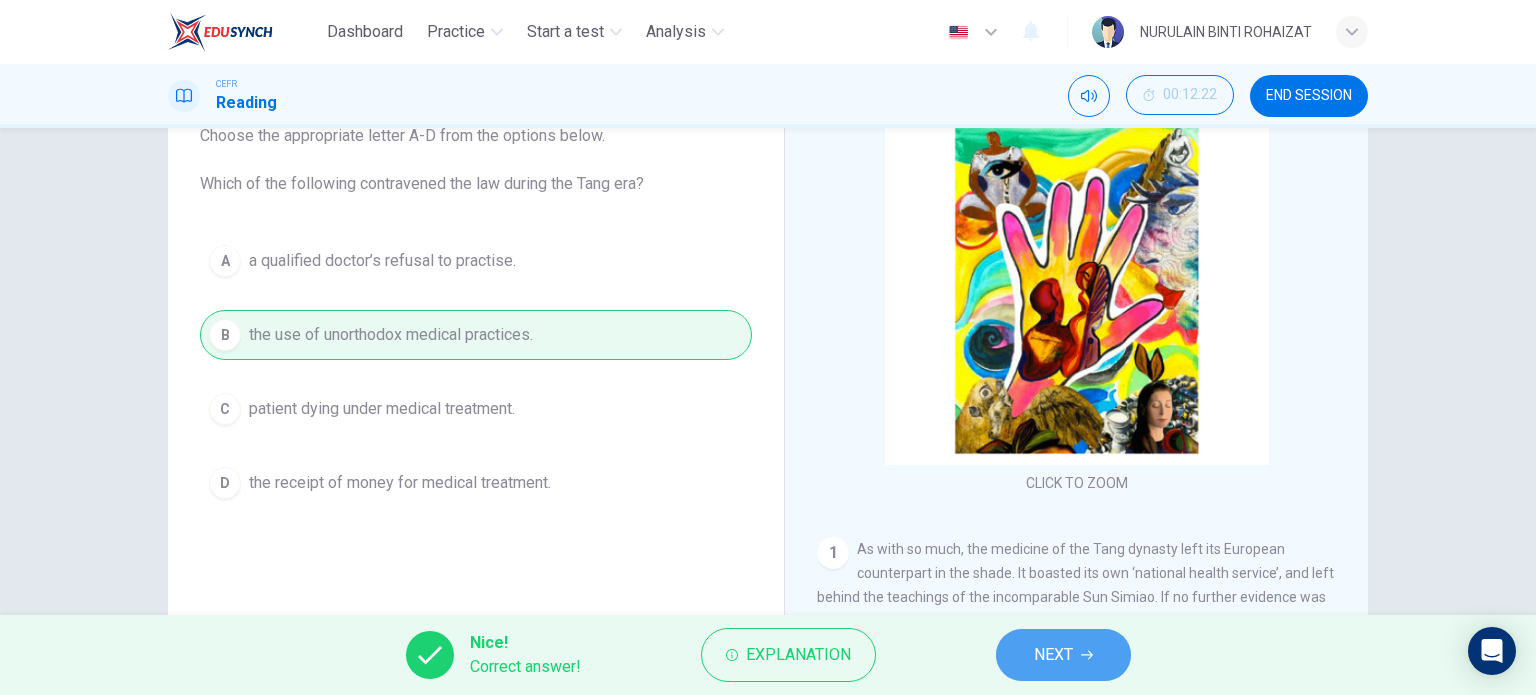 click on "NEXT" at bounding box center (1063, 655) 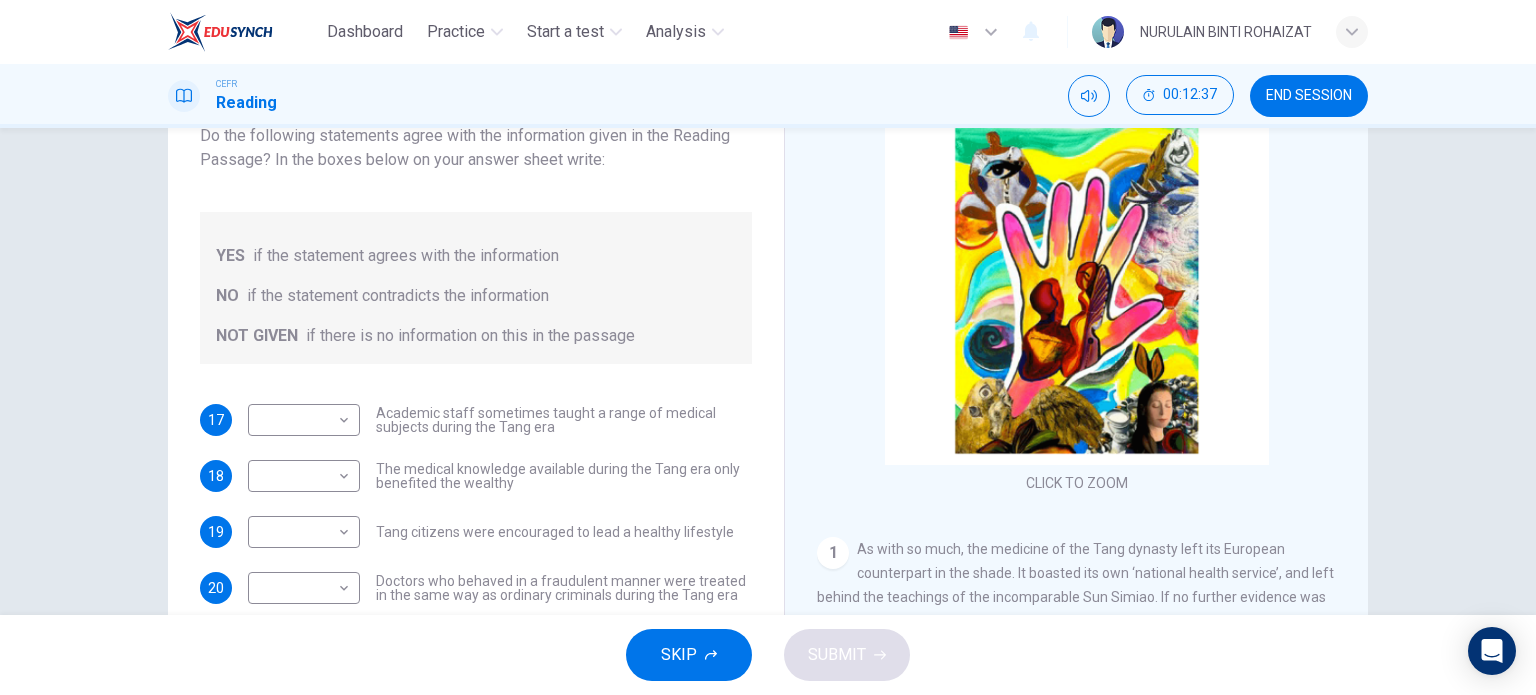scroll, scrollTop: 88, scrollLeft: 0, axis: vertical 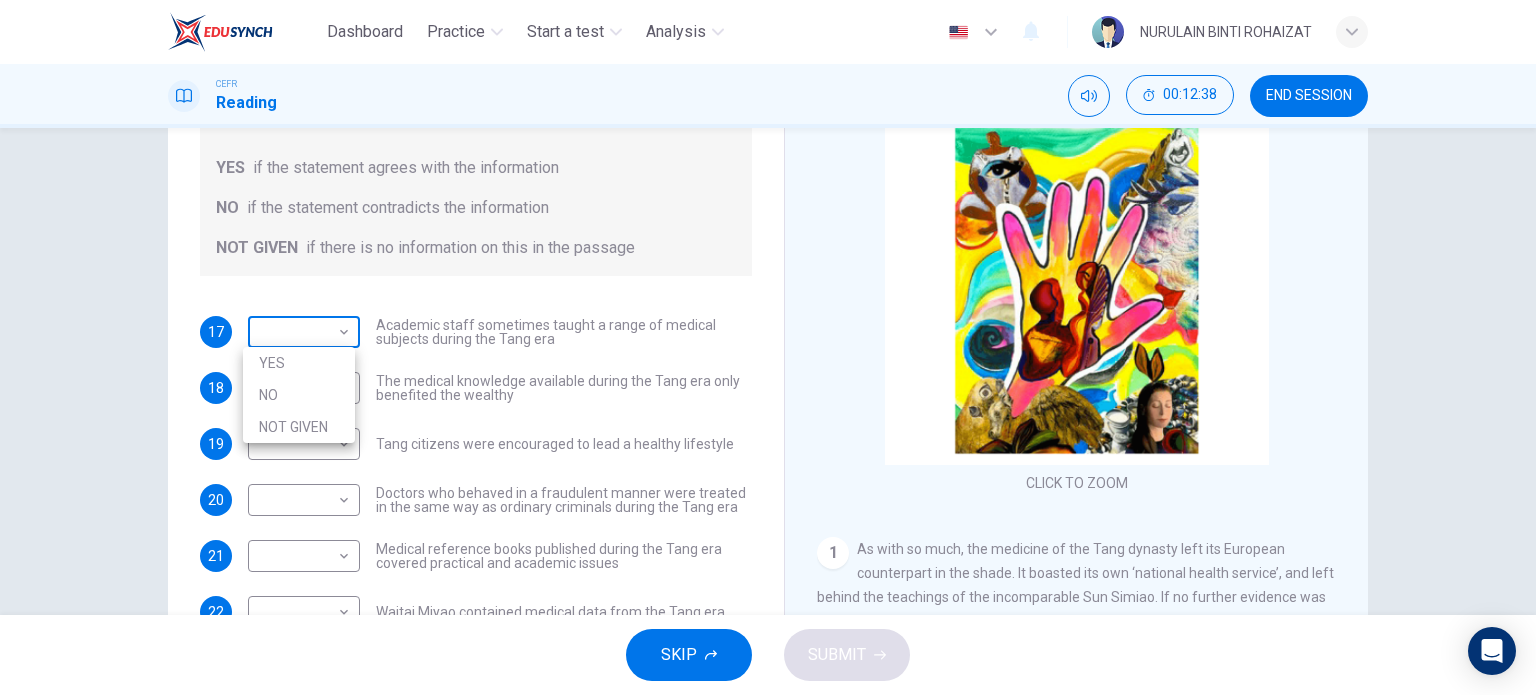 click on "Dashboard Practice Start a test Analysis English en ​ NURULAIN BINTI ROHAIZAT CEFR Reading 00:12:38 END SESSION Questions 17 - 23 Do the following statements agree with the information given in the Reading Passage?
In the boxes below on your answer sheet write: YES if the statement agrees with the information NO if the statement contradicts the information NOT GIVEN if there is no information on this in the passage 17 ​ ​ Academic staff sometimes taught a range of medical subjects during the Tang era 18 ​ ​ The medical knowledge available during the Tang era only benefited the wealthy 19 ​ ​ Tang citizens were encouraged to lead a healthy lifestyle 20 ​ ​ Doctors who behaved in a fraudulent manner were treated in the same way as ordinary criminals during the Tang era 21 ​ ​ Medical reference books published during the Tang era covered practical and academic issues 22 ​ ​ Waitai Miyao contained medical data from the Tang era 23 ​ ​ The Art of Healing CLICK TO ZOOM Click to Zoom 1" at bounding box center (768, 347) 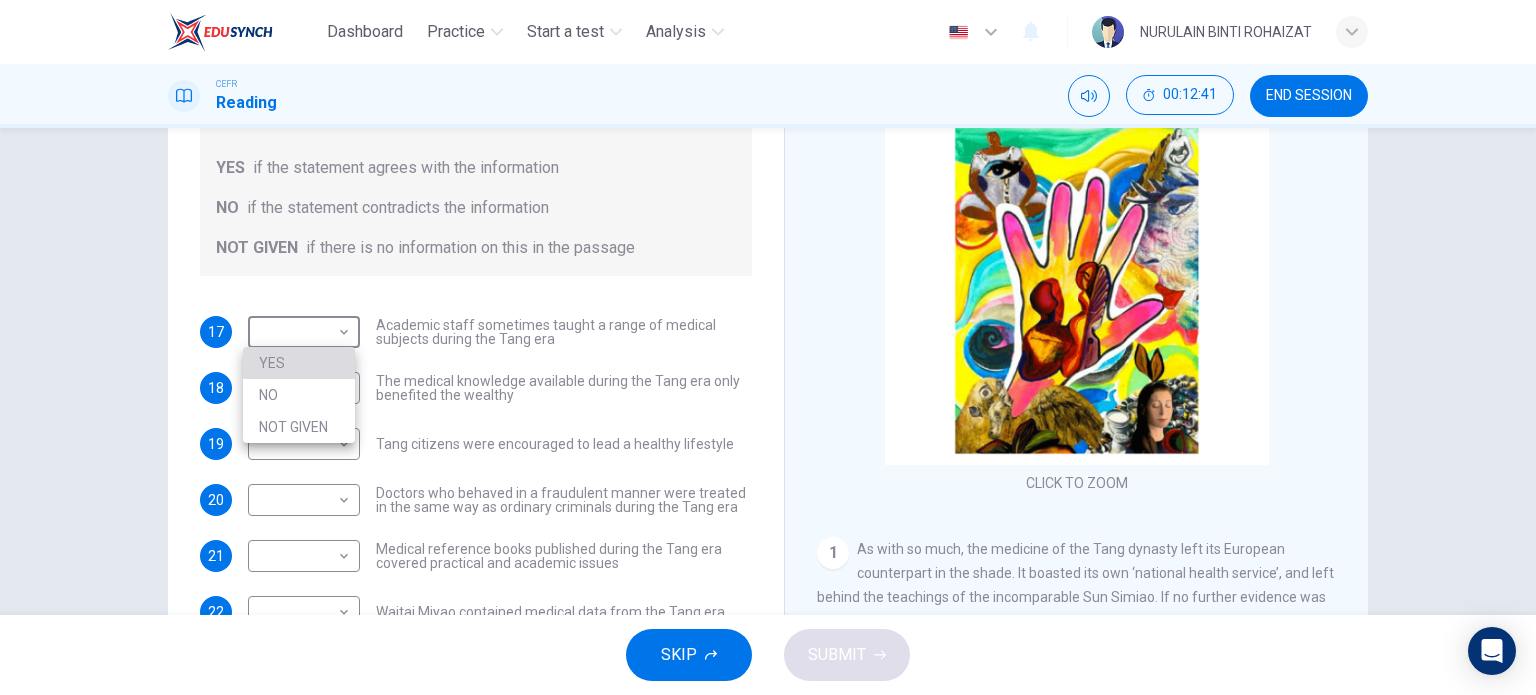 click on "YES" at bounding box center [299, 363] 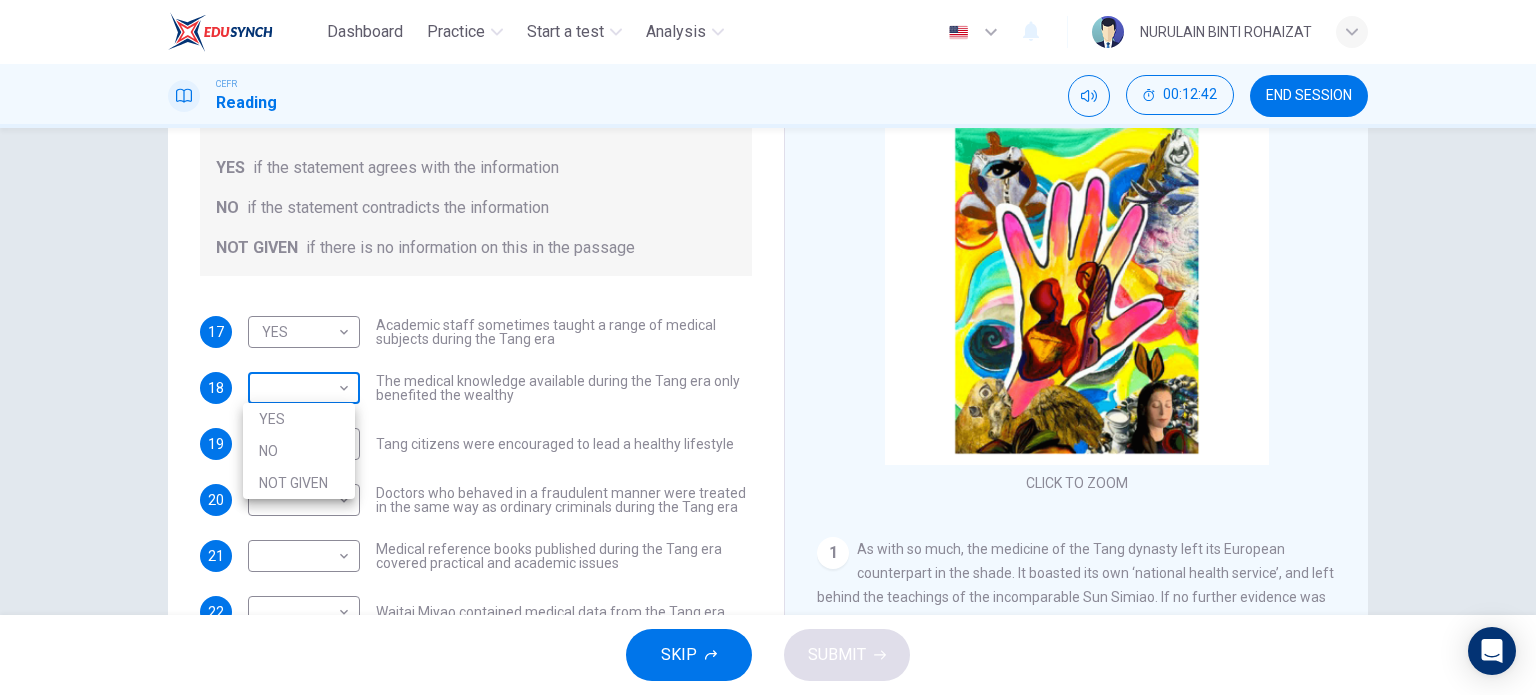 click on "Dashboard Practice Start a test Analysis English en ​ NURULAIN BINTI ROHAIZAT CEFR Reading 00:12:42 END SESSION Questions 17 - 23 Do the following statements agree with the information given in the Reading Passage?
In the boxes below on your answer sheet write: YES if the statement agrees with the information NO if the statement contradicts the information NOT GIVEN if there is no information on this in the passage 17 YES YES ​ Academic staff sometimes taught a range of medical subjects during the Tang era 18 ​ ​ The medical knowledge available during the Tang era only benefited the wealthy 19 ​ ​ Tang citizens were encouraged to lead a healthy lifestyle 20 ​ ​ Doctors who behaved in a fraudulent manner were treated in the same way as ordinary criminals during the Tang era 21 ​ ​ Medical reference books published during the Tang era covered practical and academic issues 22 ​ ​ Waitai Miyao contained medical data from the Tang era 23 ​ ​ The Art of Healing CLICK TO ZOOM 1 2 3 4 5 6" at bounding box center [768, 347] 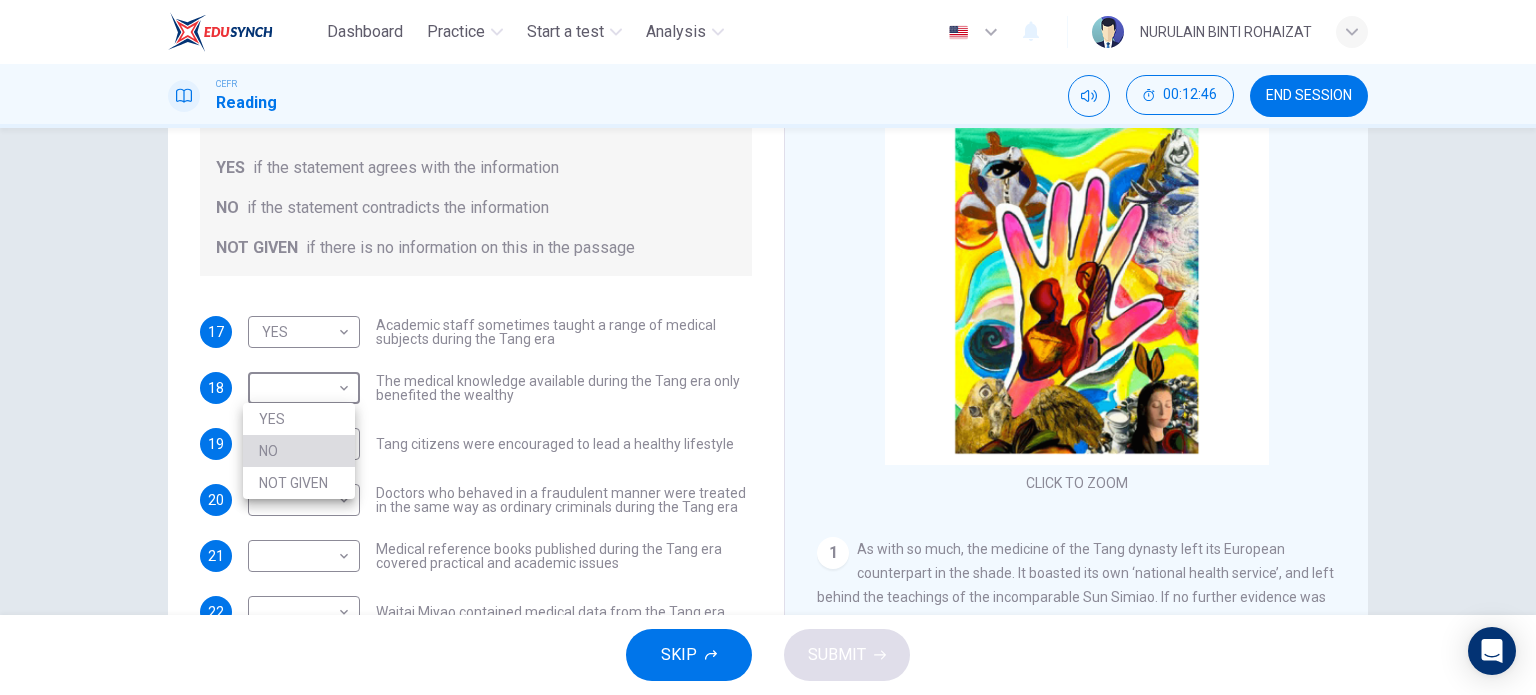 click on "NO" at bounding box center (299, 451) 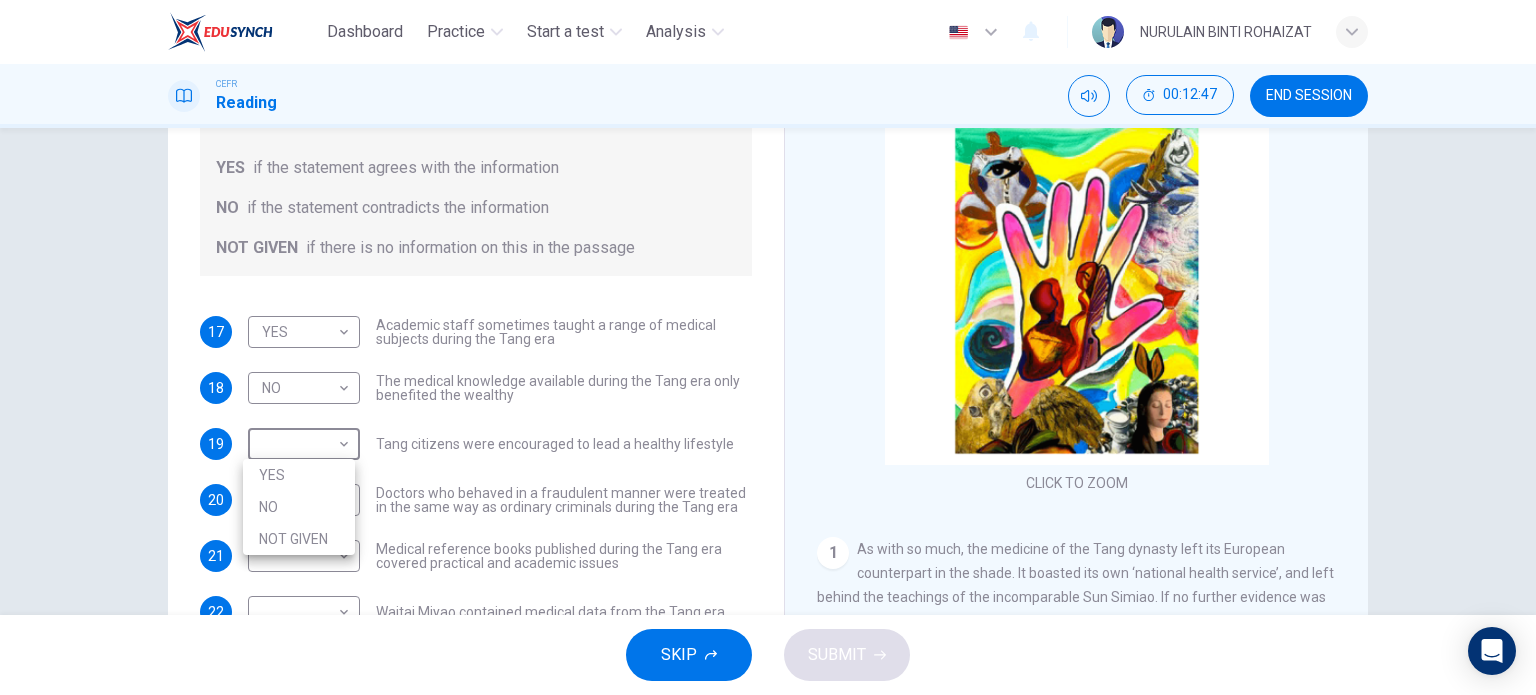 click on "Dashboard Practice Start a test Analysis English en ​ NURULAIN BINTI ROHAIZAT CEFR Reading 00:12:47 END SESSION Questions 17 - 23 Do the following statements agree with the information given in the Reading Passage?
In the boxes below on your answer sheet write: YES if the statement agrees with the information NO if the statement contradicts the information NOT GIVEN if there is no information on this in the passage 17 YES YES ​ Academic staff sometimes taught a range of medical subjects during the Tang era 18 NO NO ​ The medical knowledge available during the Tang era only benefited the wealthy 19 ​ ​ Tang citizens were encouraged to lead a healthy lifestyle 20 ​ ​ Doctors who behaved in a fraudulent manner were treated in the same way as ordinary criminals during the Tang era 21 ​ ​ Medical reference books published during the Tang era covered practical and academic issues 22 ​ ​ Waitai Miyao contained medical data from the Tang era 23 ​ ​ The Art of Healing CLICK TO ZOOM 1 2 3 4 5" at bounding box center [768, 347] 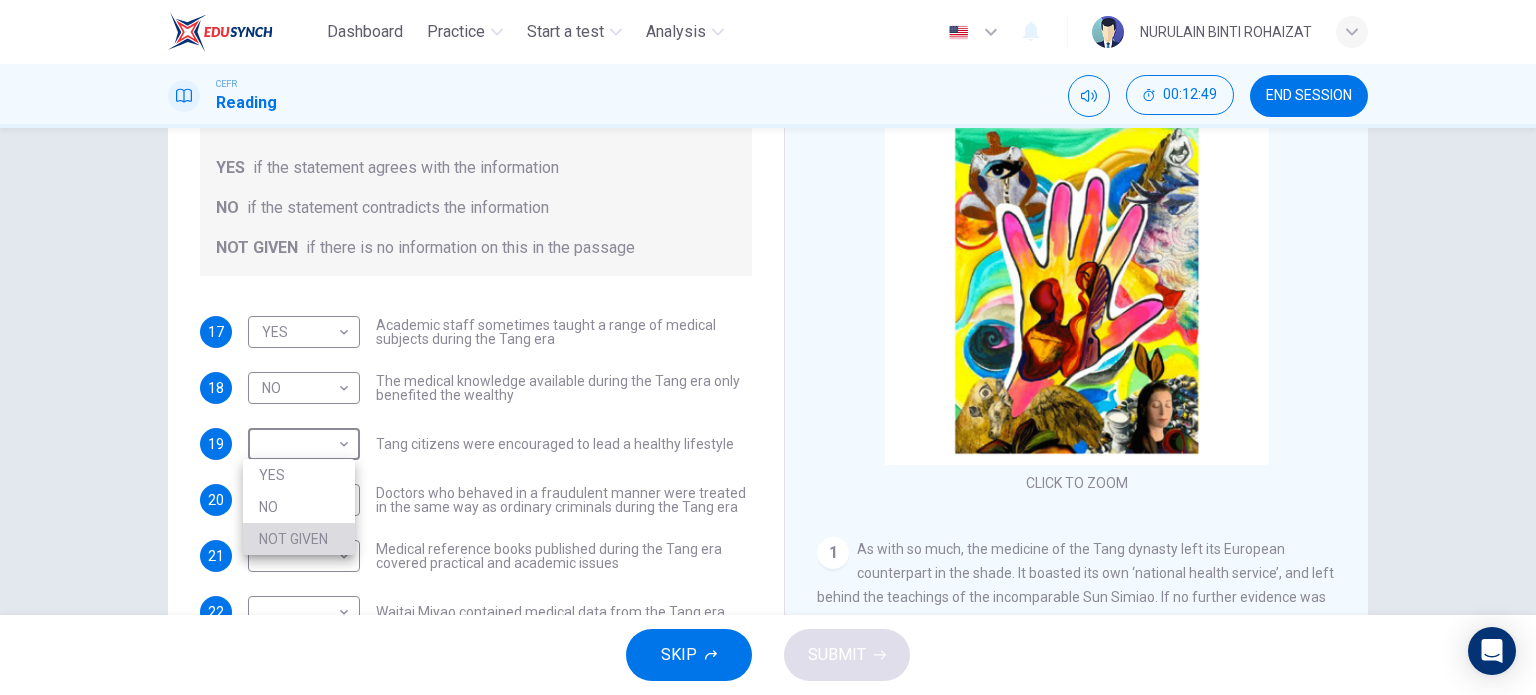click on "NOT GIVEN" at bounding box center [299, 539] 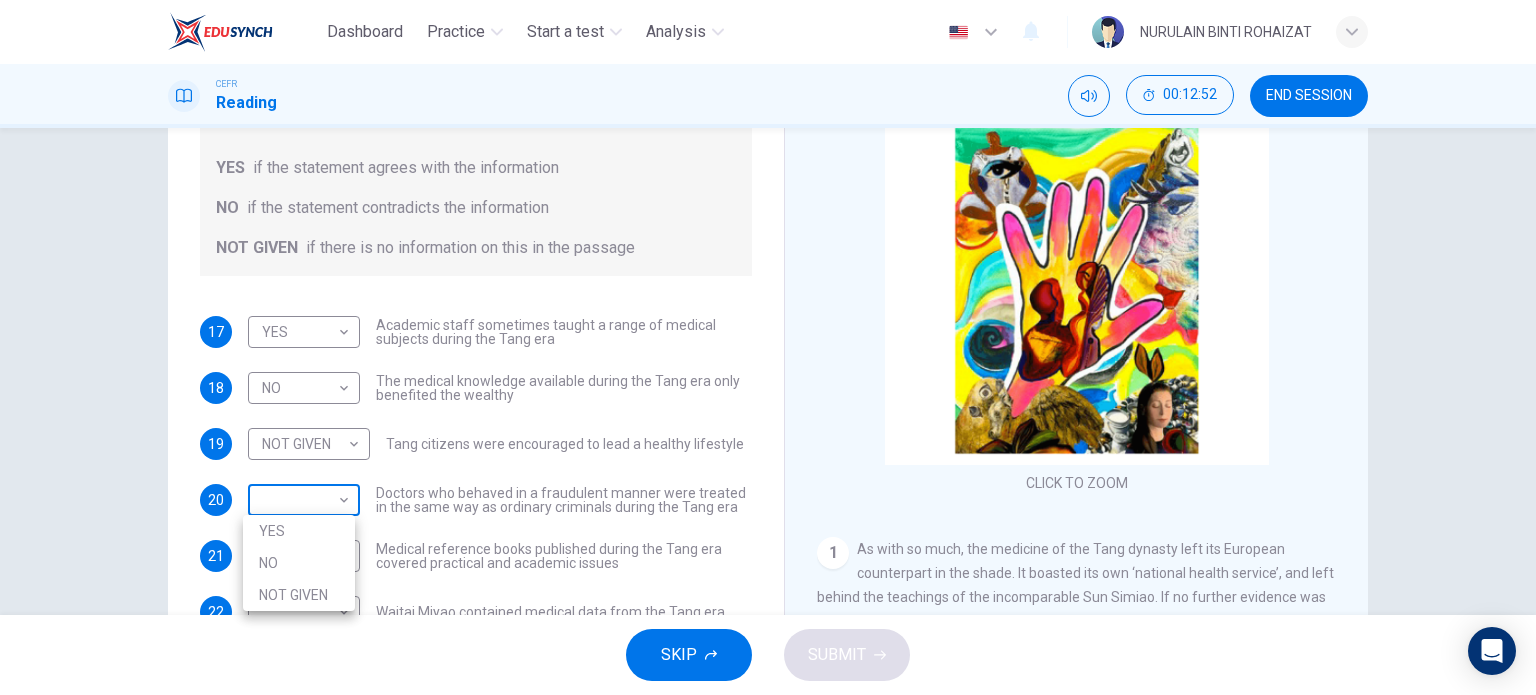 click on "Dashboard Practice Start a test Analysis English en ​ NURULAIN BINTI ROHAIZAT CEFR Reading 00:12:52 END SESSION Questions 17 - 23 Do the following statements agree with the information given in the Reading Passage?
In the boxes below on your answer sheet write: YES if the statement agrees with the information NO if the statement contradicts the information NOT GIVEN if there is no information on this in the passage 17 YES YES ​ Academic staff sometimes taught a range of medical subjects during the Tang era 18 NO NO ​ The medical knowledge available during the Tang era only benefited the wealthy 19 NOT GIVEN NOT GIVEN ​ Tang citizens were encouraged to lead a healthy lifestyle 20 ​ ​ Doctors who behaved in a fraudulent manner were treated in the same way as ordinary criminals during the Tang era 21 ​ ​ Medical reference books published during the Tang era covered practical and academic issues 22 ​ ​ Waitai Miyao contained medical data from the Tang era 23 ​ ​ The Art of Healing 1 2 3 4" at bounding box center (768, 347) 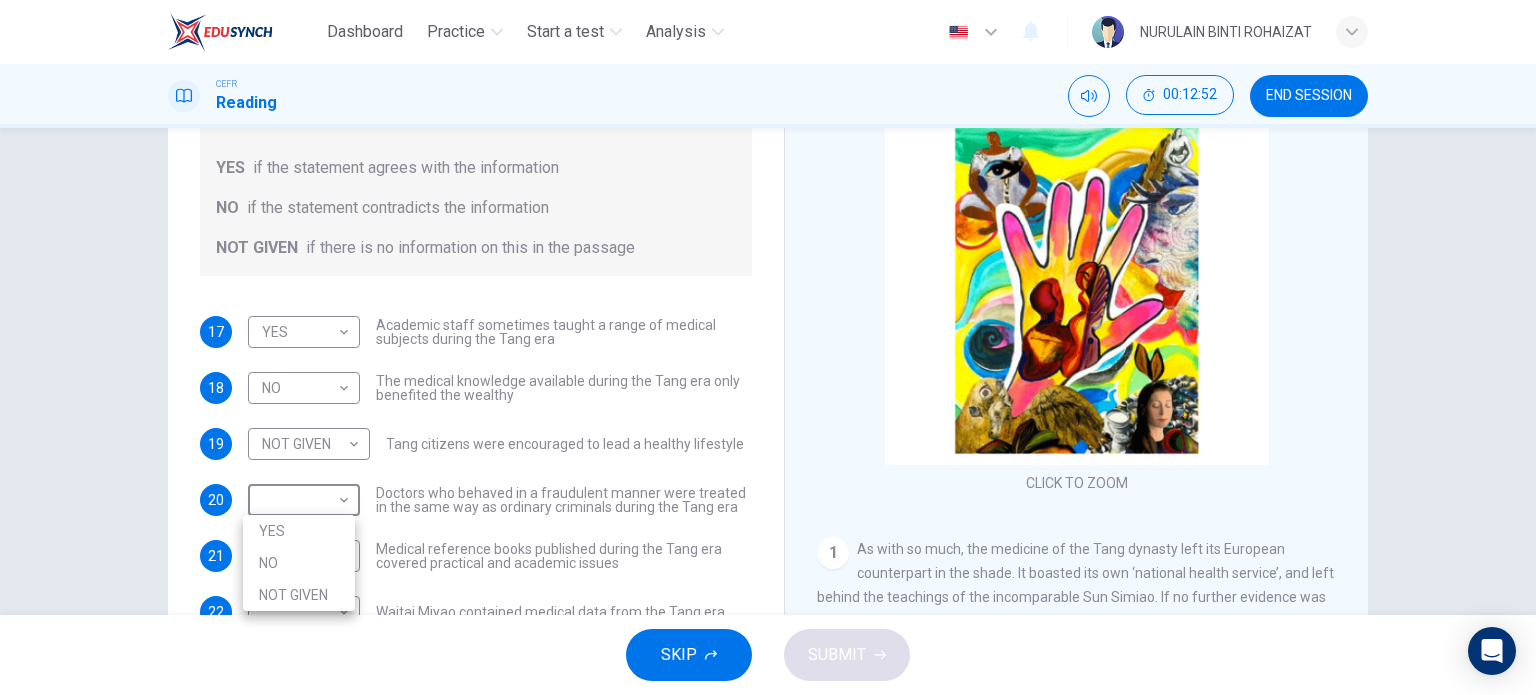 click on "YES" at bounding box center [299, 531] 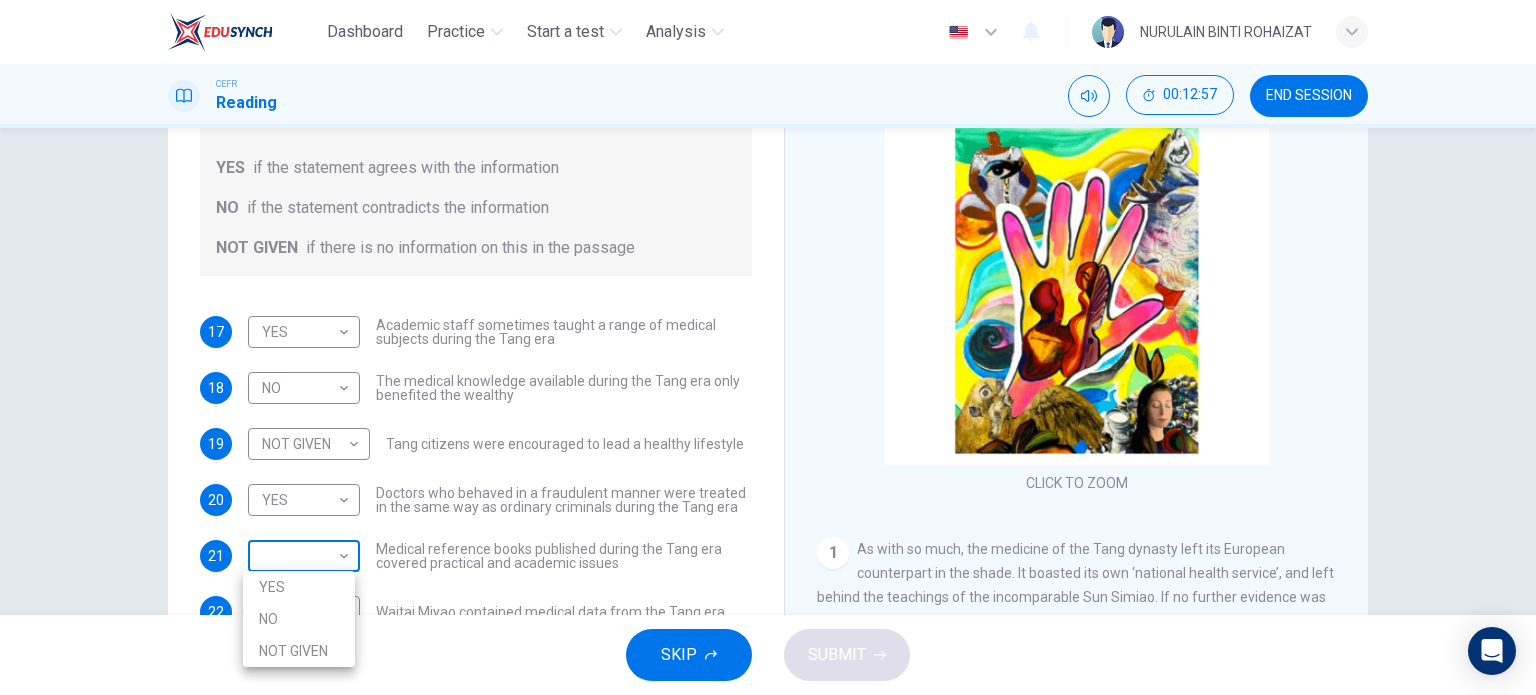 click on "Dashboard Practice Start a test Analysis English en ​ NURULAIN BINTI ROHAIZAT CEFR Reading 00:12:57 END SESSION Questions 17 - 23 Do the following statements agree with the information given in the Reading Passage?
In the boxes below on your answer sheet write: YES if the statement agrees with the information NO if the statement contradicts the information NOT GIVEN if there is no information on this in the passage 17 YES YES ​ Academic staff sometimes taught a range of medical subjects during the Tang era 18 NO NO ​ The medical knowledge available during the Tang era only benefited the wealthy 19 NOT GIVEN NOT GIVEN ​ Tang citizens were encouraged to lead a healthy lifestyle 20 YES YES ​ Doctors who behaved in a fraudulent manner were treated in the same way as ordinary criminals during the Tang era 21 ​ ​ Medical reference books published during the Tang era covered practical and academic issues 22 ​ ​ Waitai Miyao contained medical data from the Tang era 23 ​ ​ The Art of Healing 1 2" at bounding box center (768, 347) 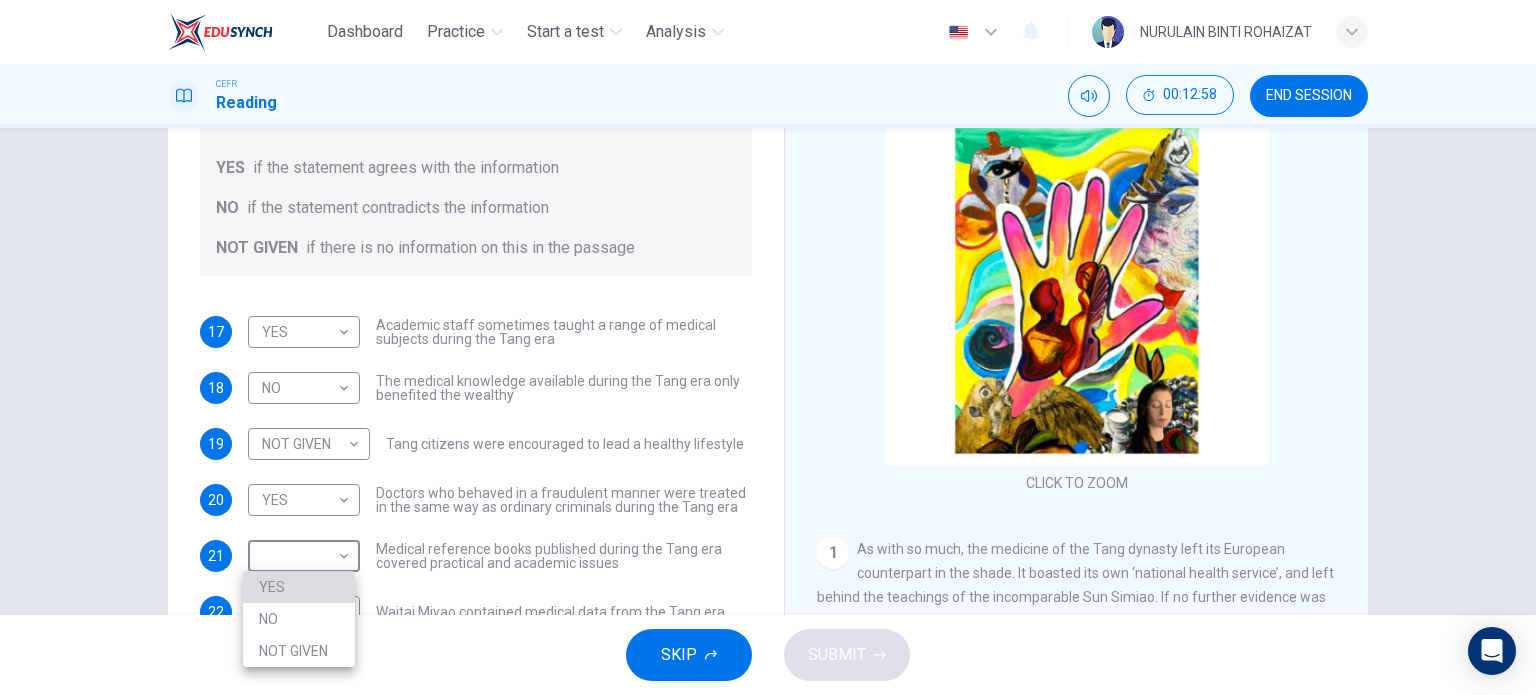 click on "YES" at bounding box center (299, 587) 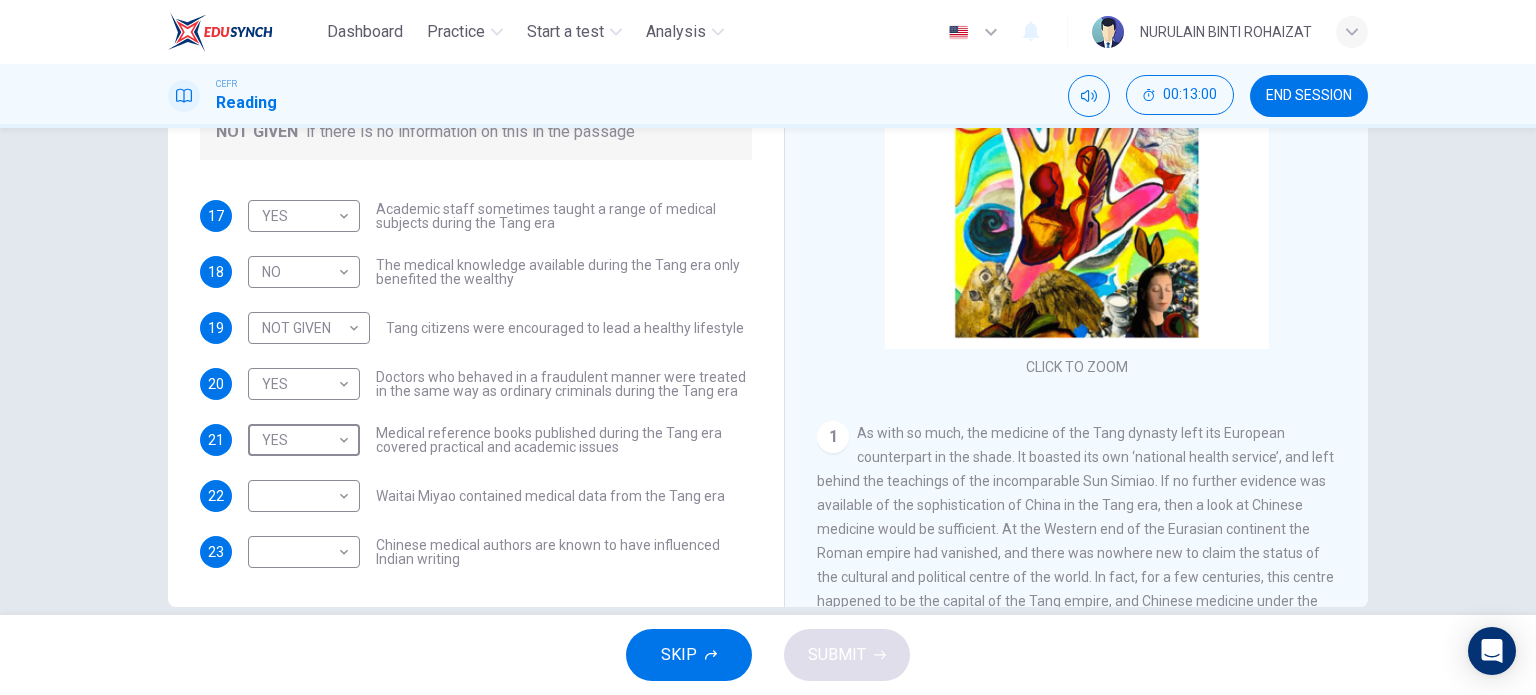 scroll, scrollTop: 262, scrollLeft: 0, axis: vertical 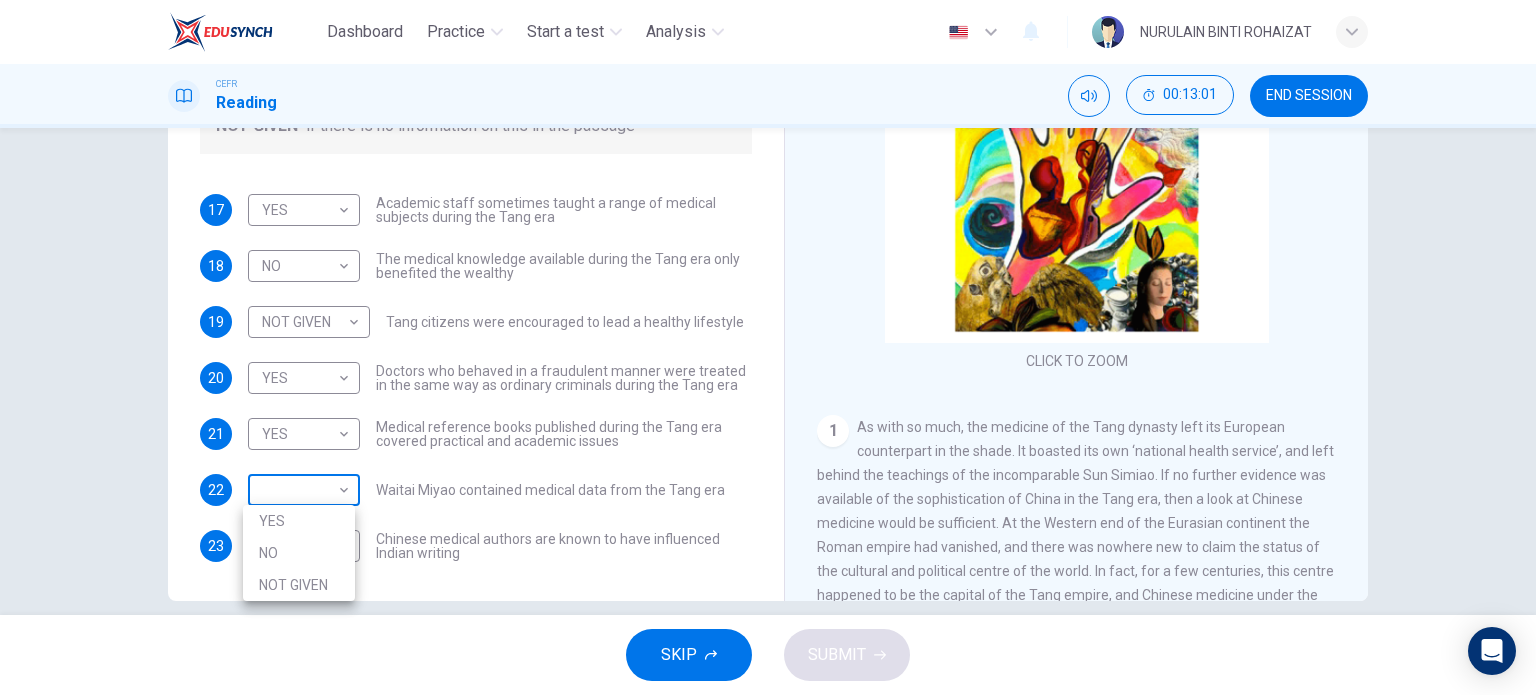 click on "Dashboard Practice Start a test Analysis English en ​ NURULAIN BINTI ROHAIZAT CEFR Reading 00:13:01 END SESSION Questions 17 - 23 Do the following statements agree with the information given in the Reading Passage?
In the boxes below on your answer sheet write: YES if the statement agrees with the information NO if the statement contradicts the information NOT GIVEN if there is no information on this in the passage 17 YES YES ​ Academic staff sometimes taught a range of medical subjects during the Tang era 18 NO NO ​ The medical knowledge available during the Tang era only benefited the wealthy 19 NOT GIVEN NOT GIVEN ​ Tang citizens were encouraged to lead a healthy lifestyle 20 YES YES ​ Doctors who behaved in a fraudulent manner were treated in the same way as ordinary criminals during the Tang era 21 YES YES ​ Medical reference books published during the Tang era covered practical and academic issues 22 ​ ​ Waitai Miyao contained medical data from the Tang era 23 ​ ​ The Art of Healing" at bounding box center [768, 347] 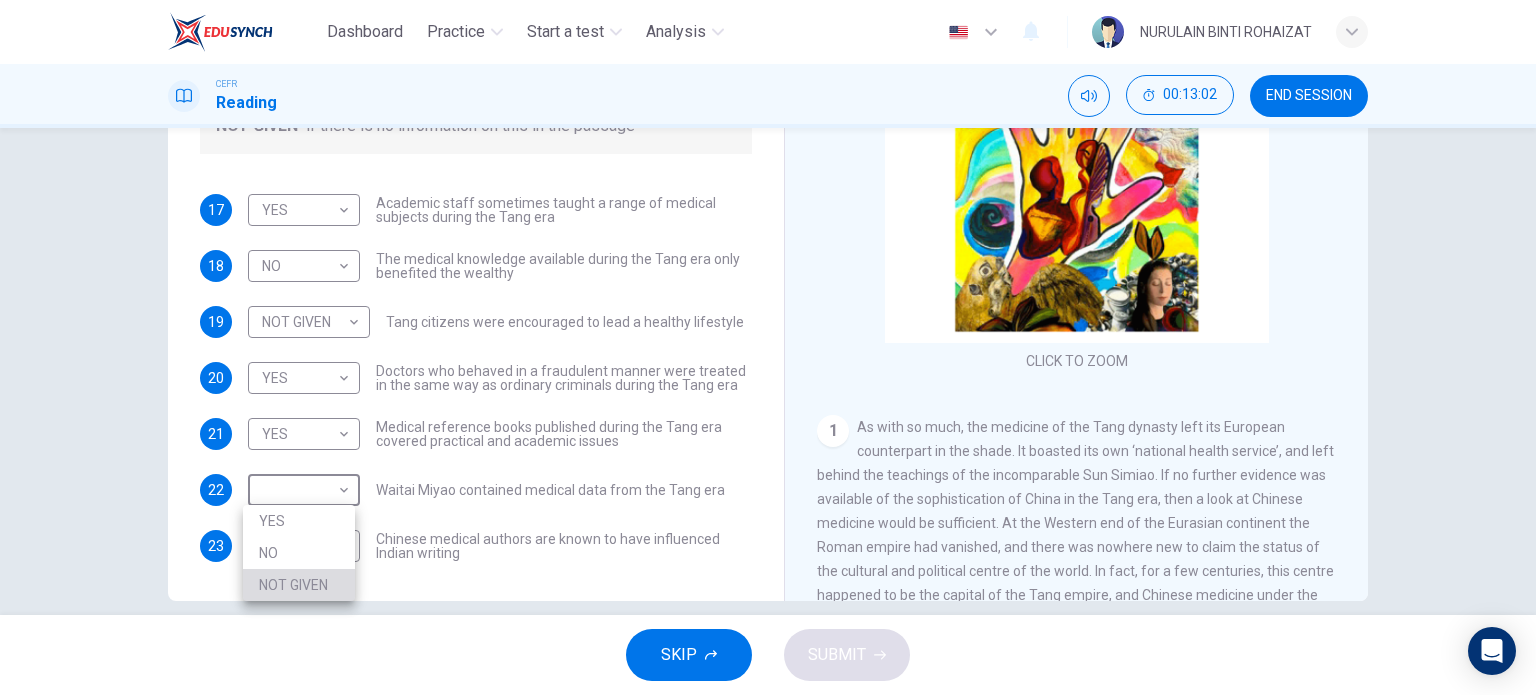 click on "NOT GIVEN" at bounding box center (299, 585) 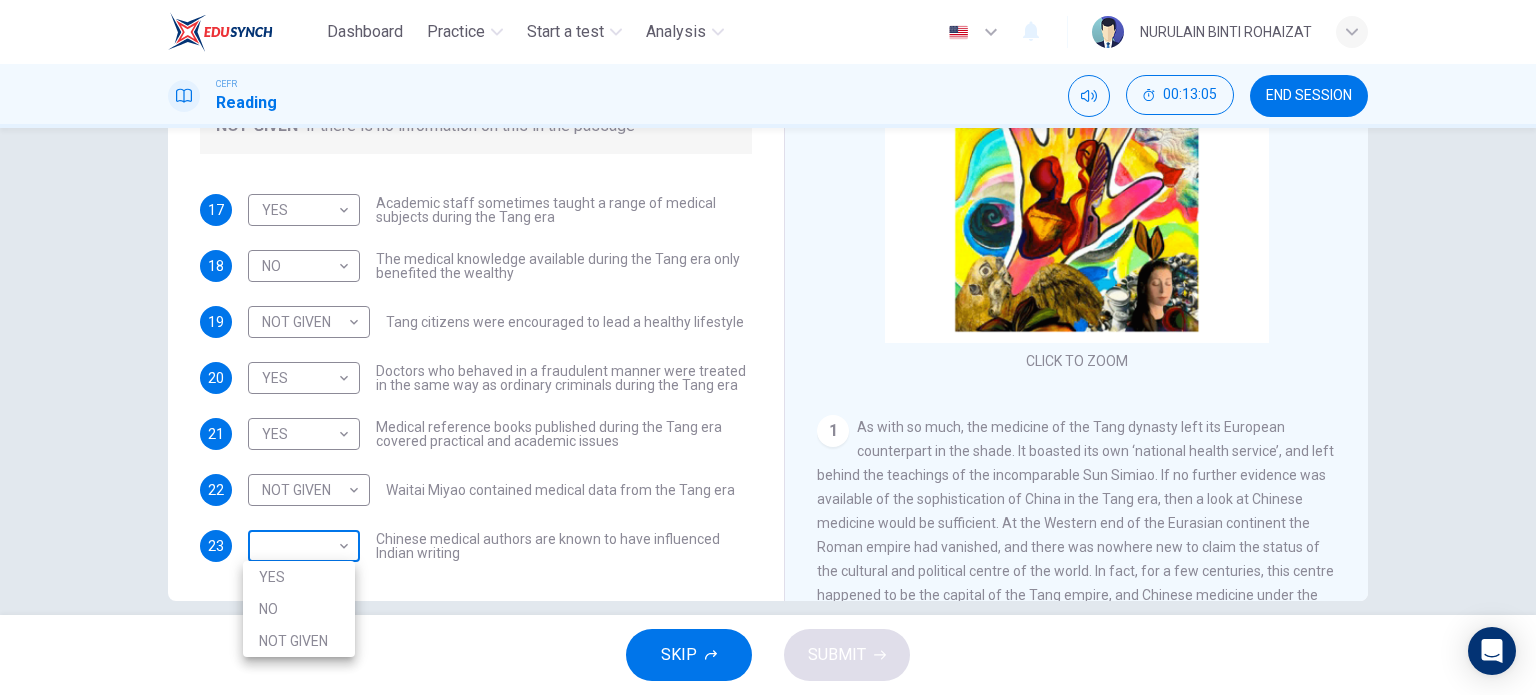 click on "Dashboard Practice Start a test Analysis English en ​ NURULAIN BINTI ROHAIZAT CEFR Reading 00:13:05 END SESSION Questions 17 - 23 Do the following statements agree with the information given in the Reading Passage?
In the boxes below on your answer sheet write: YES if the statement agrees with the information NO if the statement contradicts the information NOT GIVEN if there is no information on this in the passage 17 YES YES ​ Academic staff sometimes taught a range of medical subjects during the Tang era 18 NO NO ​ The medical knowledge available during the Tang era only benefited the wealthy 19 NOT GIVEN NOT GIVEN ​ Tang citizens were encouraged to lead a healthy lifestyle 20 YES YES ​ Doctors who behaved in a fraudulent manner were treated in the same way as ordinary criminals during the Tang era 21 YES YES ​ Medical reference books published during the Tang era covered practical and academic issues 22 NOT GIVEN NOT GIVEN ​ Waitai Miyao contained medical data from the Tang era 23 ​ ​ 1" at bounding box center (768, 347) 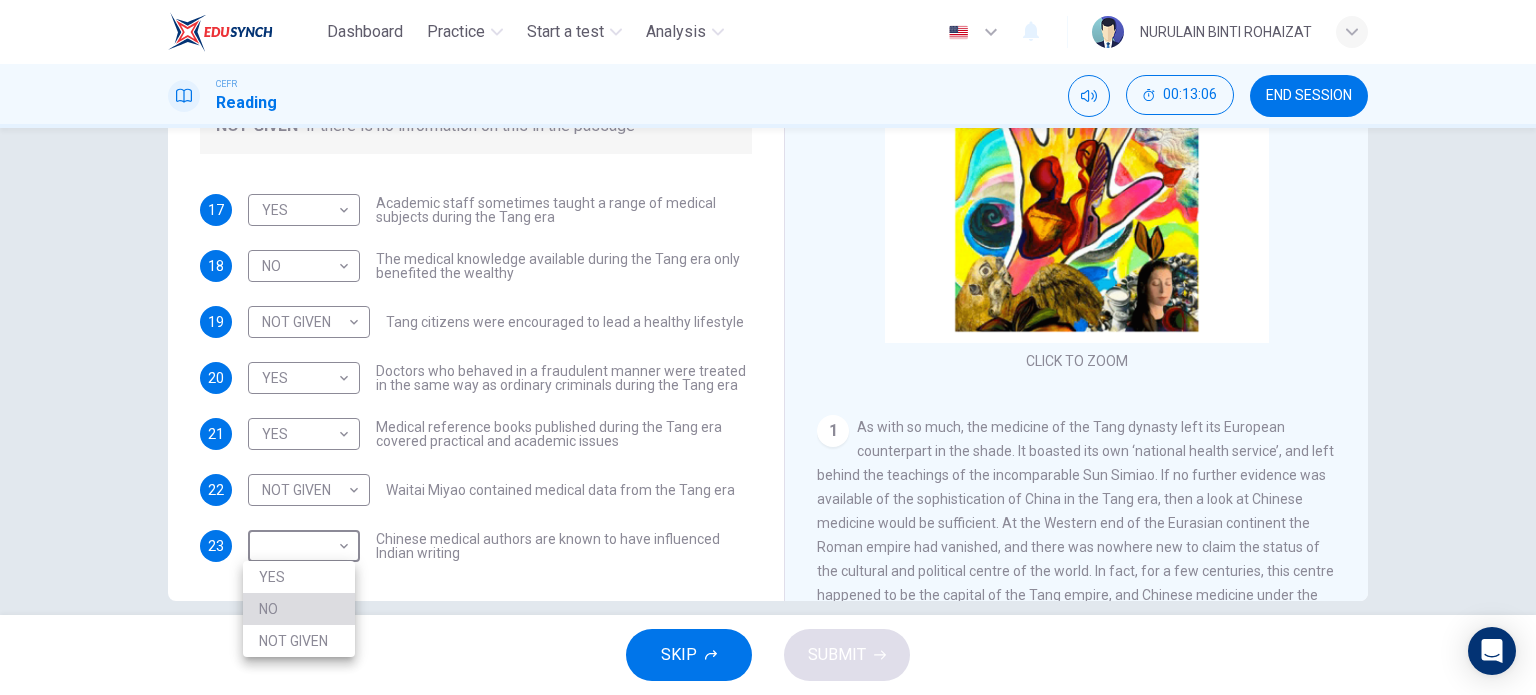 click on "NO" at bounding box center [299, 609] 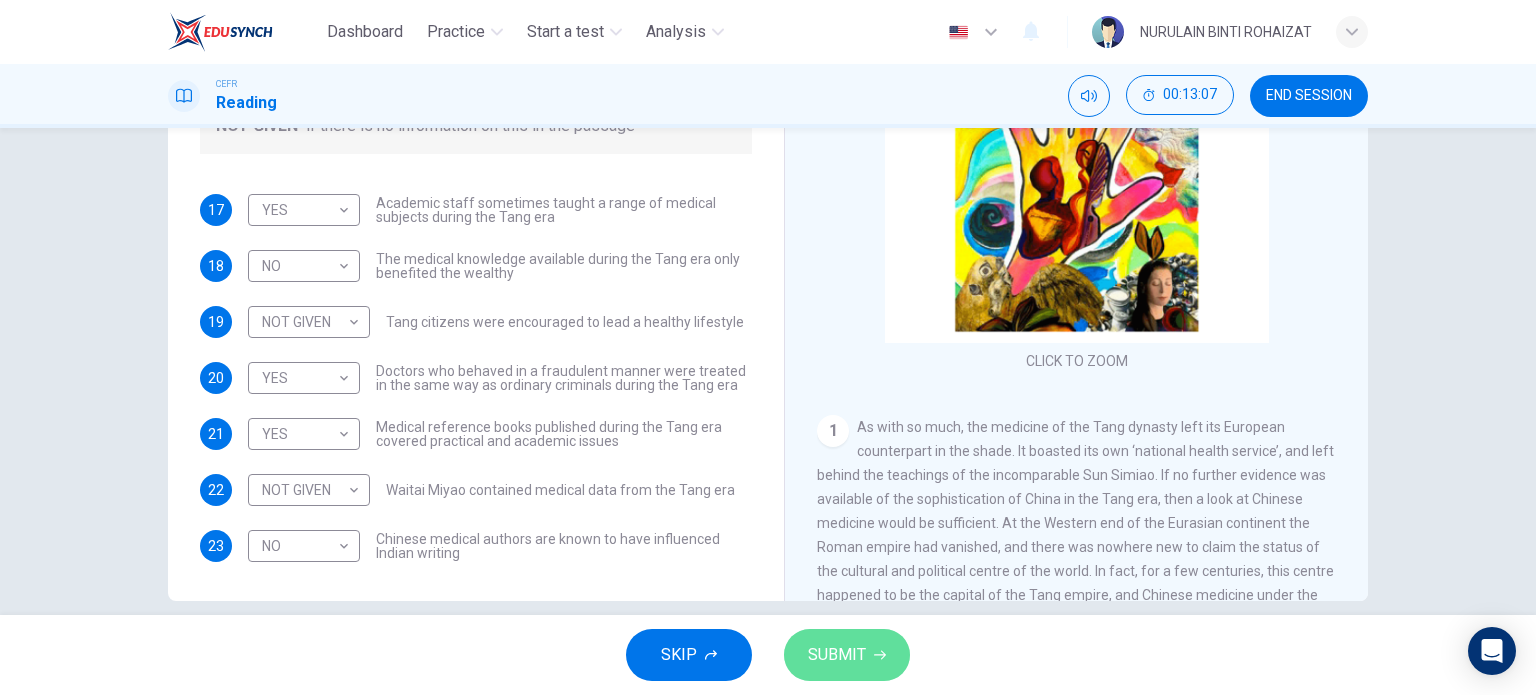 click on "SUBMIT" at bounding box center (847, 655) 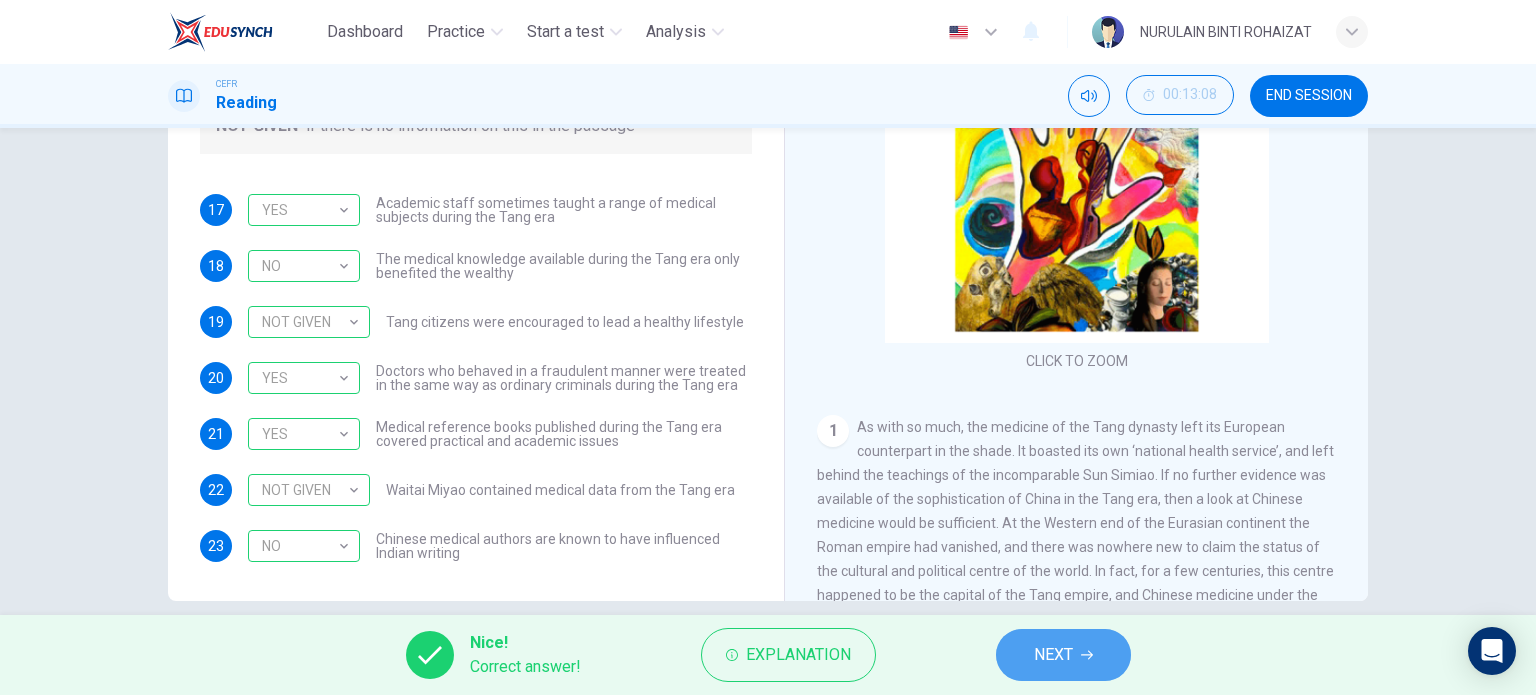 click on "NEXT" at bounding box center (1063, 655) 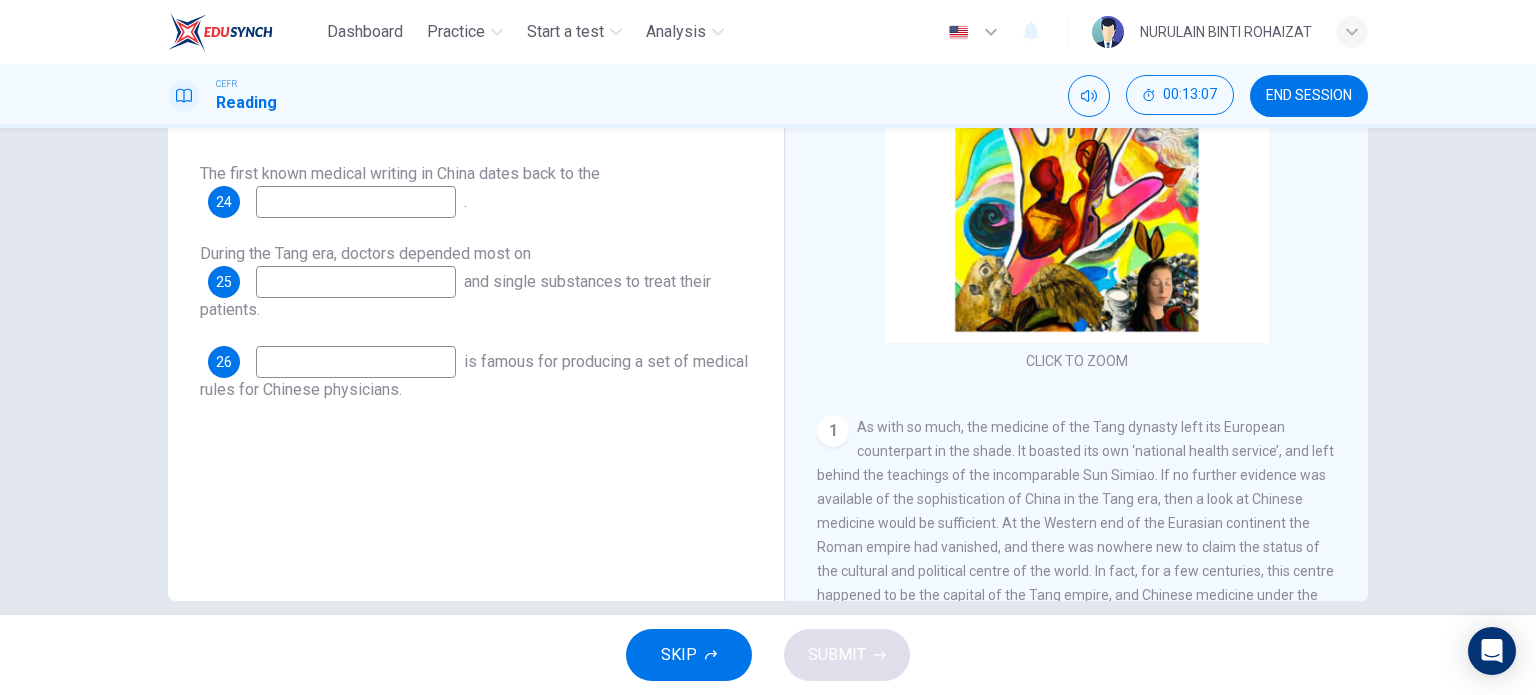 scroll, scrollTop: 75, scrollLeft: 0, axis: vertical 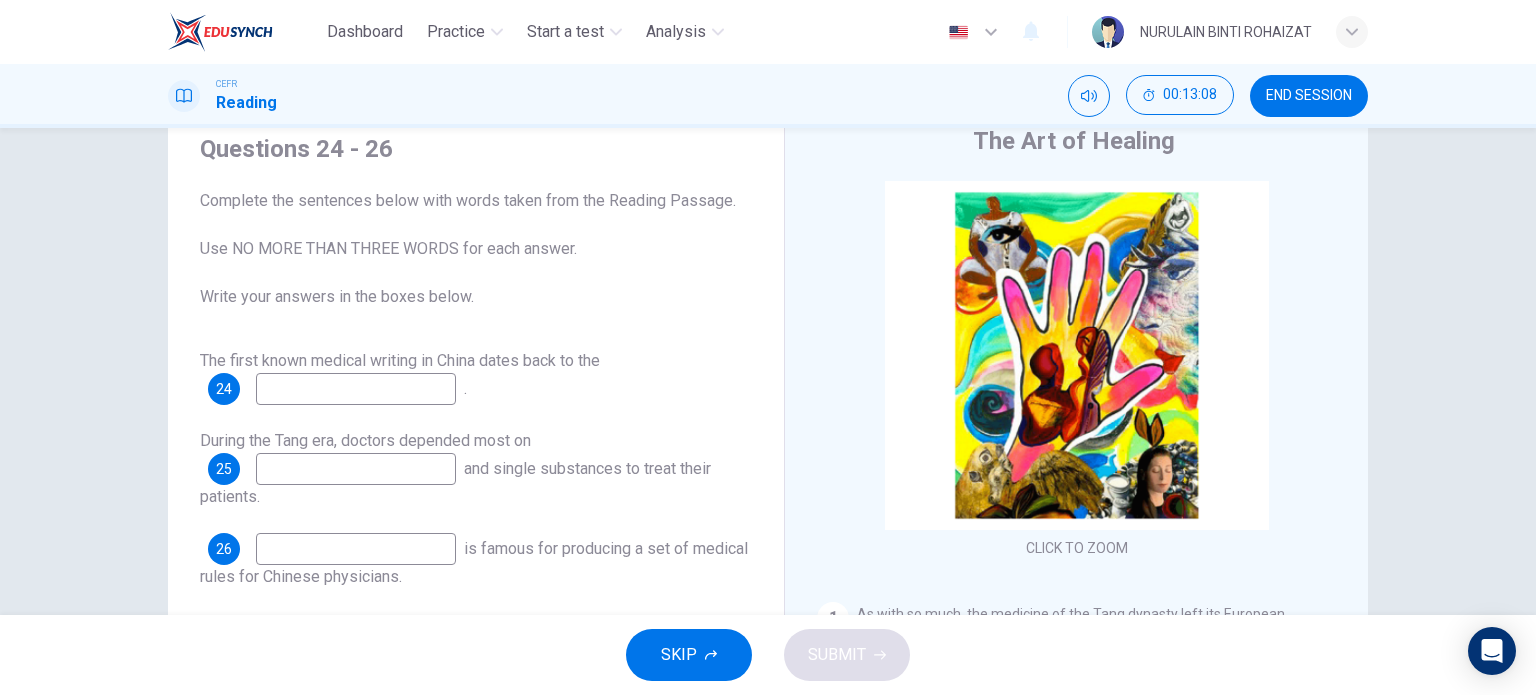 click at bounding box center (356, 389) 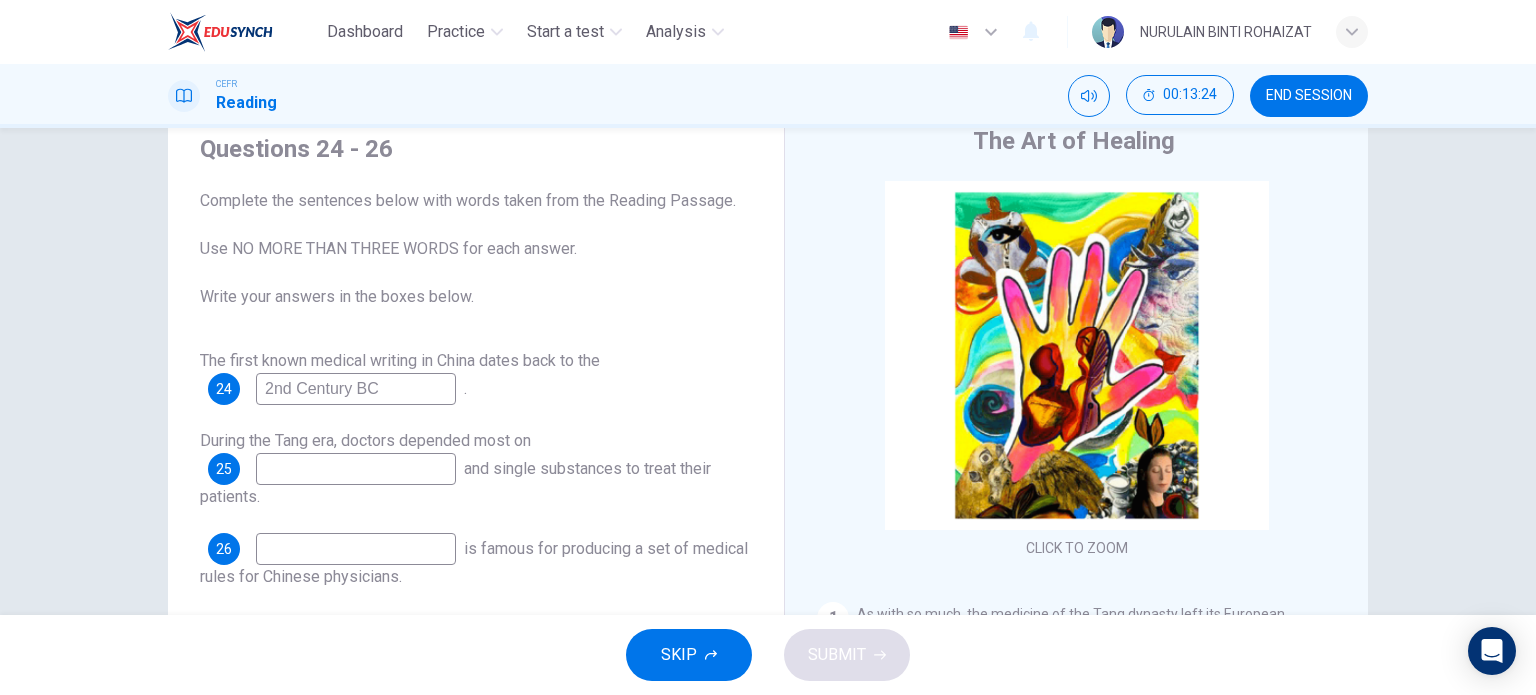 type on "2nd Century BC" 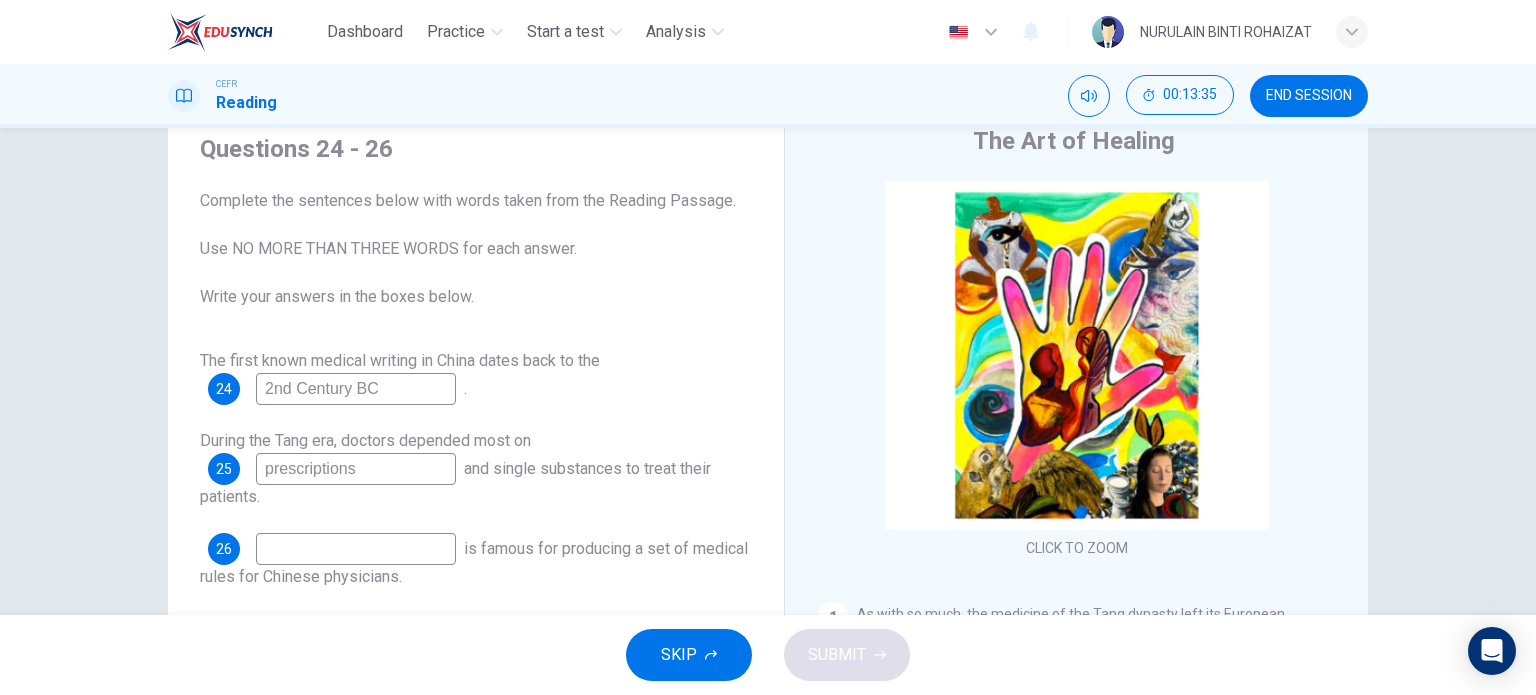type on "prescriptions" 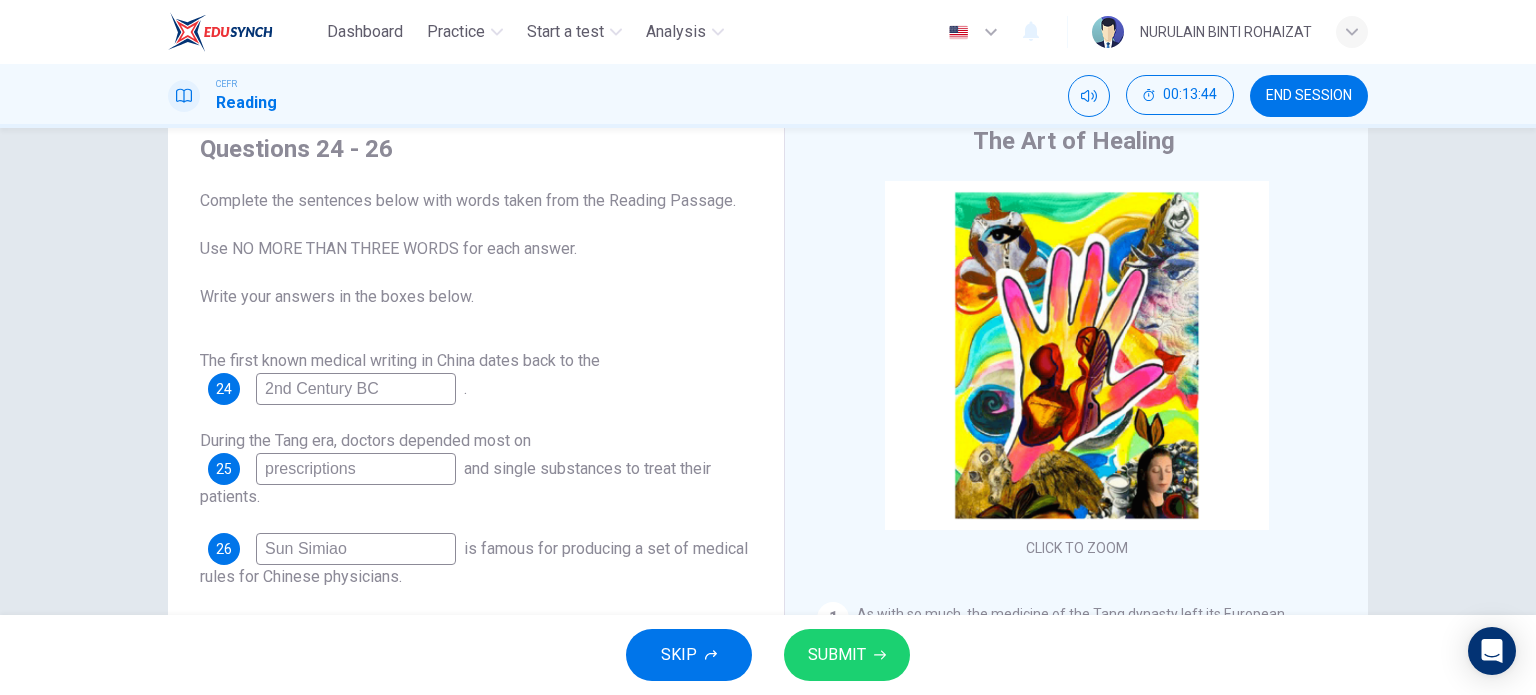 type on "Sun Simiao" 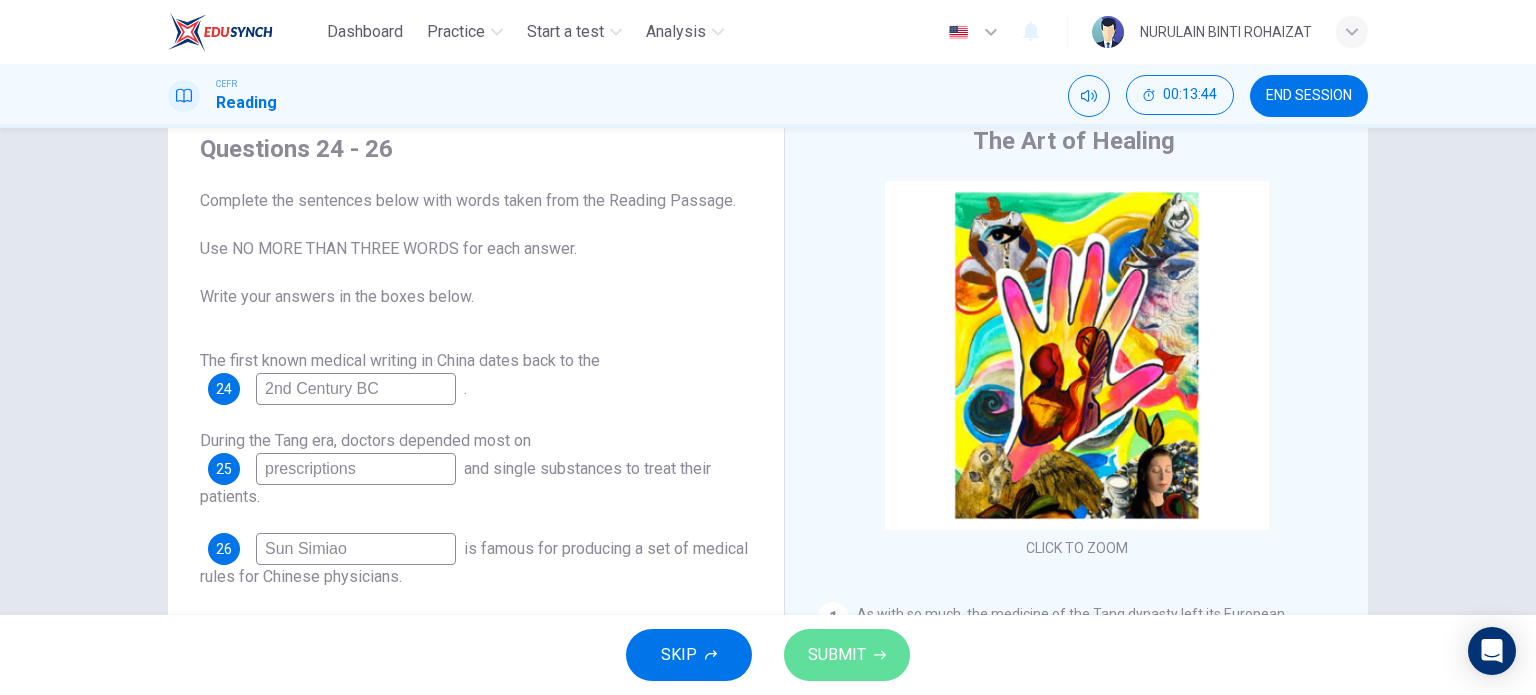click on "SUBMIT" at bounding box center (837, 655) 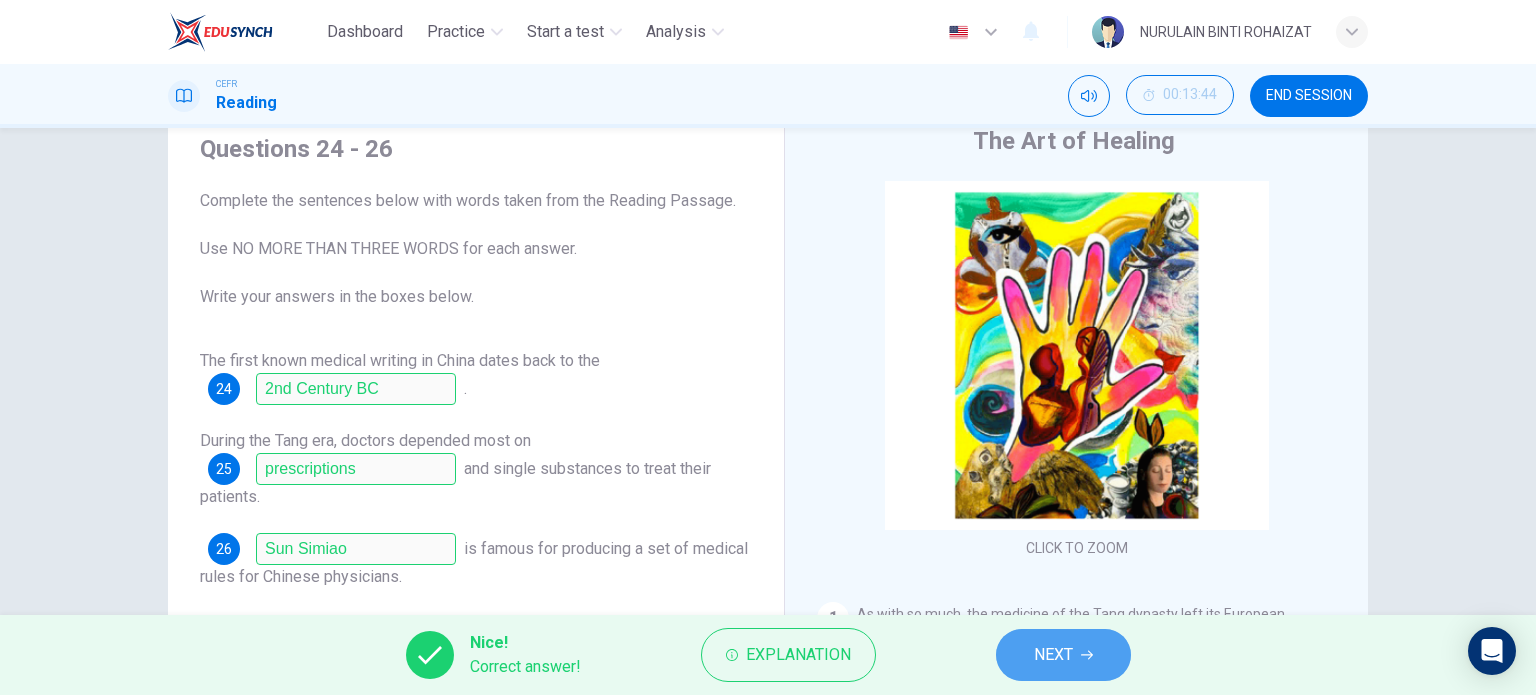 click on "NEXT" at bounding box center (1063, 655) 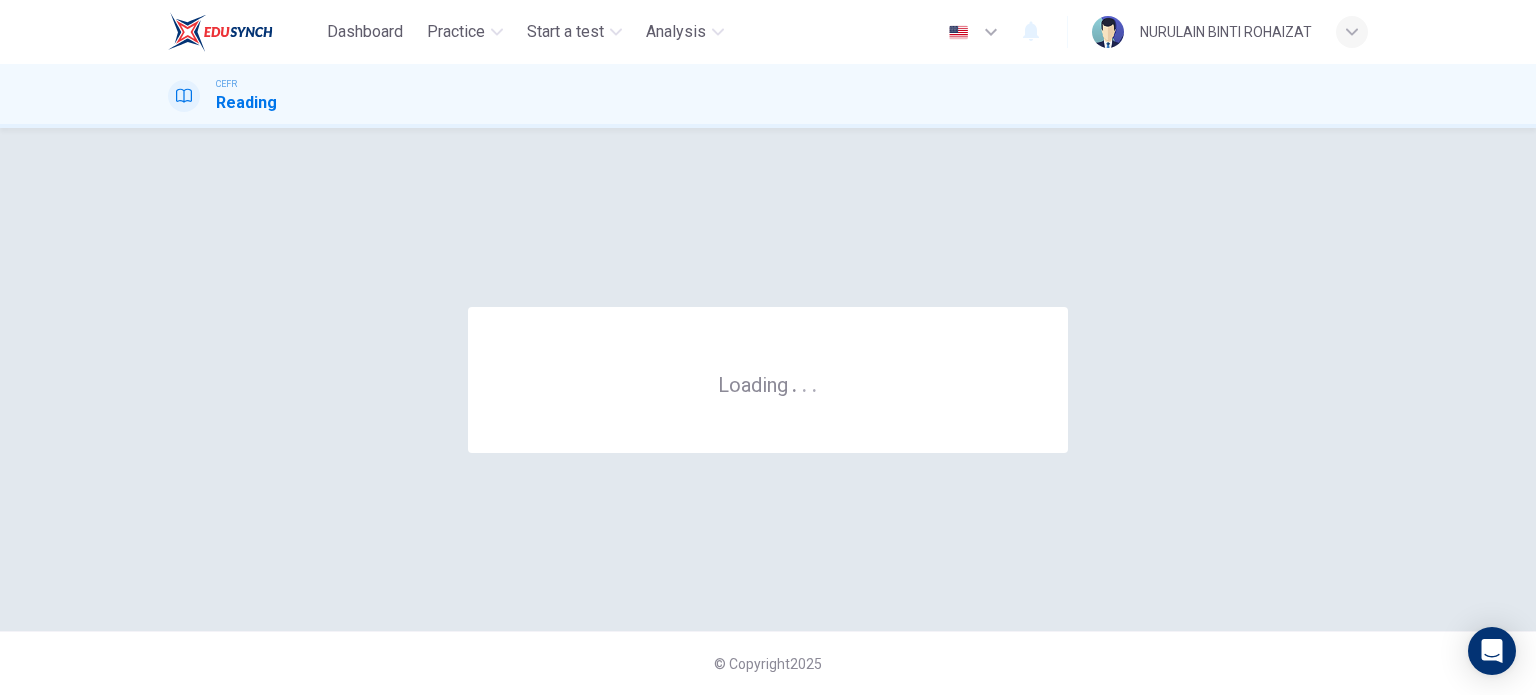 scroll, scrollTop: 0, scrollLeft: 0, axis: both 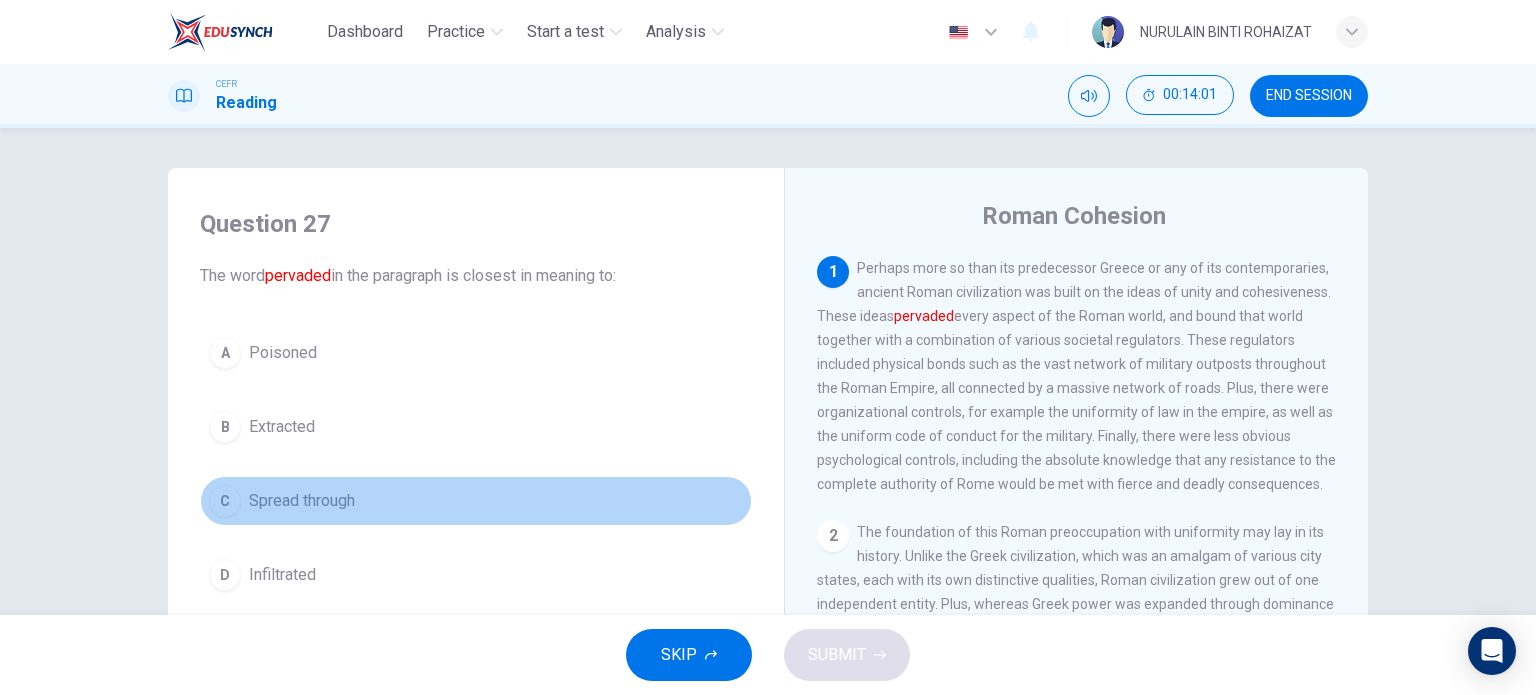 click on "C Spread through" at bounding box center [476, 501] 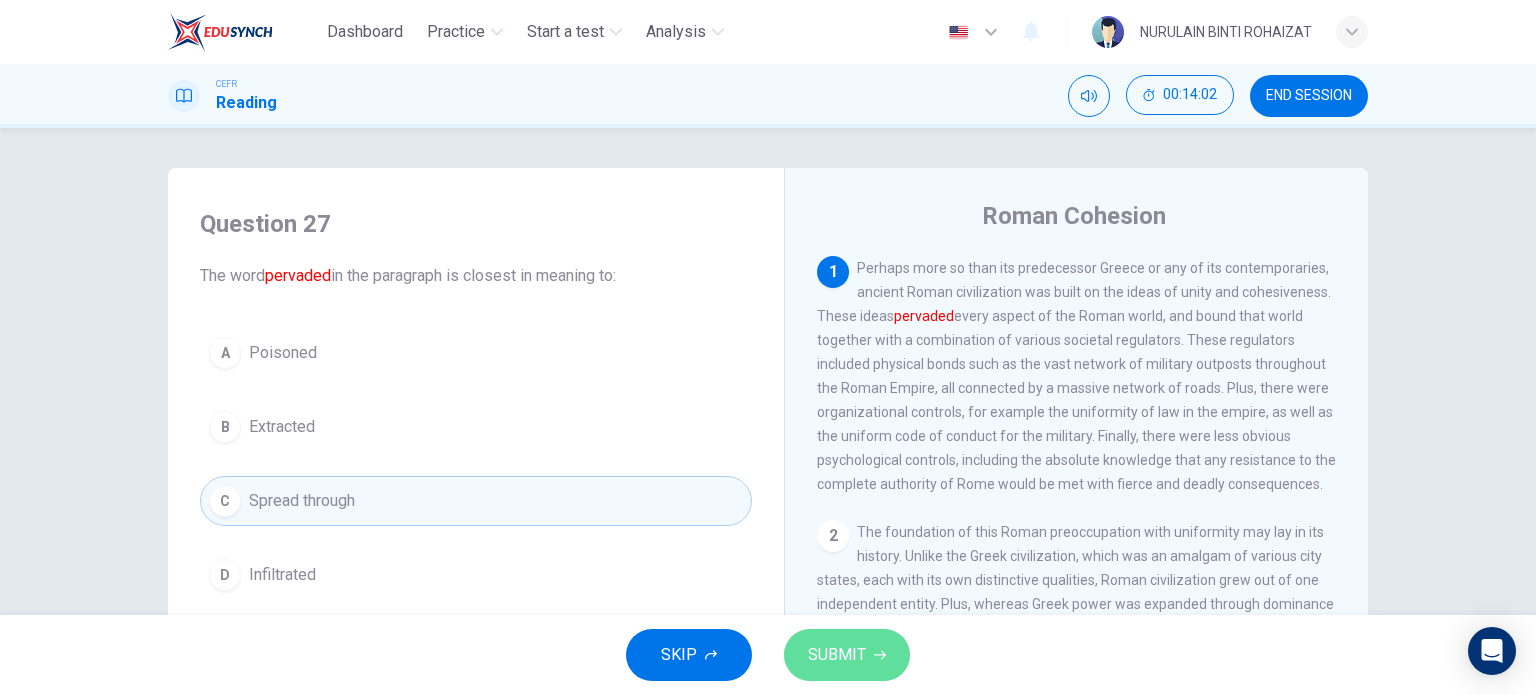 click on "SUBMIT" at bounding box center (837, 655) 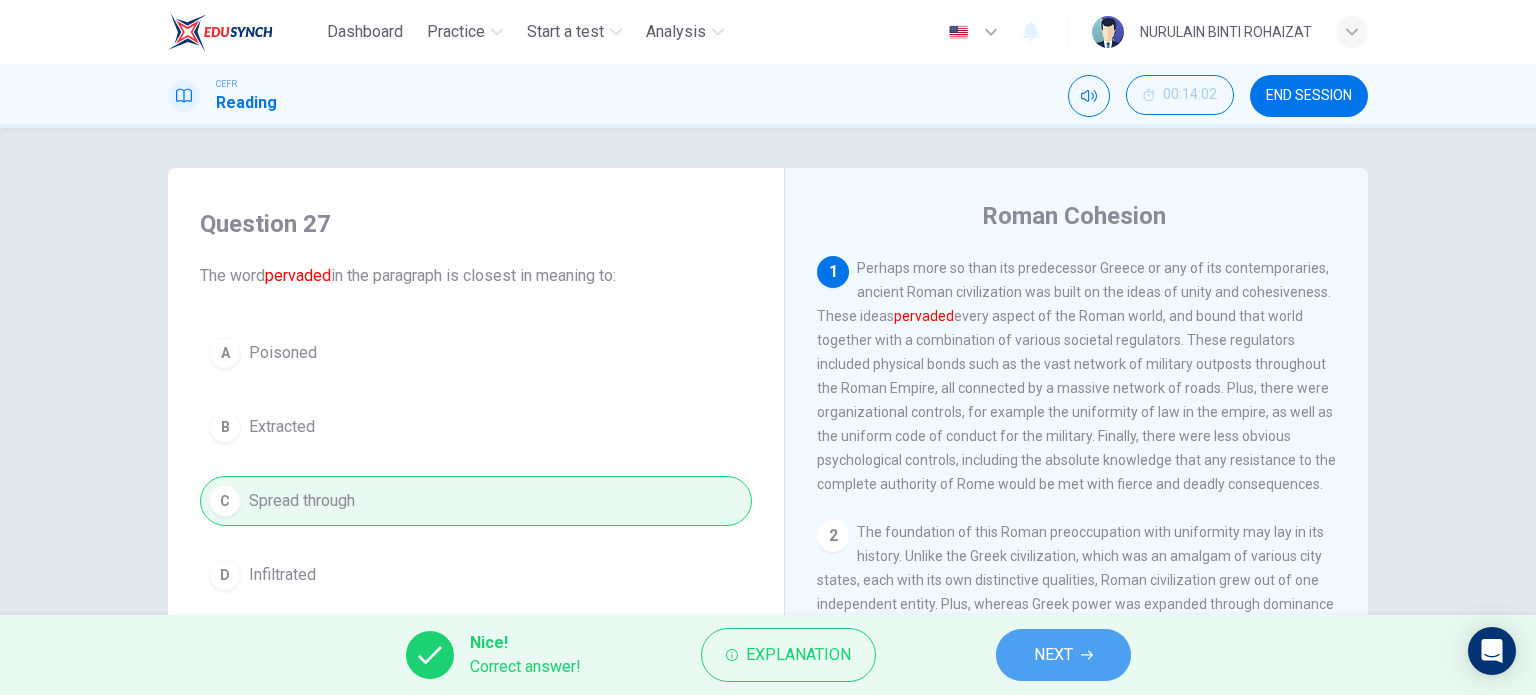click on "NEXT" at bounding box center [1063, 655] 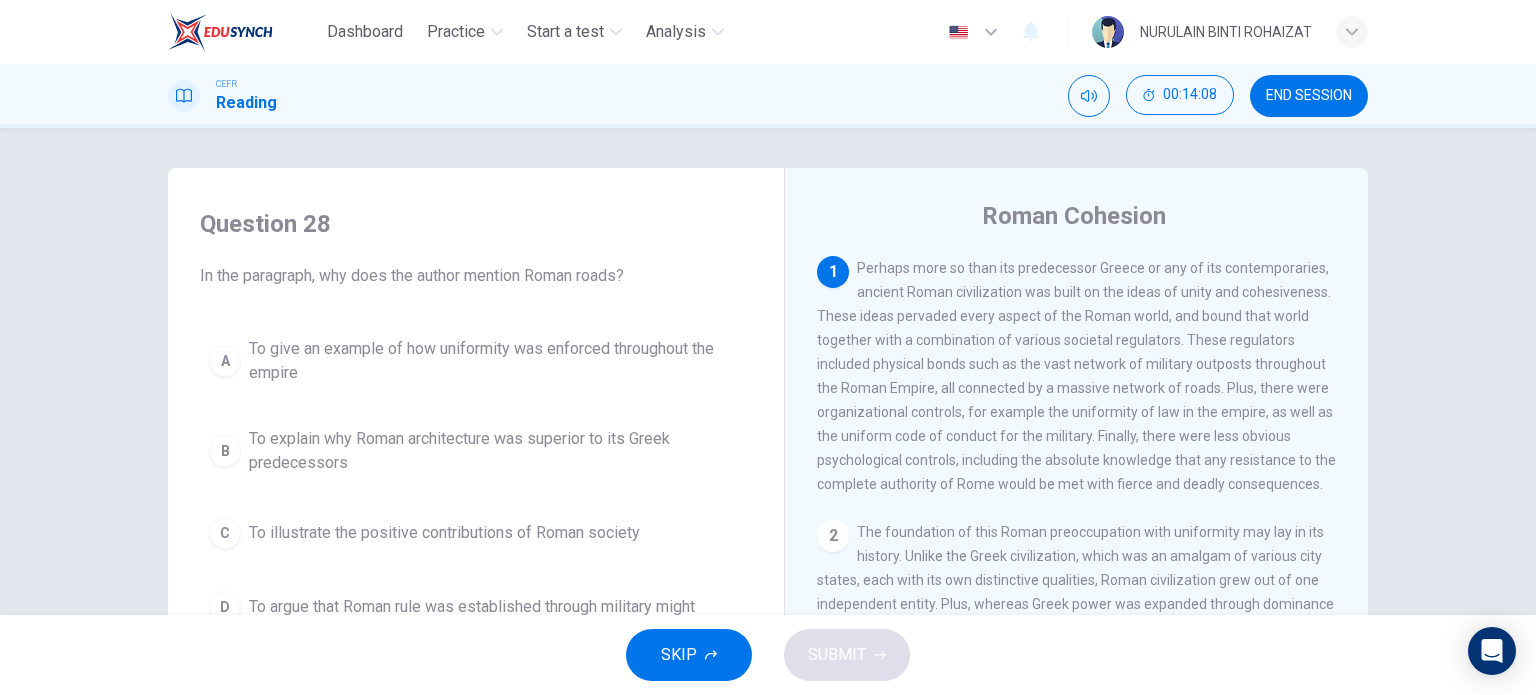 scroll, scrollTop: 83, scrollLeft: 0, axis: vertical 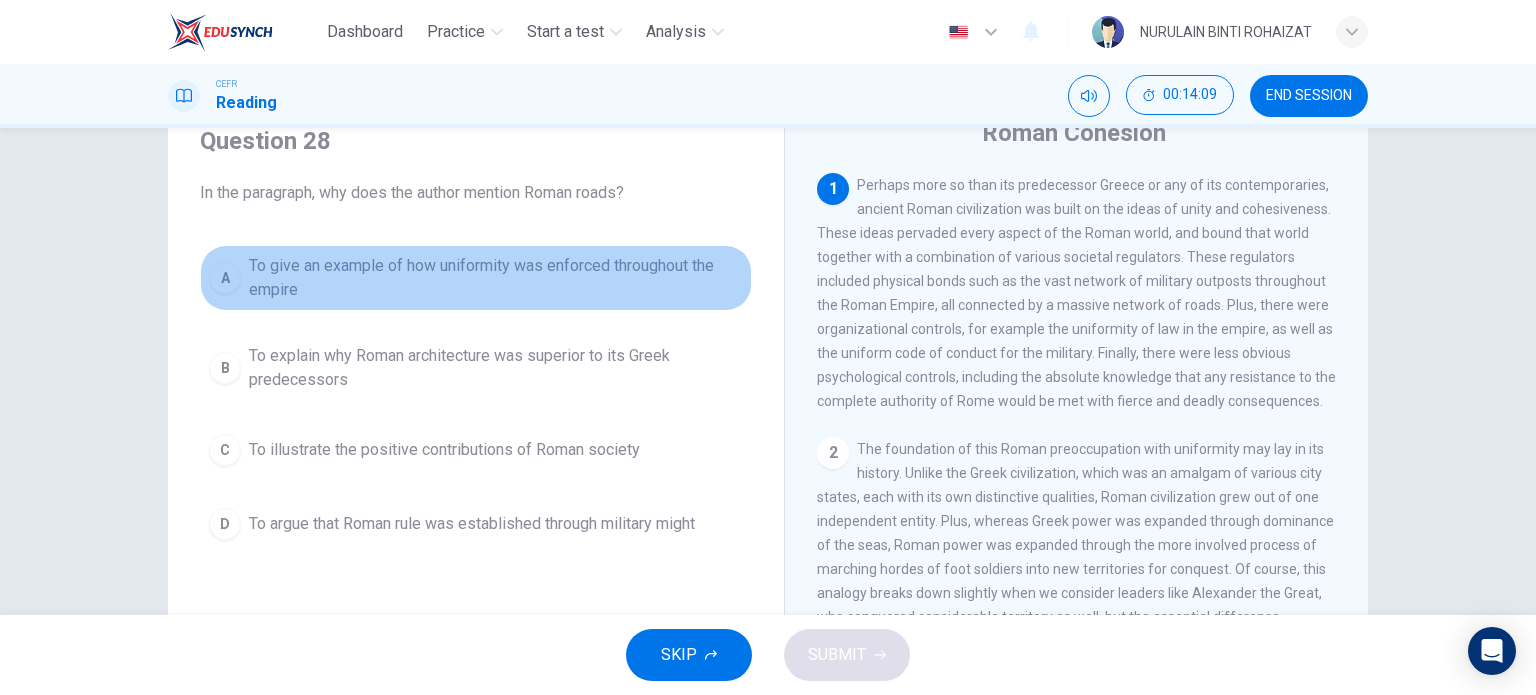 click on "A To give an example of how uniformity was enforced throughout the empire" at bounding box center (476, 278) 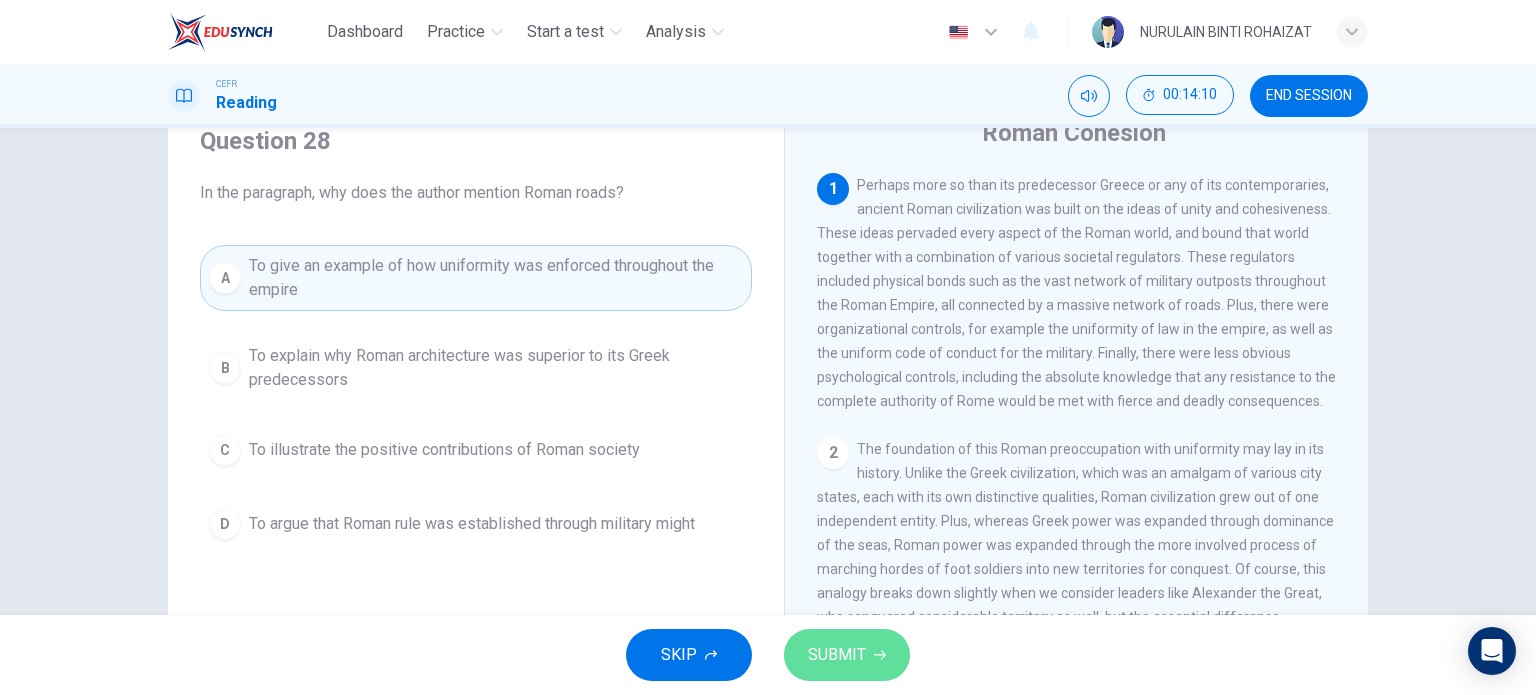 click on "SUBMIT" at bounding box center [847, 655] 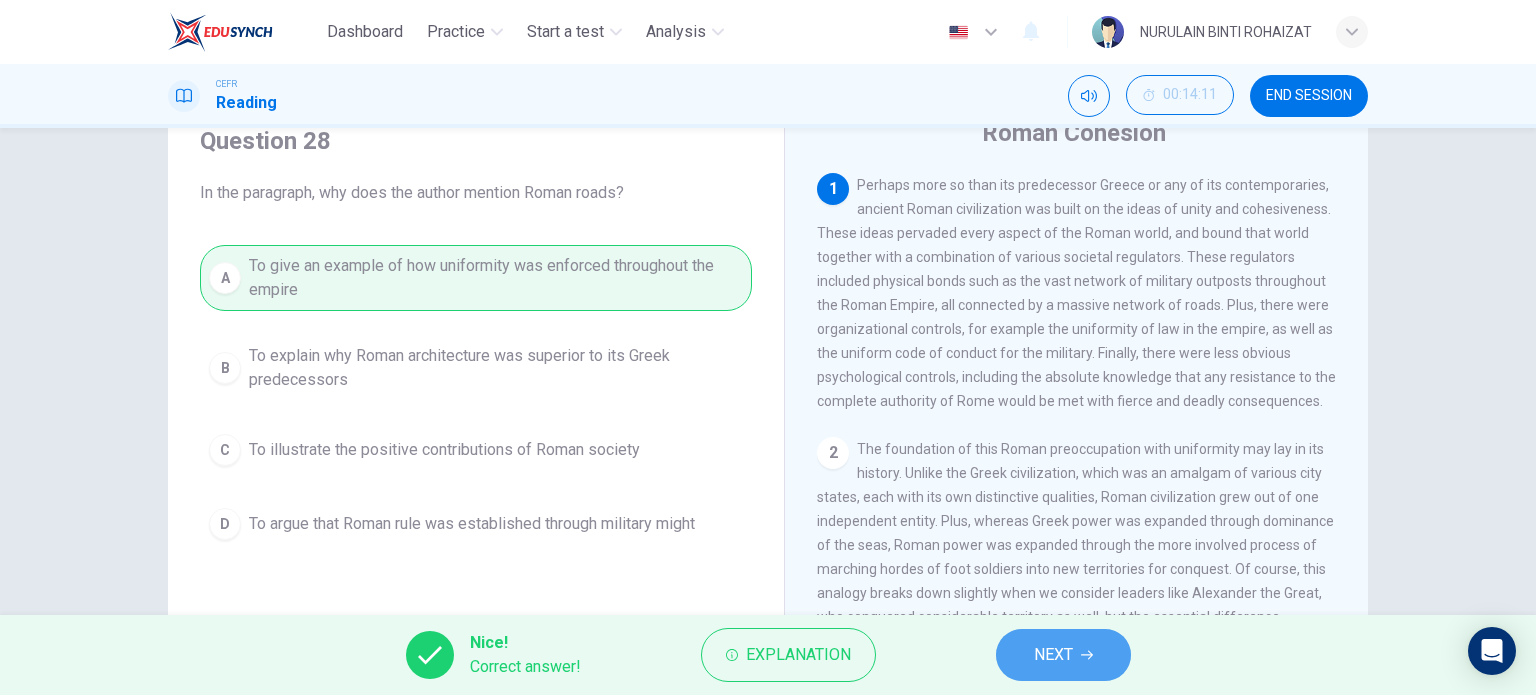 click on "NEXT" at bounding box center [1063, 655] 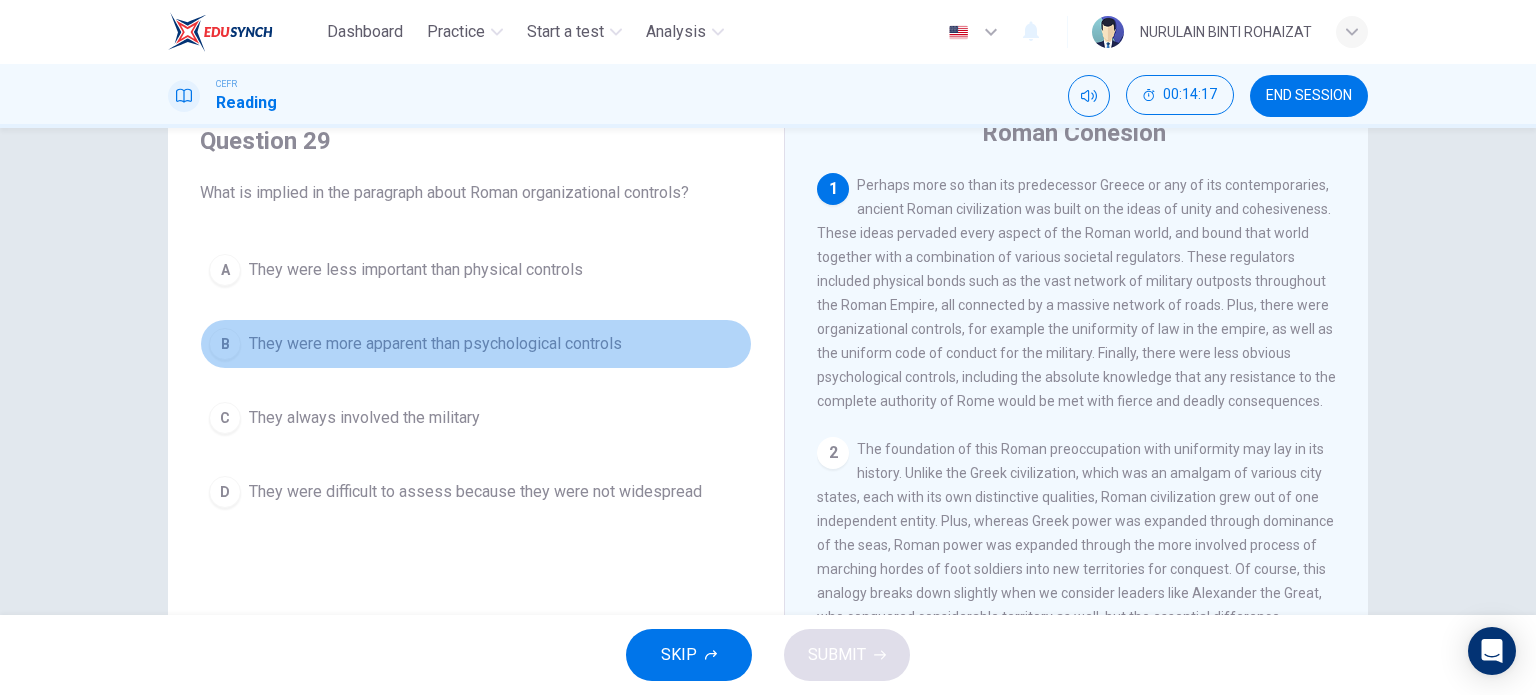 click on "B They were more apparent than psychological controls" at bounding box center [476, 344] 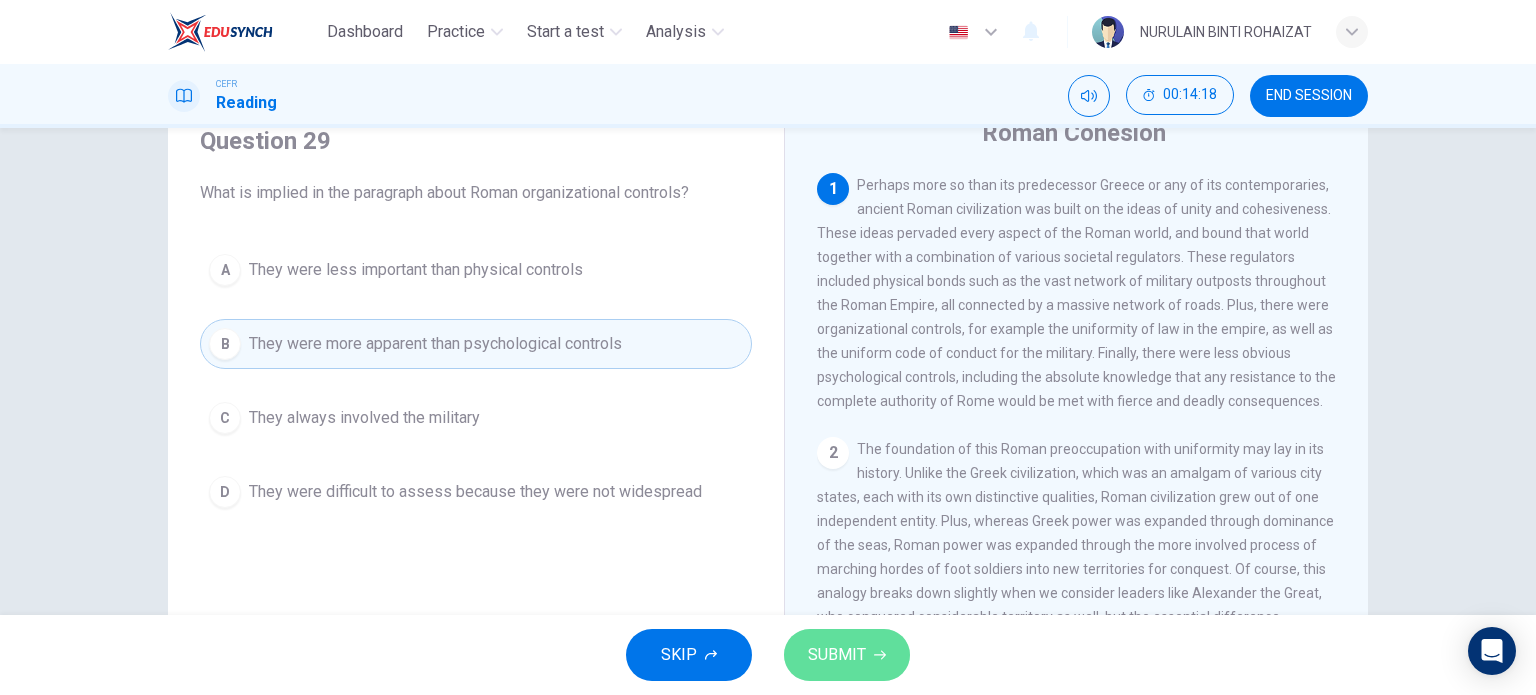 click on "SUBMIT" at bounding box center (837, 655) 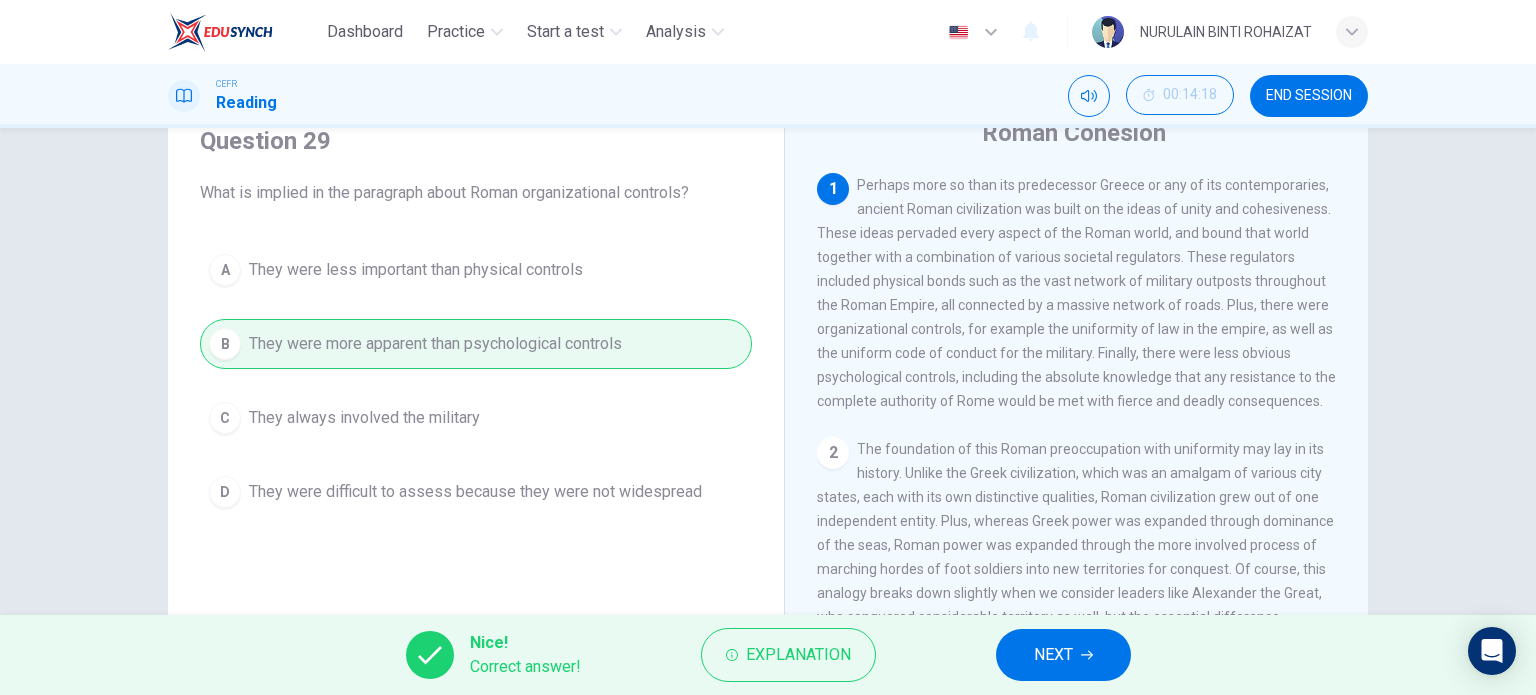 click on "NEXT" at bounding box center (1063, 655) 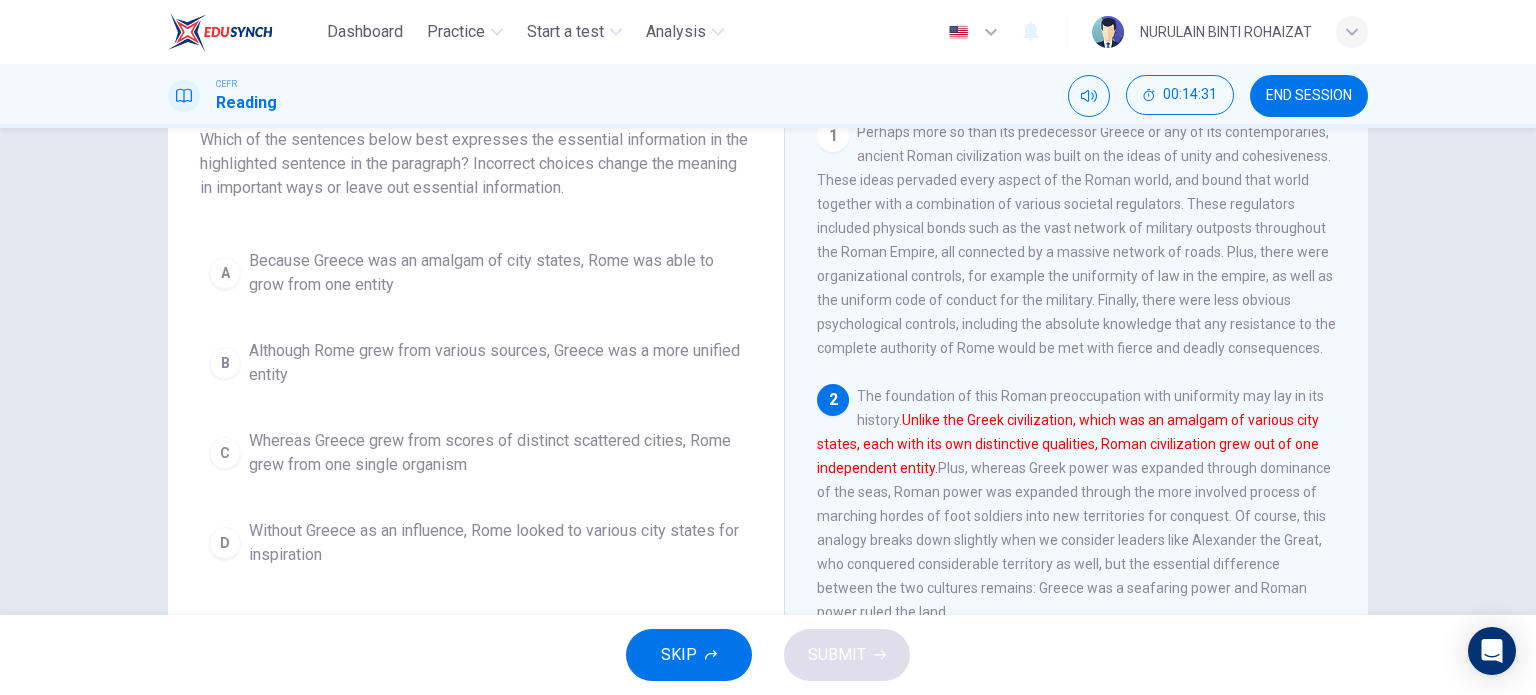 scroll, scrollTop: 135, scrollLeft: 0, axis: vertical 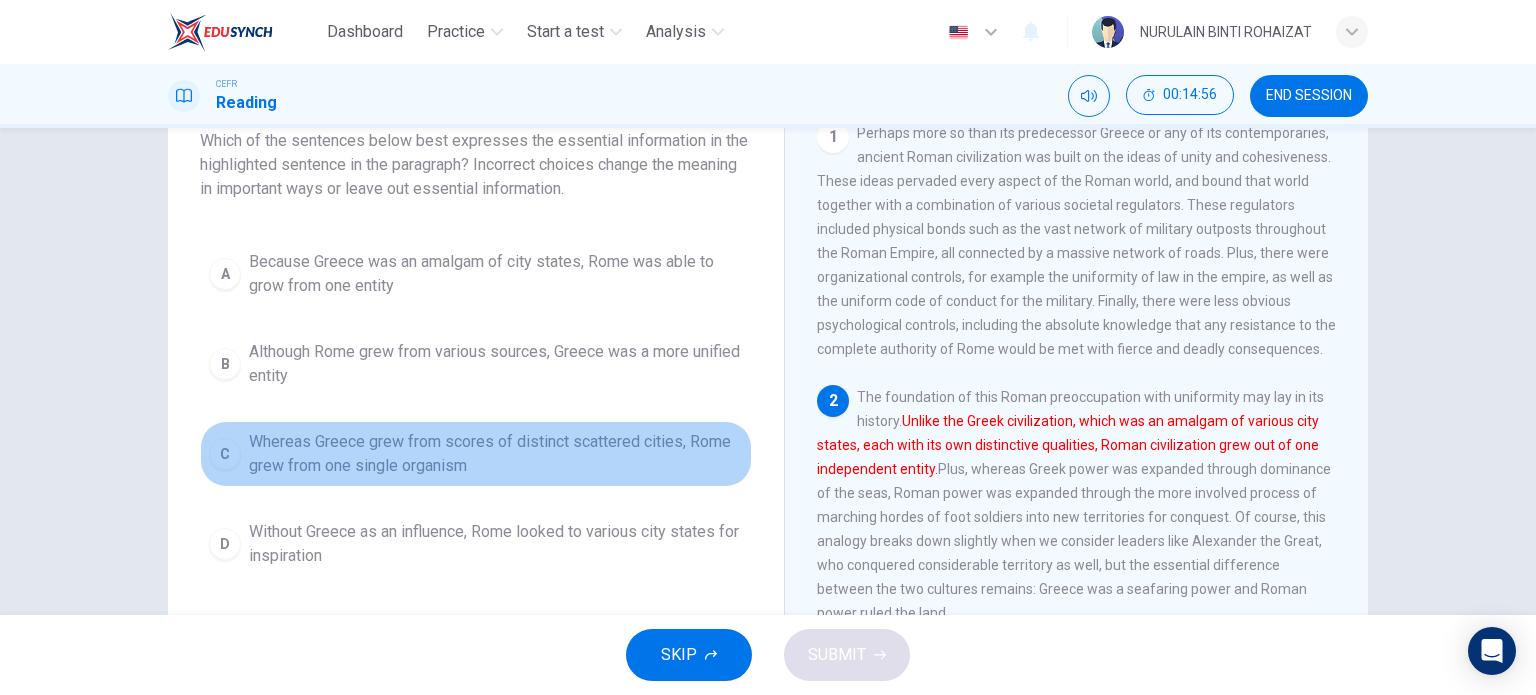 click on "Whereas Greece grew from scores of distinct scattered cities, Rome grew from one
single organism" at bounding box center (496, 274) 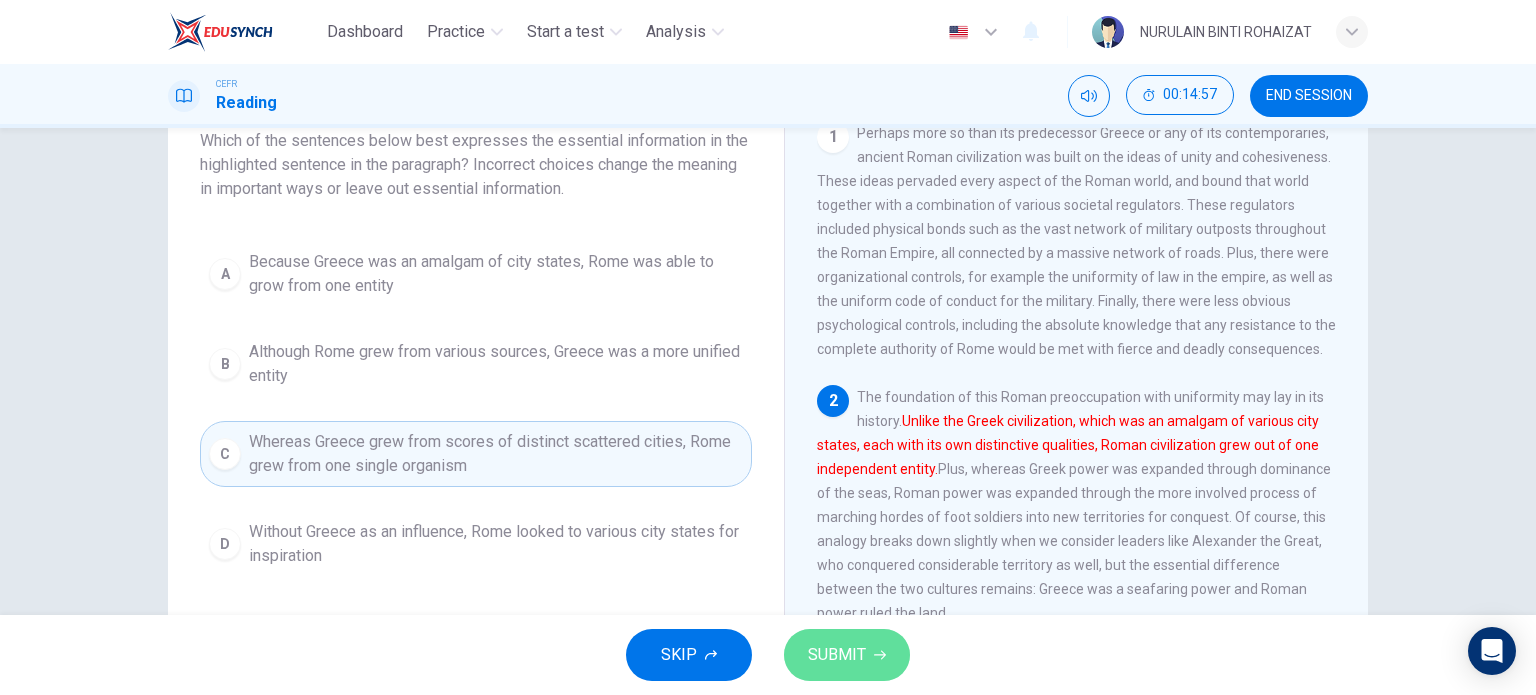 click on "SUBMIT" at bounding box center [837, 655] 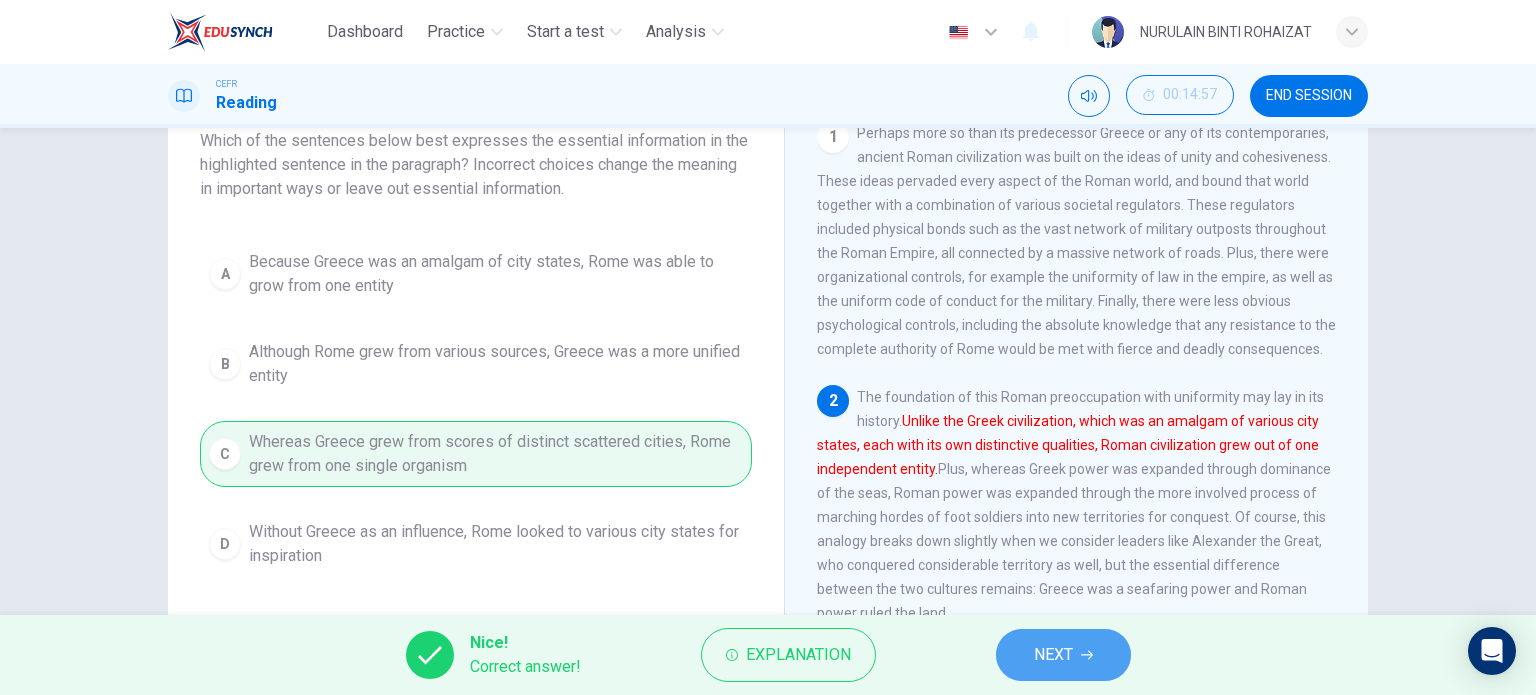 click on "NEXT" at bounding box center (1053, 655) 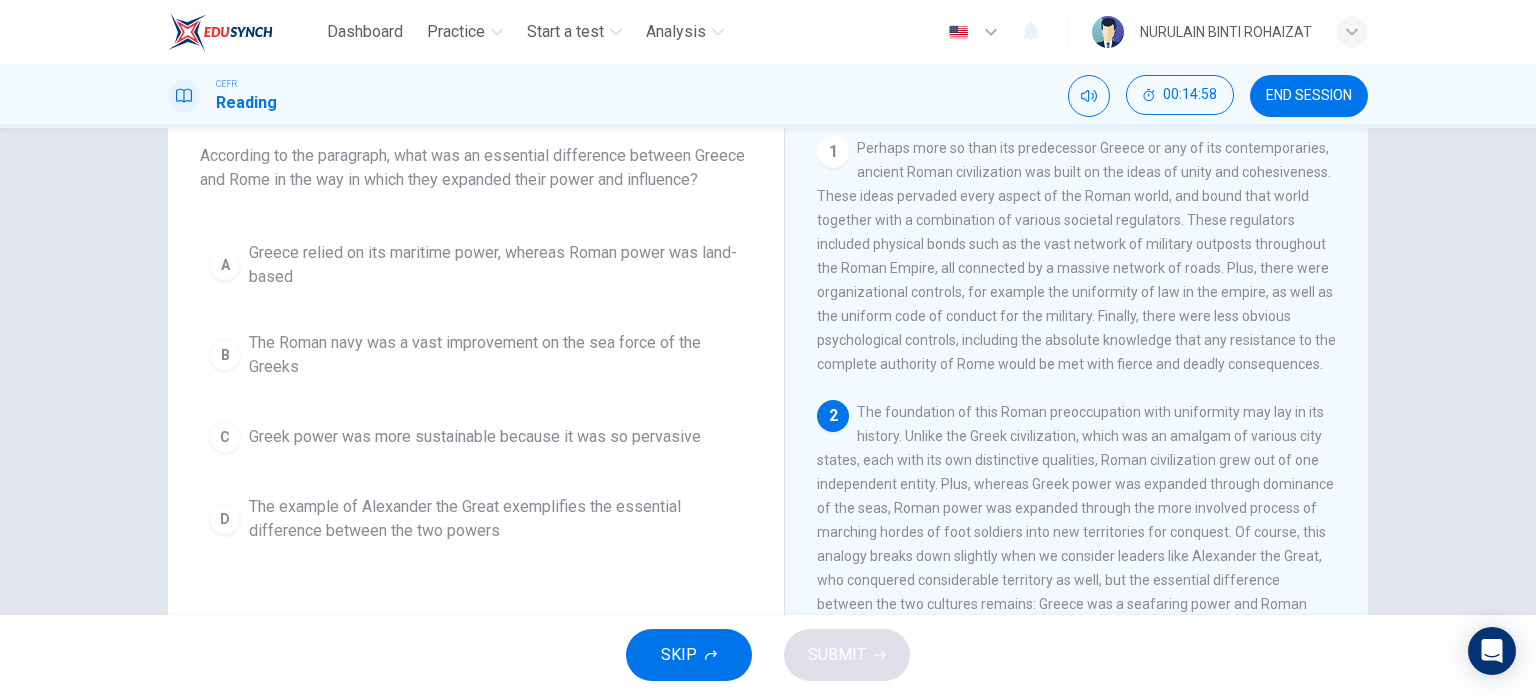 scroll, scrollTop: 130, scrollLeft: 0, axis: vertical 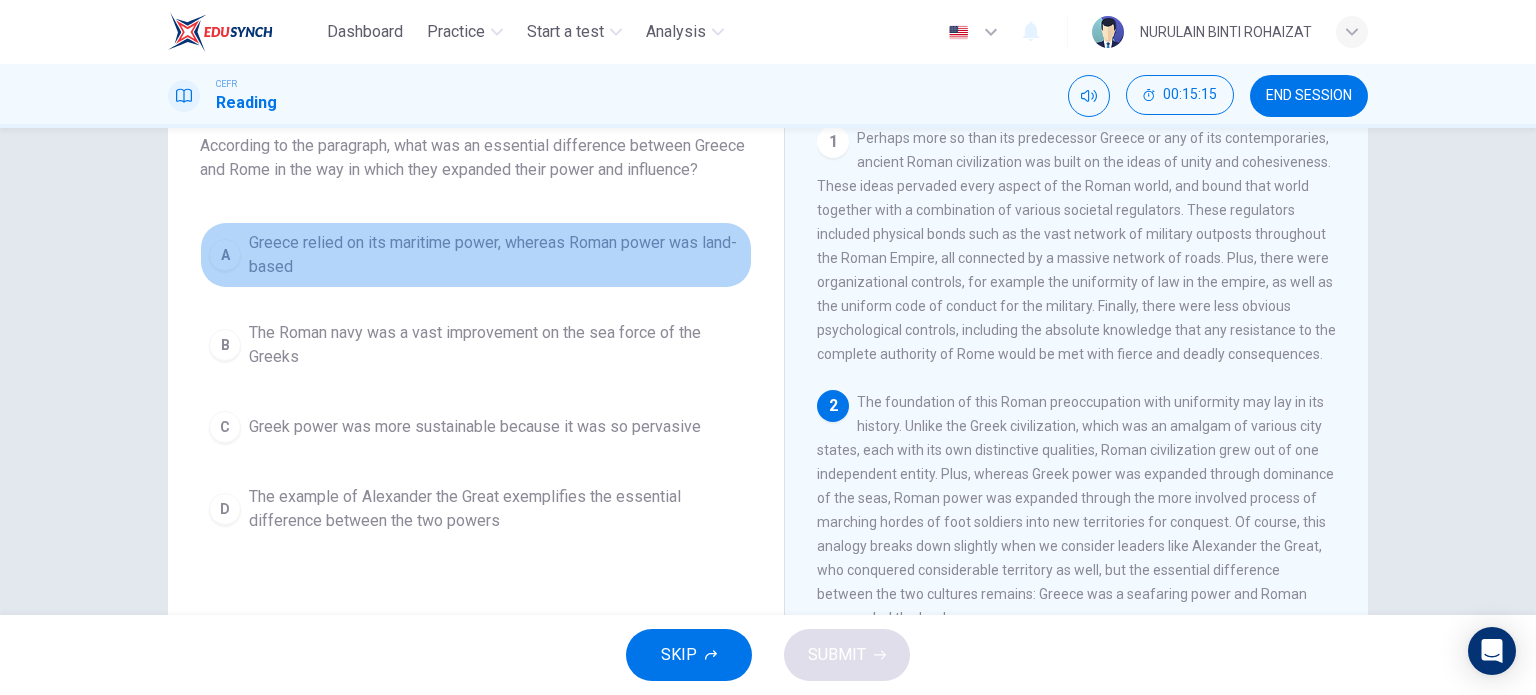 click on "Greece relied on its maritime power, whereas Roman power was land-based" at bounding box center [496, 255] 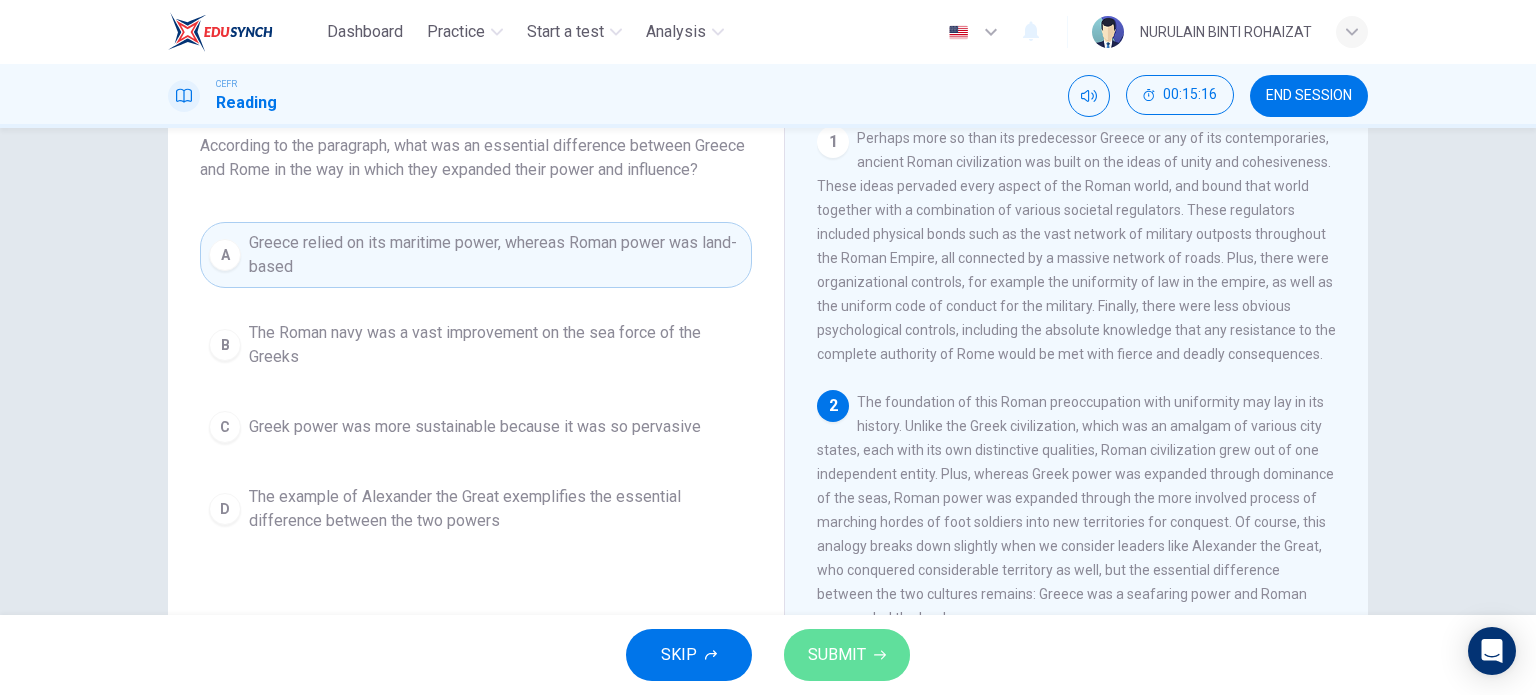 click on "SUBMIT" at bounding box center (847, 655) 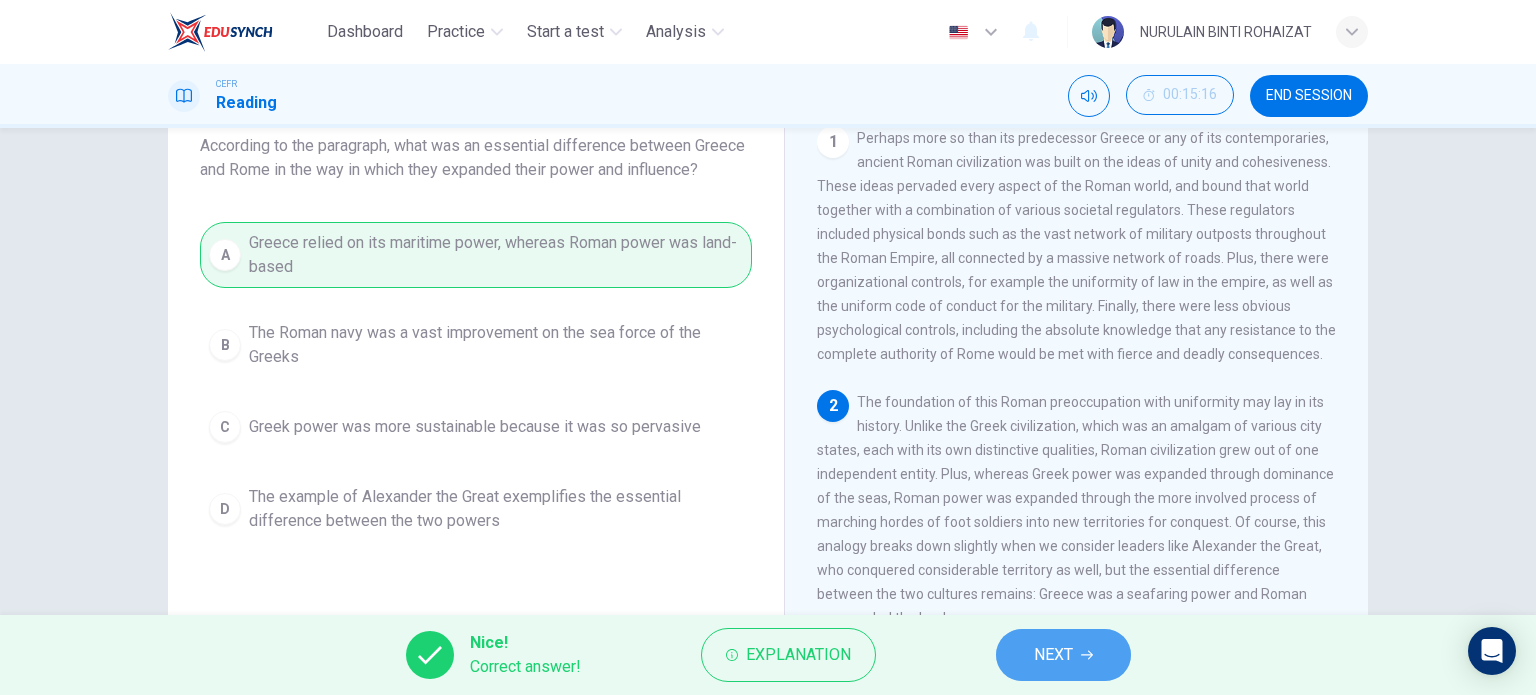 click on "NEXT" at bounding box center [1053, 655] 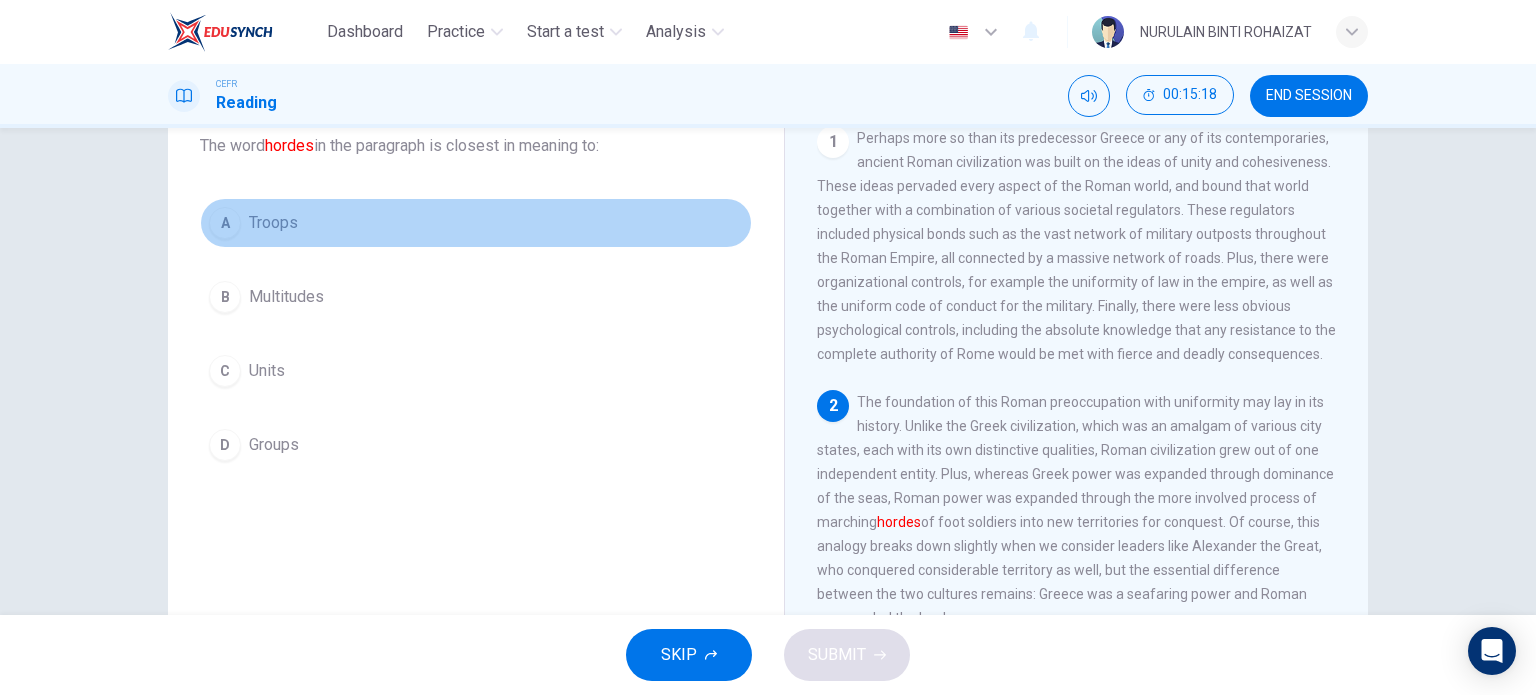 click on "A Troops" at bounding box center (476, 223) 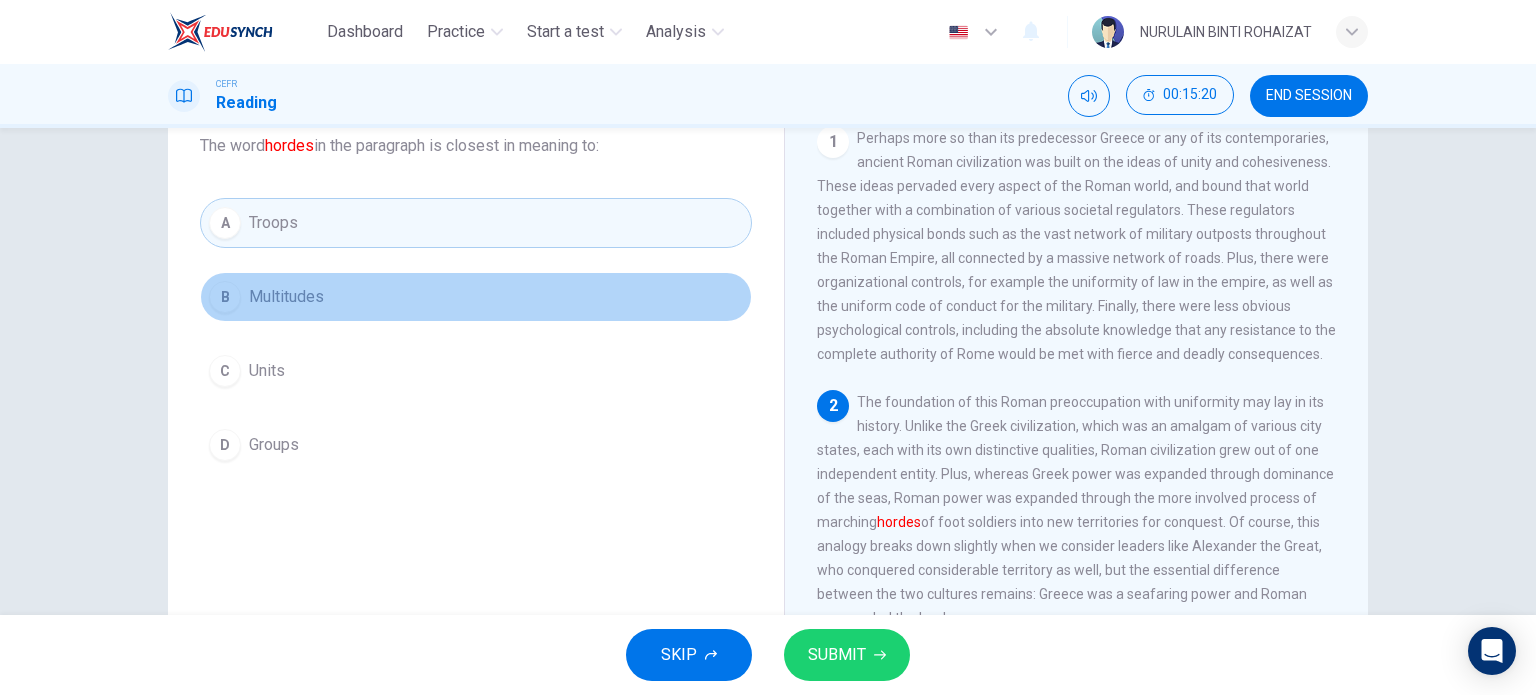 click on "Multitudes" at bounding box center (286, 297) 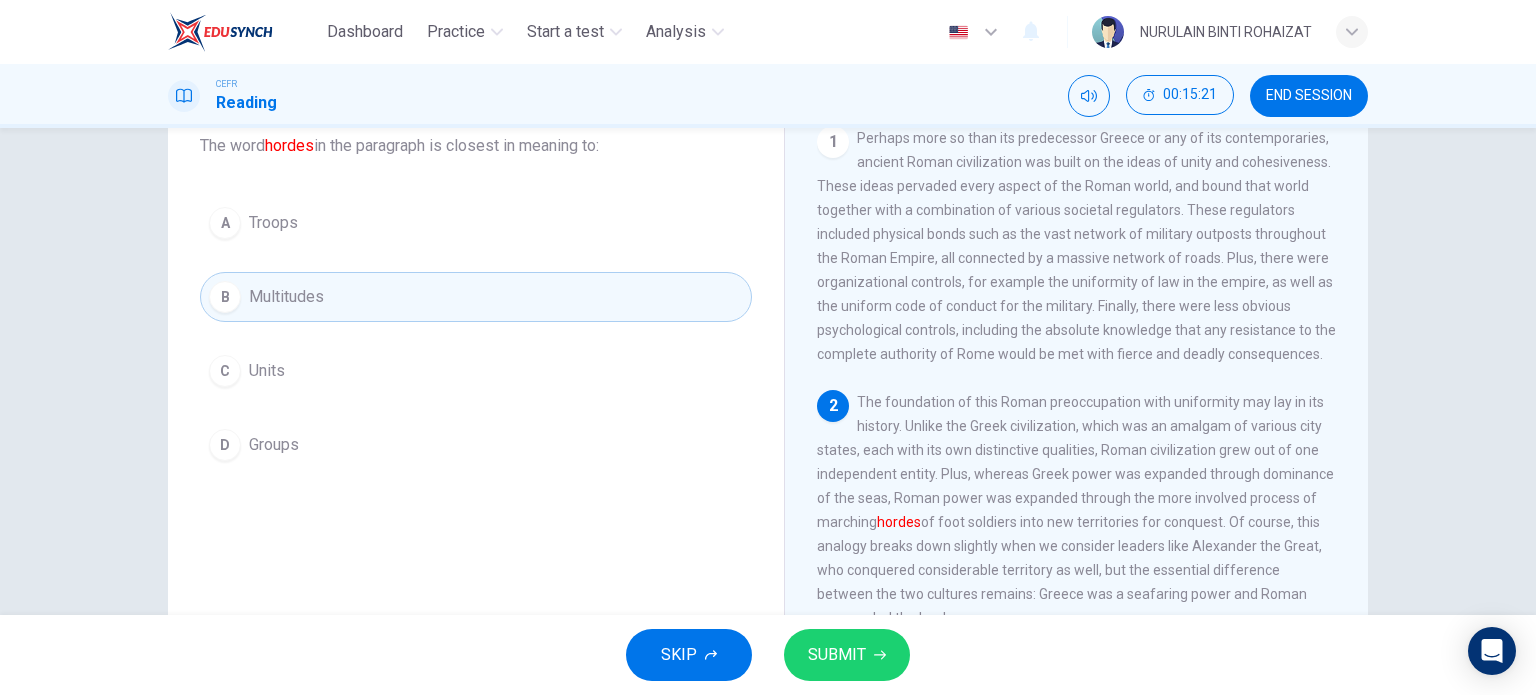 click at bounding box center [880, 655] 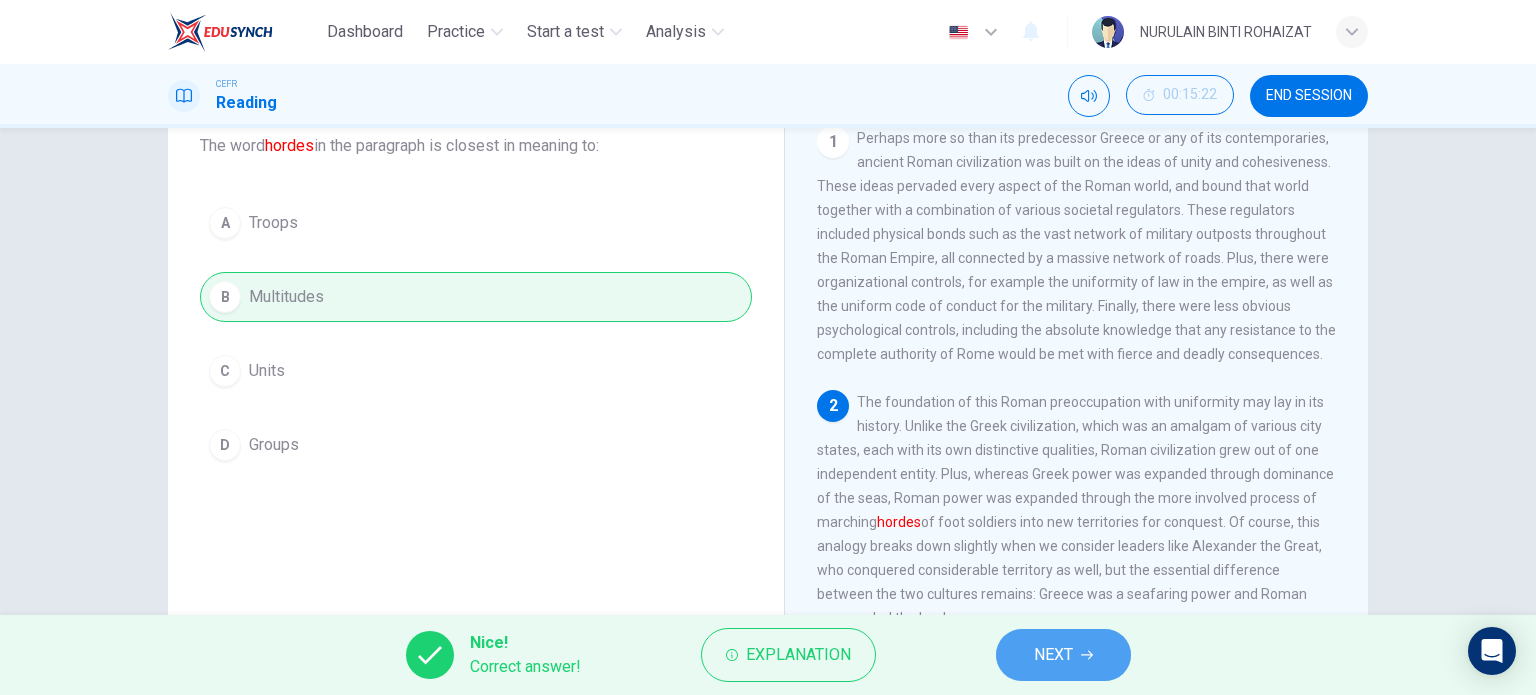 click on "NEXT" at bounding box center [1053, 655] 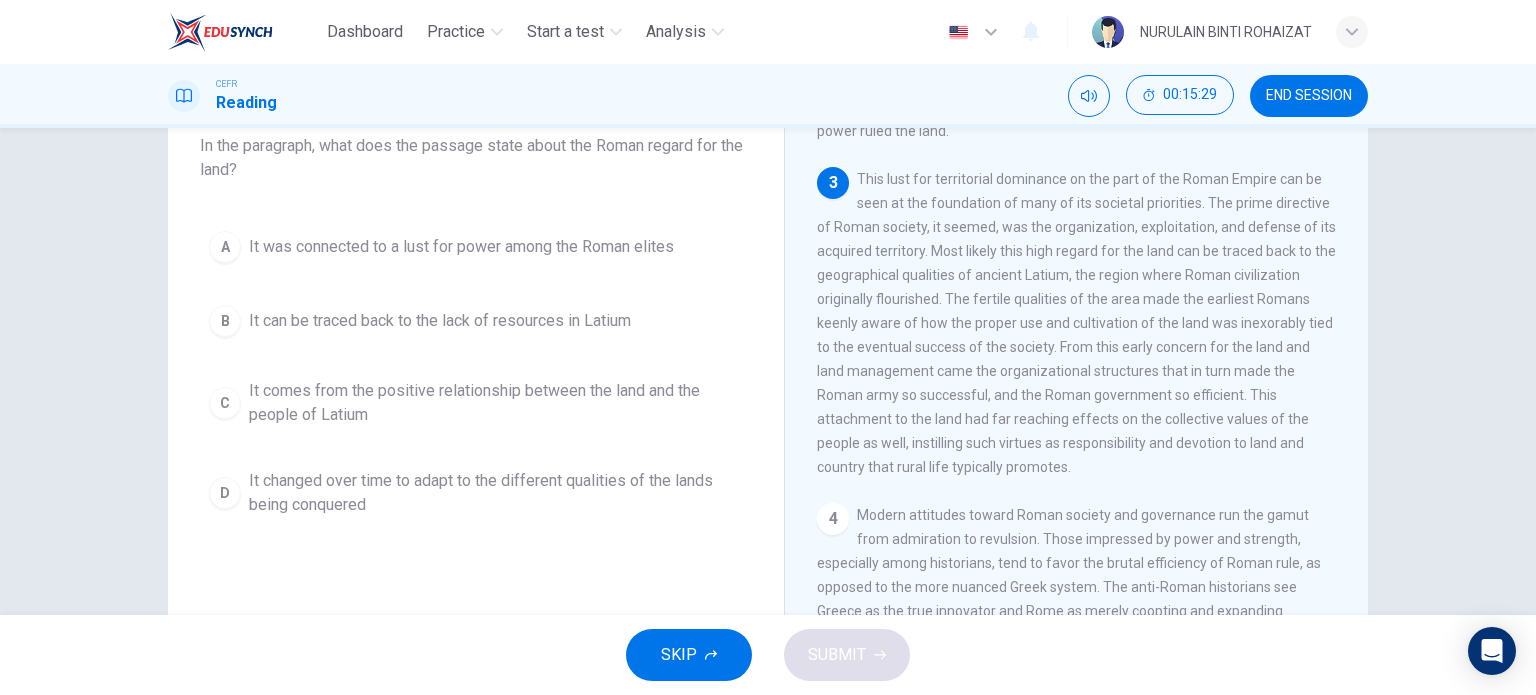 scroll, scrollTop: 488, scrollLeft: 0, axis: vertical 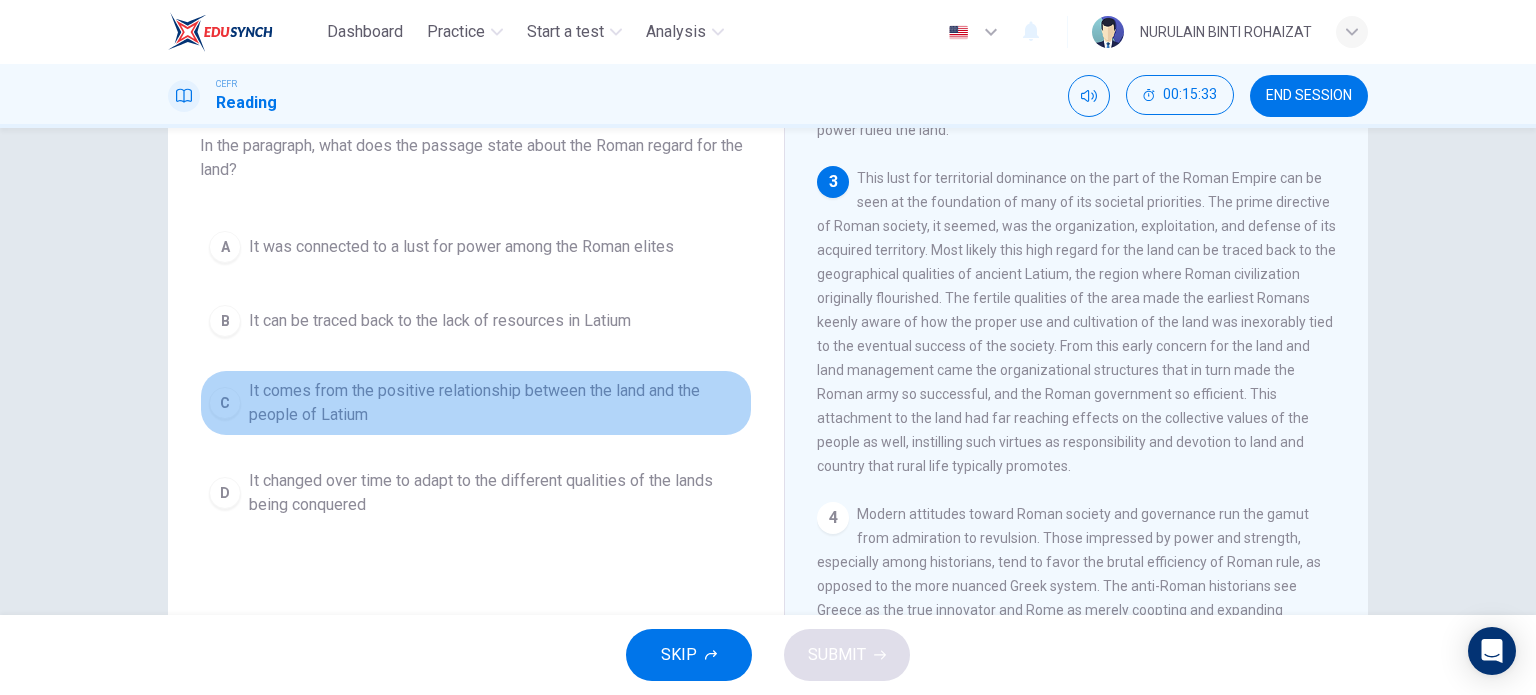 click on "It comes from the positive relationship between the land and the people of Latium" at bounding box center [461, 247] 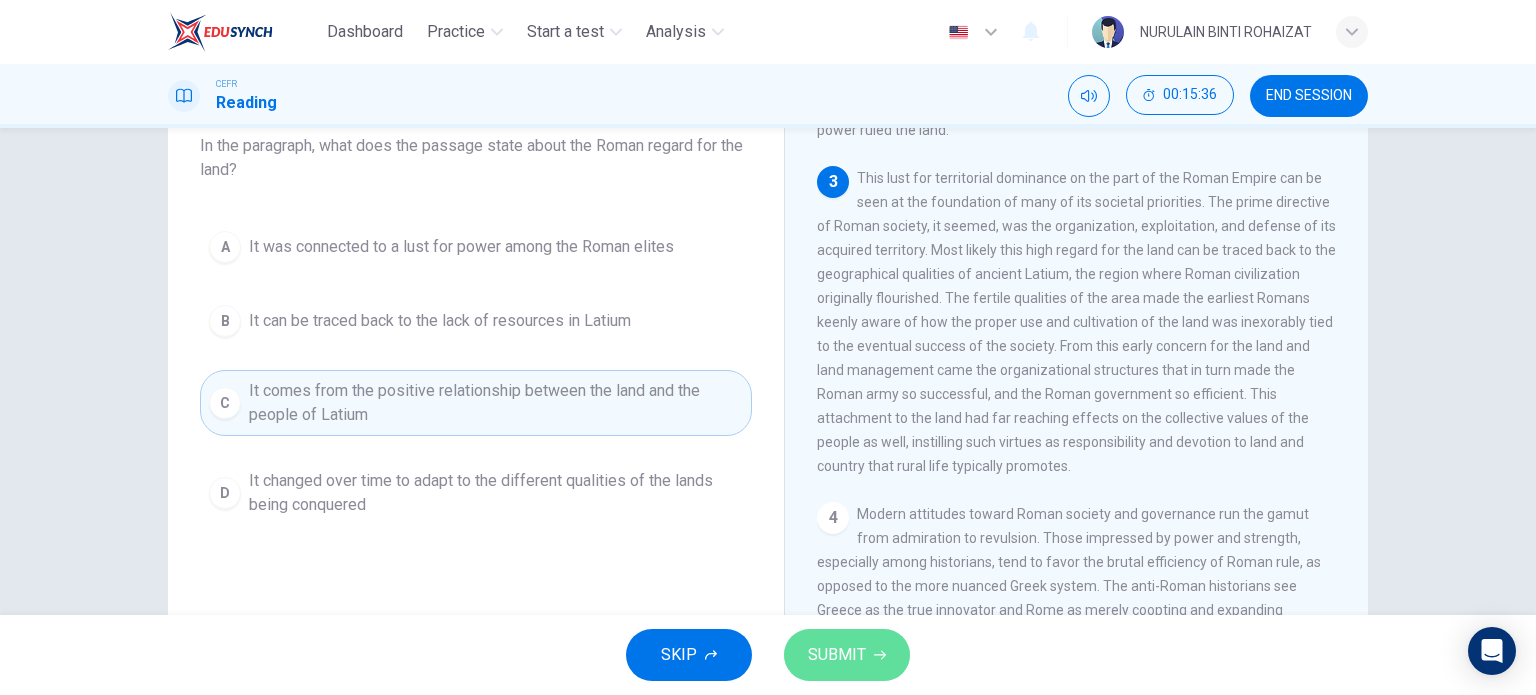 click on "SUBMIT" at bounding box center (847, 655) 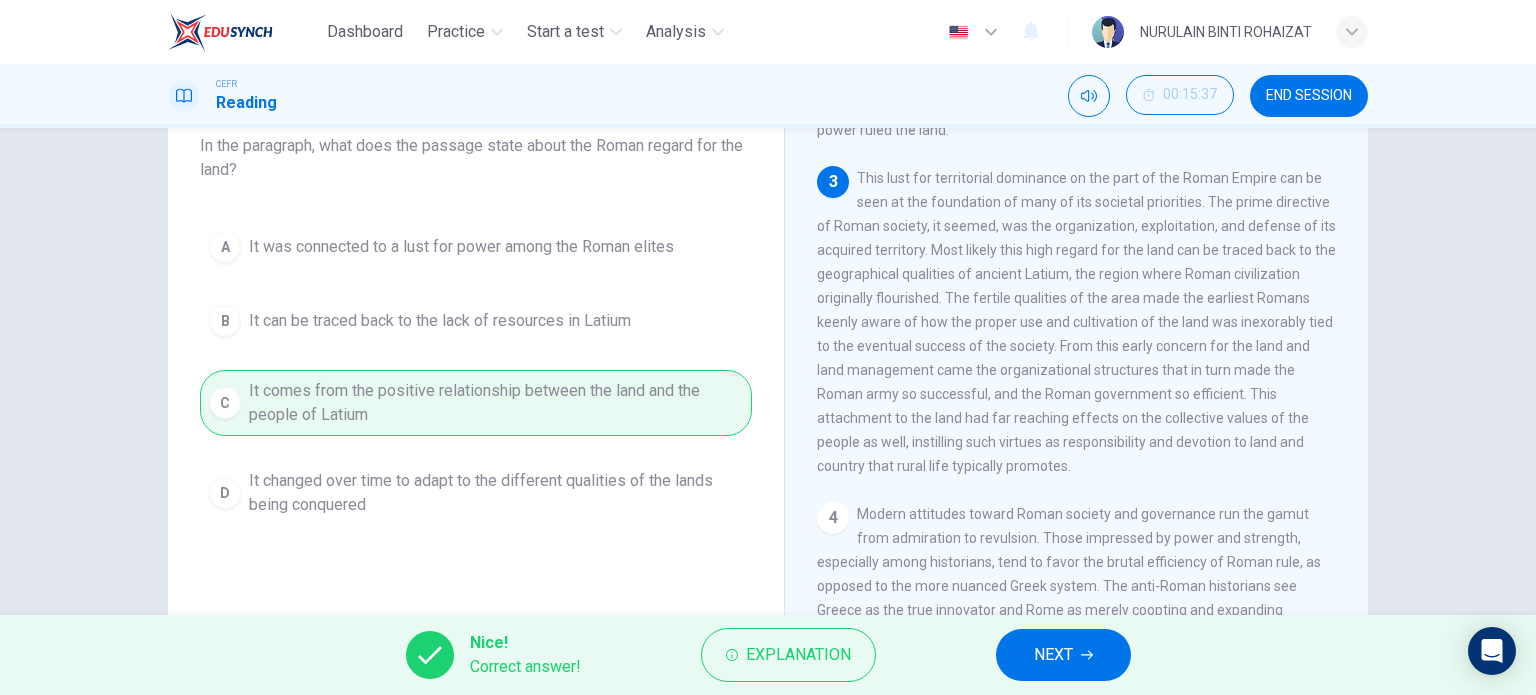 click at bounding box center (1087, 655) 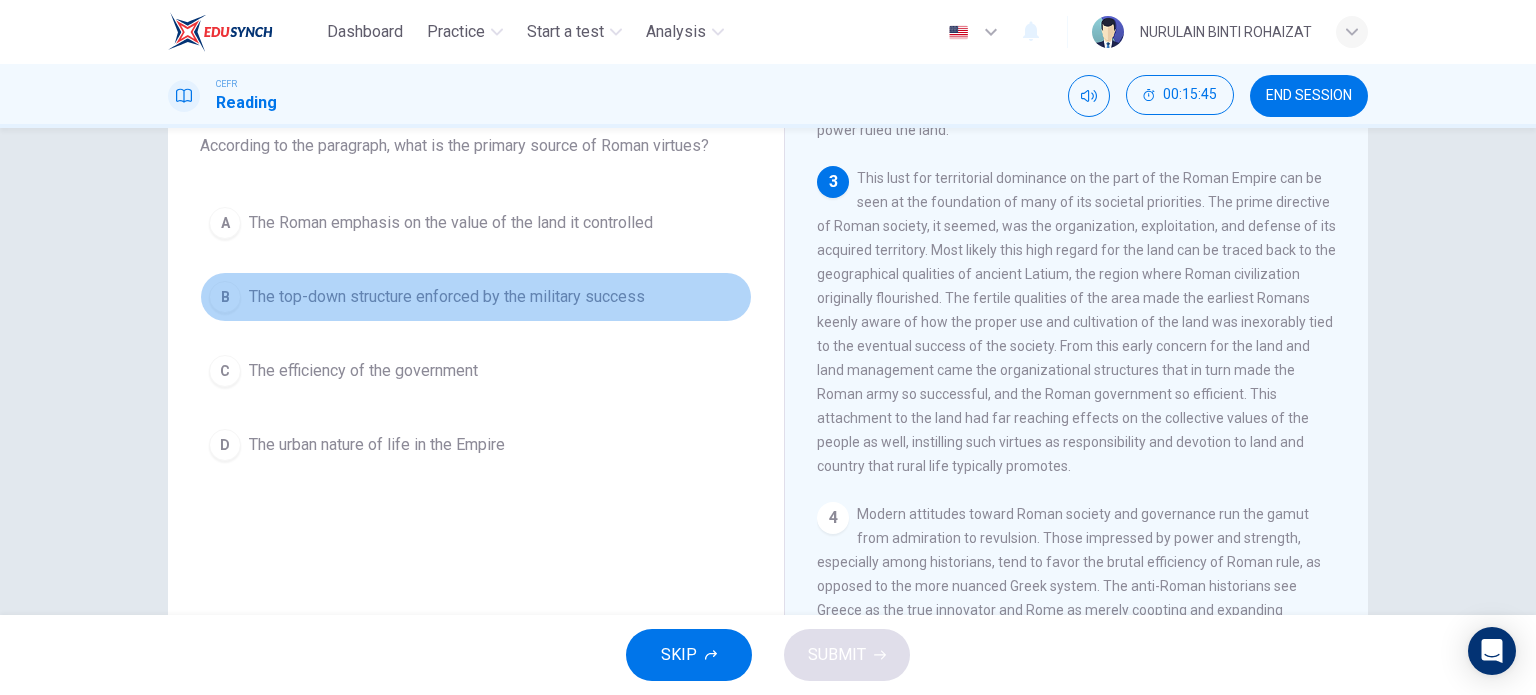click on "The top-down structure enforced by the military success" at bounding box center (451, 223) 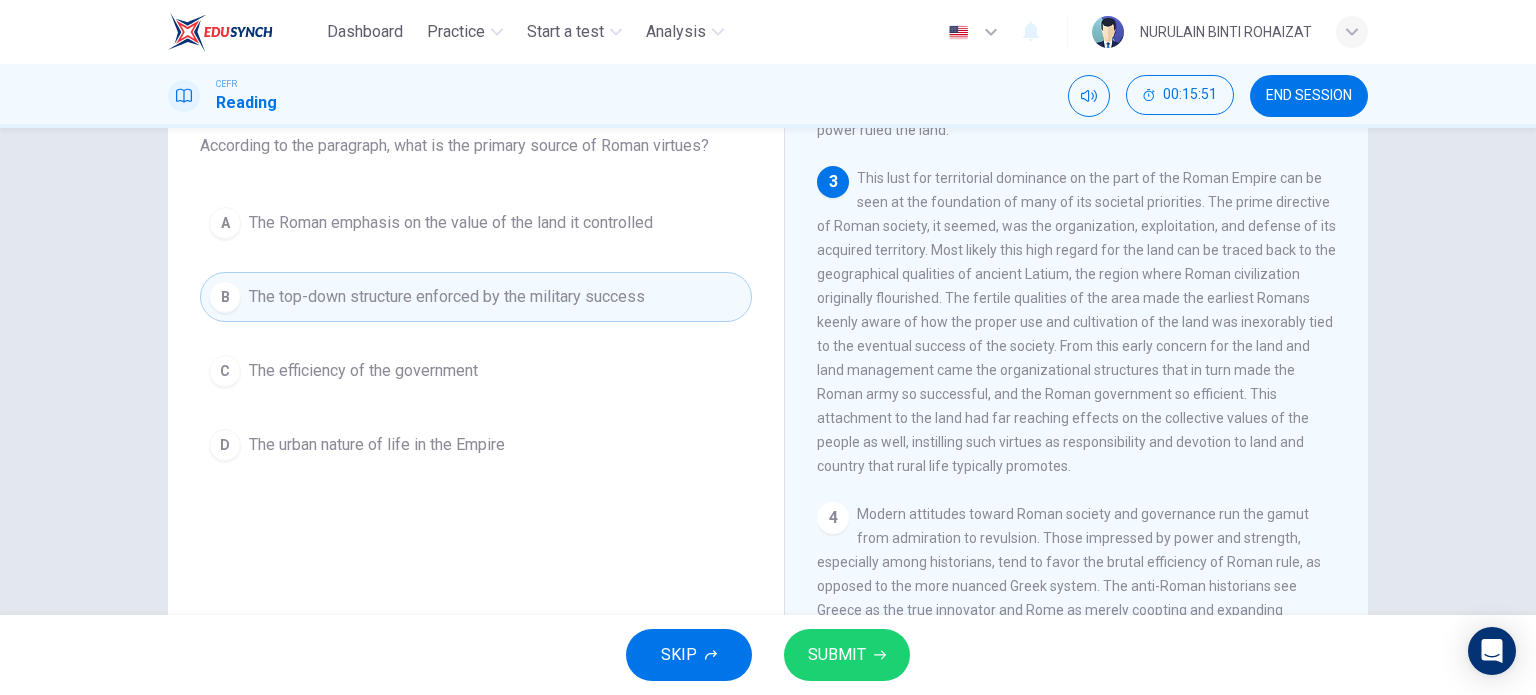 click on "The Roman emphasis on the value of the land it controlled" at bounding box center [451, 223] 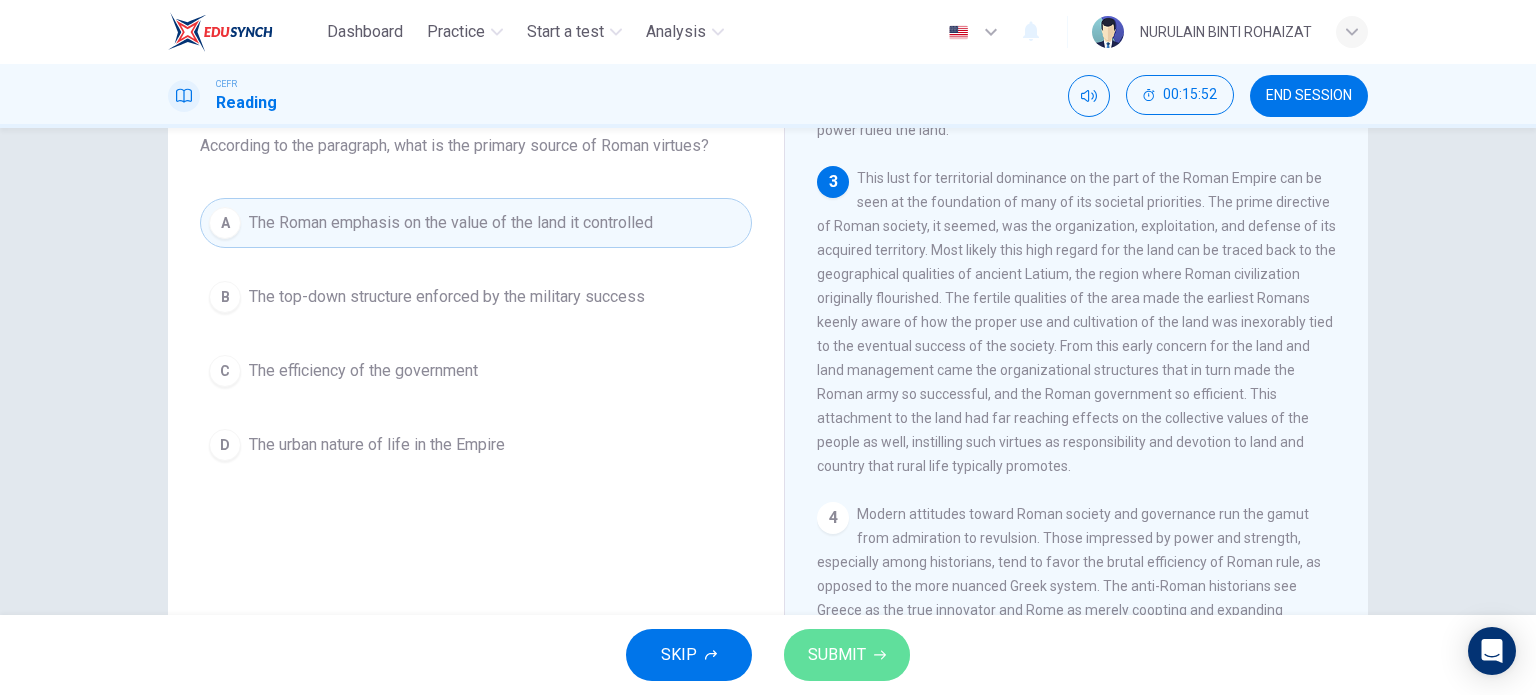 click on "SUBMIT" at bounding box center (837, 655) 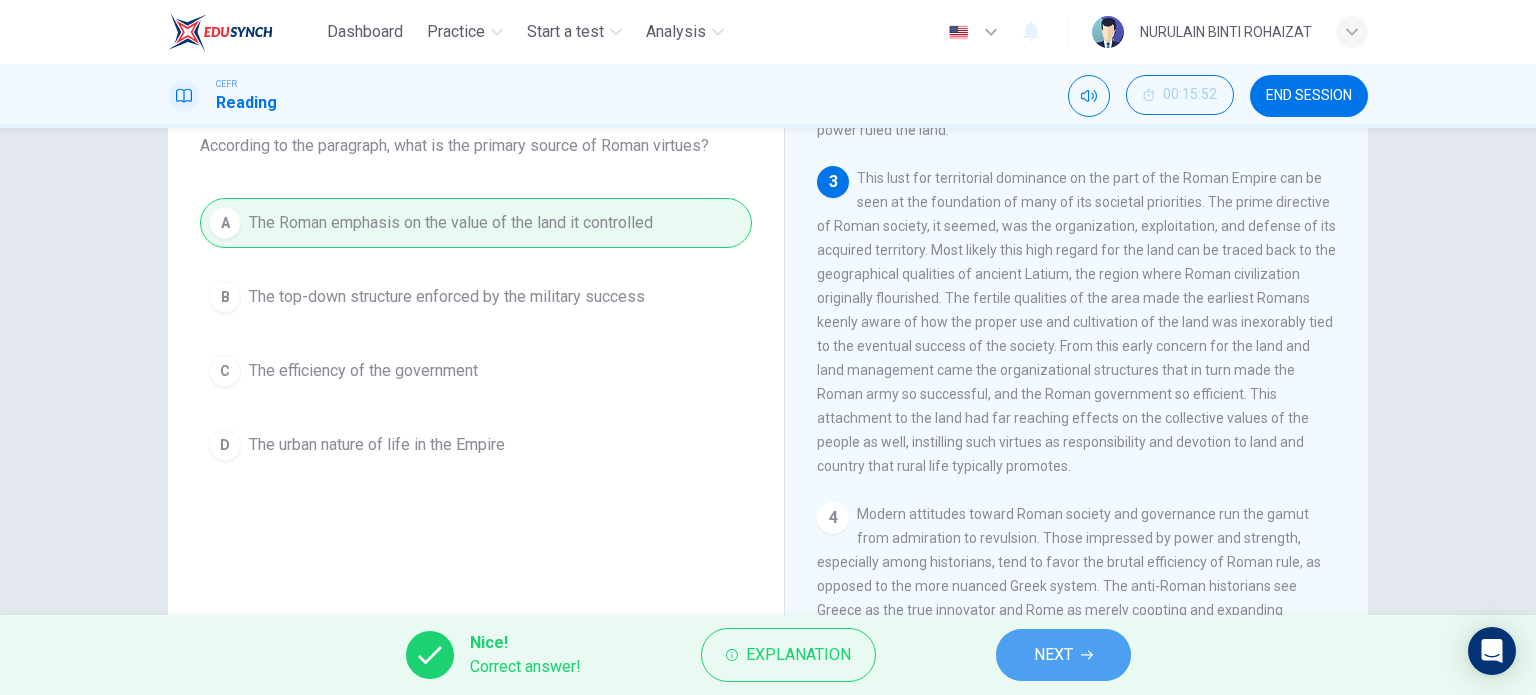 click on "NEXT" at bounding box center [1053, 655] 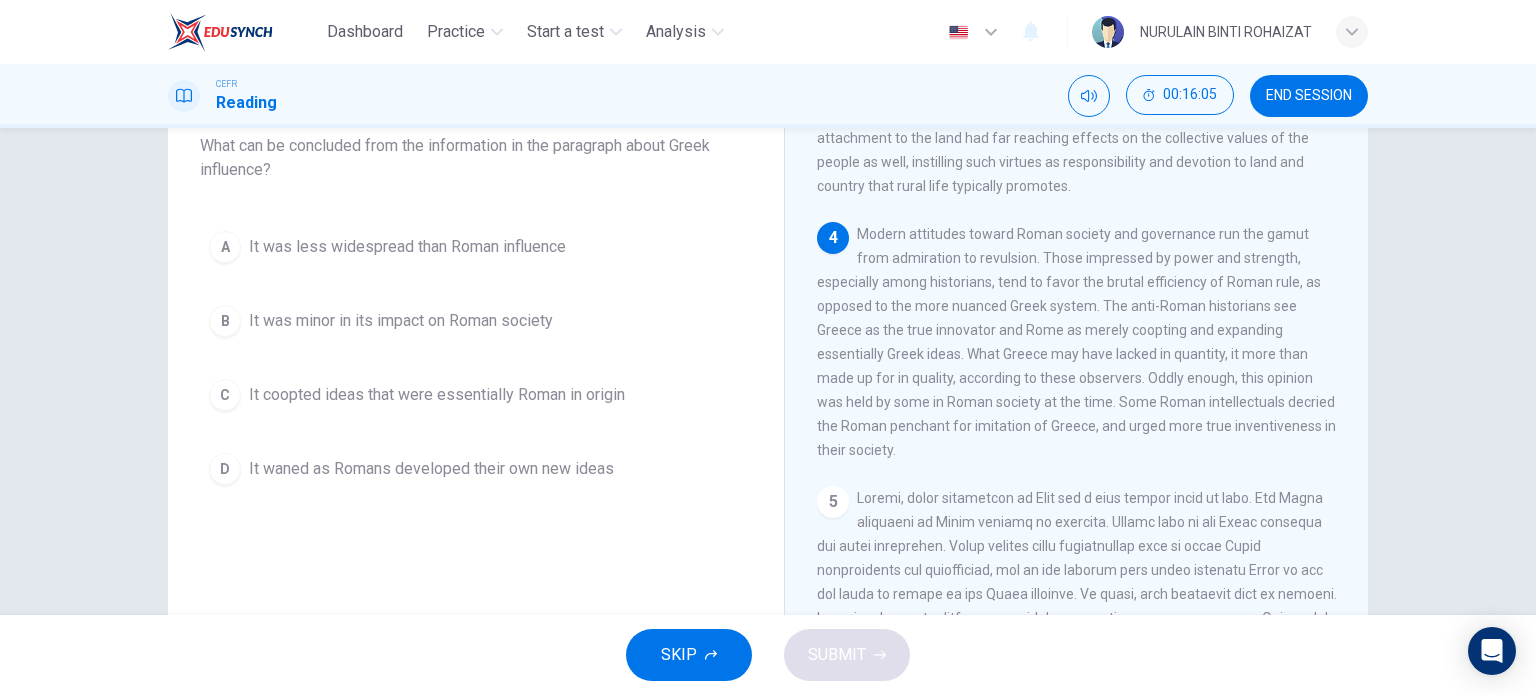 scroll, scrollTop: 768, scrollLeft: 0, axis: vertical 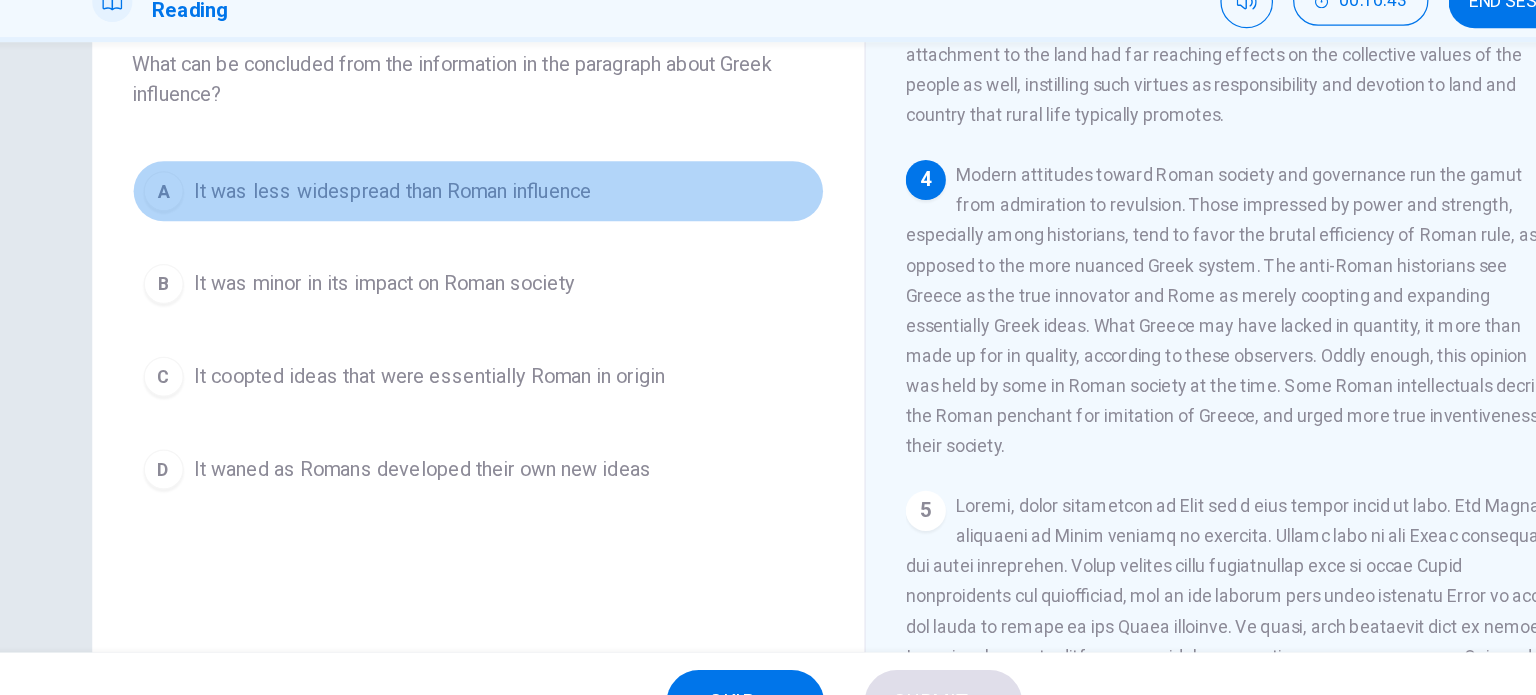 click on "It was less widespread than Roman influence" at bounding box center (407, 247) 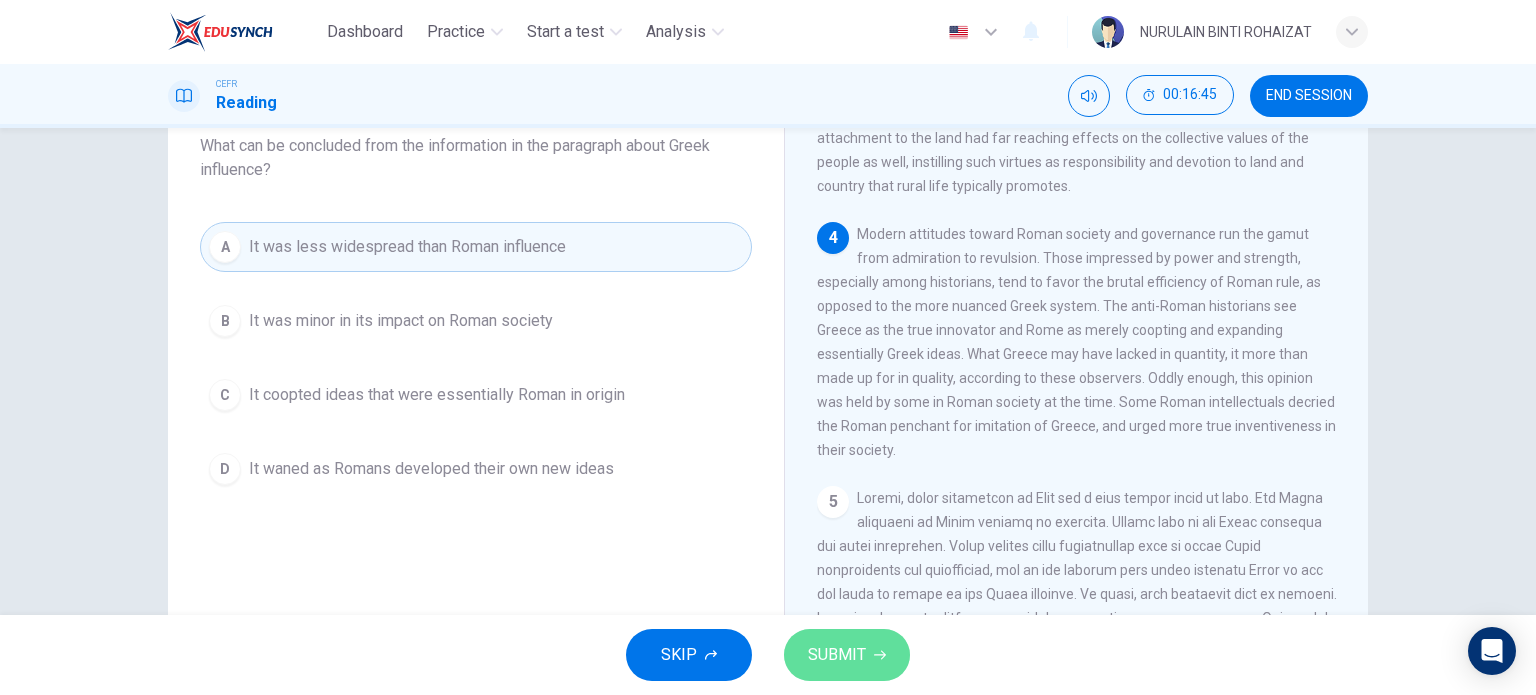 click on "SUBMIT" at bounding box center [837, 655] 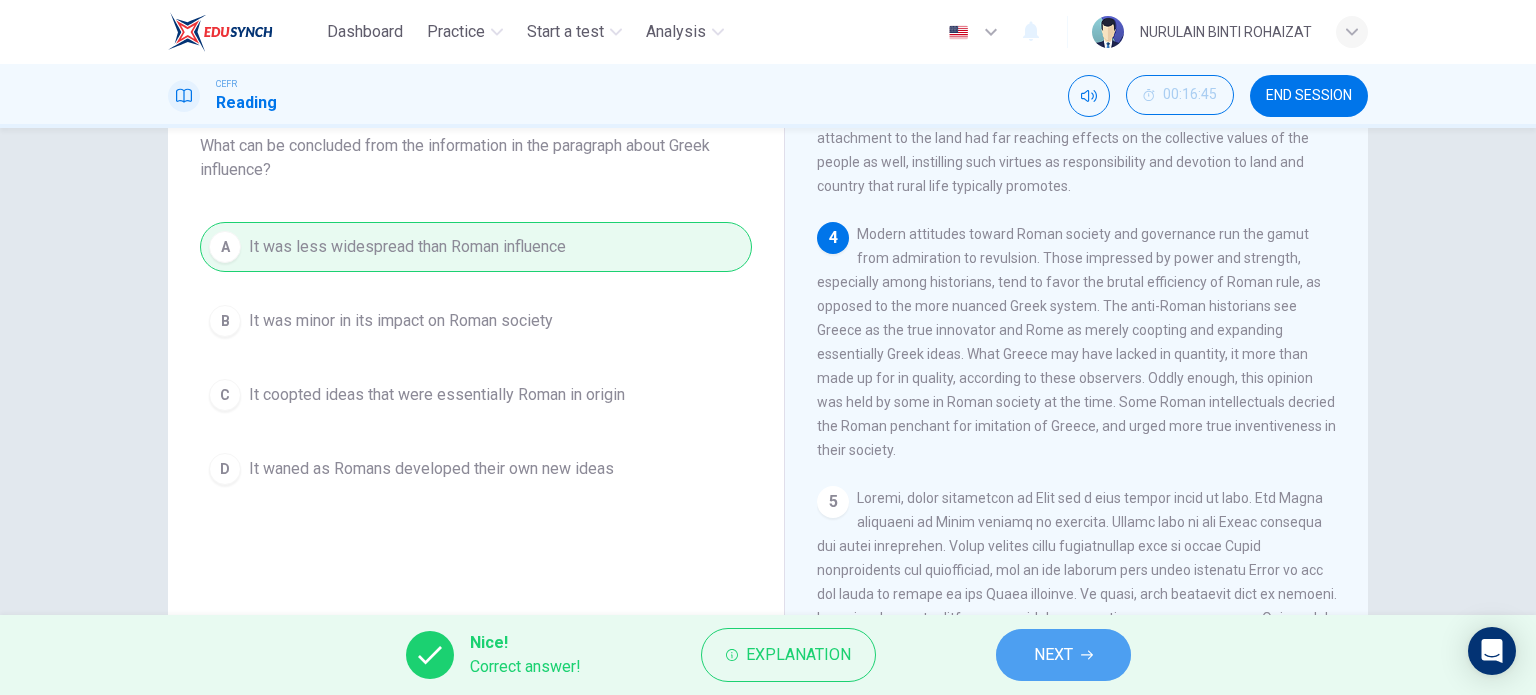 click on "NEXT" at bounding box center [1063, 655] 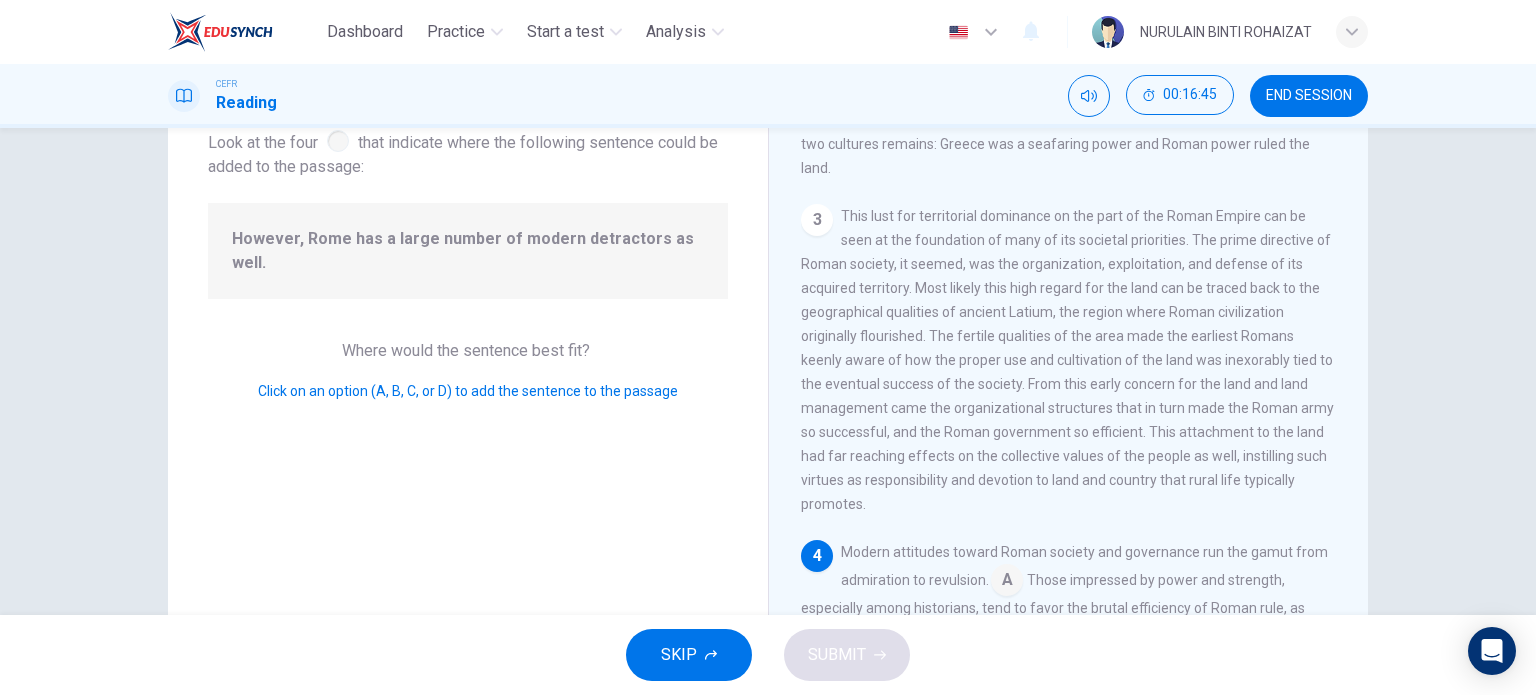 scroll, scrollTop: 787, scrollLeft: 0, axis: vertical 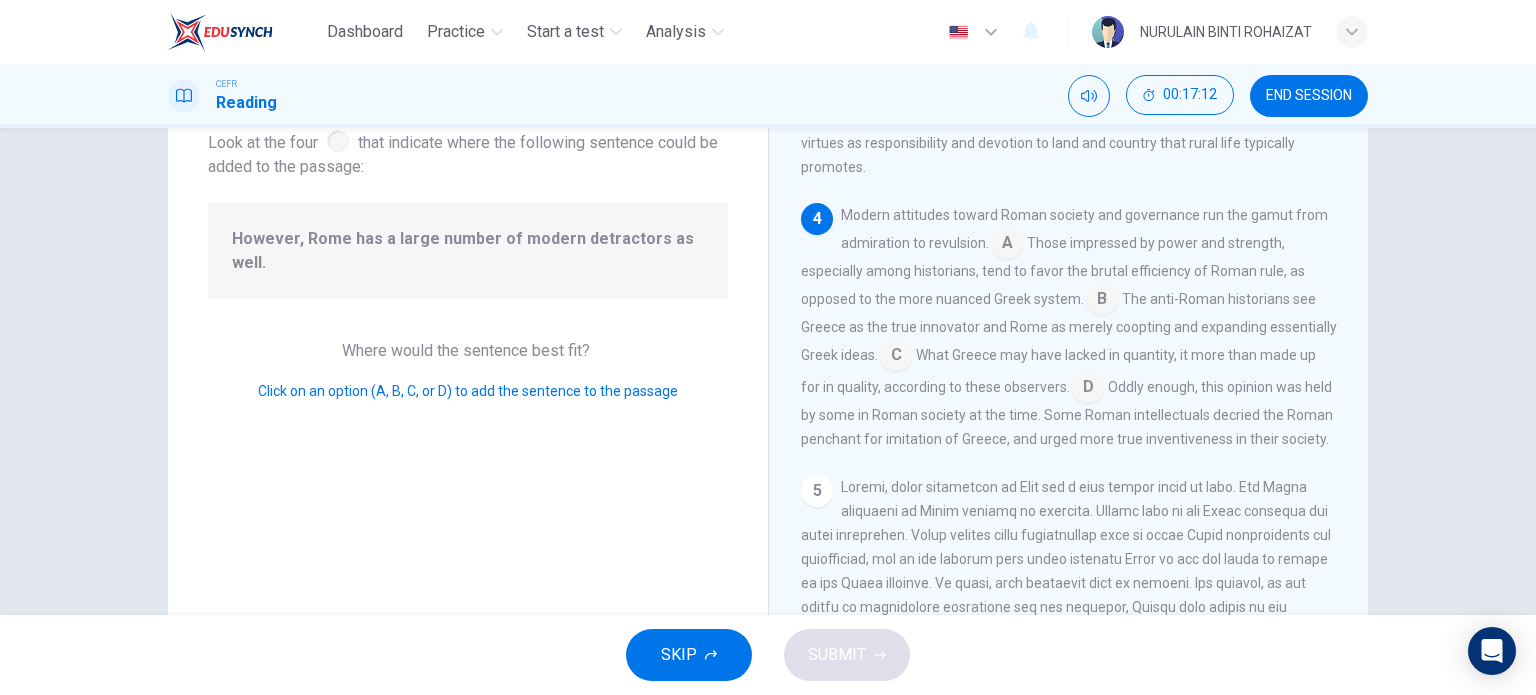 click at bounding box center (1007, 245) 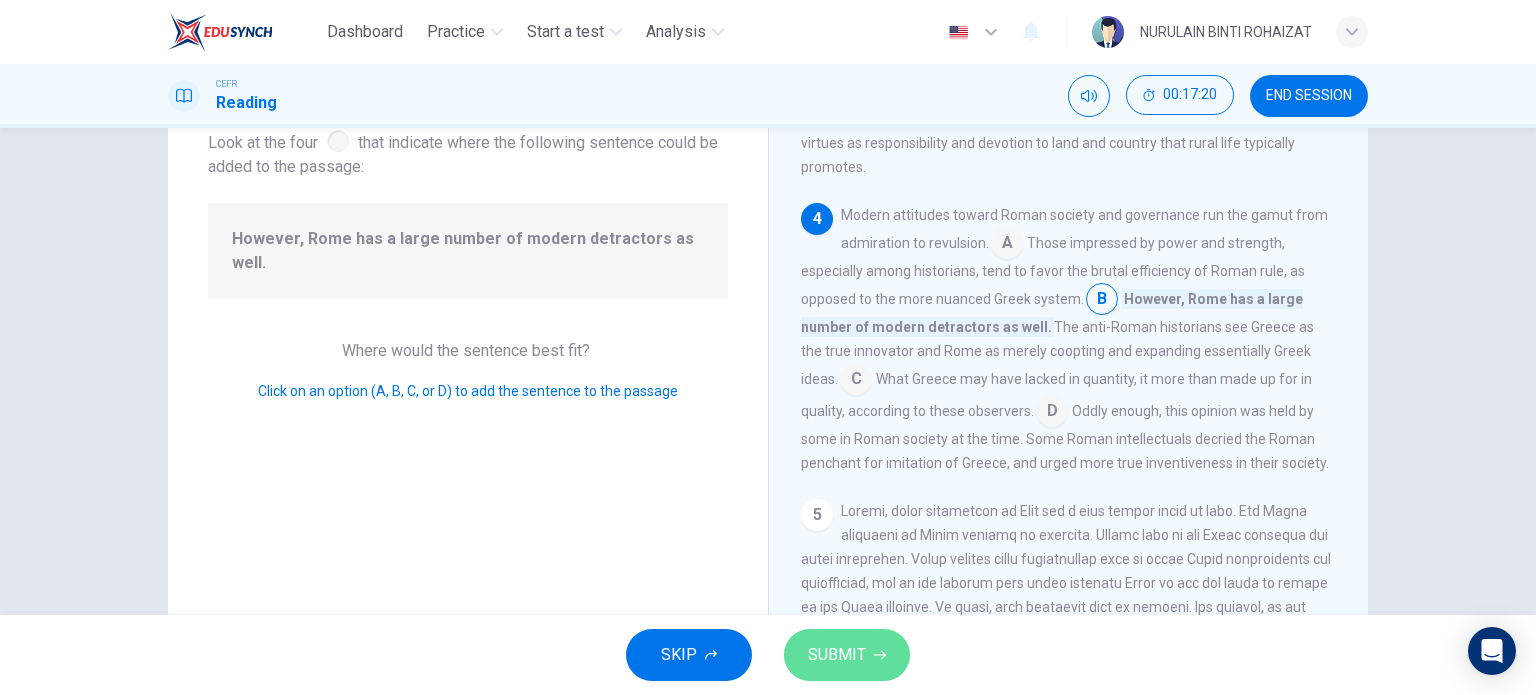 click on "SUBMIT" at bounding box center (847, 655) 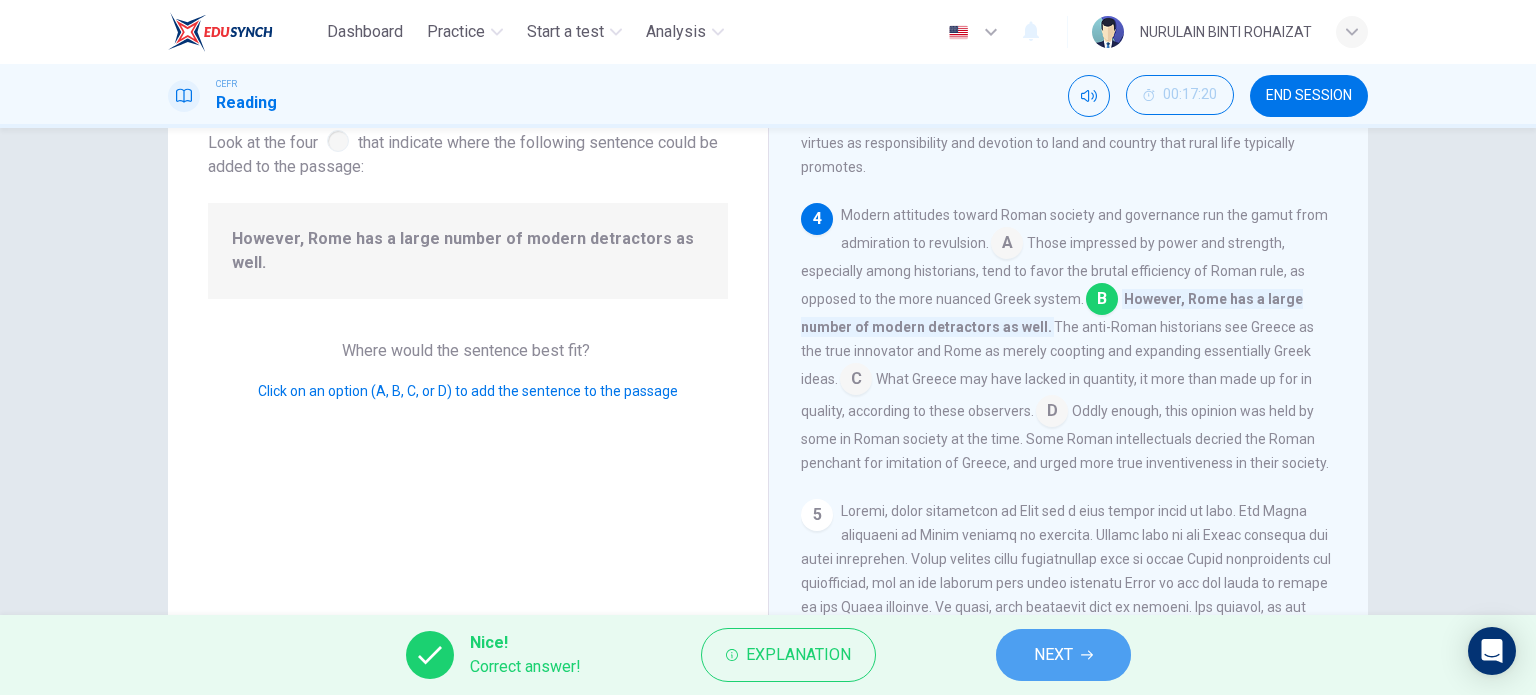 click on "NEXT" at bounding box center [1053, 655] 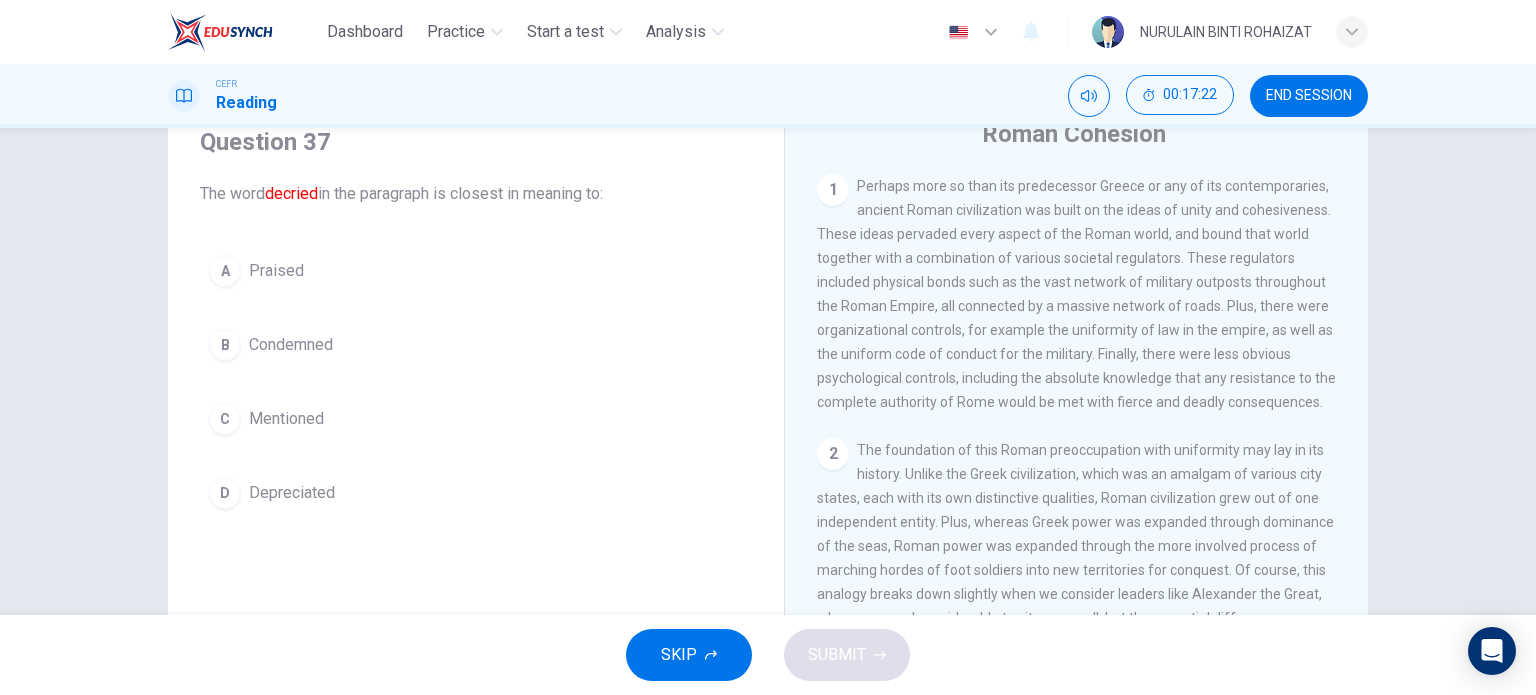 scroll, scrollTop: 288, scrollLeft: 0, axis: vertical 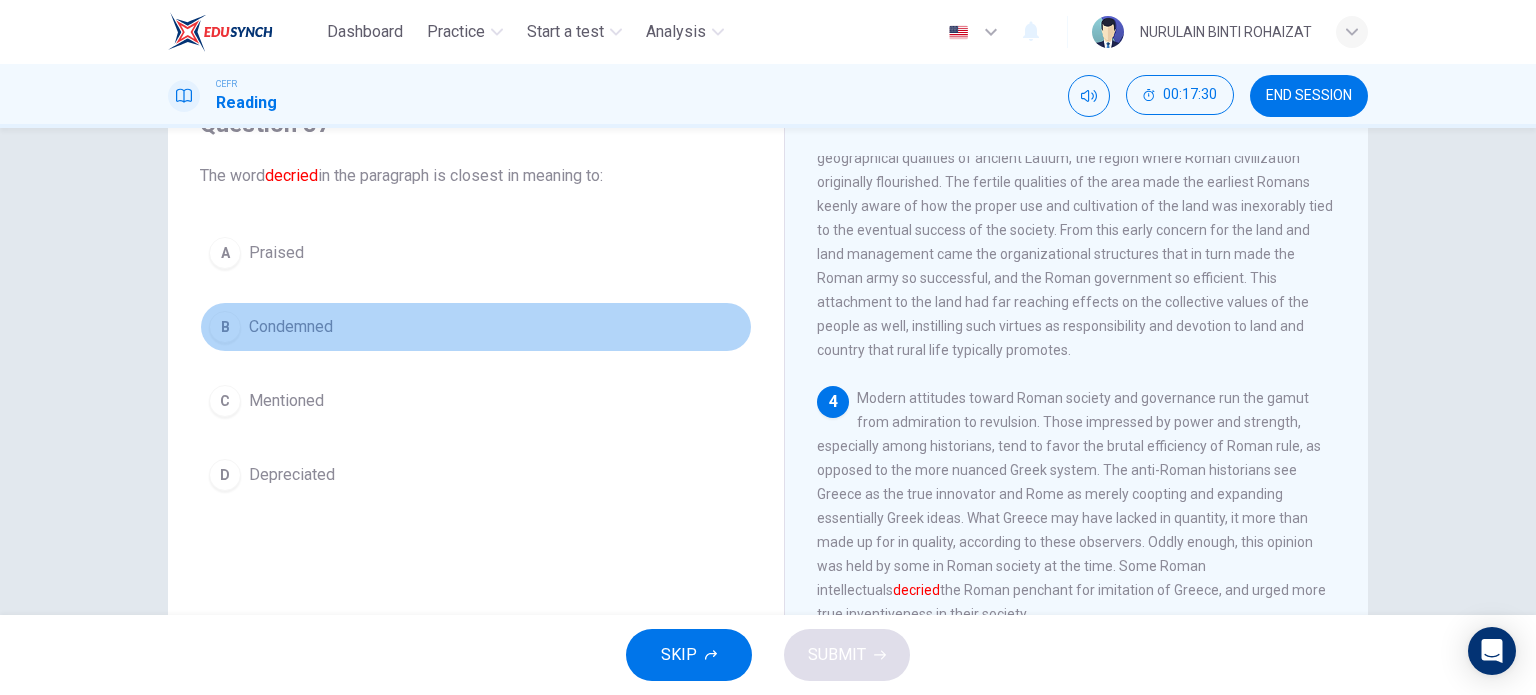 click on "B Condemned" at bounding box center (476, 327) 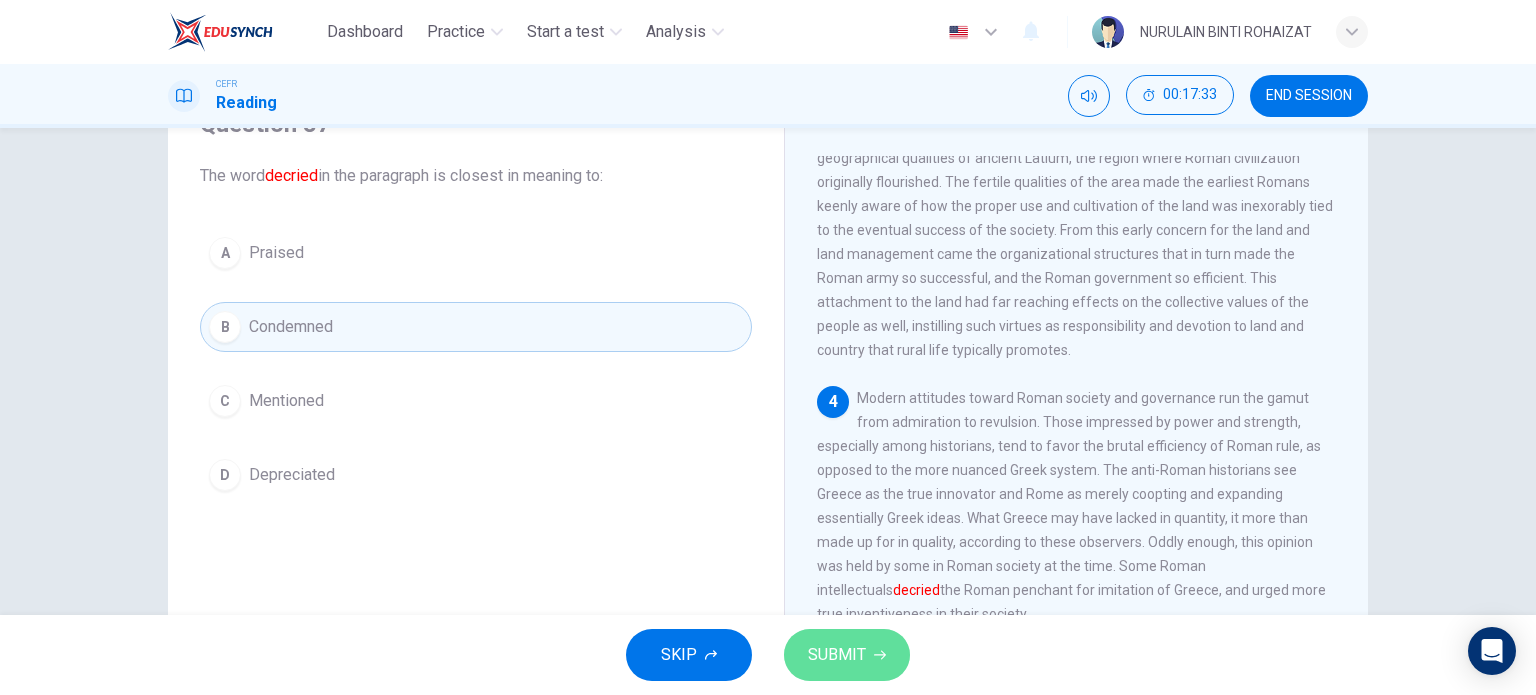 click on "SUBMIT" at bounding box center [837, 655] 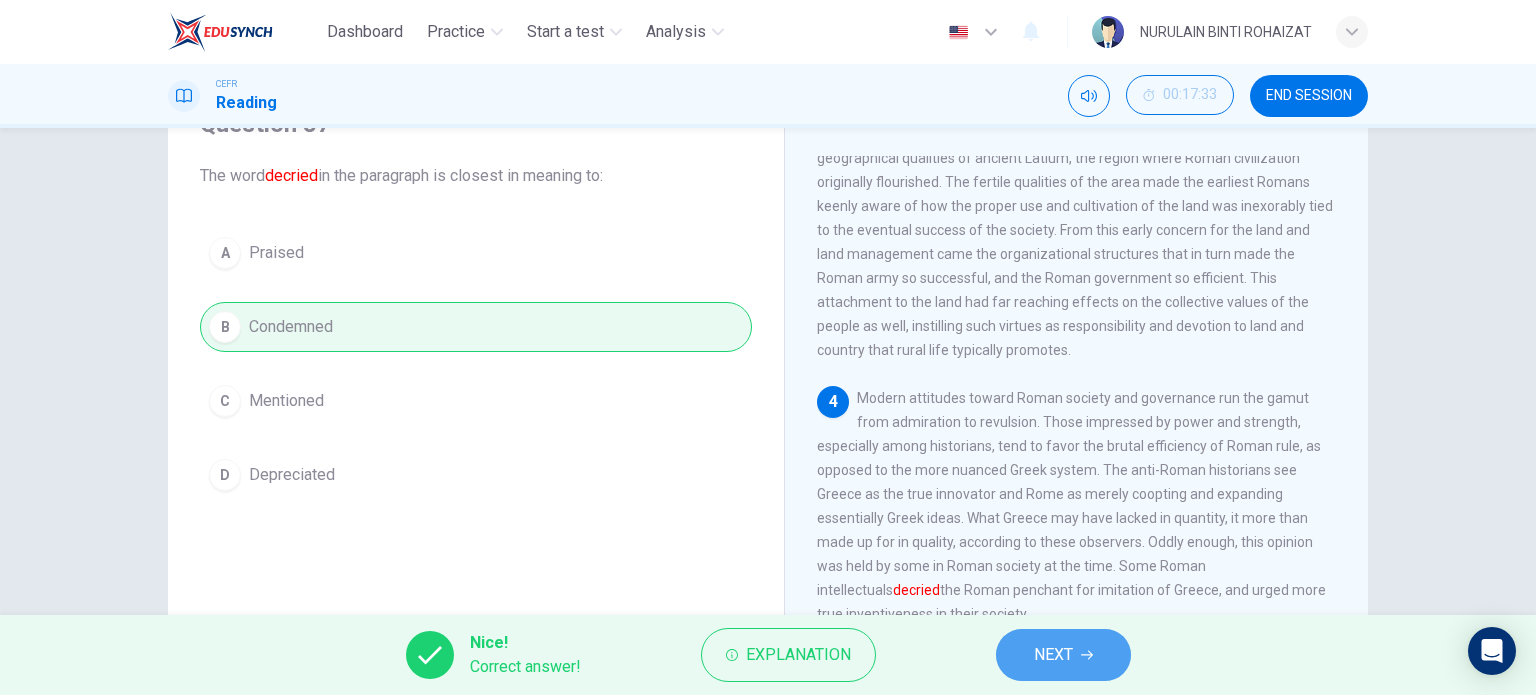 click on "NEXT" at bounding box center [1063, 655] 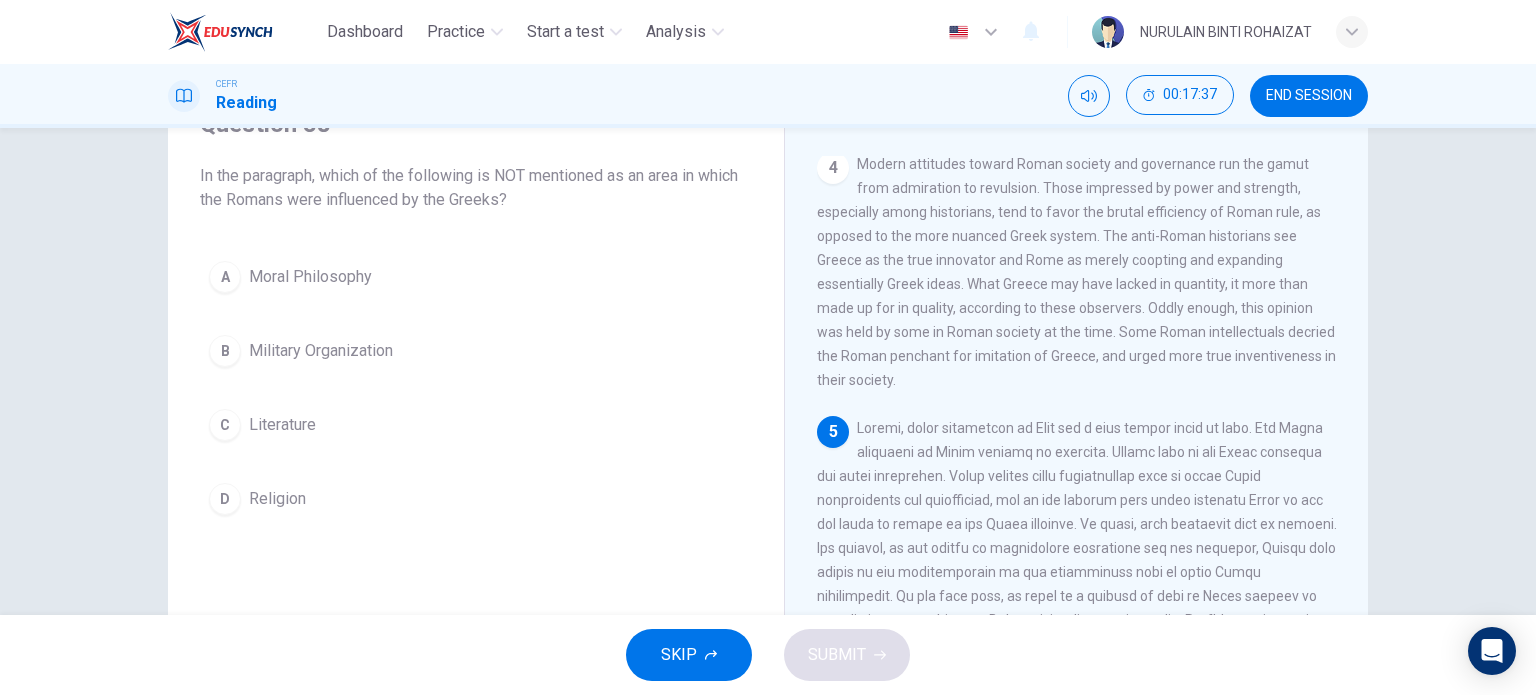 scroll, scrollTop: 976, scrollLeft: 0, axis: vertical 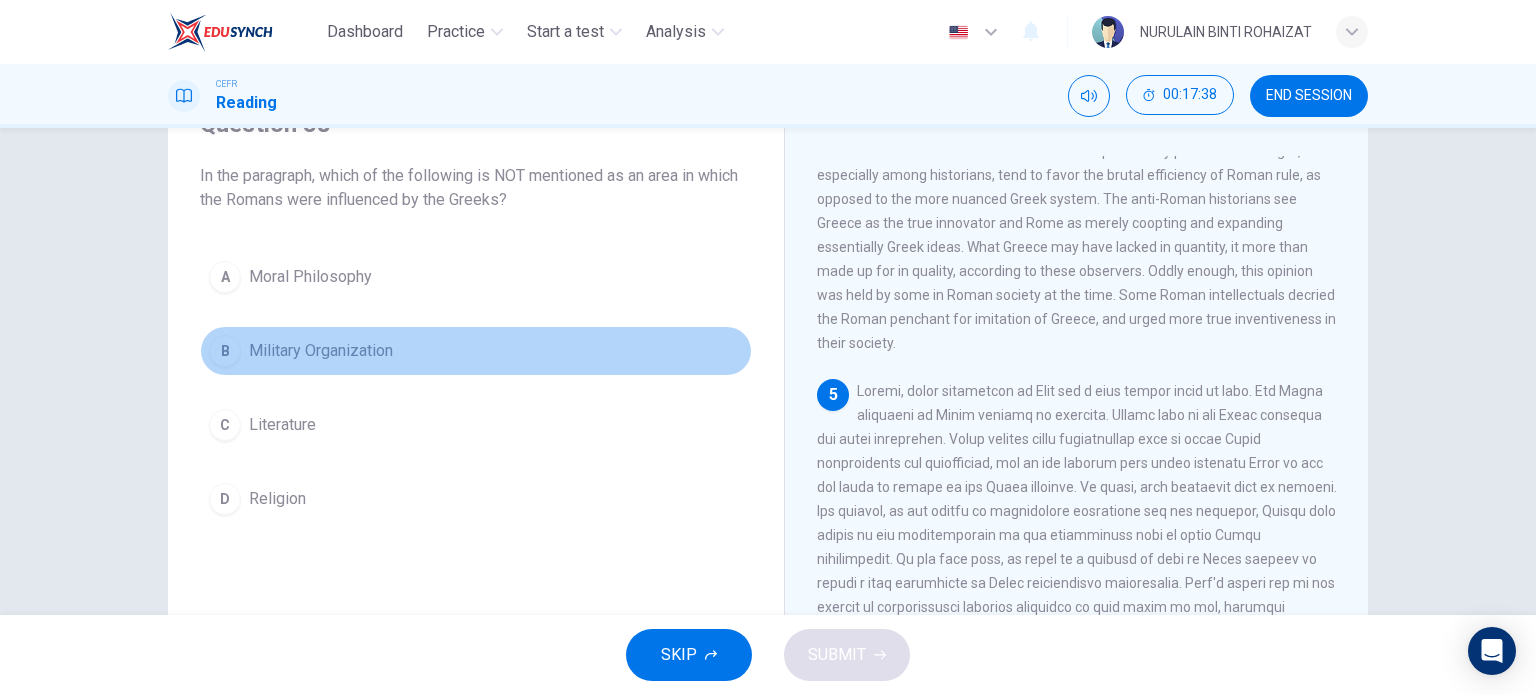 click on "Military Organization" at bounding box center (310, 277) 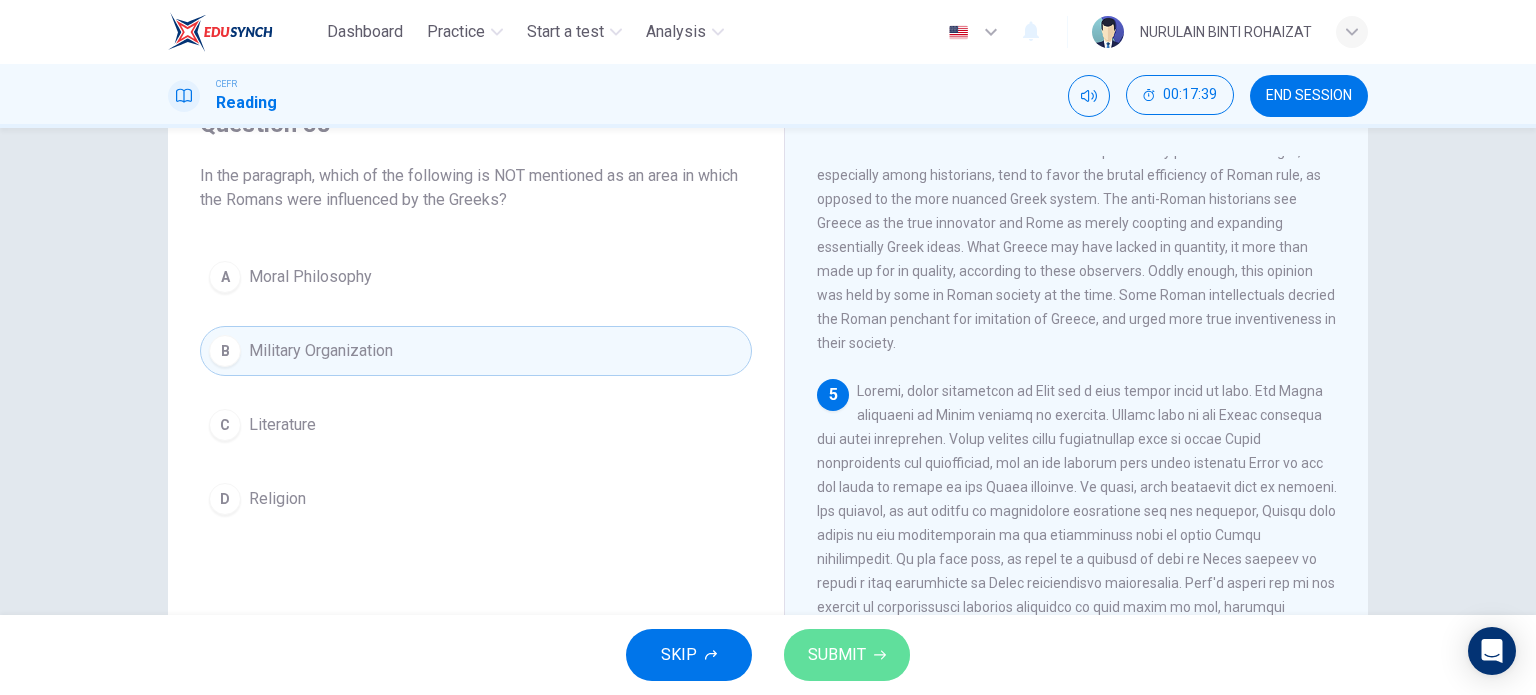 click on "SUBMIT" at bounding box center [837, 655] 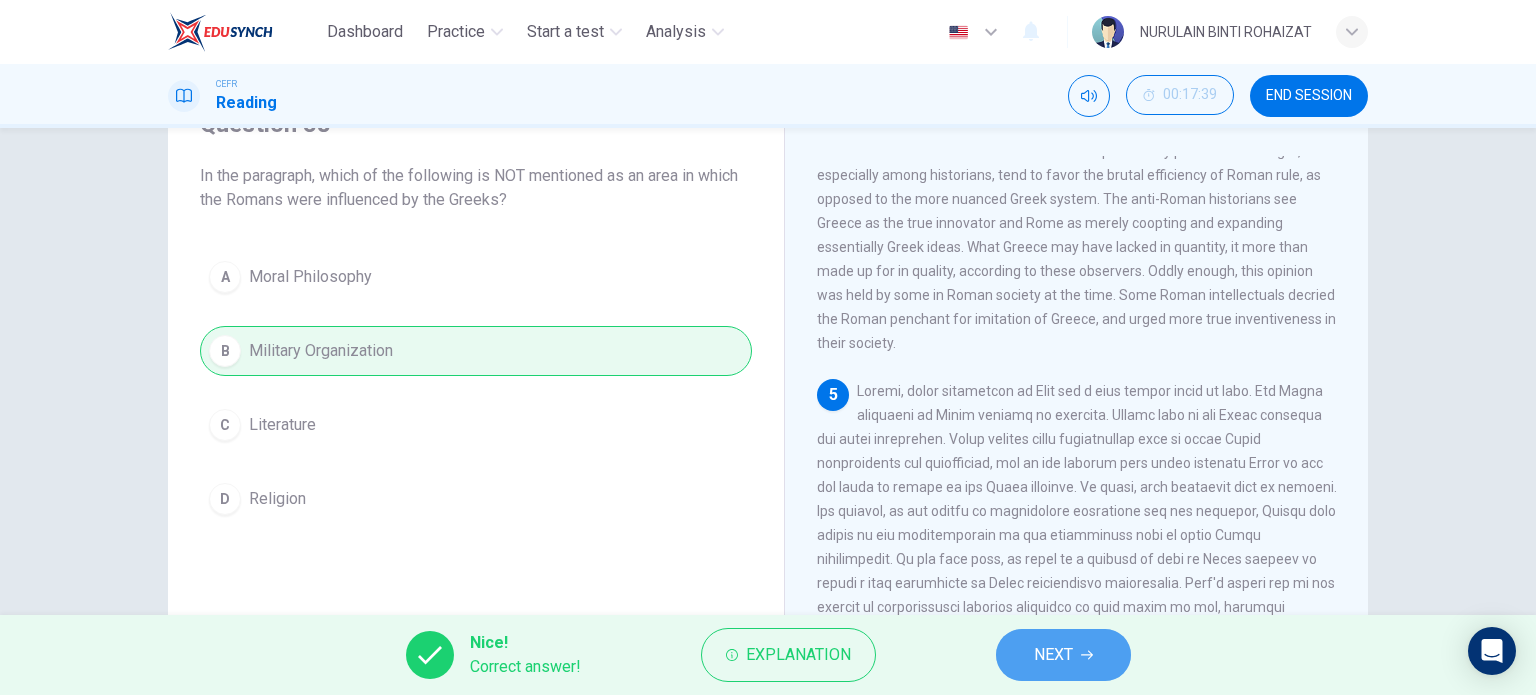 click on "NEXT" at bounding box center [1063, 655] 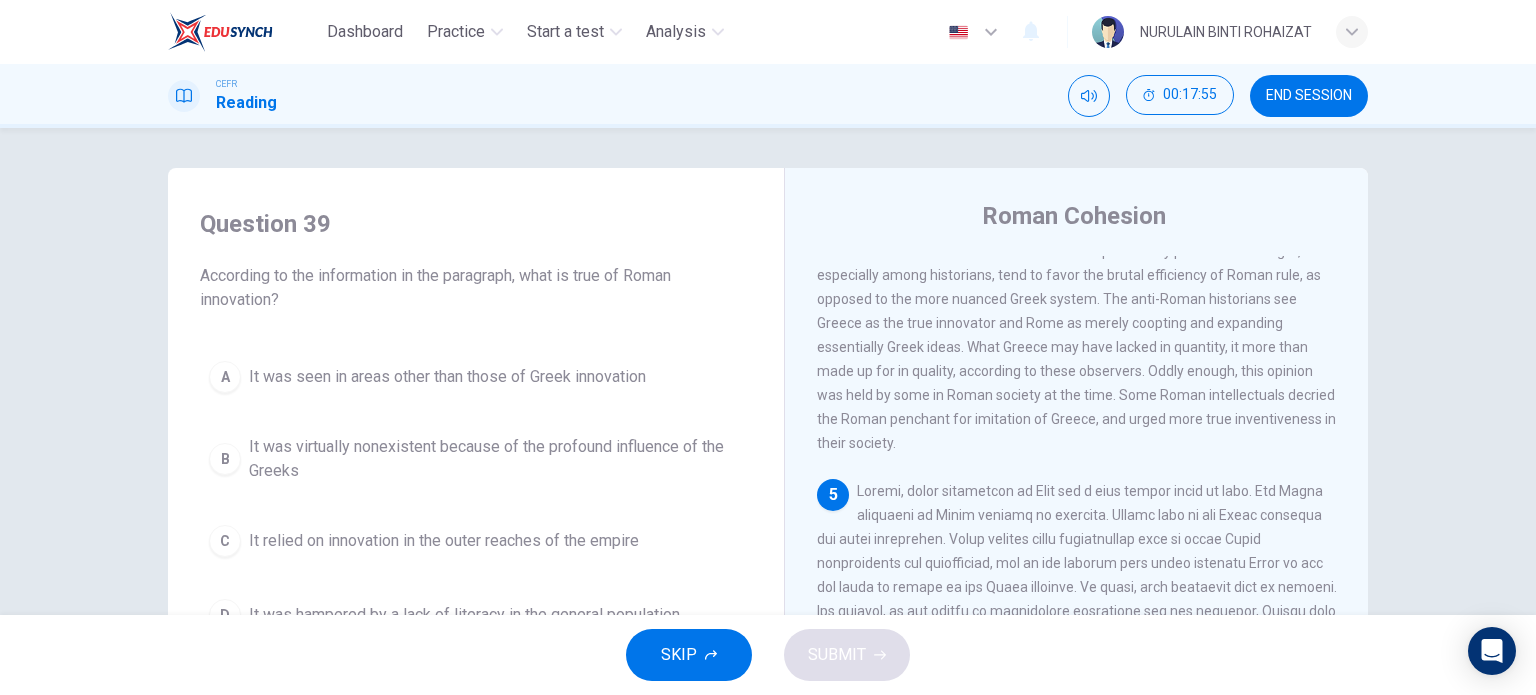 scroll, scrollTop: 0, scrollLeft: 0, axis: both 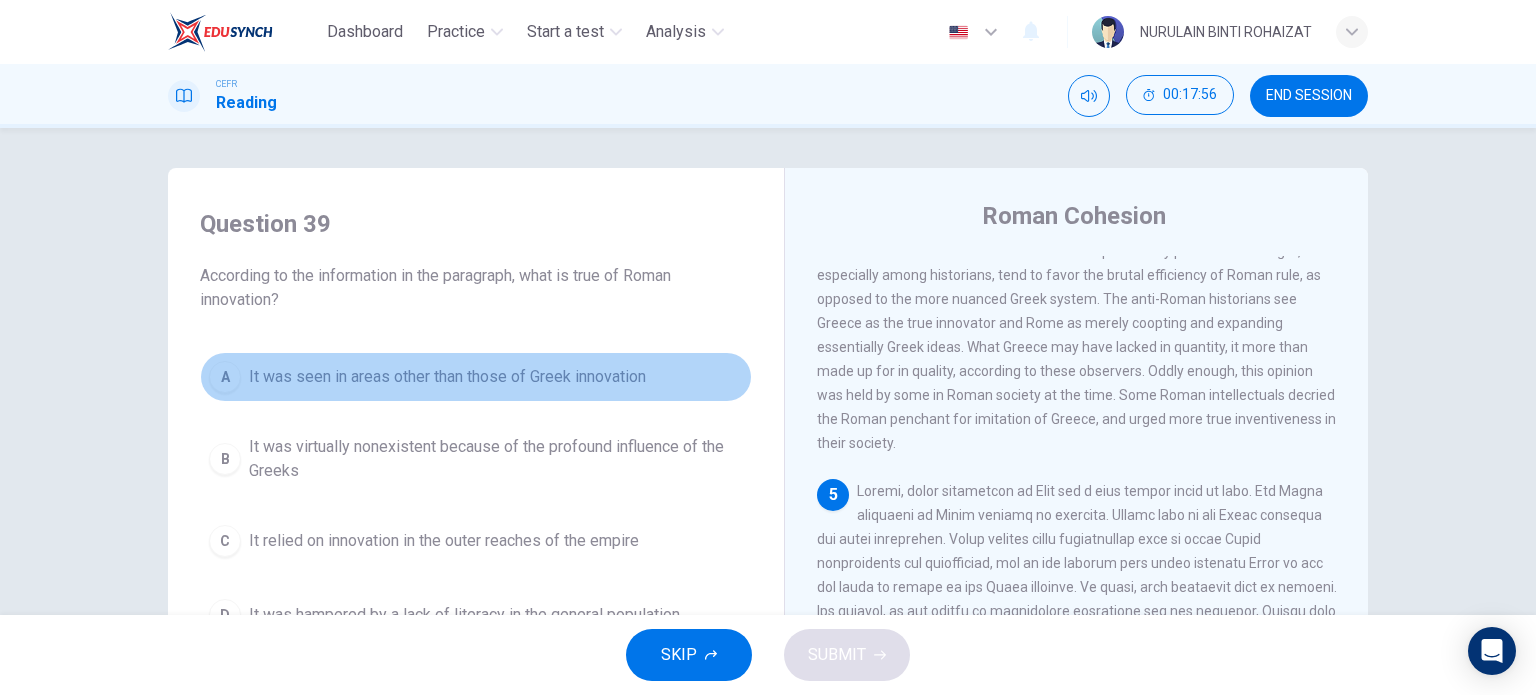 click on "It was seen in areas other than those of Greek innovation" at bounding box center [447, 377] 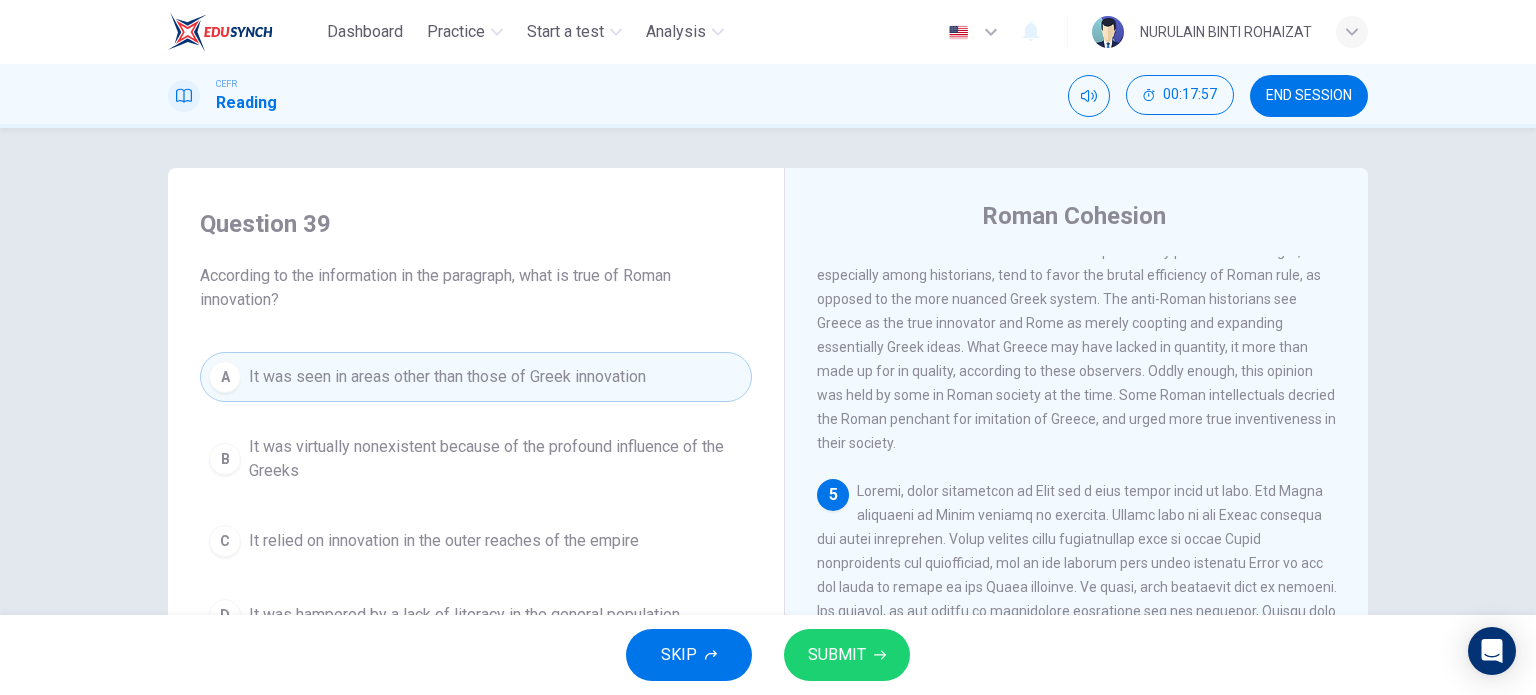 click on "SUBMIT" at bounding box center [837, 655] 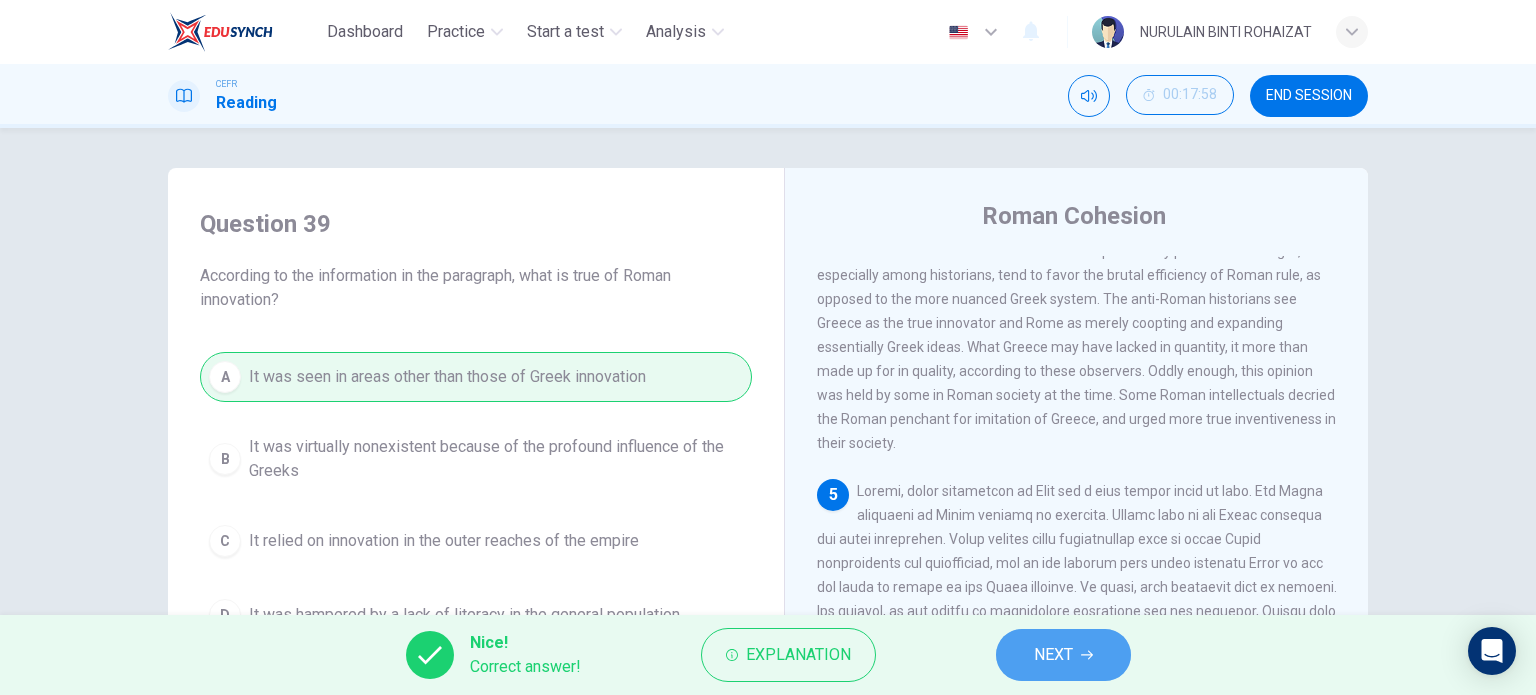 click on "NEXT" at bounding box center (1053, 655) 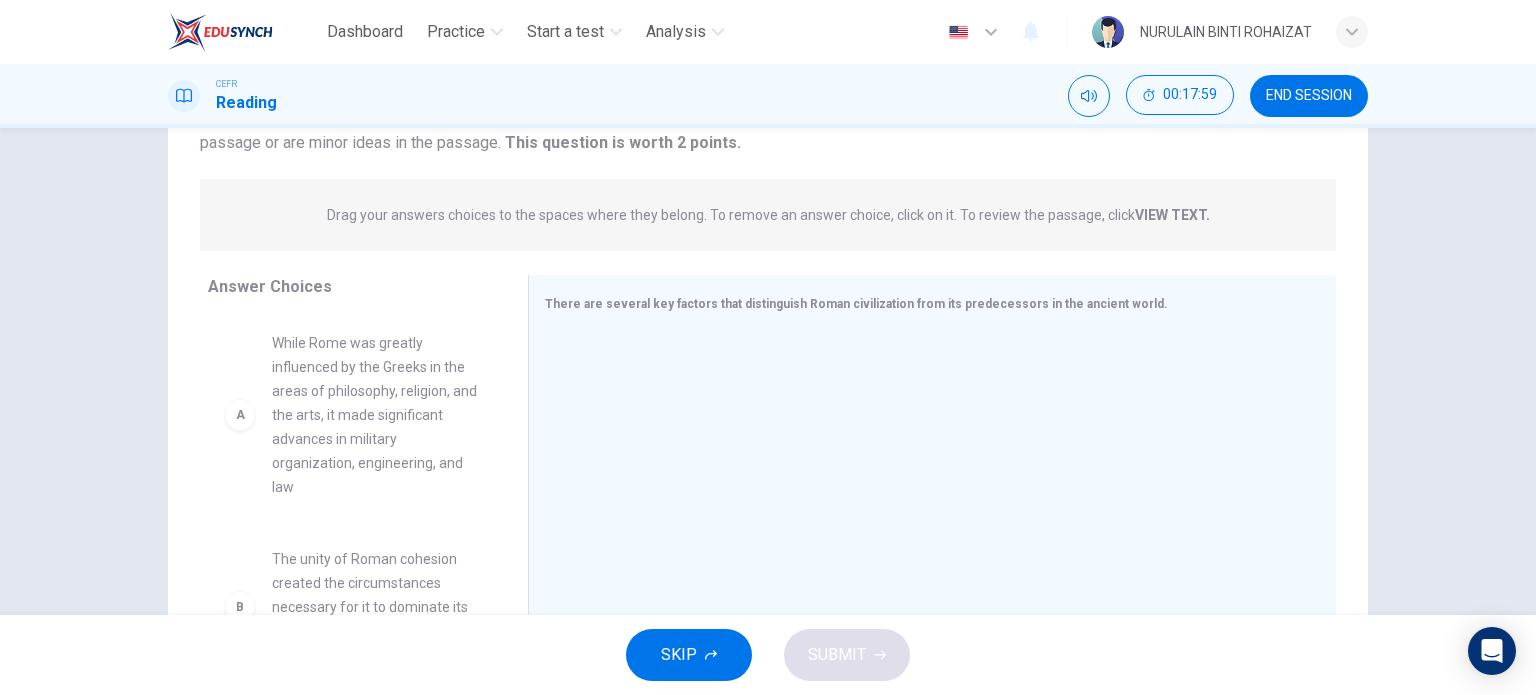 scroll, scrollTop: 202, scrollLeft: 0, axis: vertical 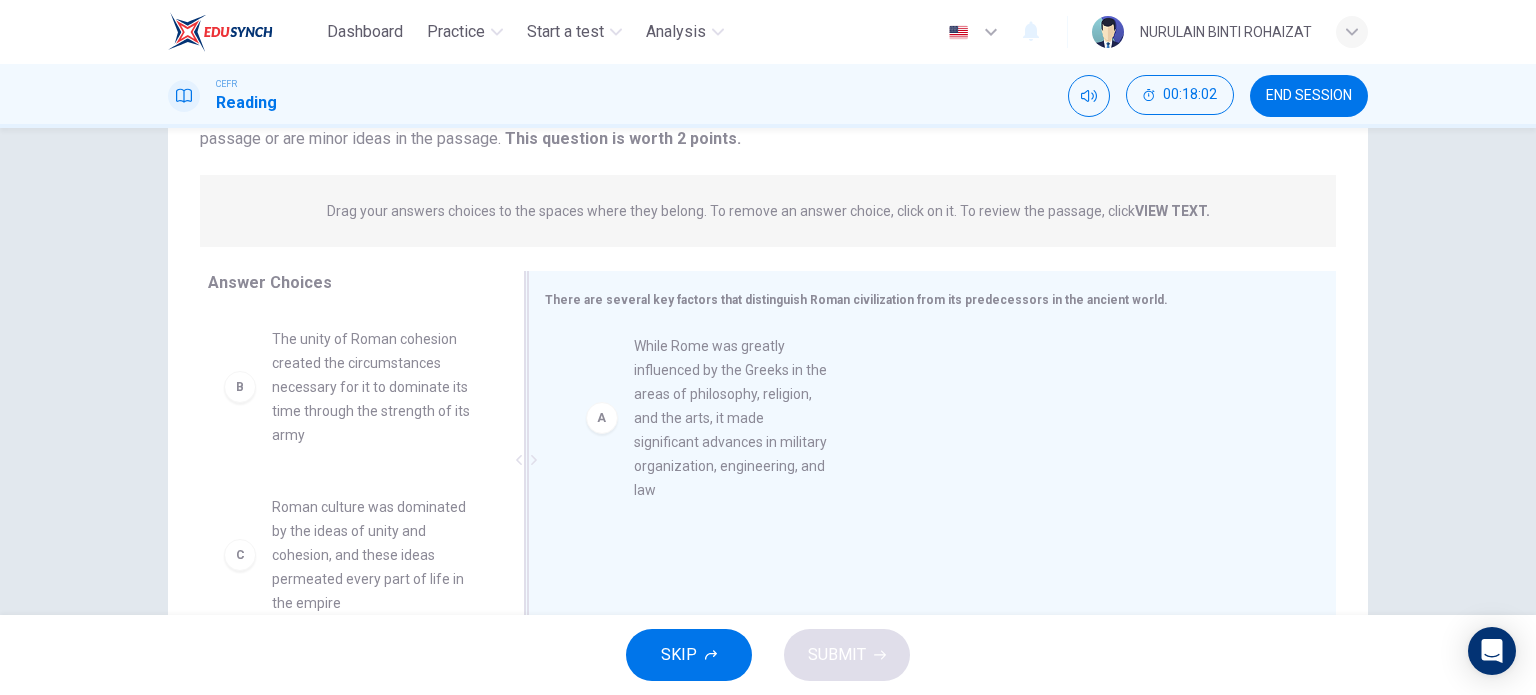 drag, startPoint x: 339, startPoint y: 388, endPoint x: 720, endPoint y: 398, distance: 381.13123 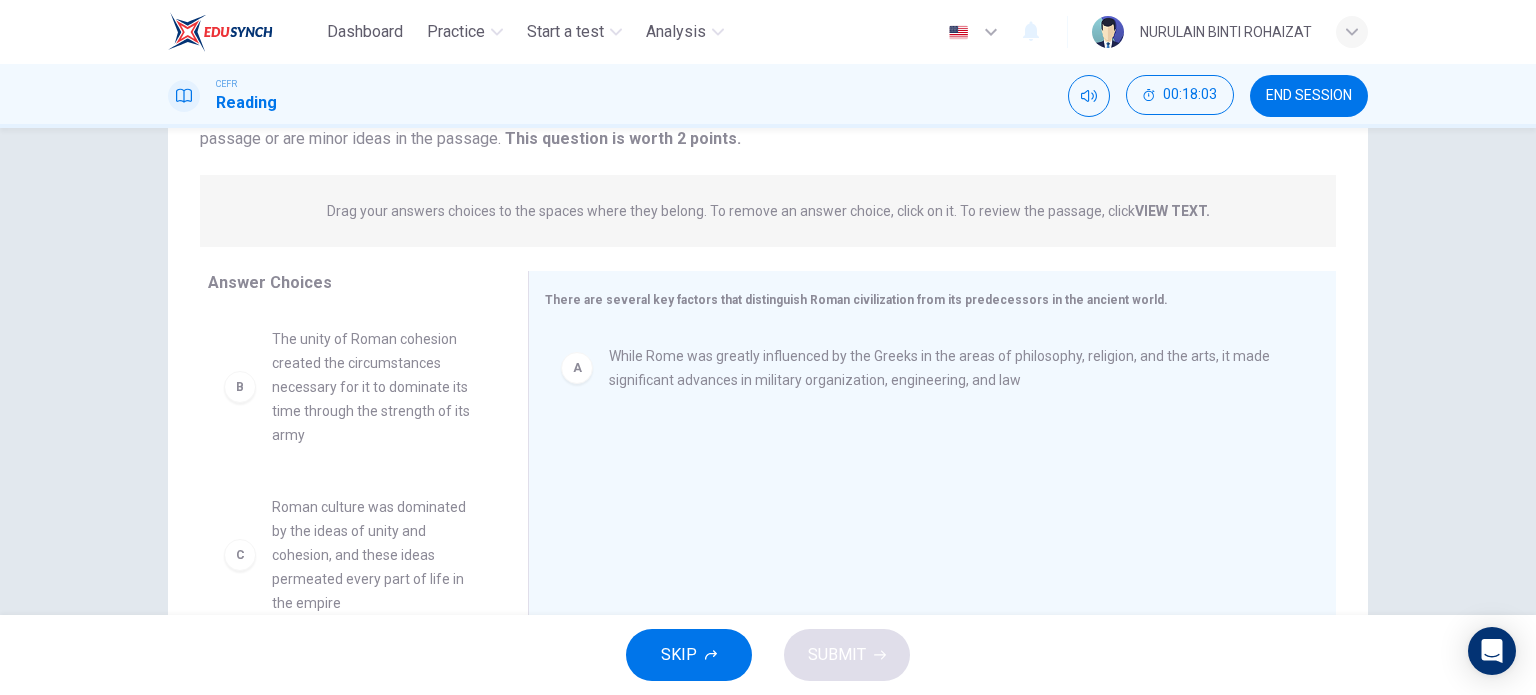 scroll, scrollTop: 147, scrollLeft: 0, axis: vertical 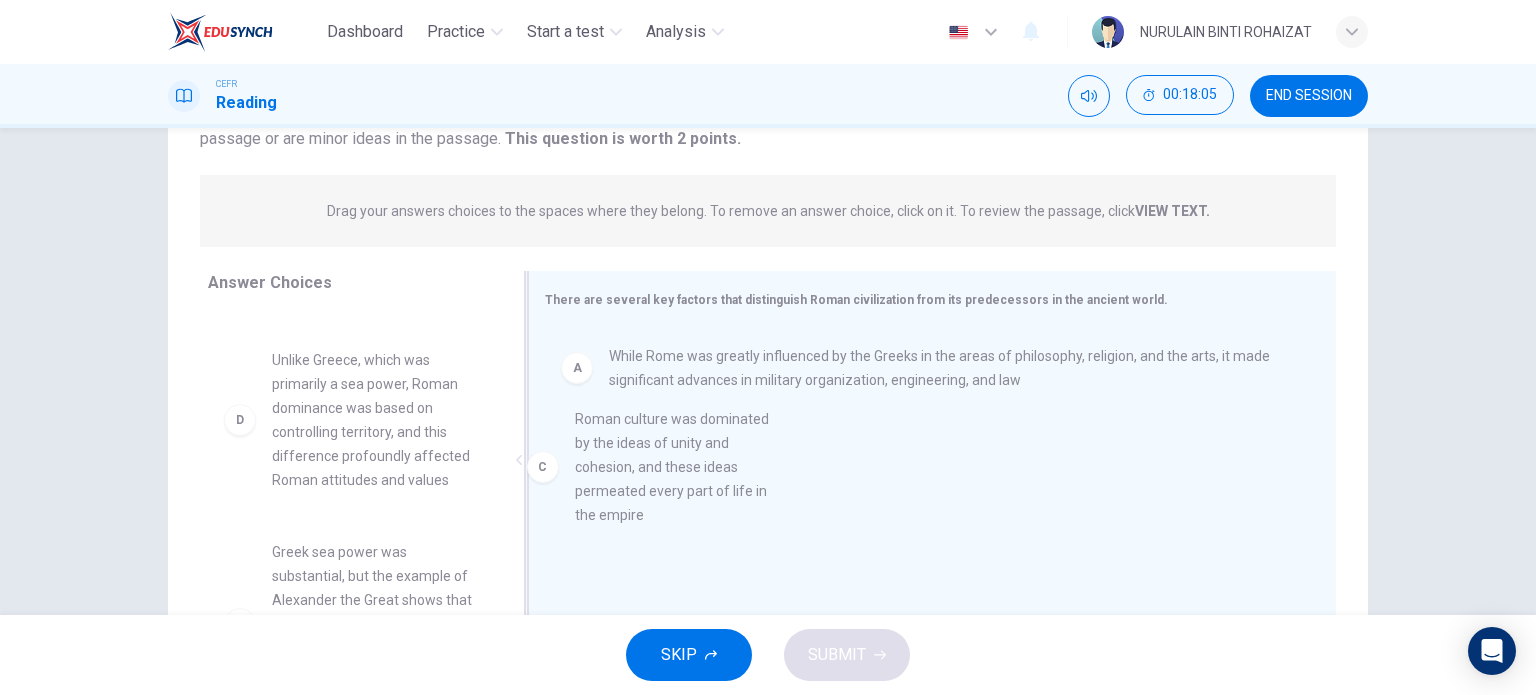 drag, startPoint x: 359, startPoint y: 420, endPoint x: 692, endPoint y: 482, distance: 338.7226 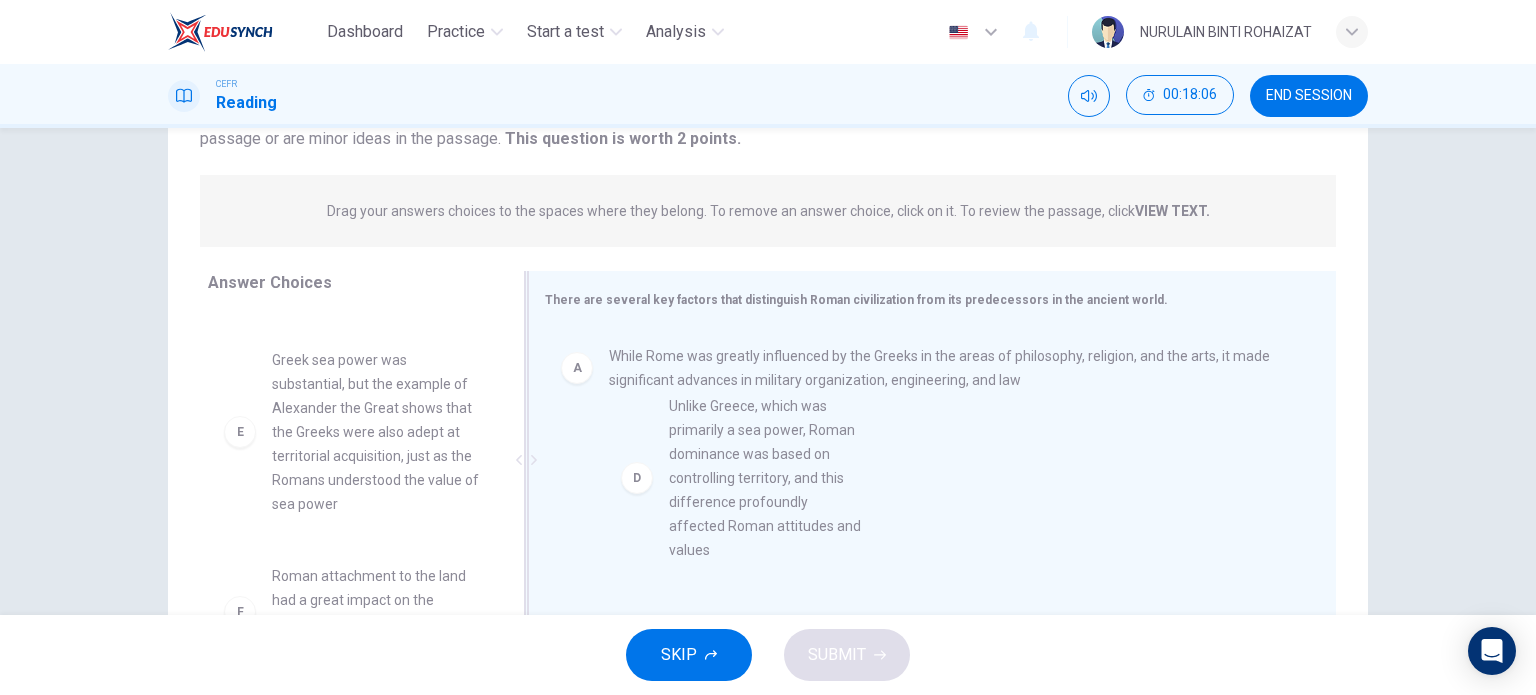 drag, startPoint x: 332, startPoint y: 464, endPoint x: 768, endPoint y: 509, distance: 438.3161 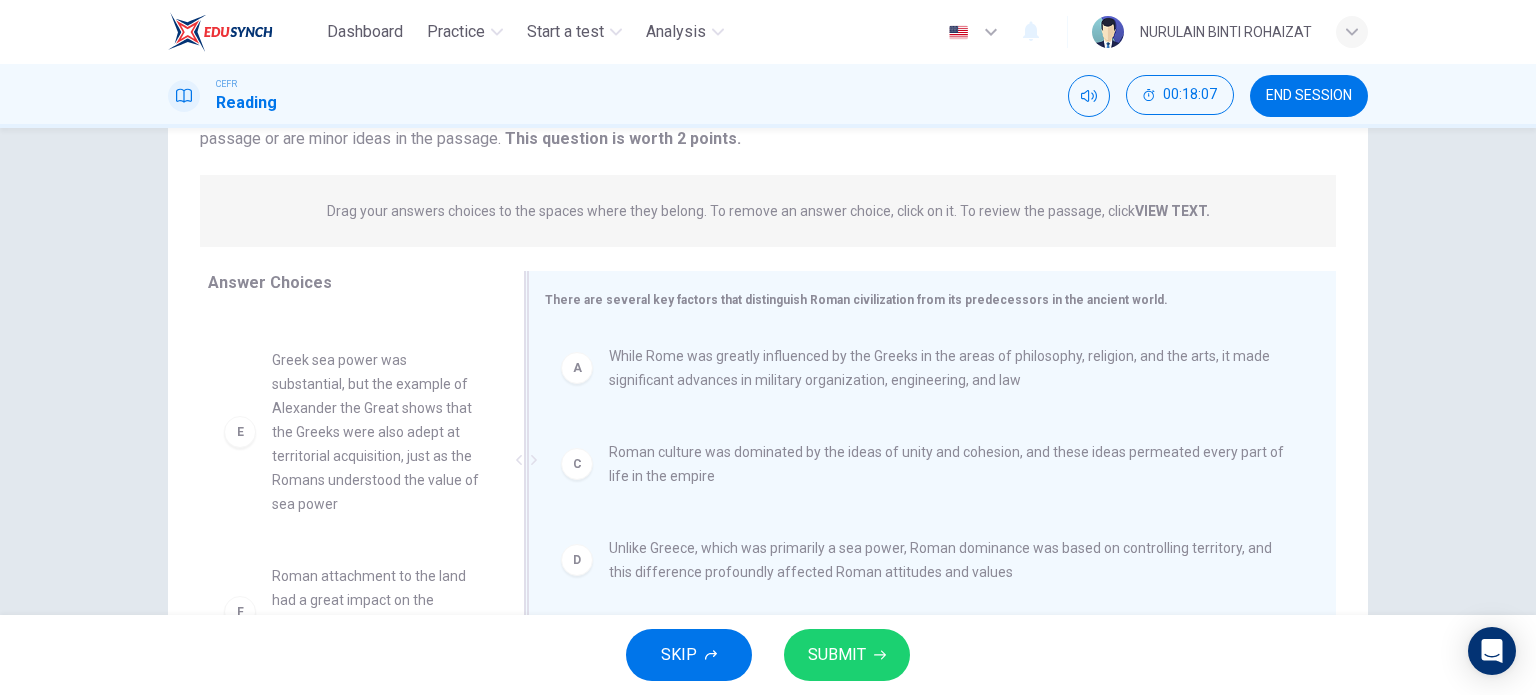 scroll, scrollTop: 4, scrollLeft: 0, axis: vertical 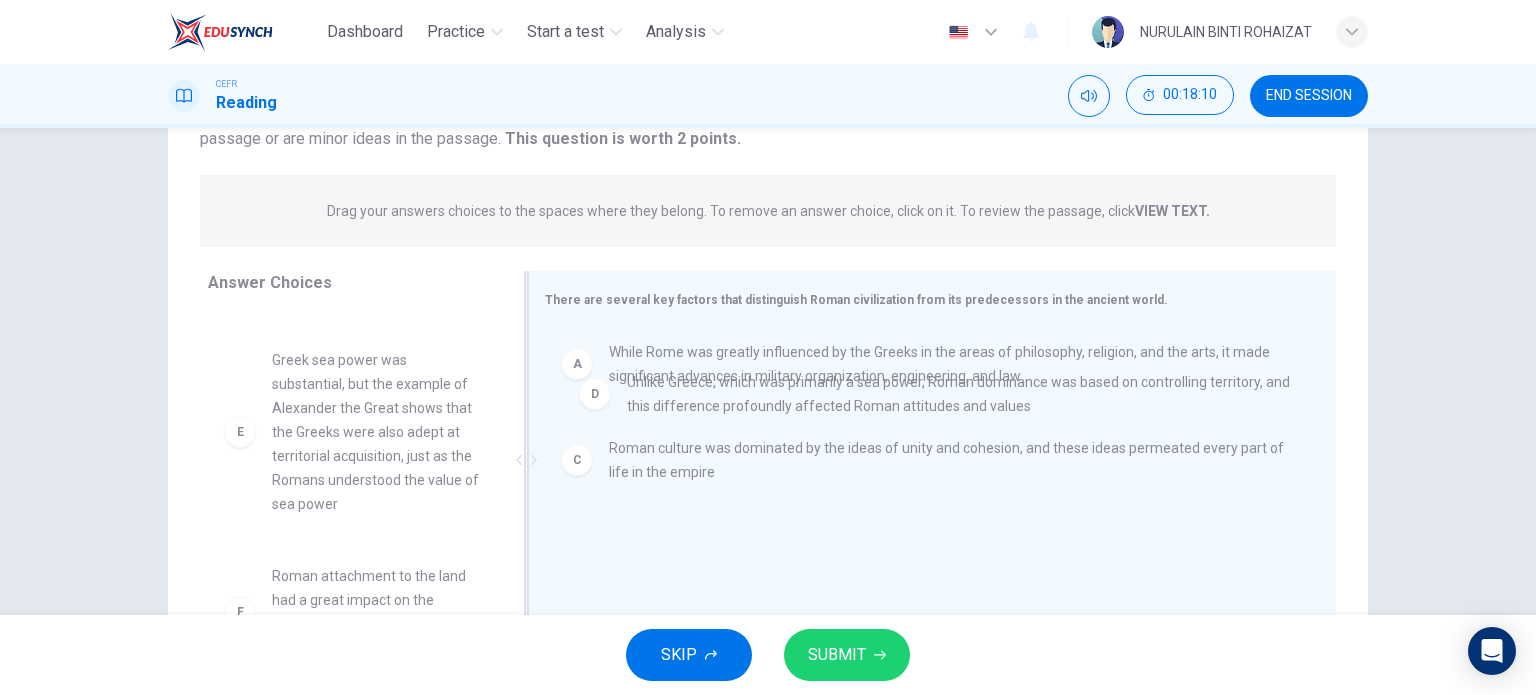 drag, startPoint x: 770, startPoint y: 567, endPoint x: 794, endPoint y: 384, distance: 184.56706 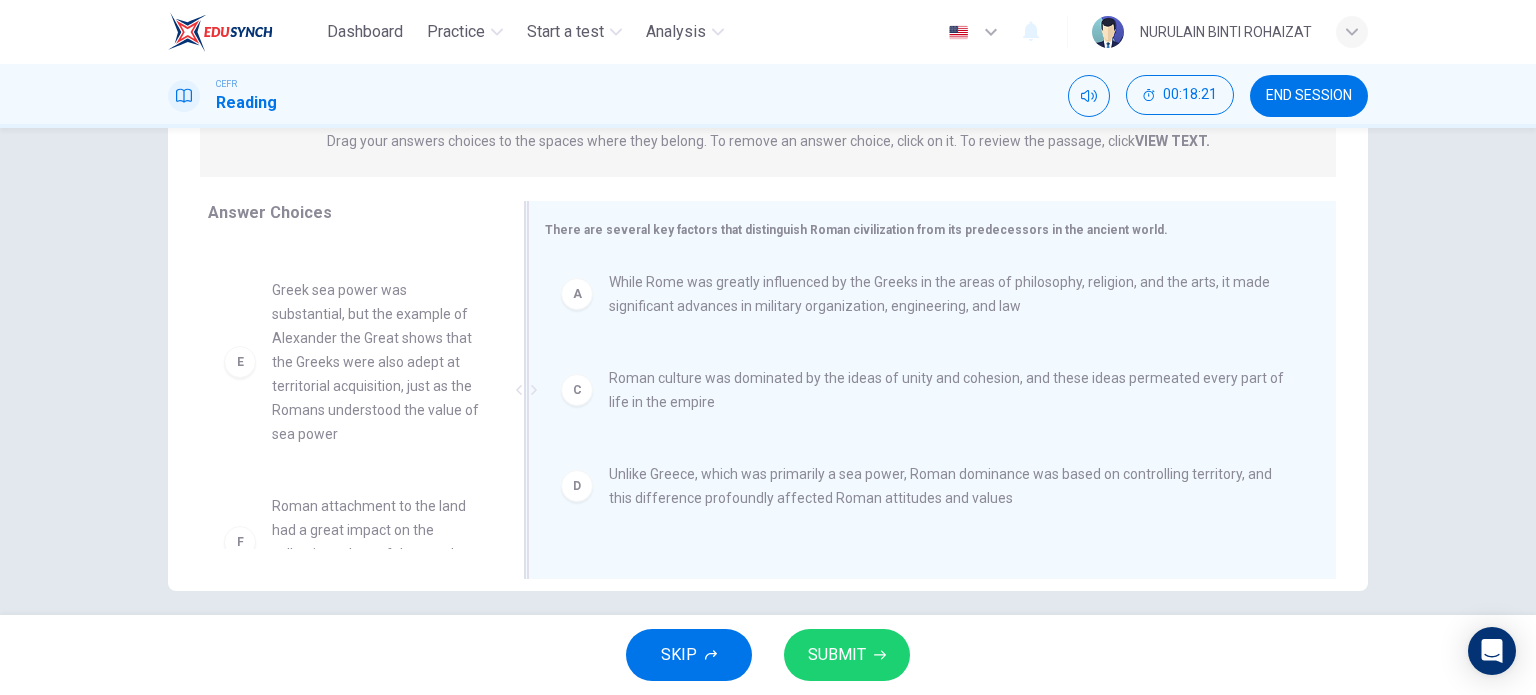 scroll, scrollTop: 288, scrollLeft: 0, axis: vertical 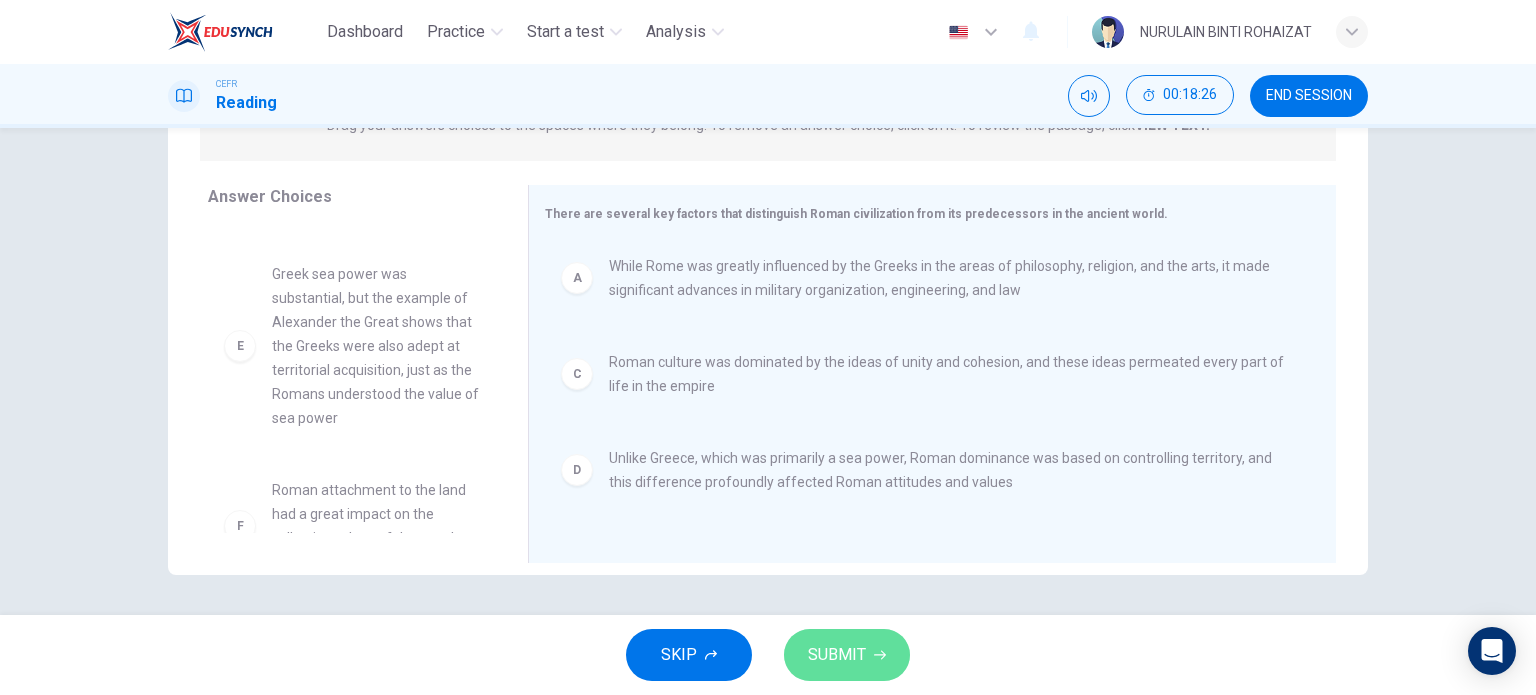 click on "SUBMIT" at bounding box center [837, 655] 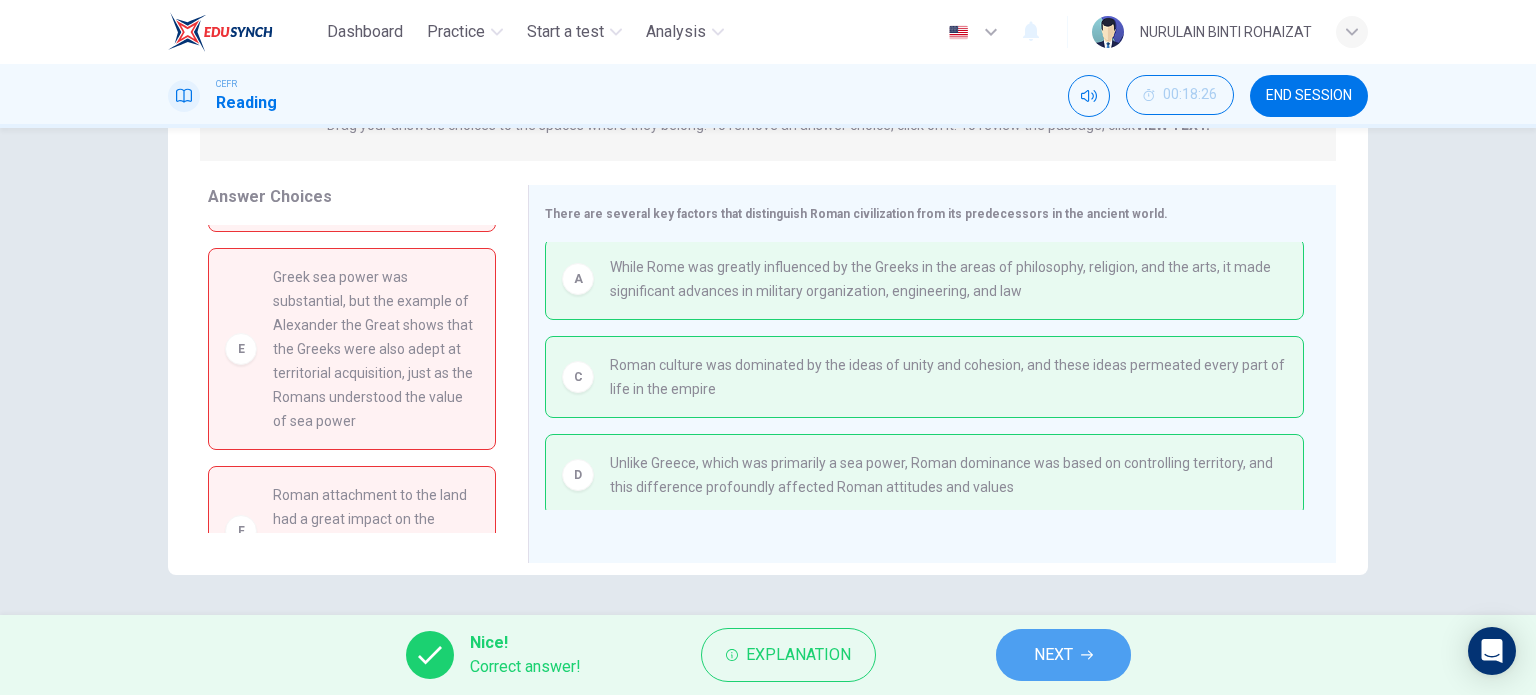 click on "NEXT" at bounding box center [1063, 655] 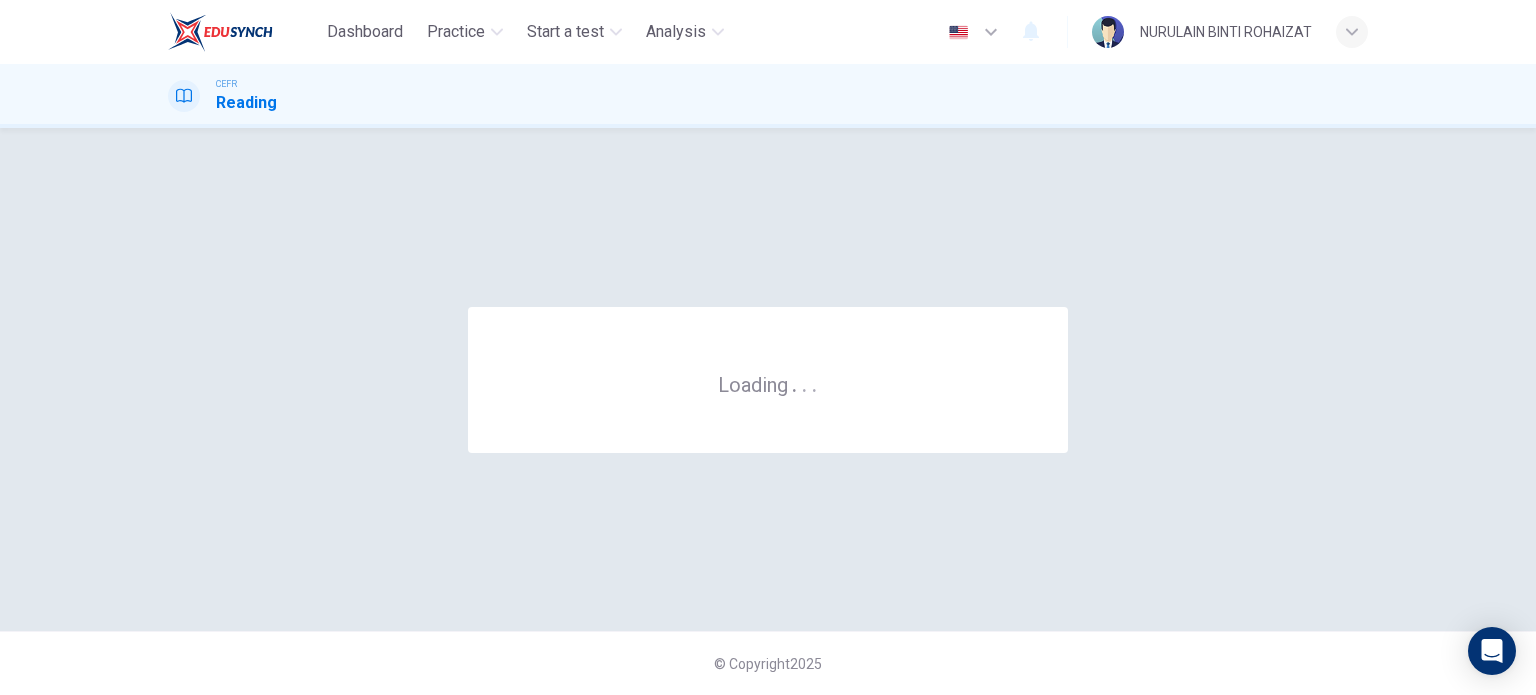scroll, scrollTop: 0, scrollLeft: 0, axis: both 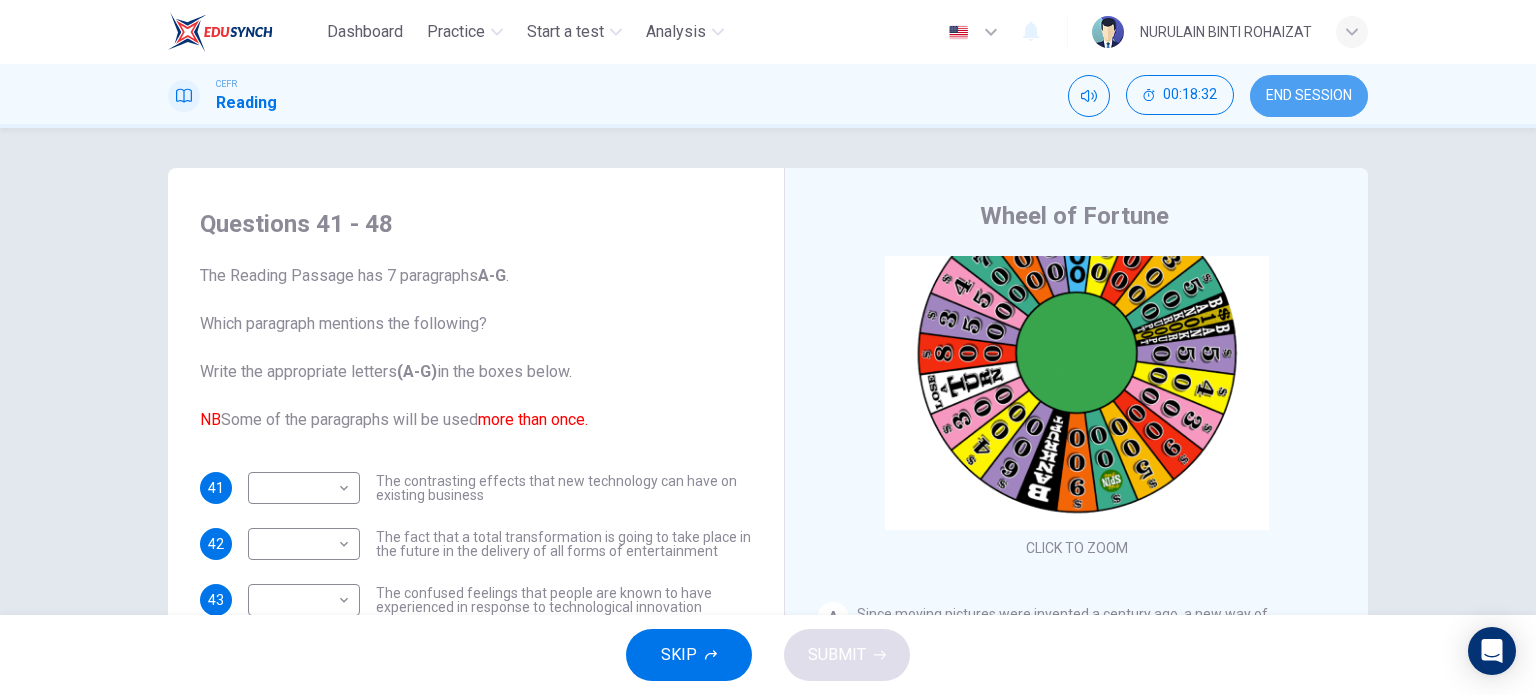 click on "END SESSION" at bounding box center [1309, 96] 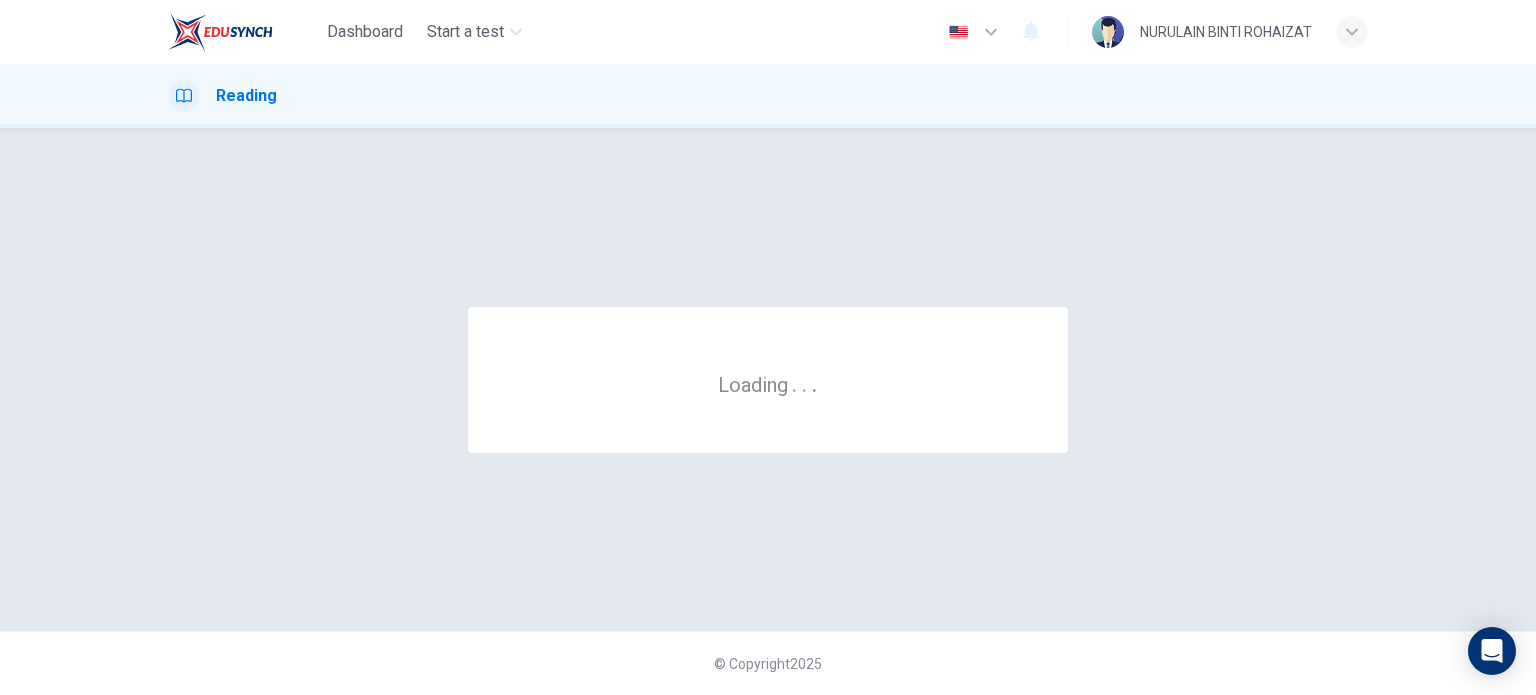 scroll, scrollTop: 0, scrollLeft: 0, axis: both 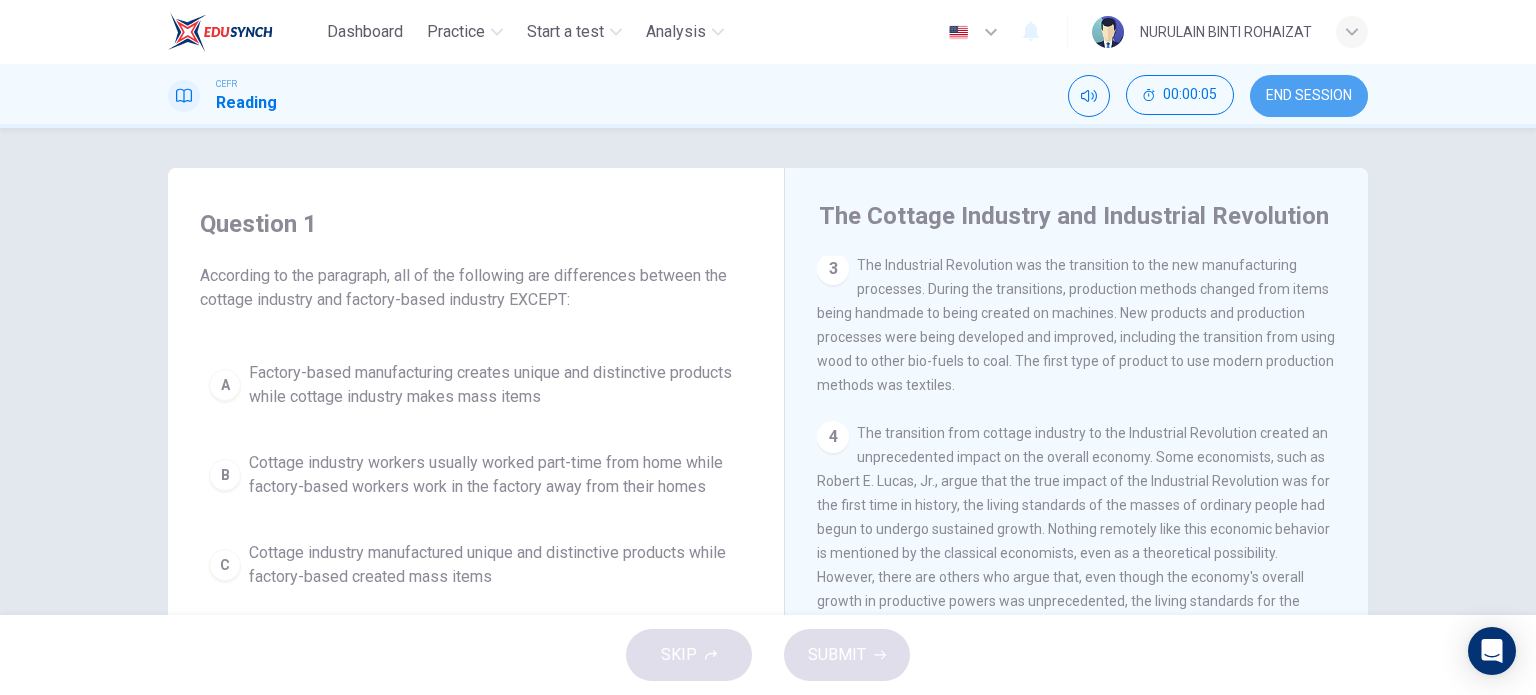 click on "END SESSION" at bounding box center [1309, 96] 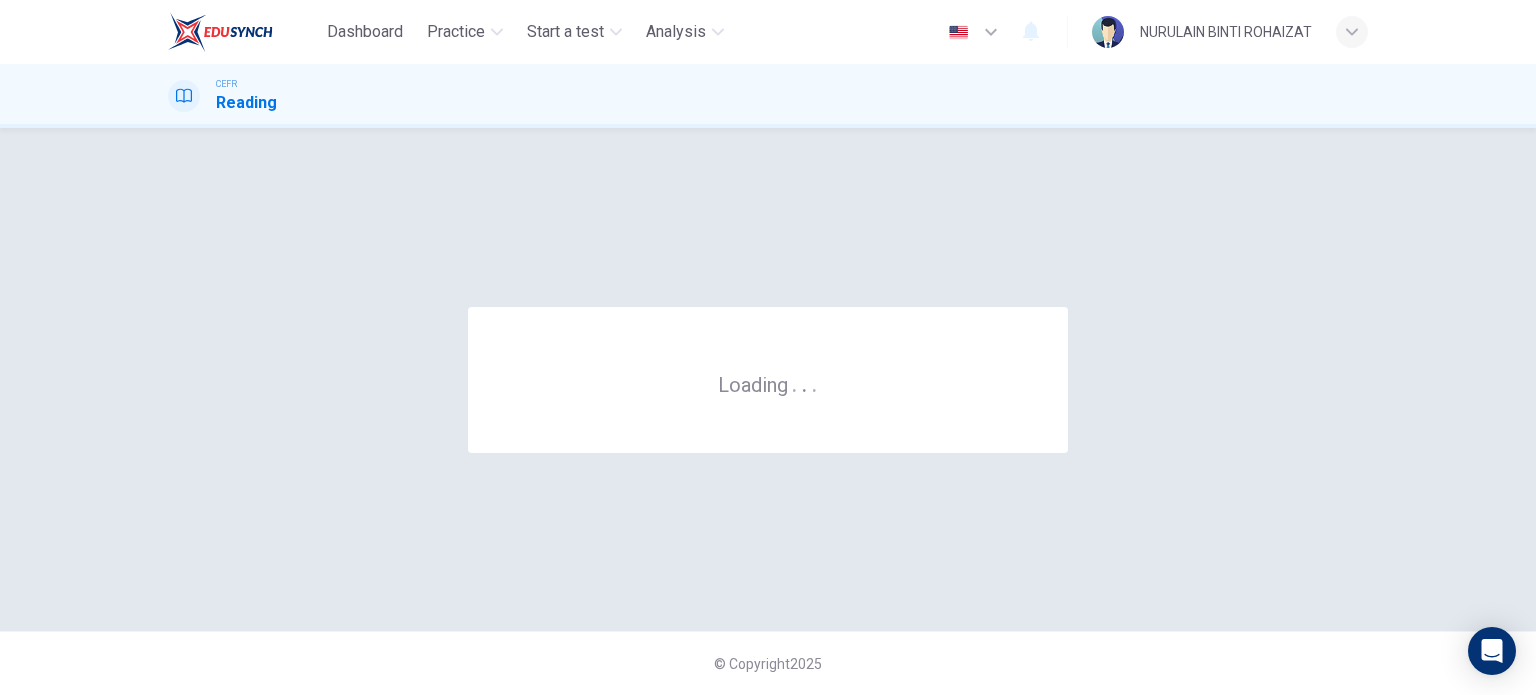 scroll, scrollTop: 0, scrollLeft: 0, axis: both 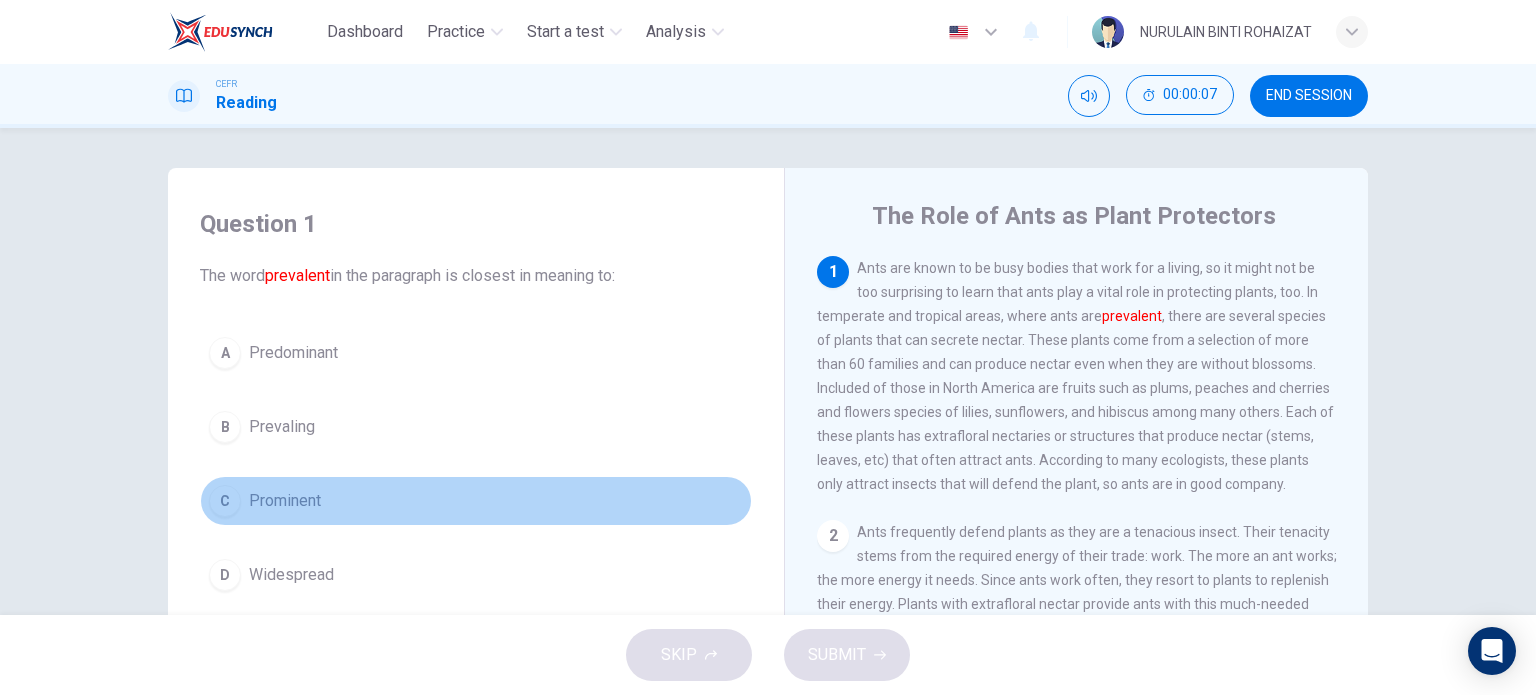 click on "Prominent" at bounding box center [293, 353] 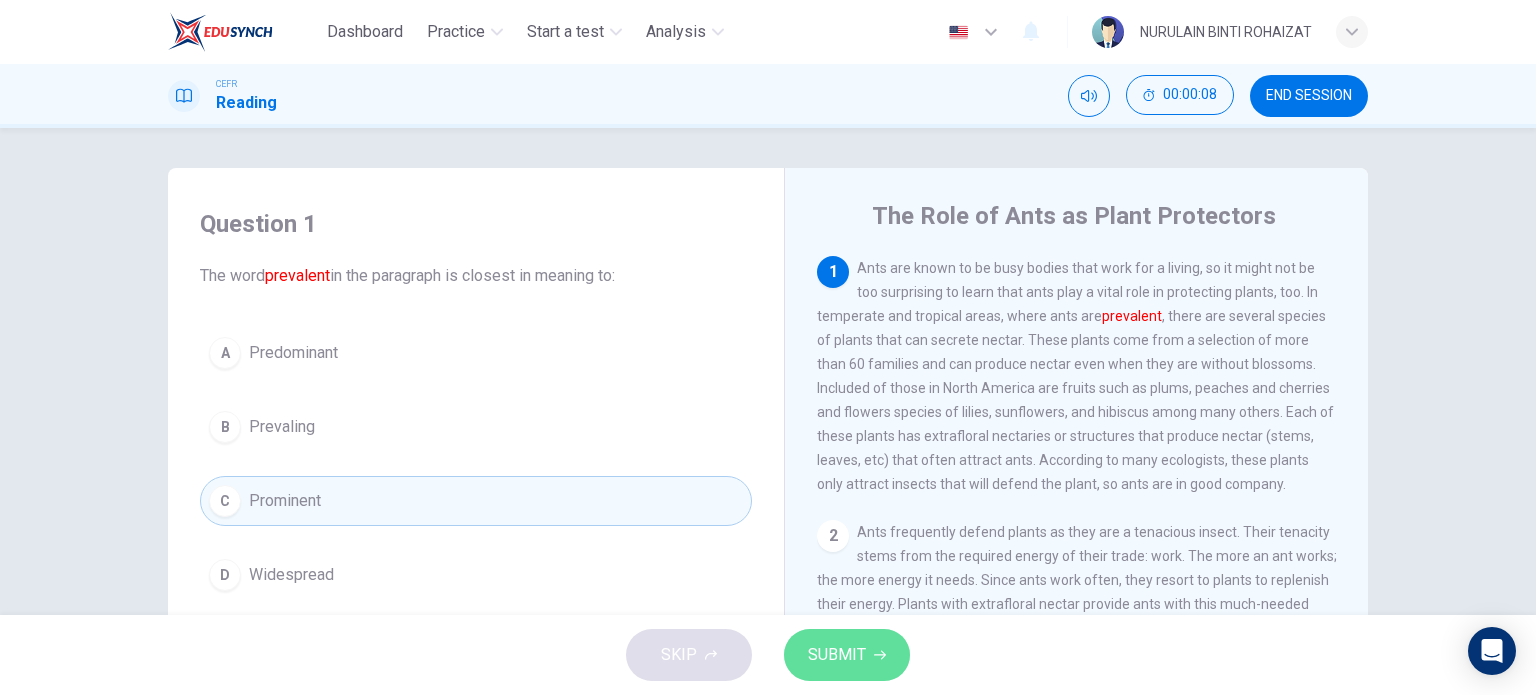 click on "SUBMIT" at bounding box center (847, 655) 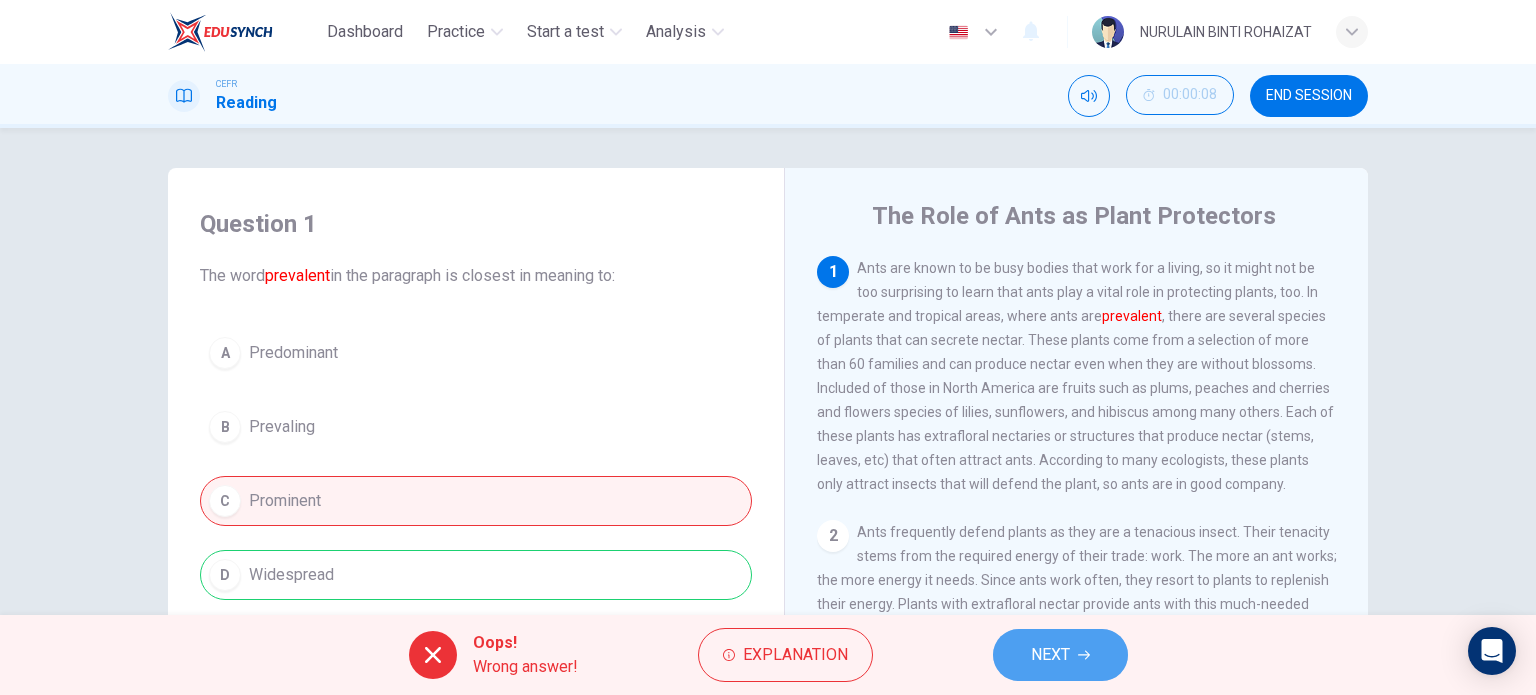 click on "NEXT" at bounding box center (1050, 655) 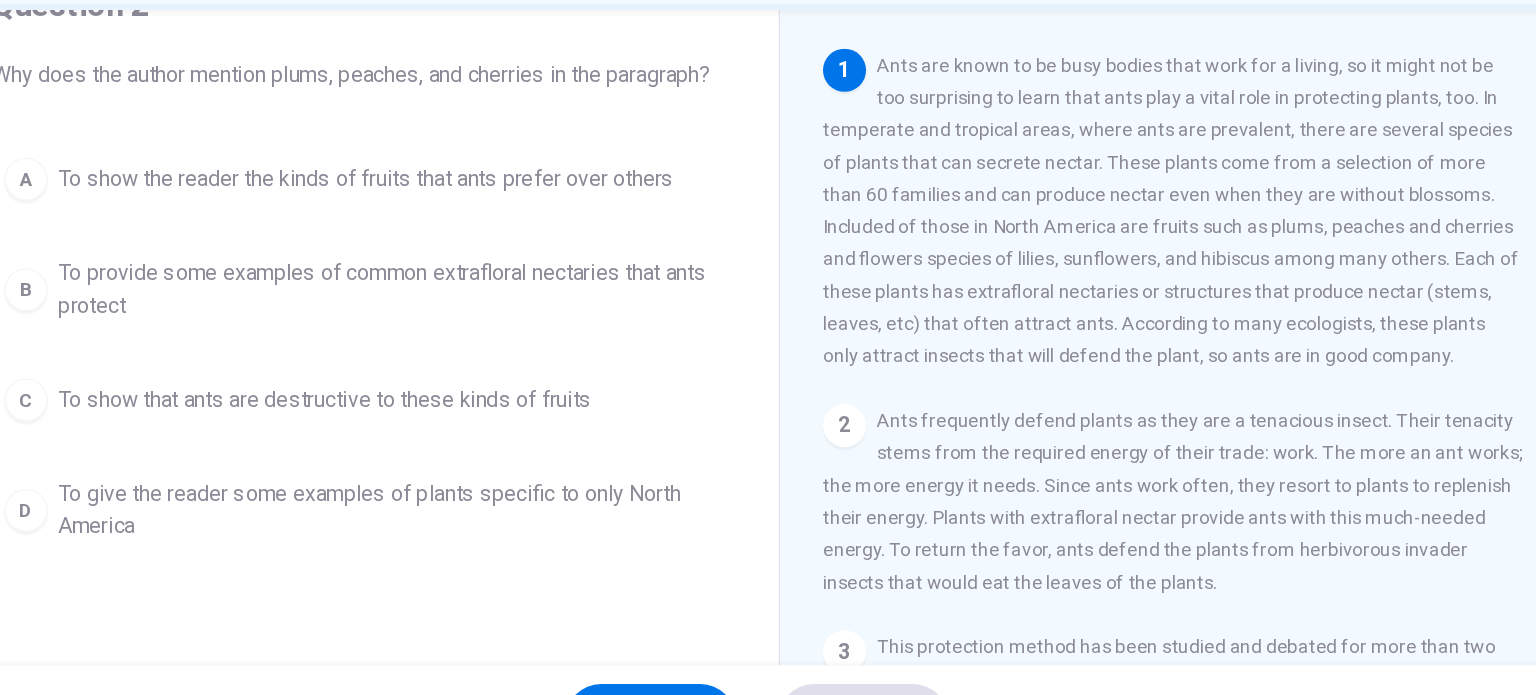 scroll, scrollTop: 88, scrollLeft: 0, axis: vertical 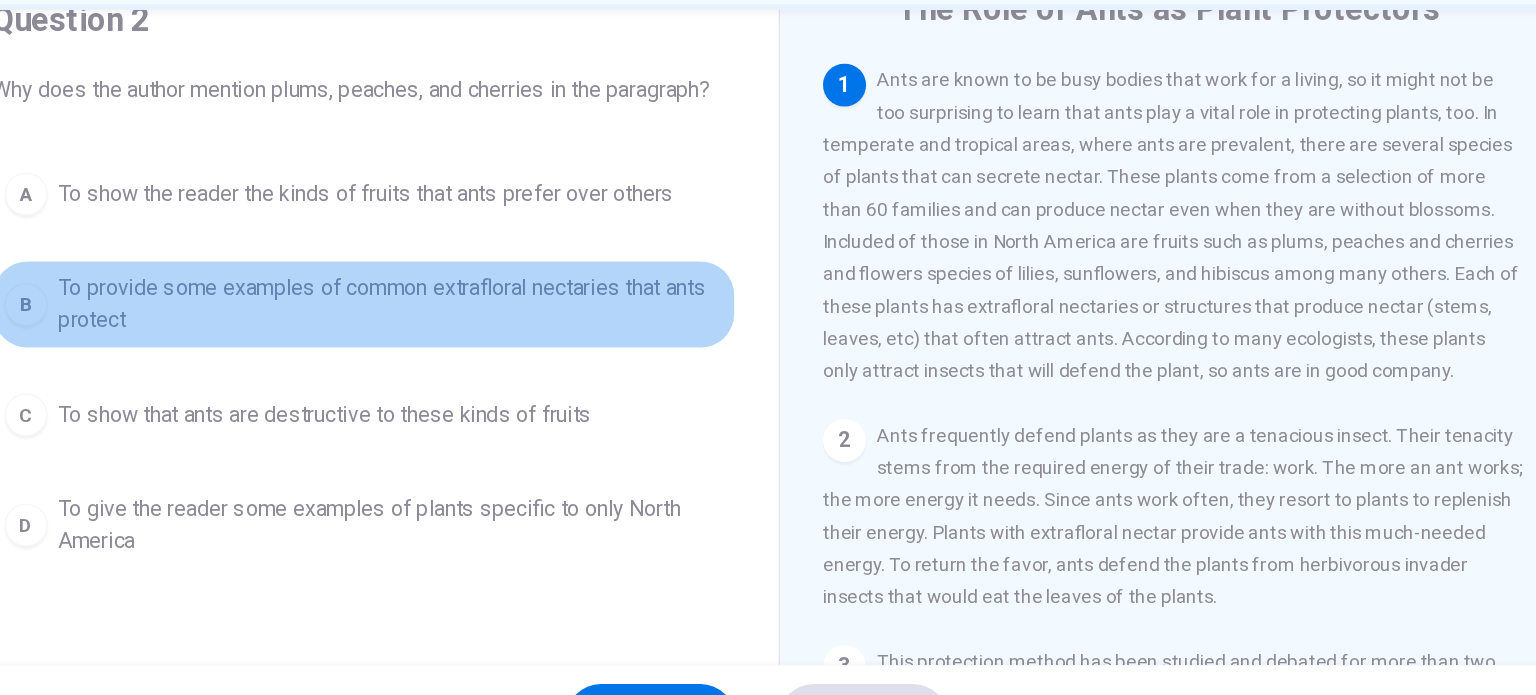 click on "To provide some examples of common extrafloral nectaries that ants protect" at bounding box center [477, 265] 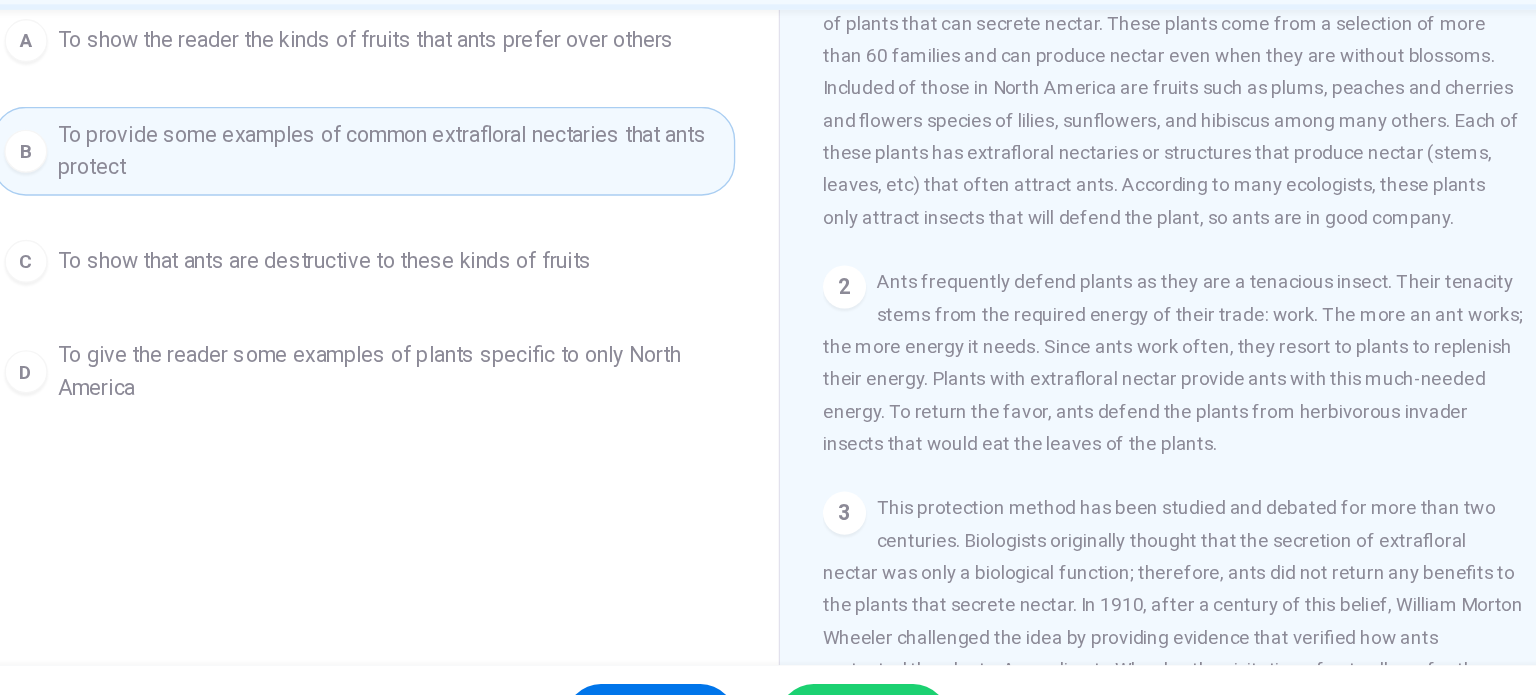 scroll, scrollTop: 202, scrollLeft: 0, axis: vertical 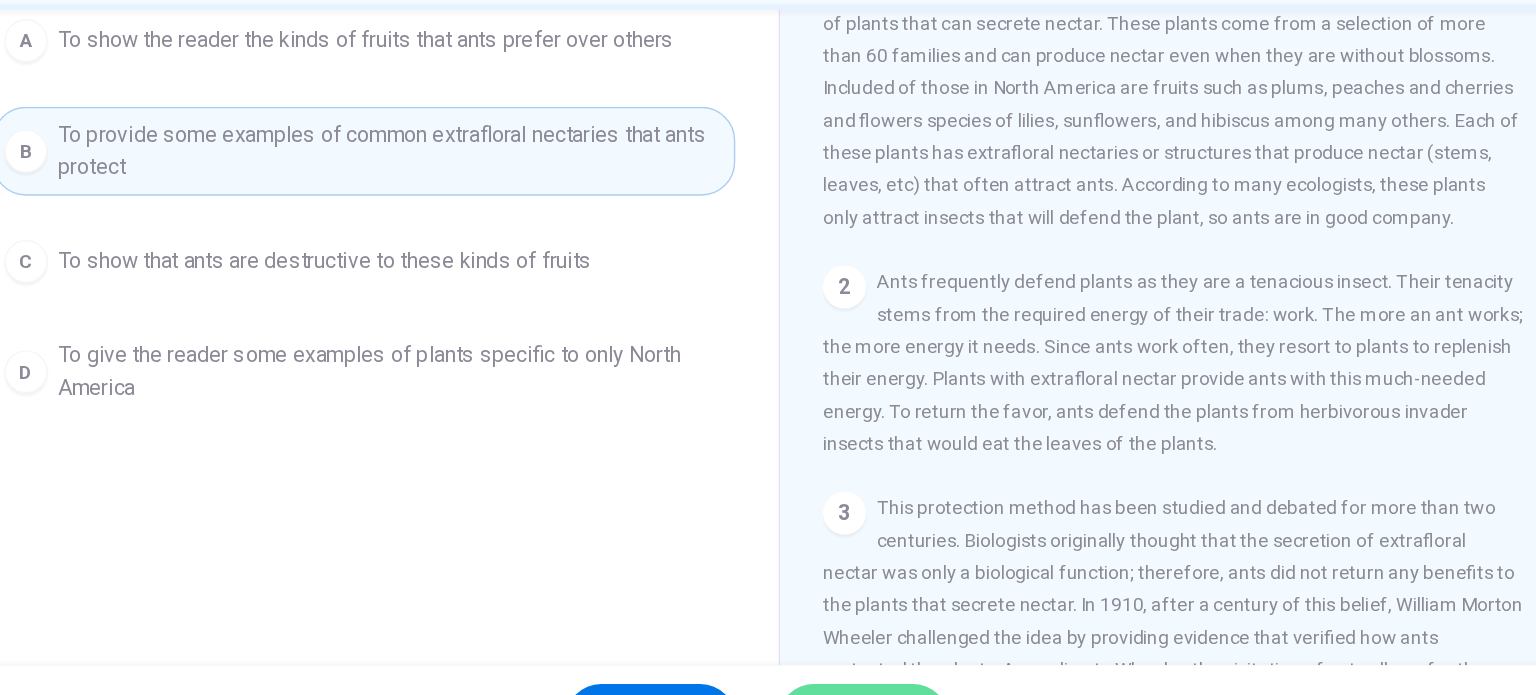 click on "SUBMIT" at bounding box center (847, 655) 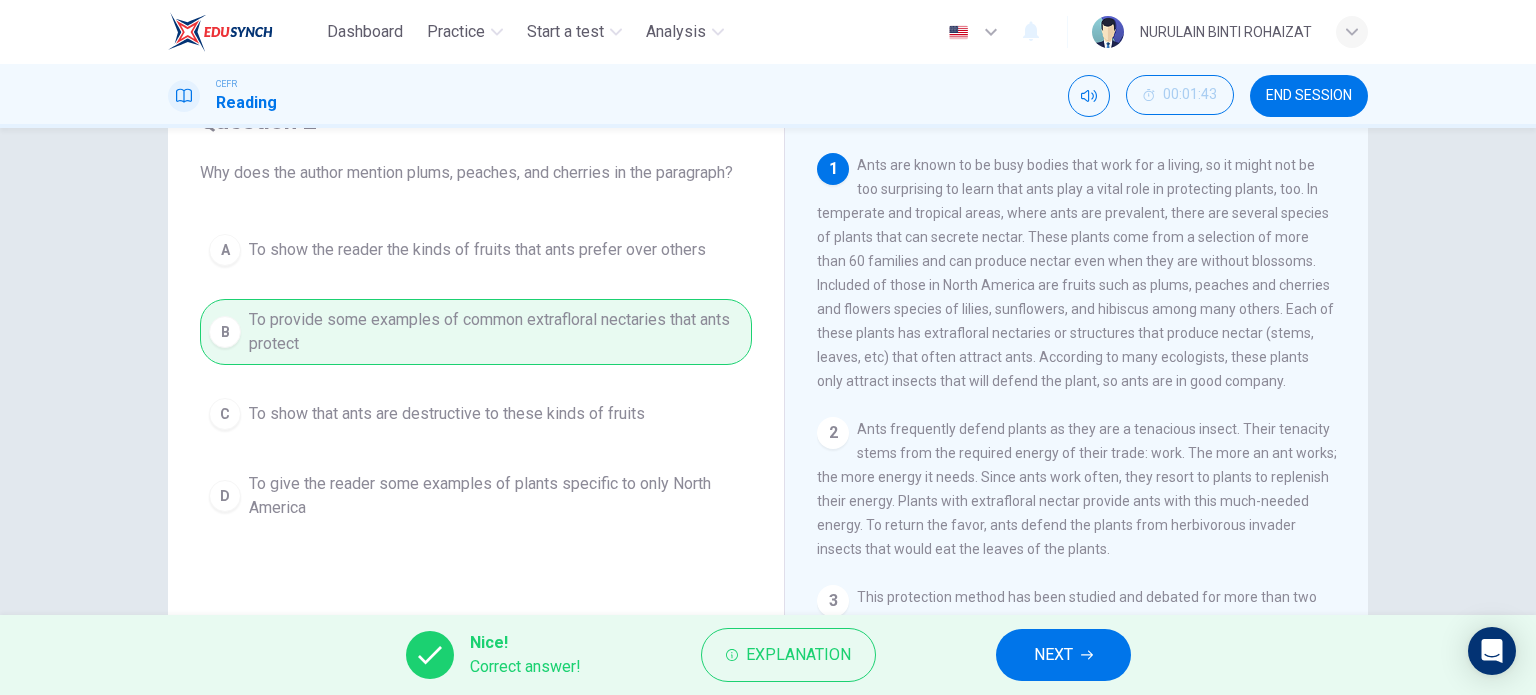 scroll, scrollTop: 72, scrollLeft: 0, axis: vertical 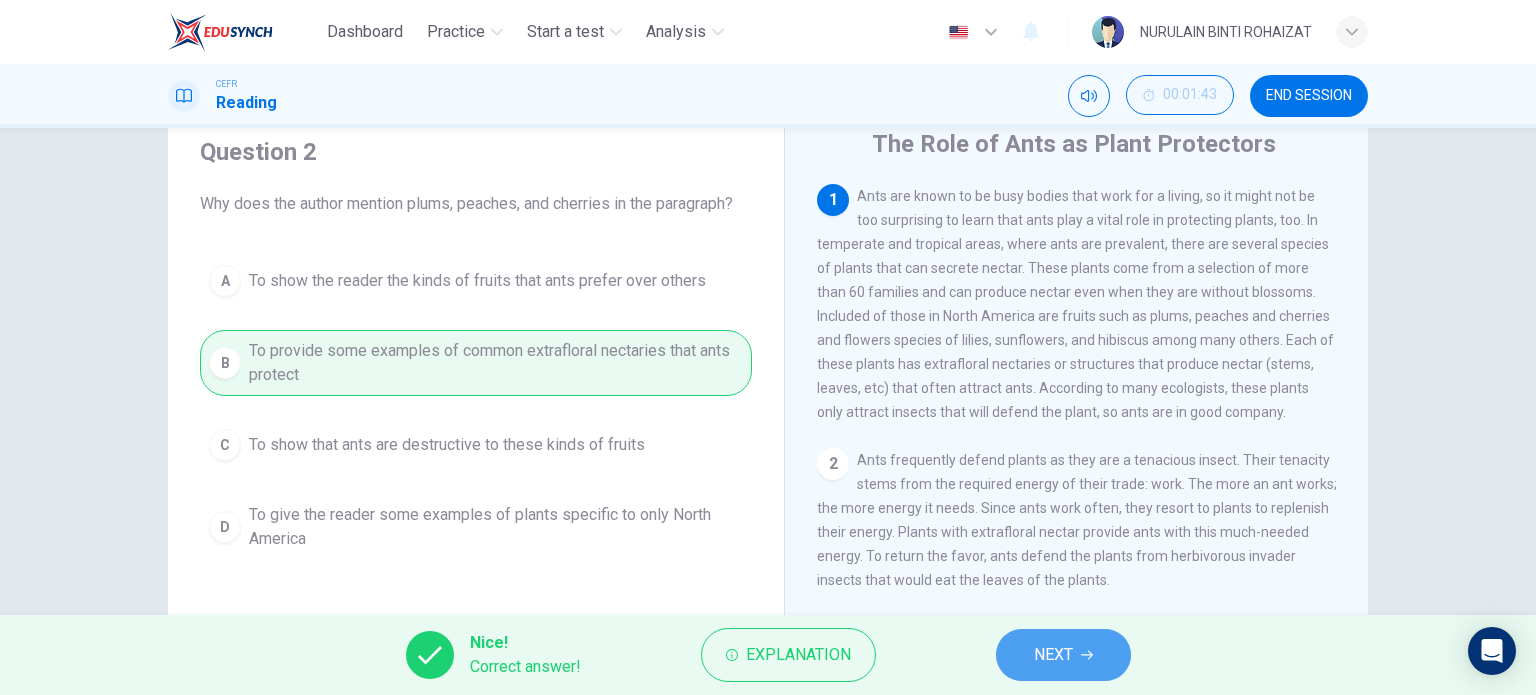 click on "NEXT" at bounding box center (1063, 655) 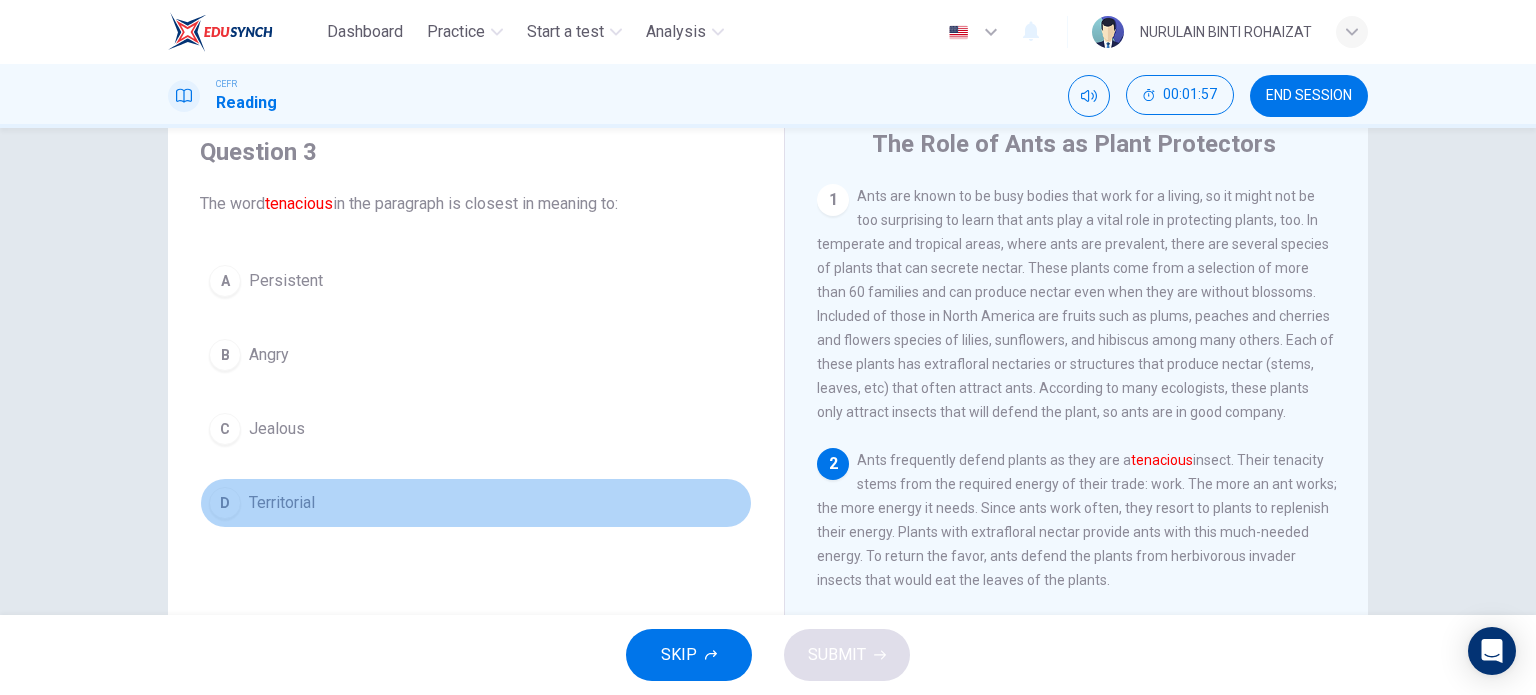 click on "Territorial" at bounding box center [286, 281] 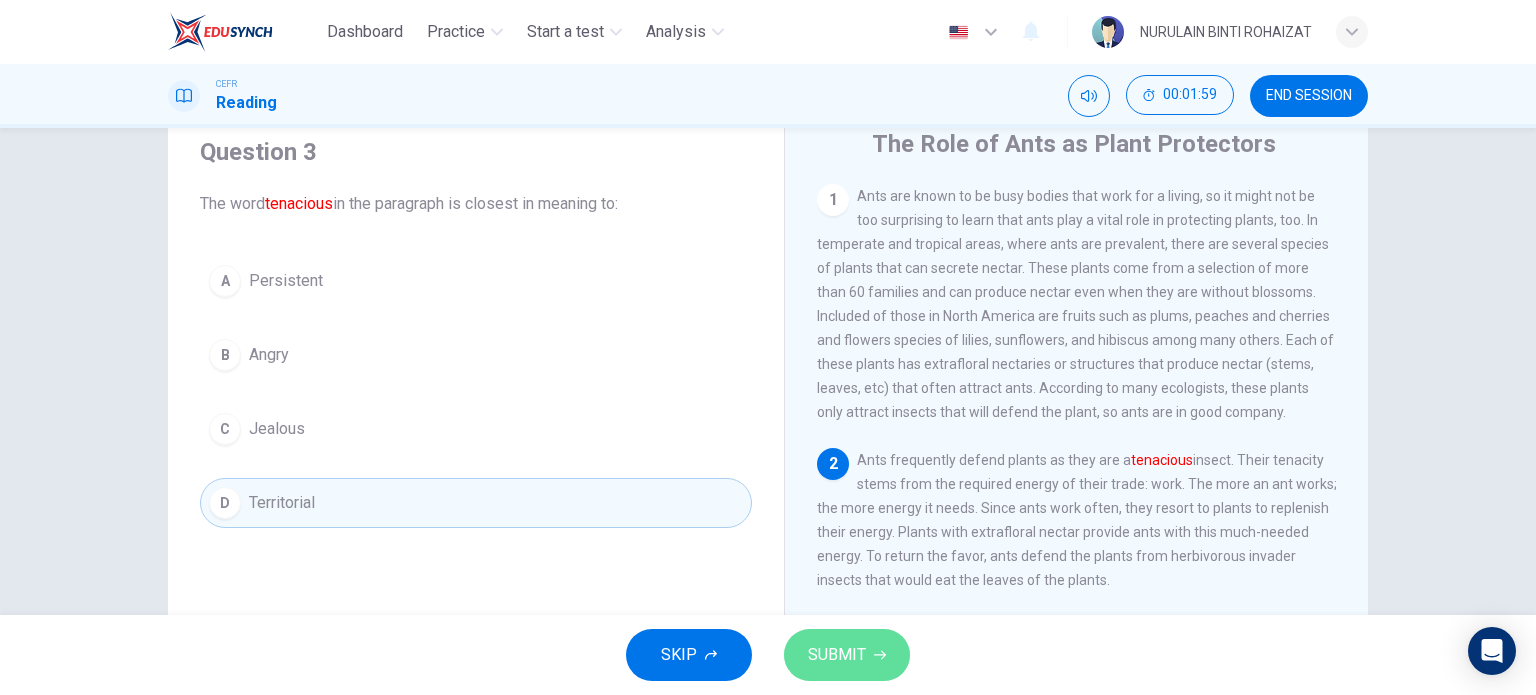 click on "SUBMIT" at bounding box center (837, 655) 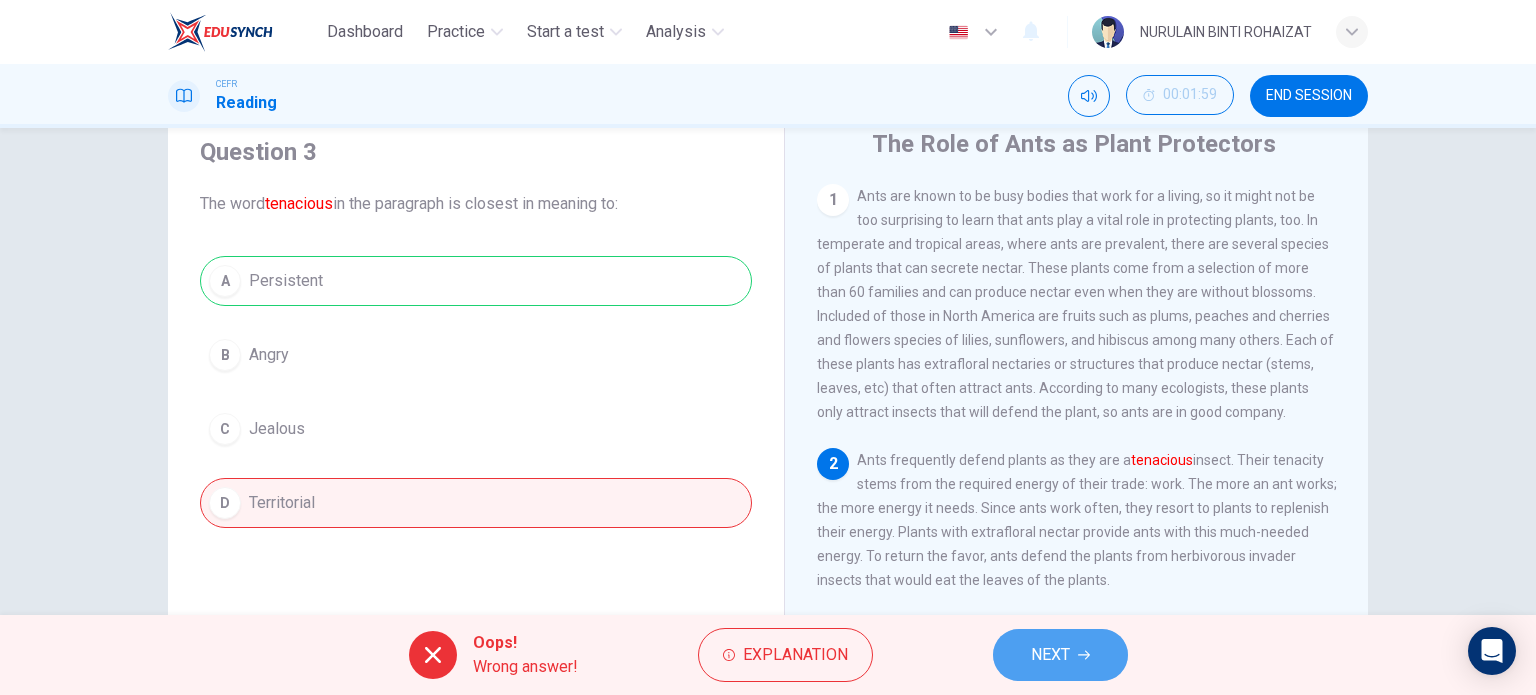 click on "NEXT" at bounding box center (1060, 655) 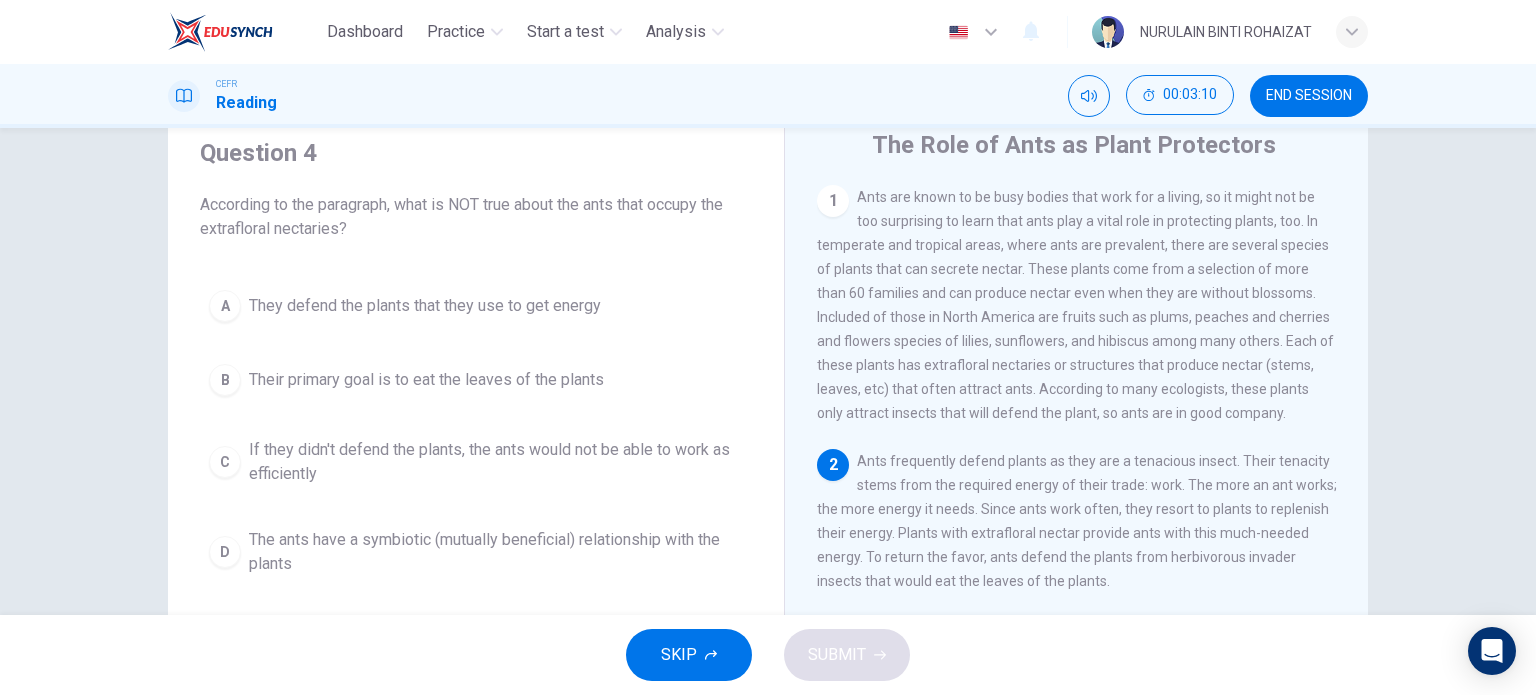 scroll, scrollTop: 72, scrollLeft: 0, axis: vertical 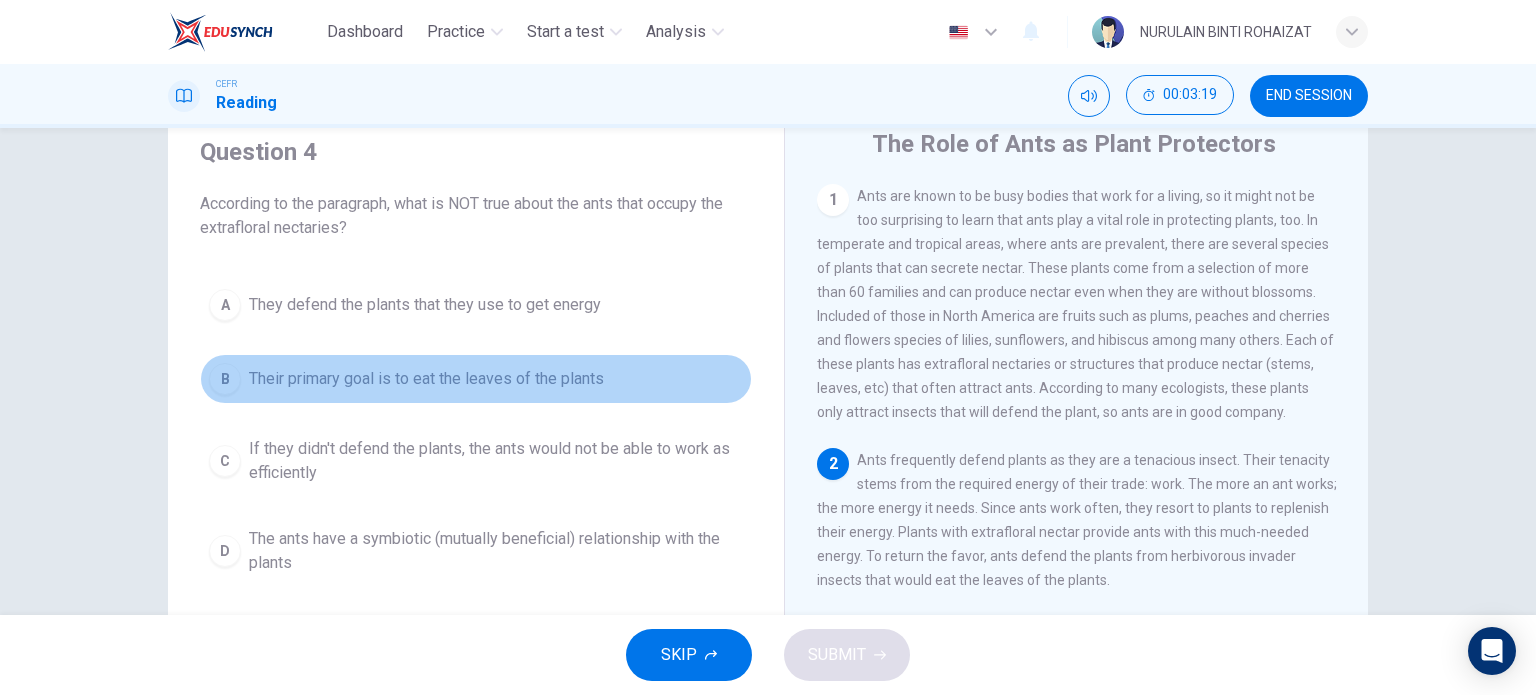 click on "Their primary goal is to eat the leaves of the plants" at bounding box center [425, 305] 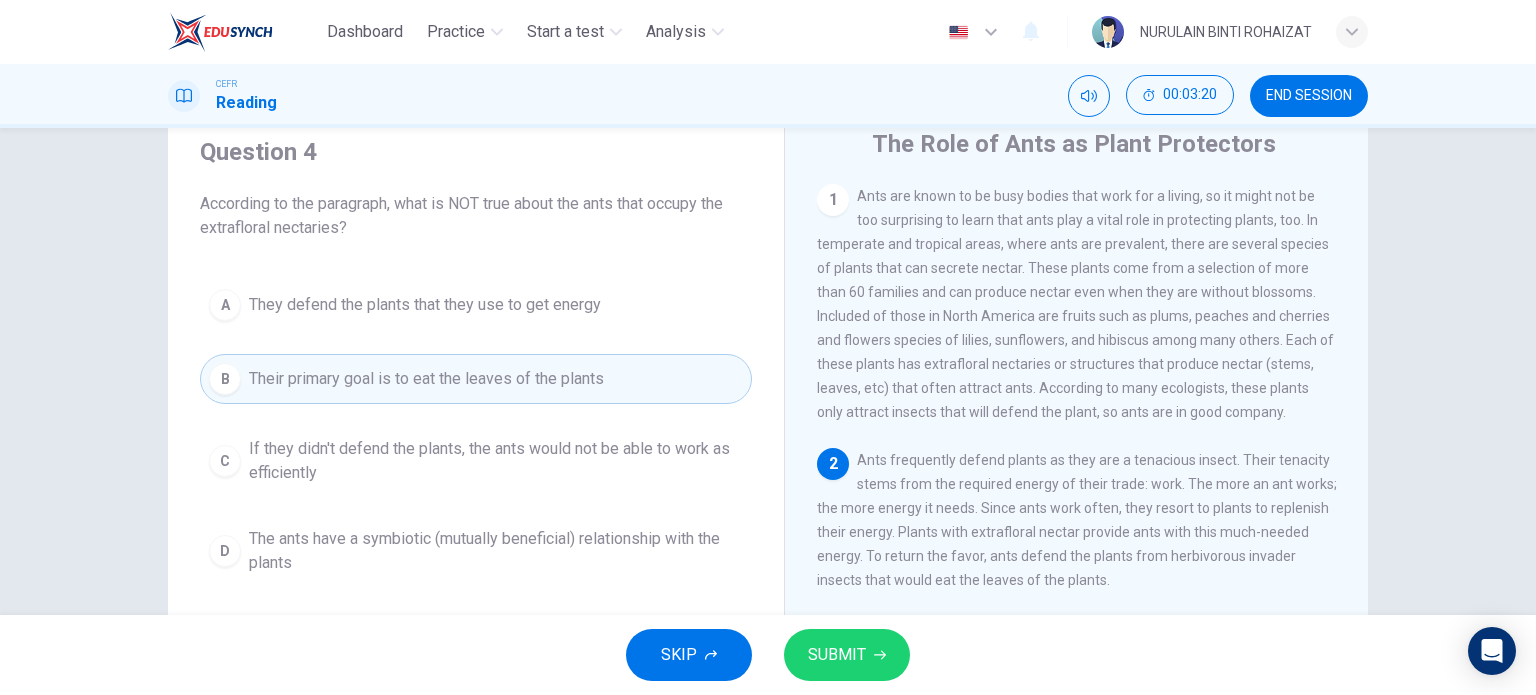 scroll, scrollTop: 131, scrollLeft: 0, axis: vertical 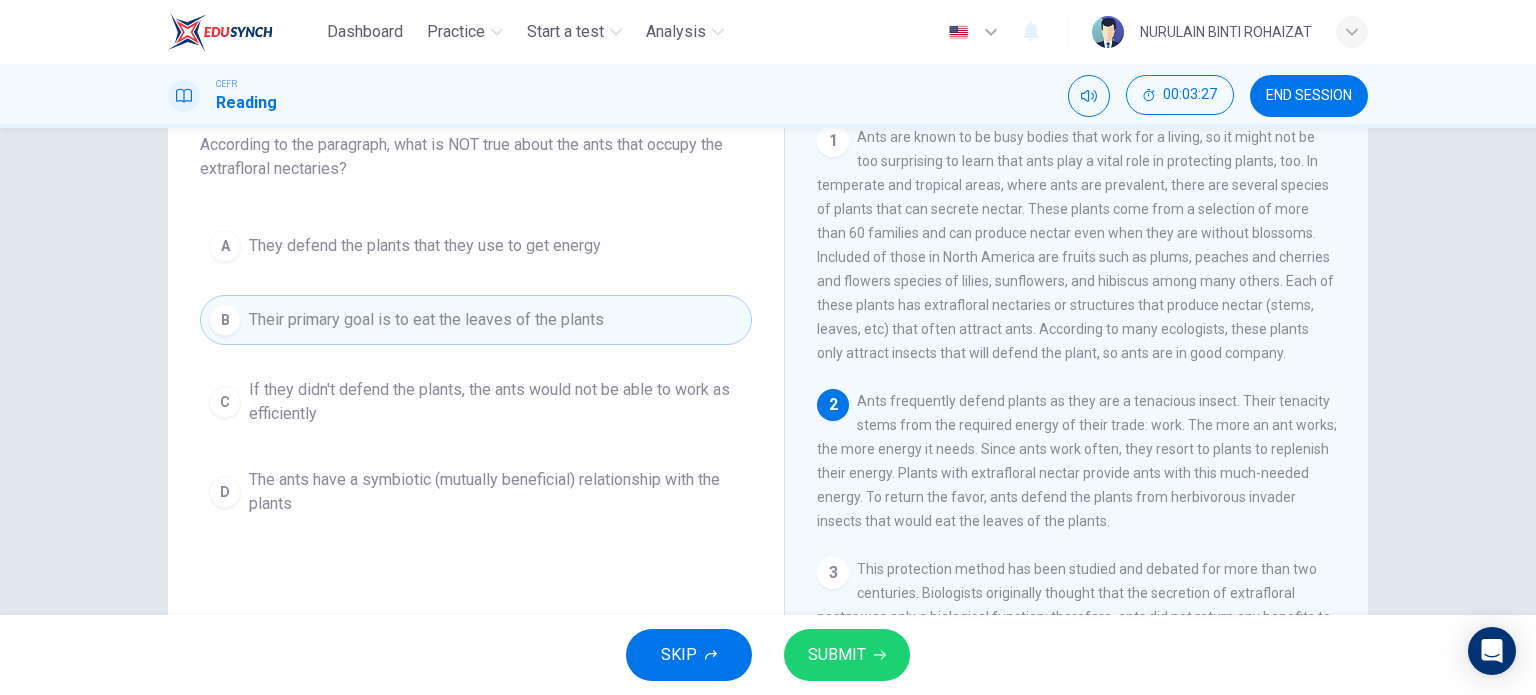 click on "SUBMIT" at bounding box center (847, 655) 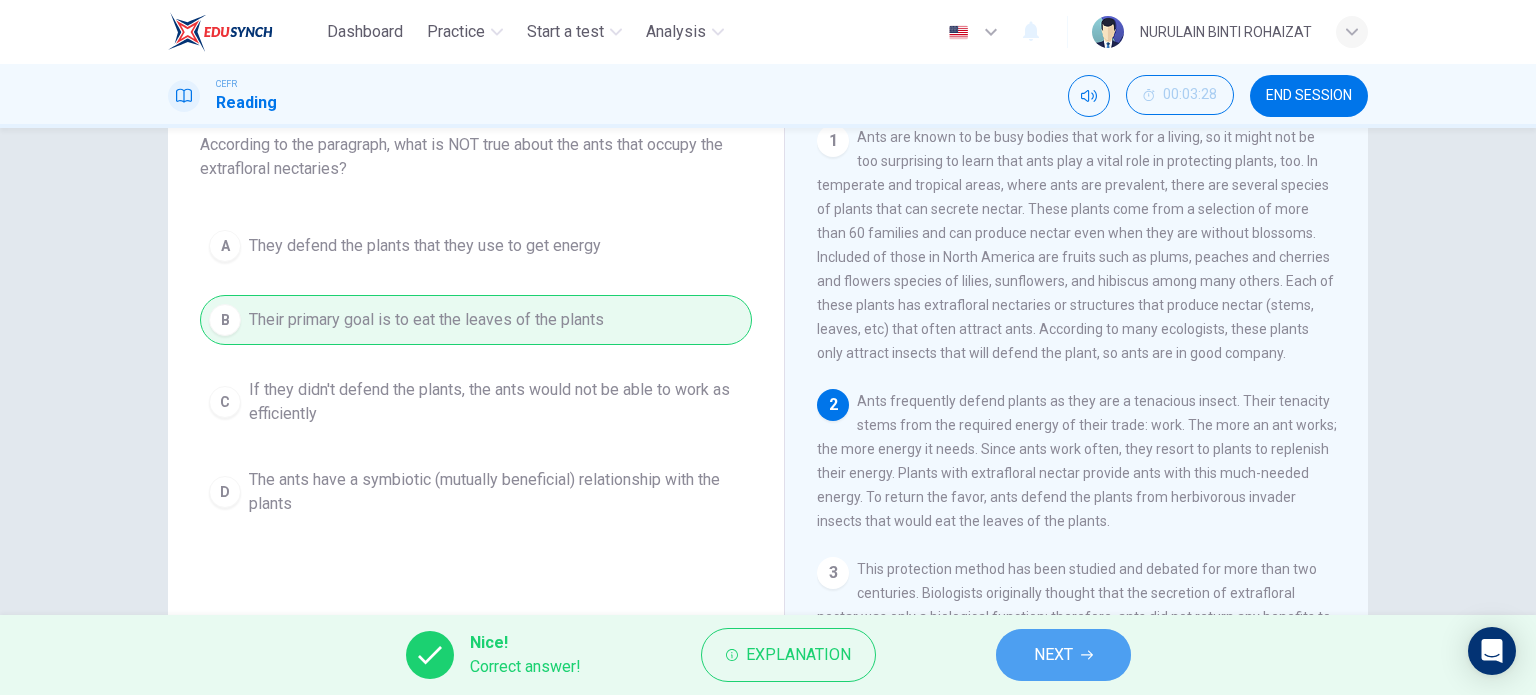 click on "NEXT" at bounding box center (1063, 655) 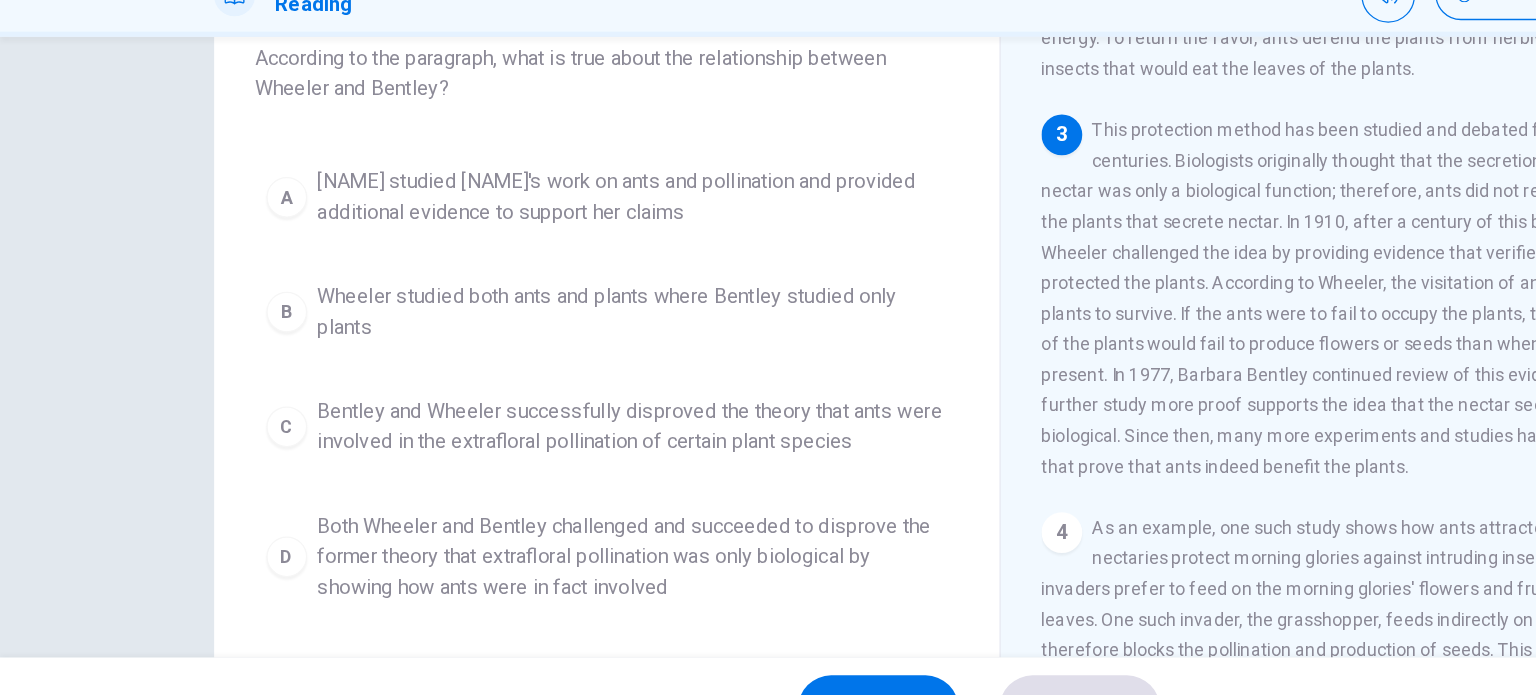 scroll, scrollTop: 384, scrollLeft: 0, axis: vertical 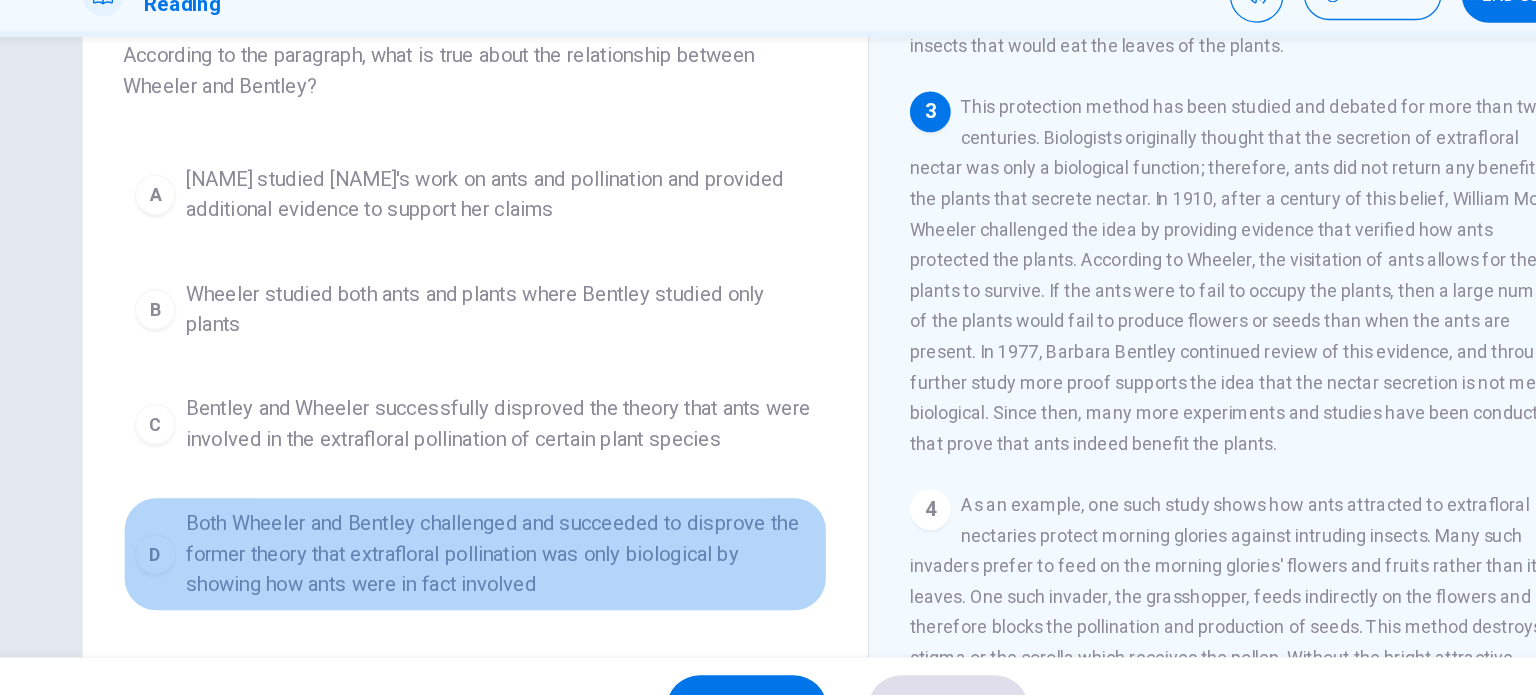 click on "Both Wheeler and Bentley challenged and succeeded to disprove the former theory that extrafloral pollination was only biological by showing how ants were in fact involved" at bounding box center (496, 252) 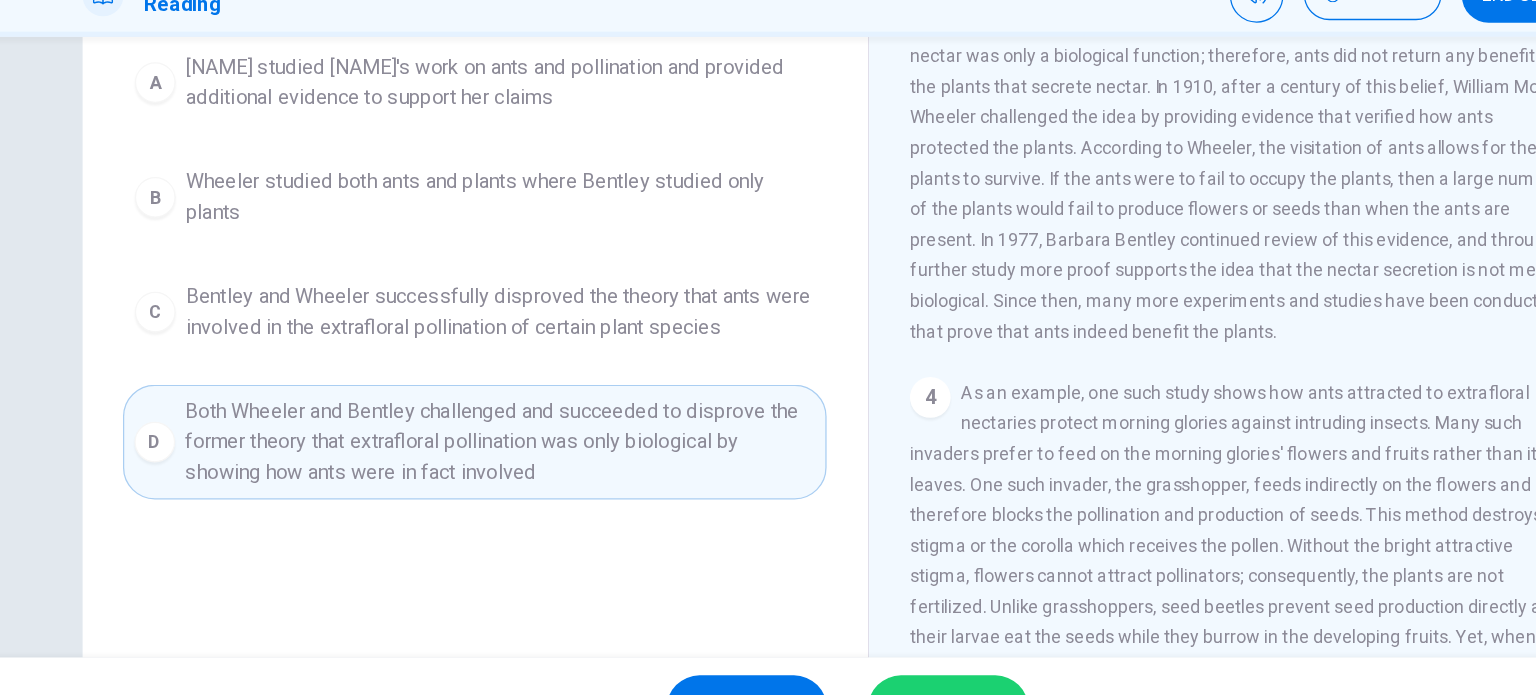 scroll, scrollTop: 224, scrollLeft: 0, axis: vertical 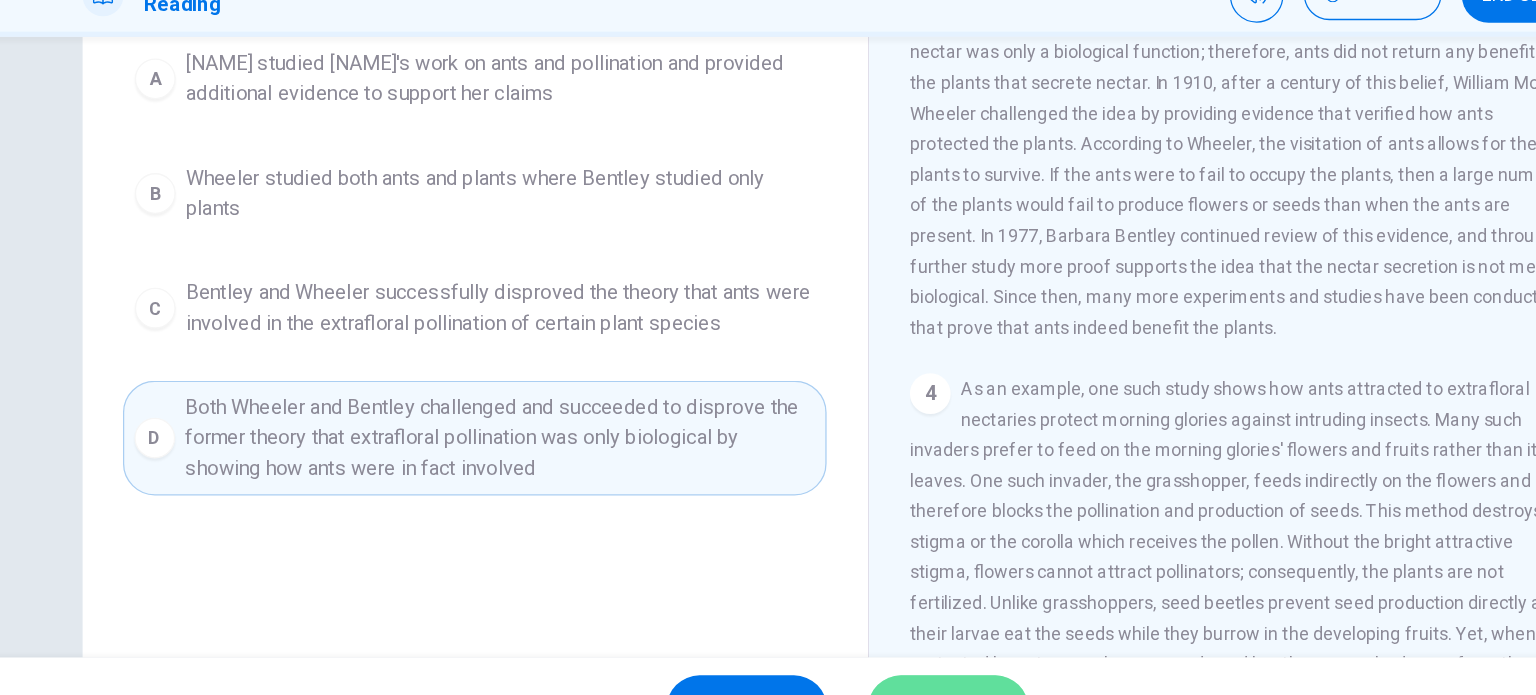 click on "SUBMIT" at bounding box center (847, 655) 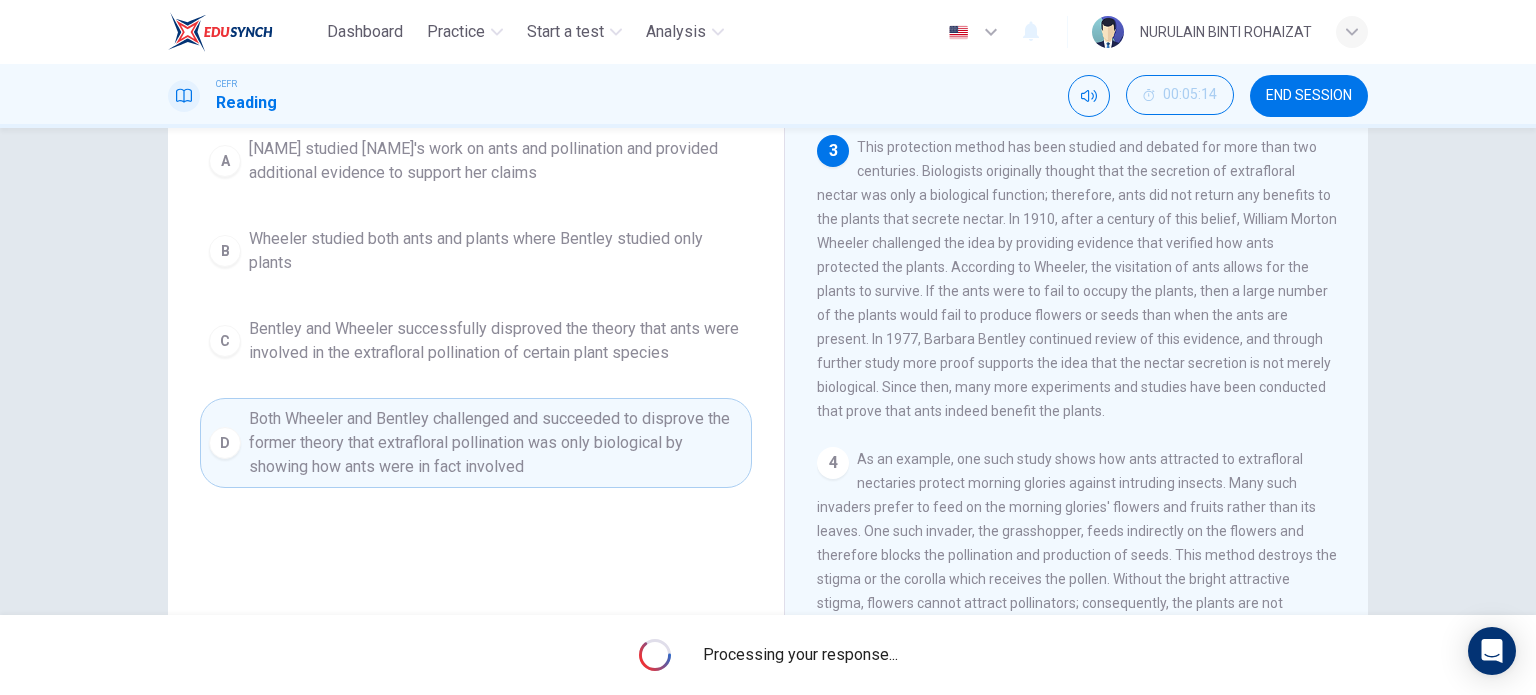 scroll, scrollTop: 328, scrollLeft: 0, axis: vertical 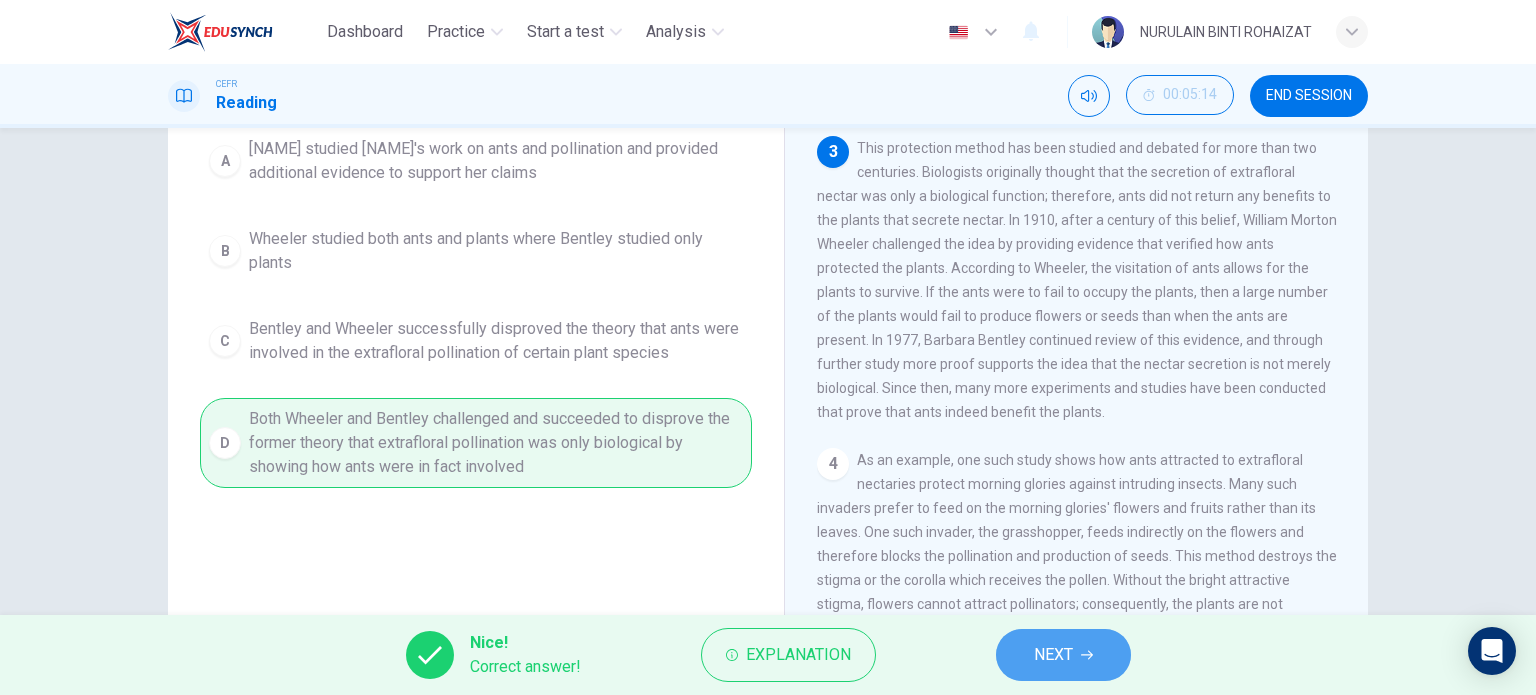 click on "NEXT" at bounding box center (1063, 655) 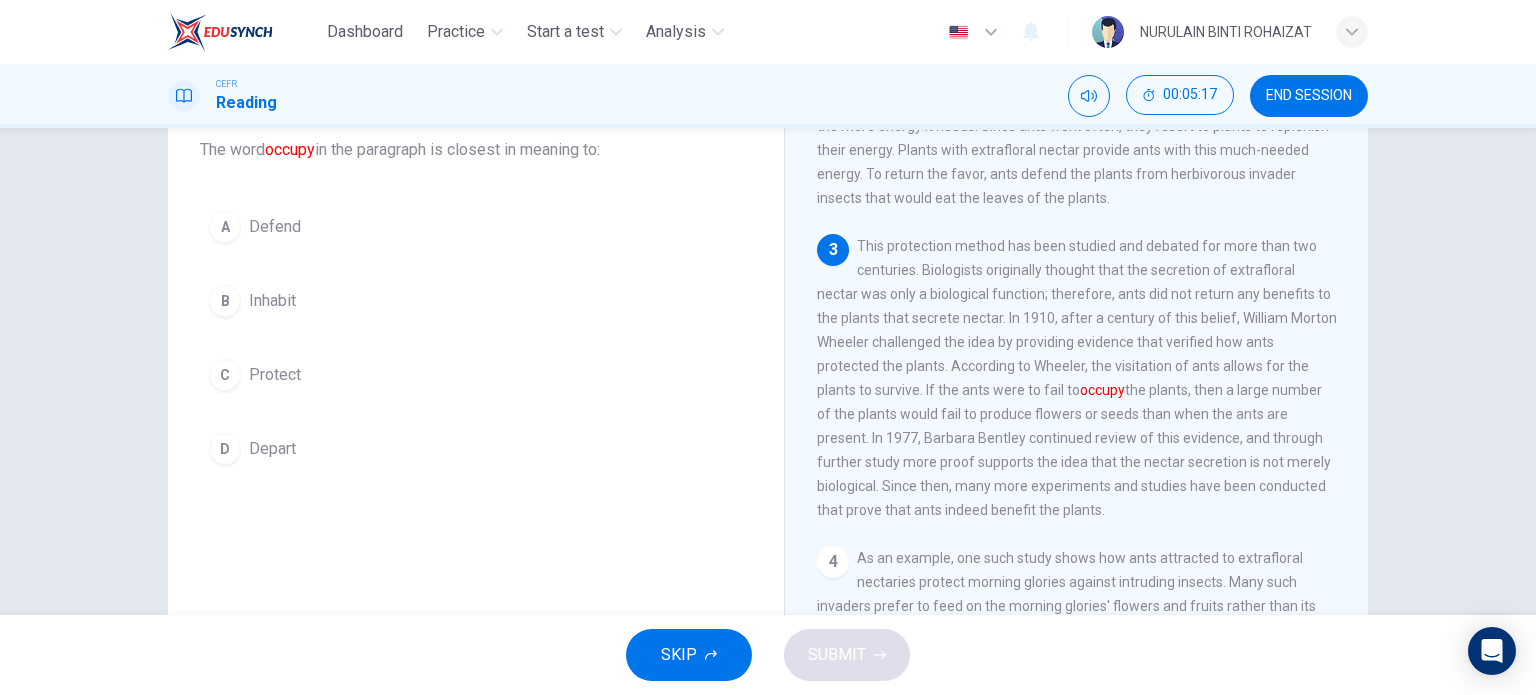scroll, scrollTop: 127, scrollLeft: 0, axis: vertical 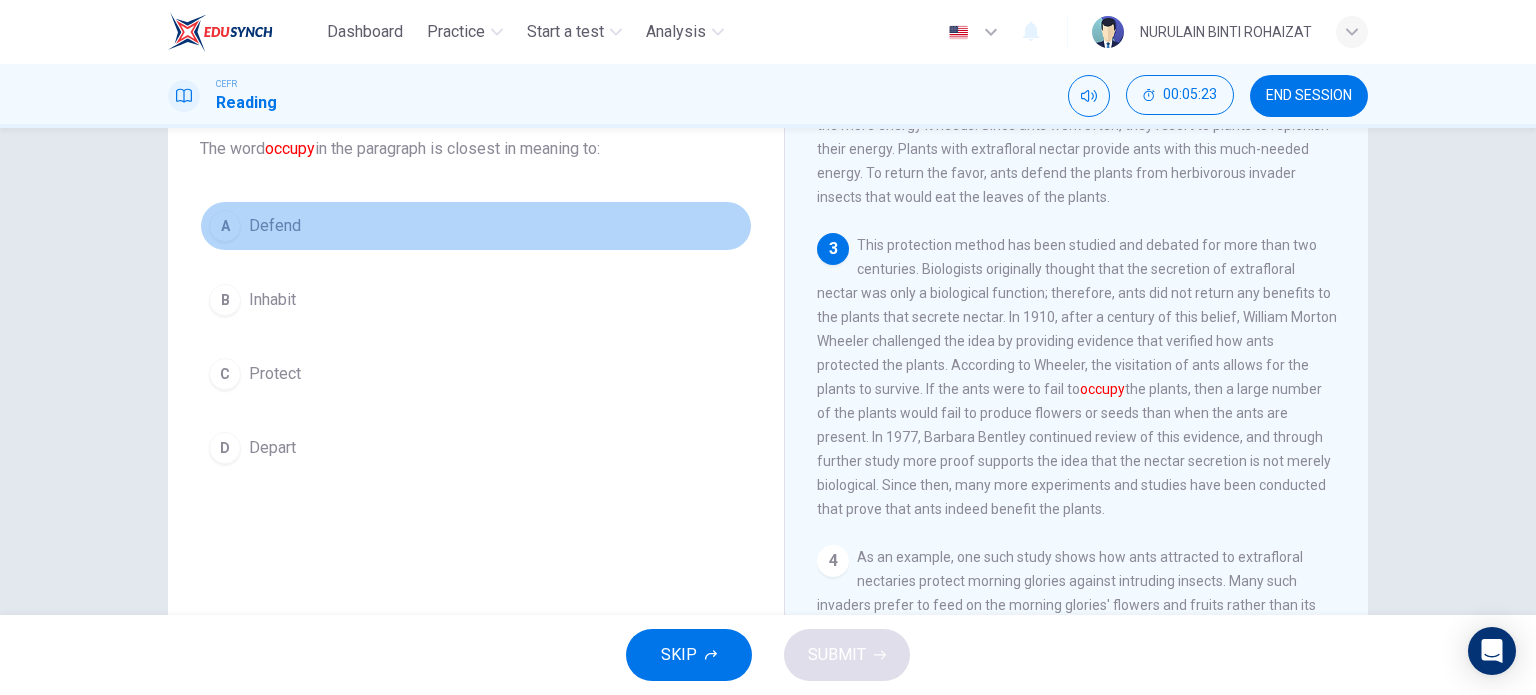 click on "Defend" at bounding box center [275, 226] 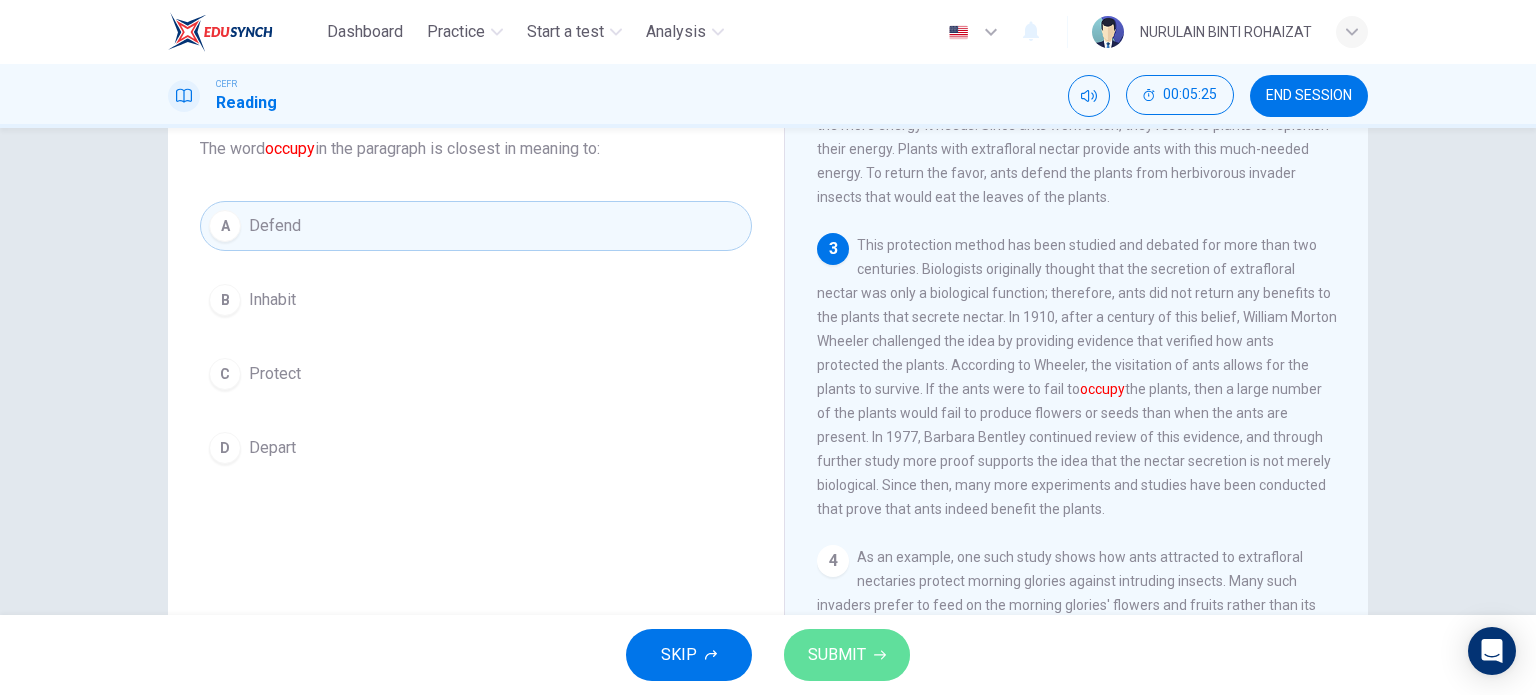 click on "SUBMIT" at bounding box center [847, 655] 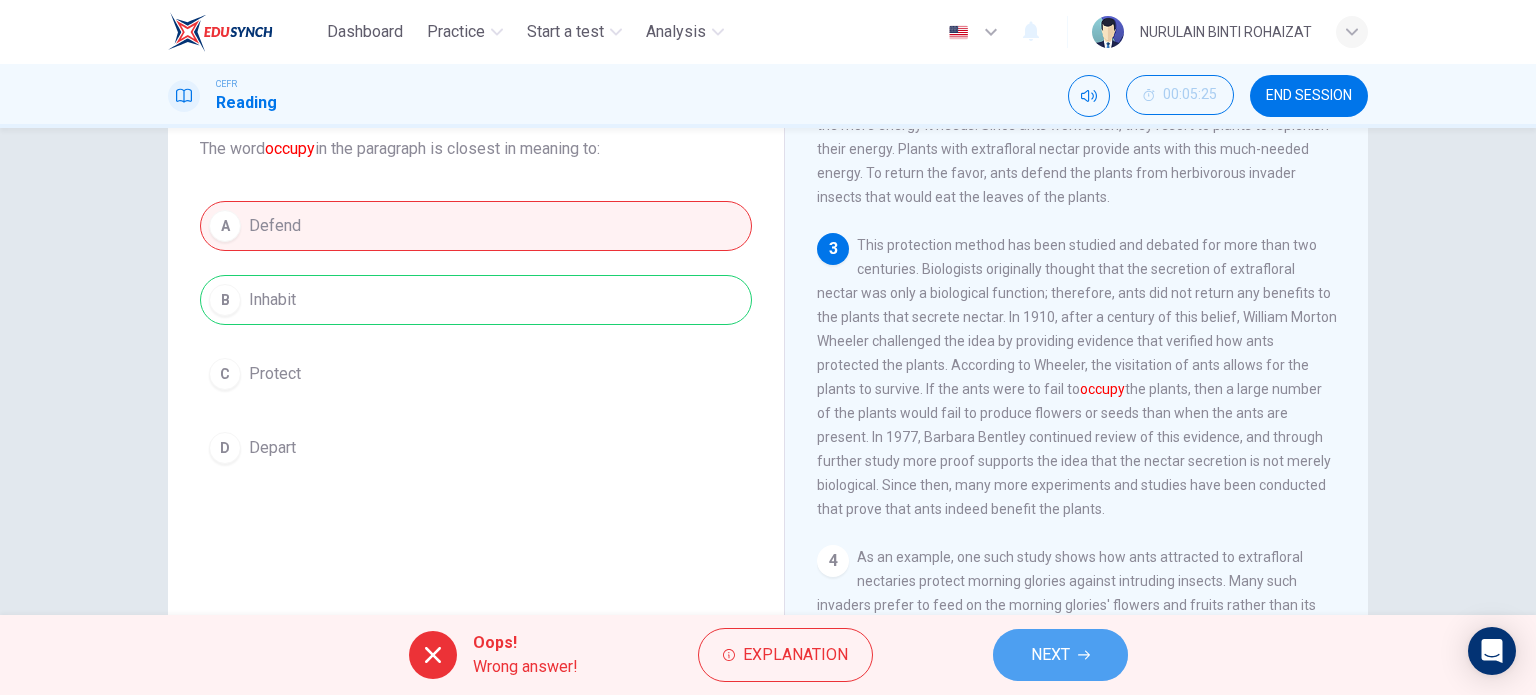 click at bounding box center (1084, 655) 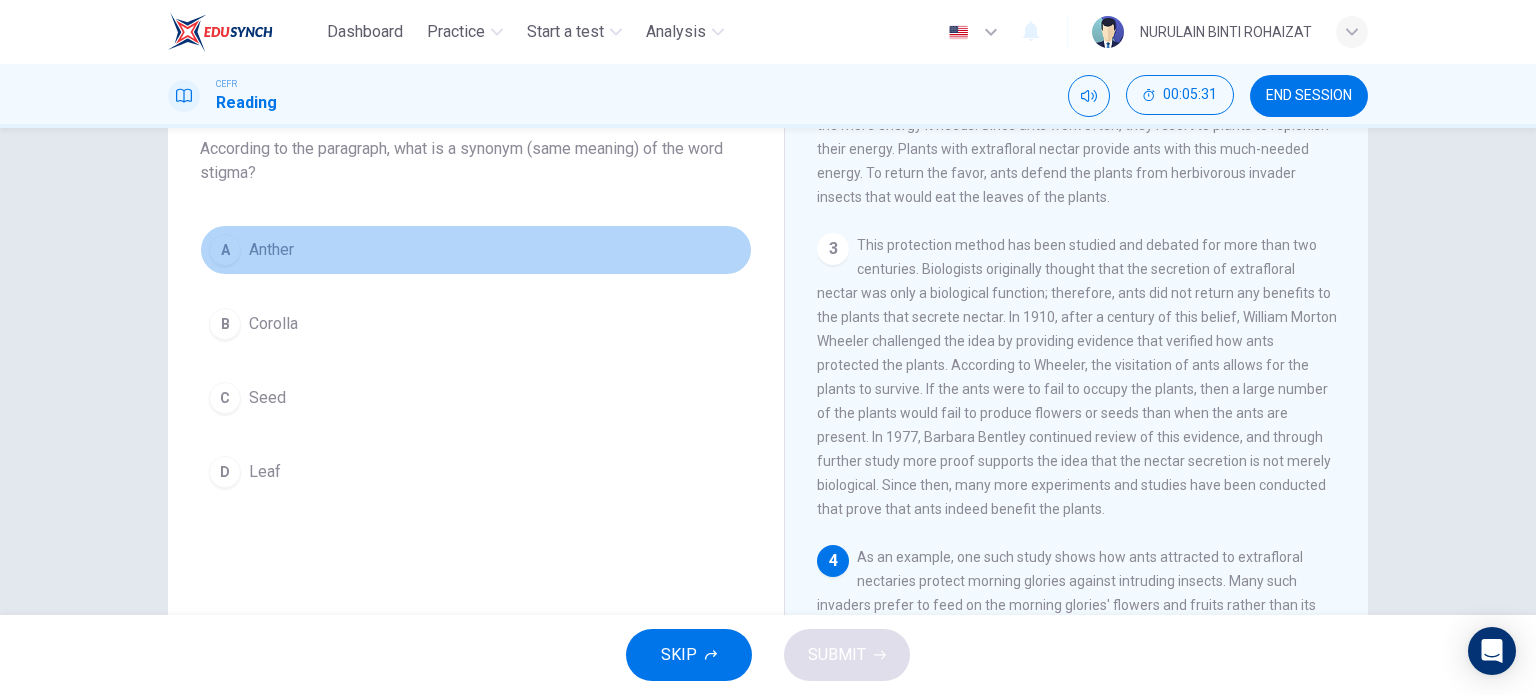 click on "A Anther" at bounding box center [476, 250] 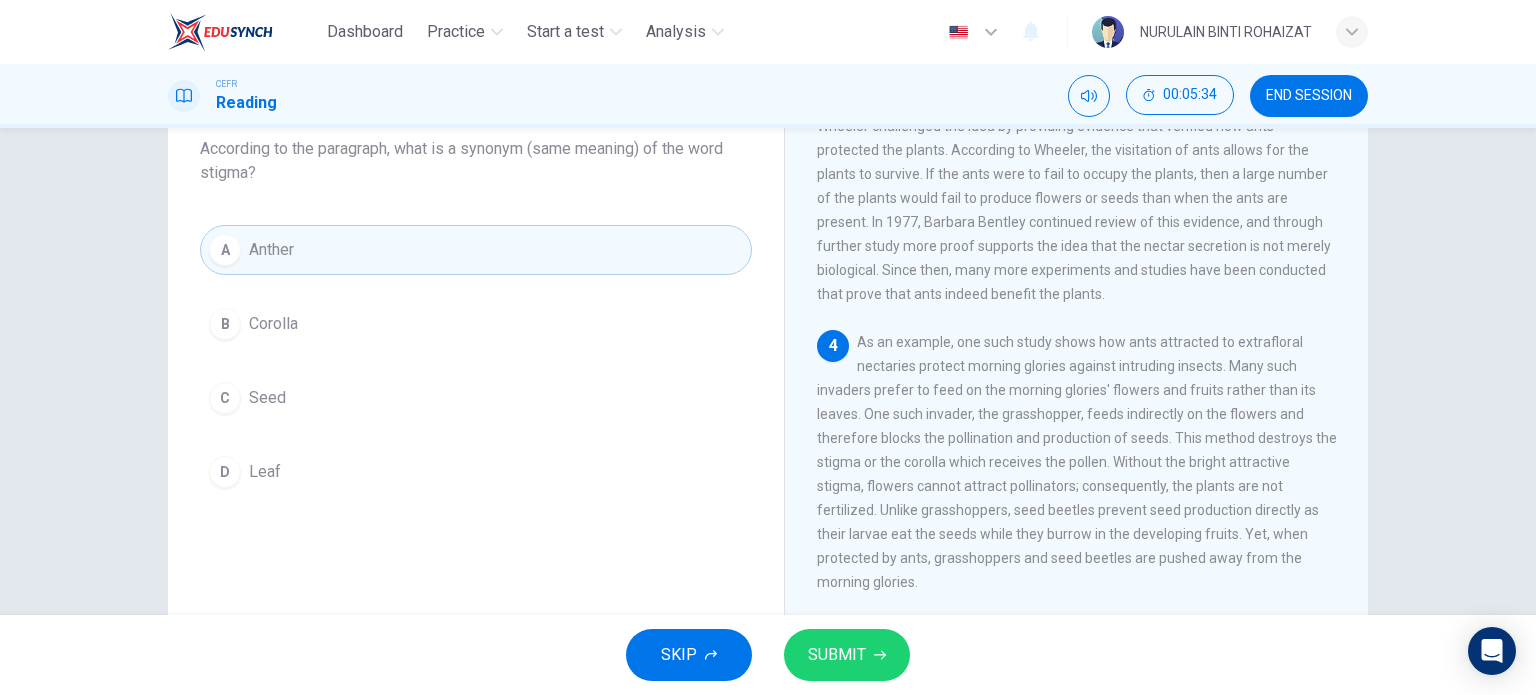 scroll, scrollTop: 616, scrollLeft: 0, axis: vertical 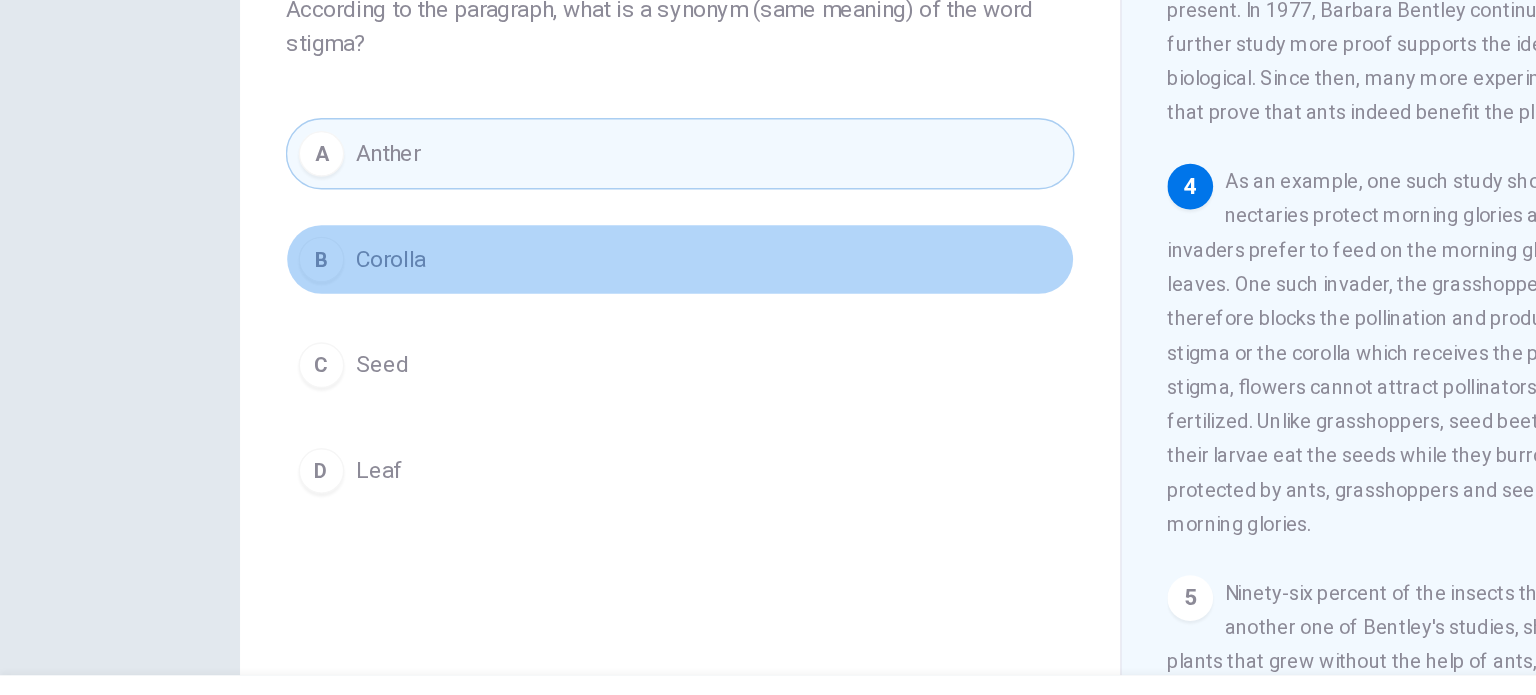 click on "Corolla" at bounding box center [273, 324] 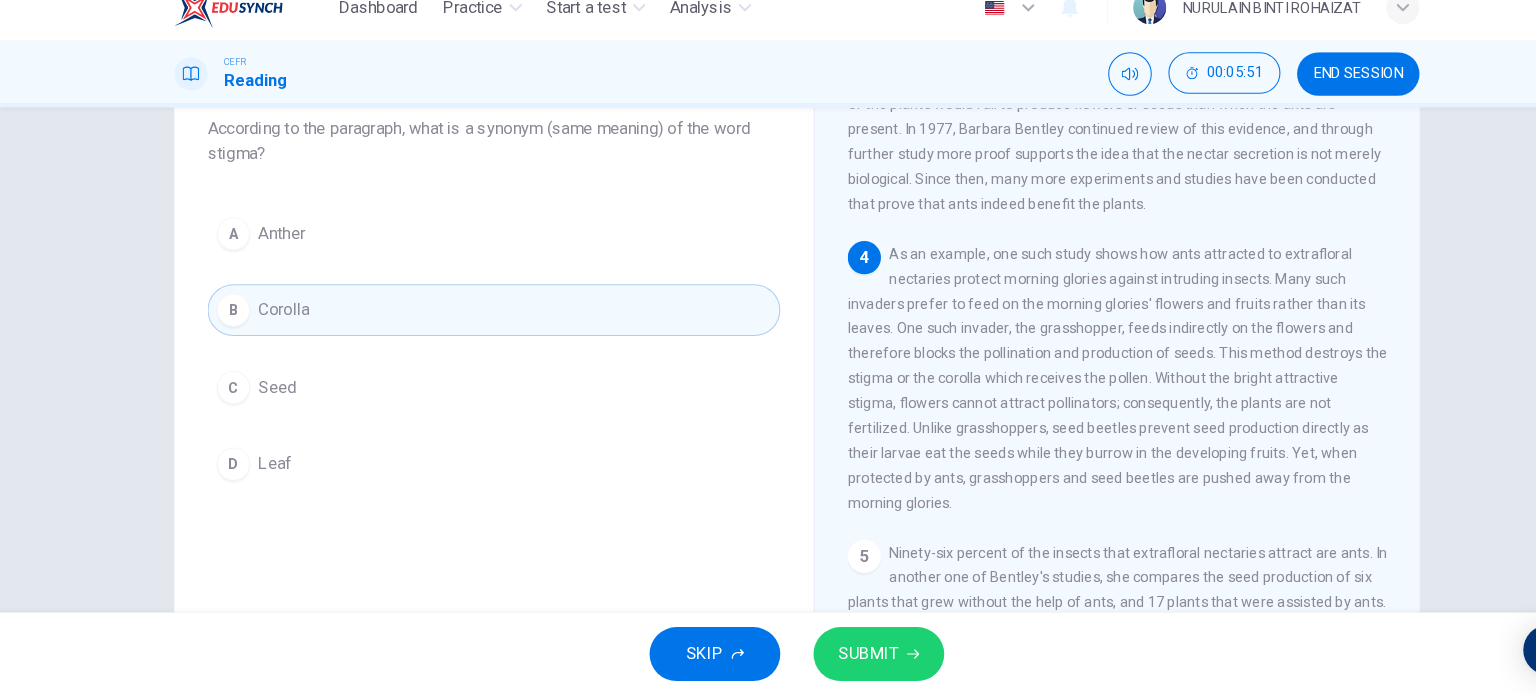 scroll, scrollTop: 0, scrollLeft: 0, axis: both 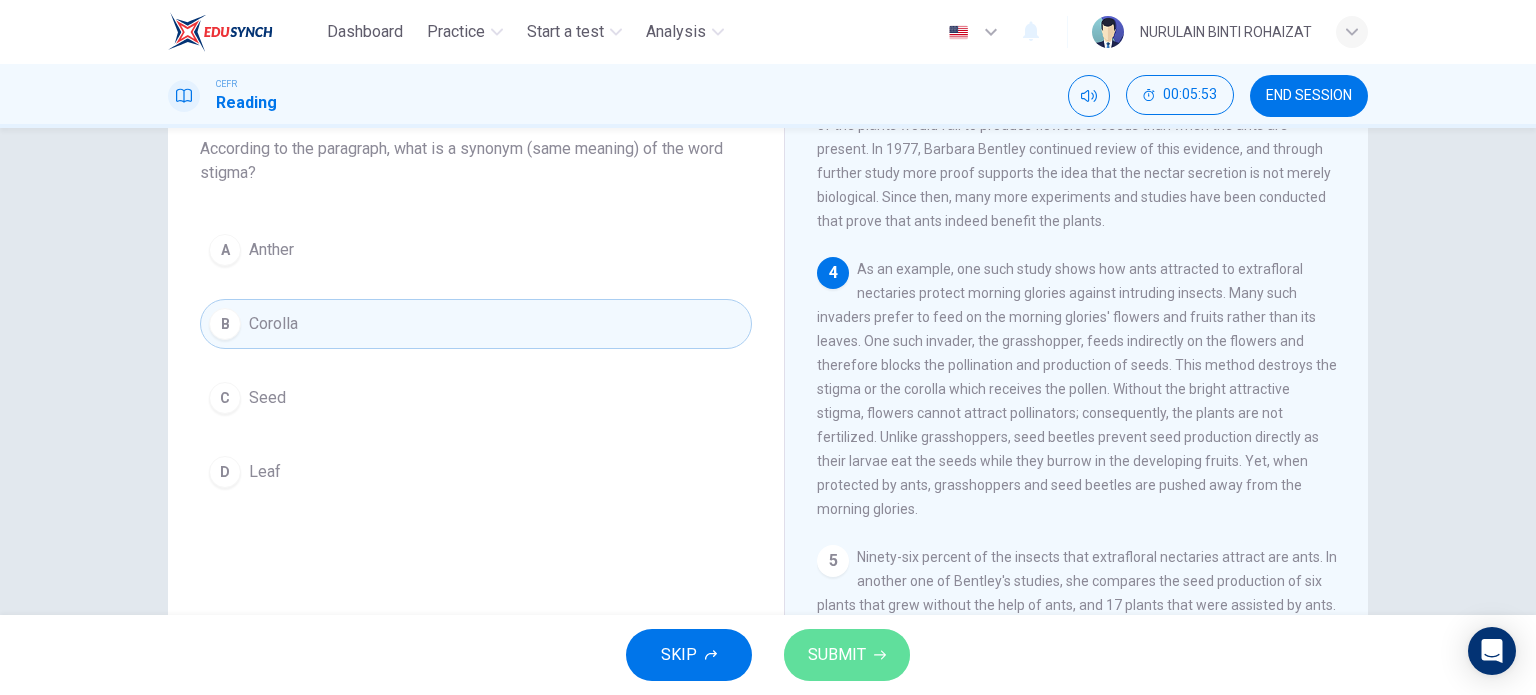 click on "SUBMIT" at bounding box center (847, 655) 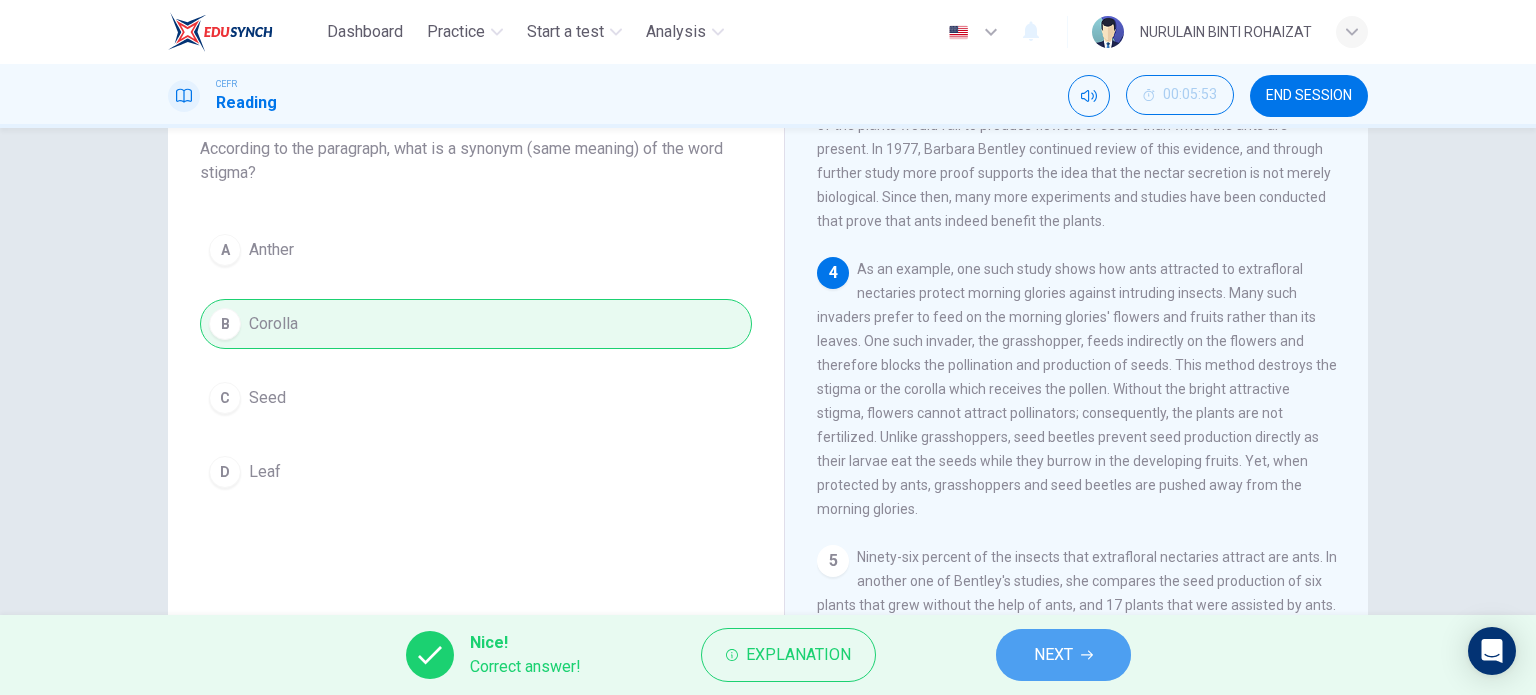 click on "NEXT" at bounding box center [1063, 655] 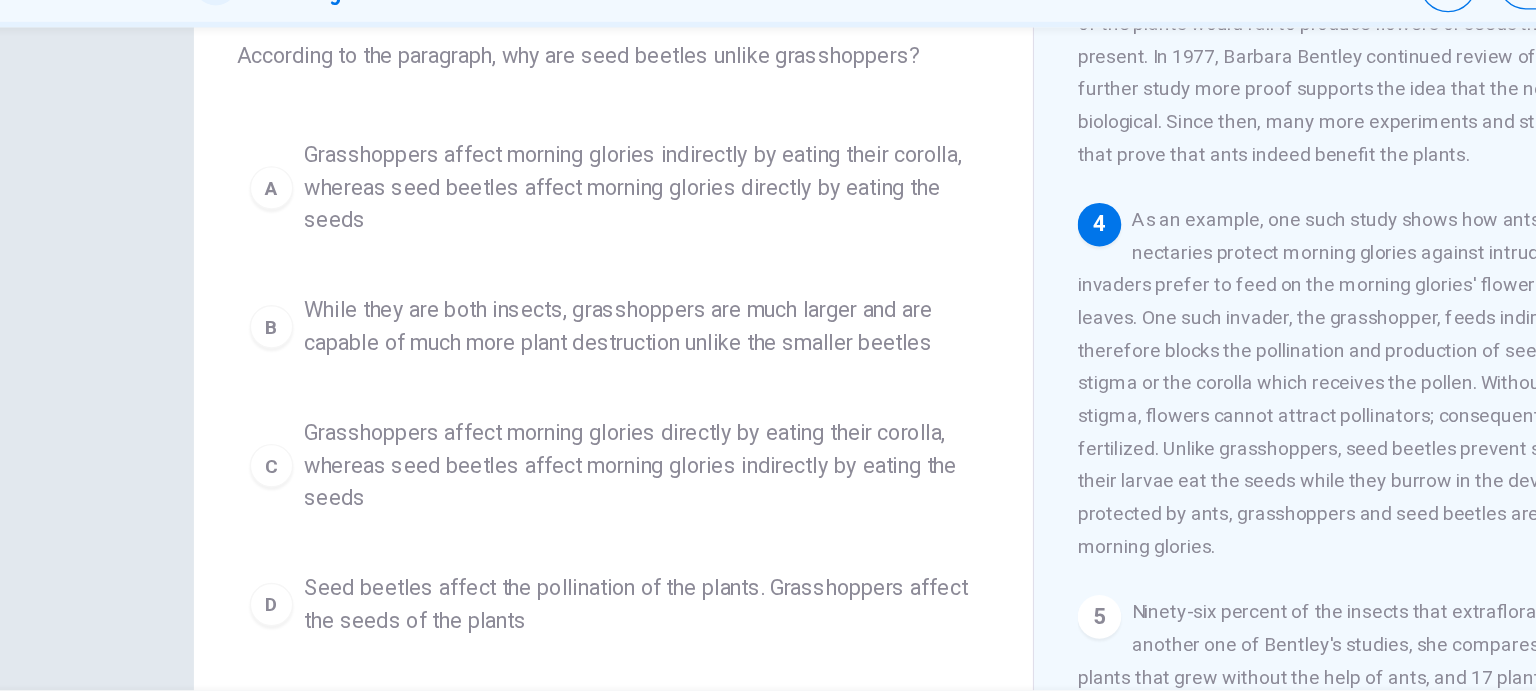 scroll, scrollTop: 616, scrollLeft: 0, axis: vertical 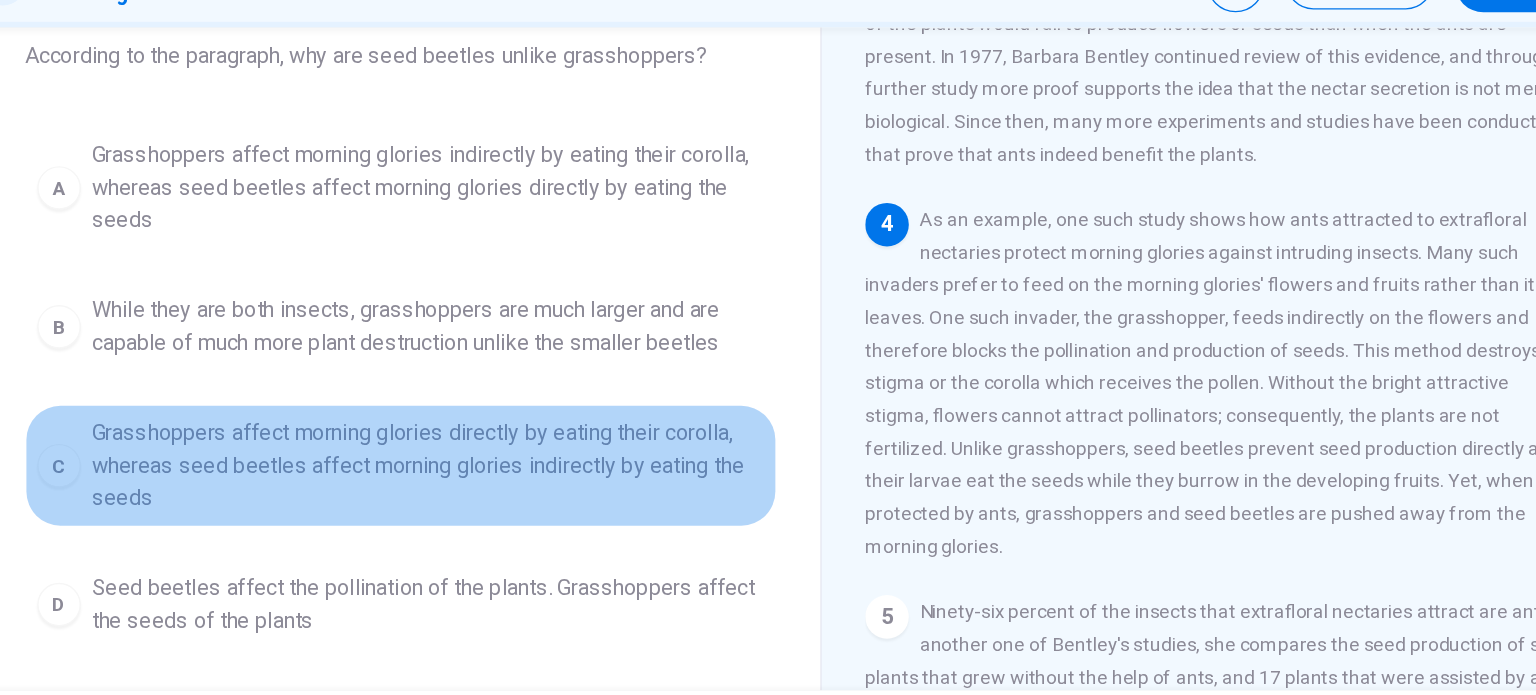 click on "Grasshoppers affect morning glories directly by eating their corolla, whereas seed beetles affect morning glories indirectly by eating the seeds" at bounding box center (496, 246) 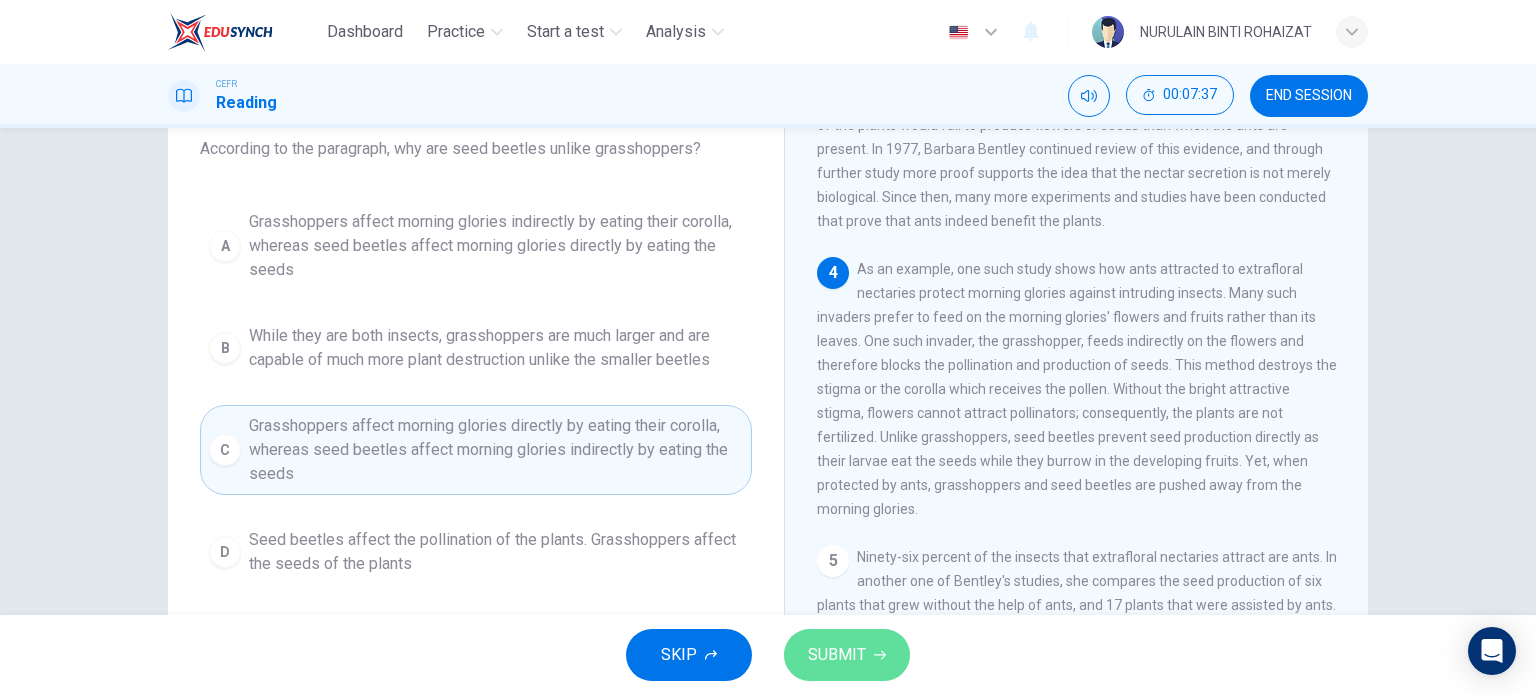 click on "SUBMIT" at bounding box center (837, 655) 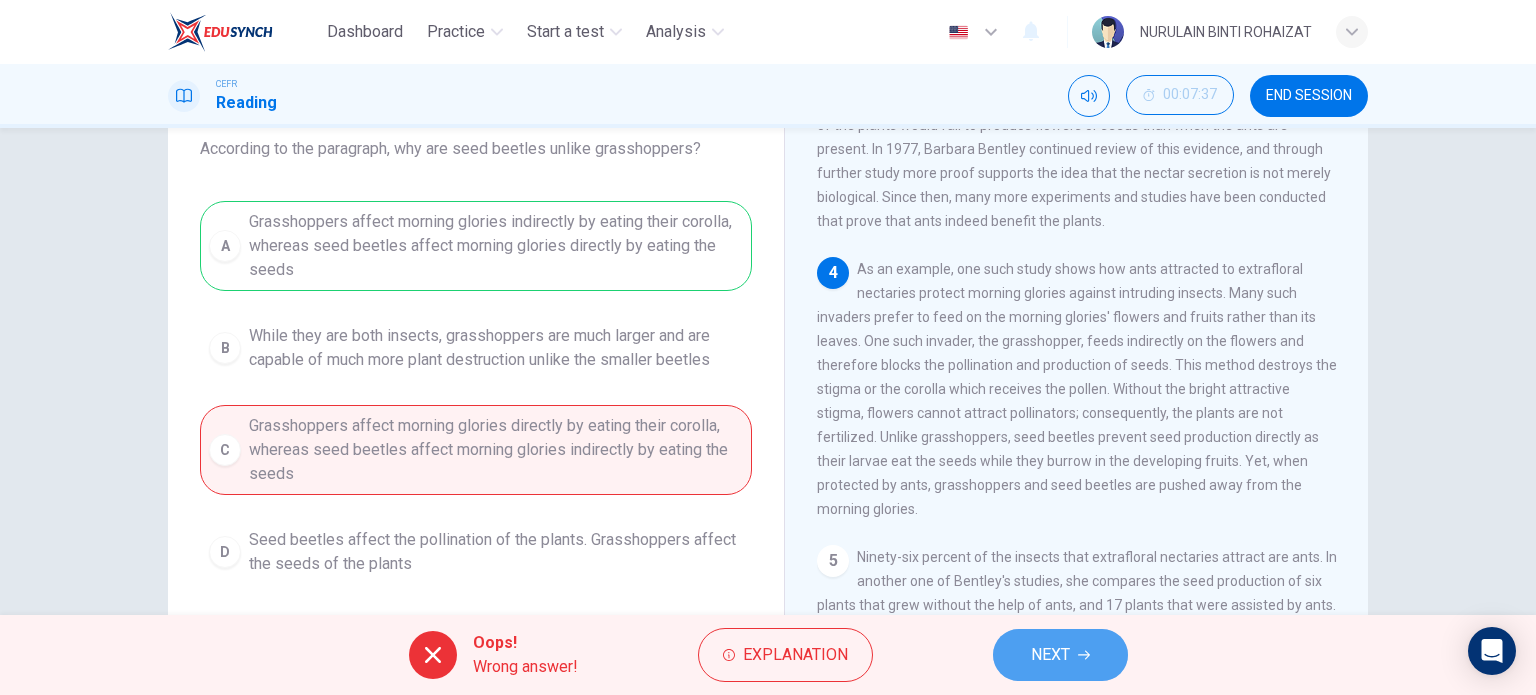 click on "NEXT" at bounding box center [1060, 655] 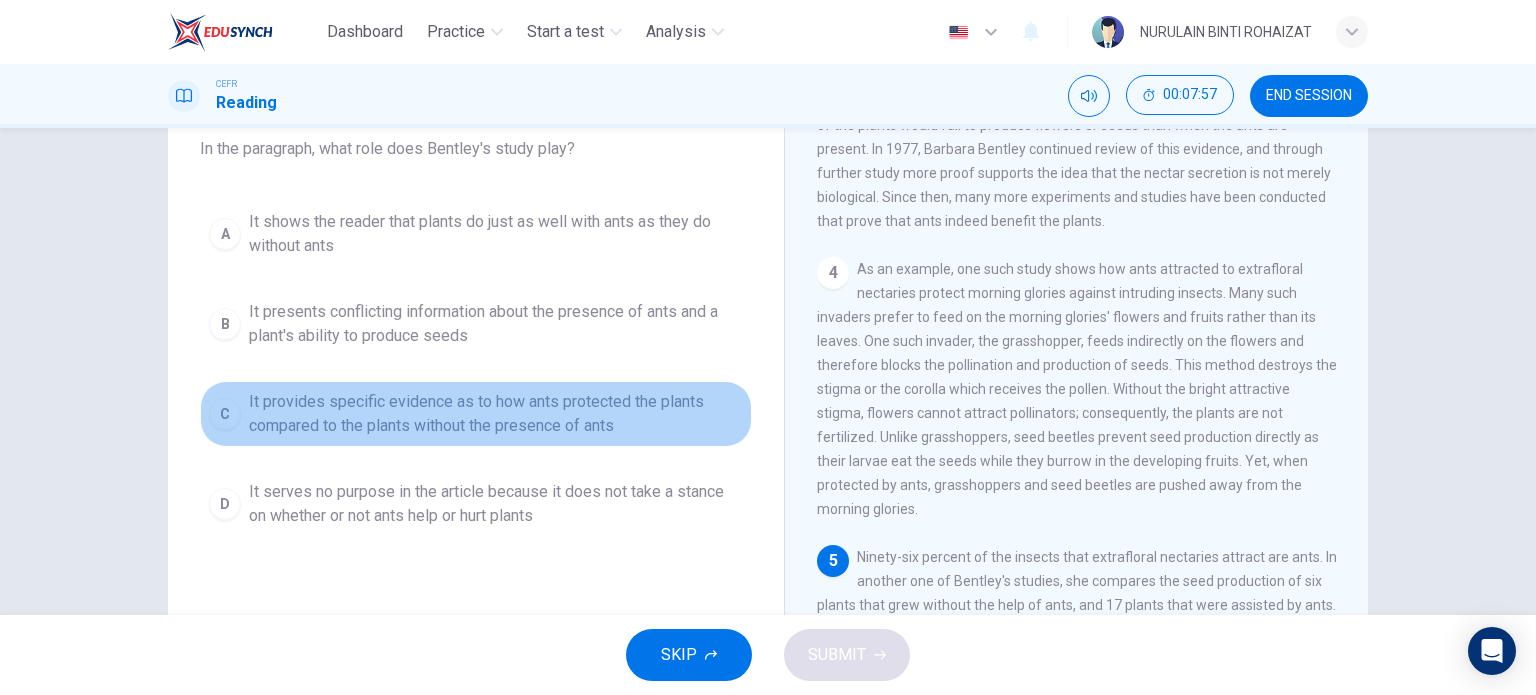 click on "It provides specific evidence as to how ants protected the plants compared to the plants without the presence of ants" at bounding box center (496, 234) 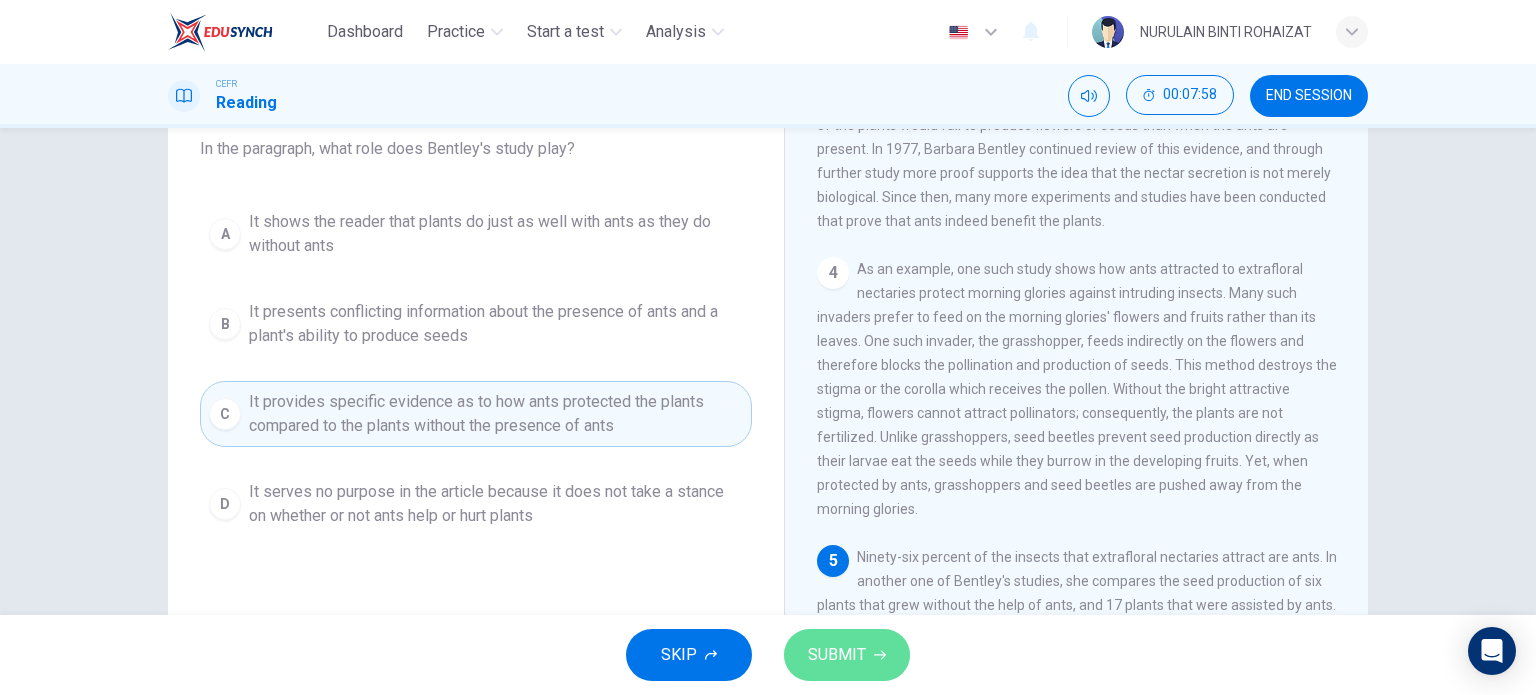 click on "SUBMIT" at bounding box center (847, 655) 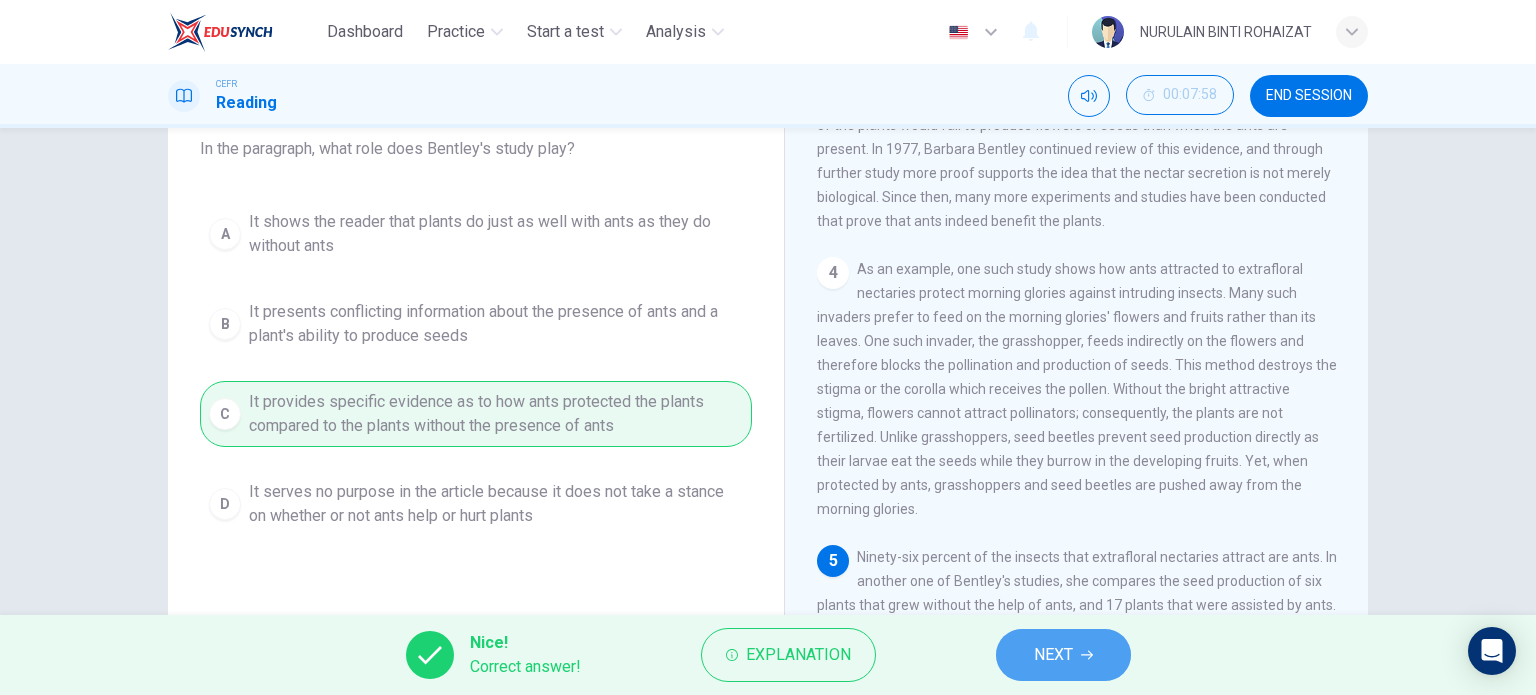 click on "NEXT" at bounding box center (1063, 655) 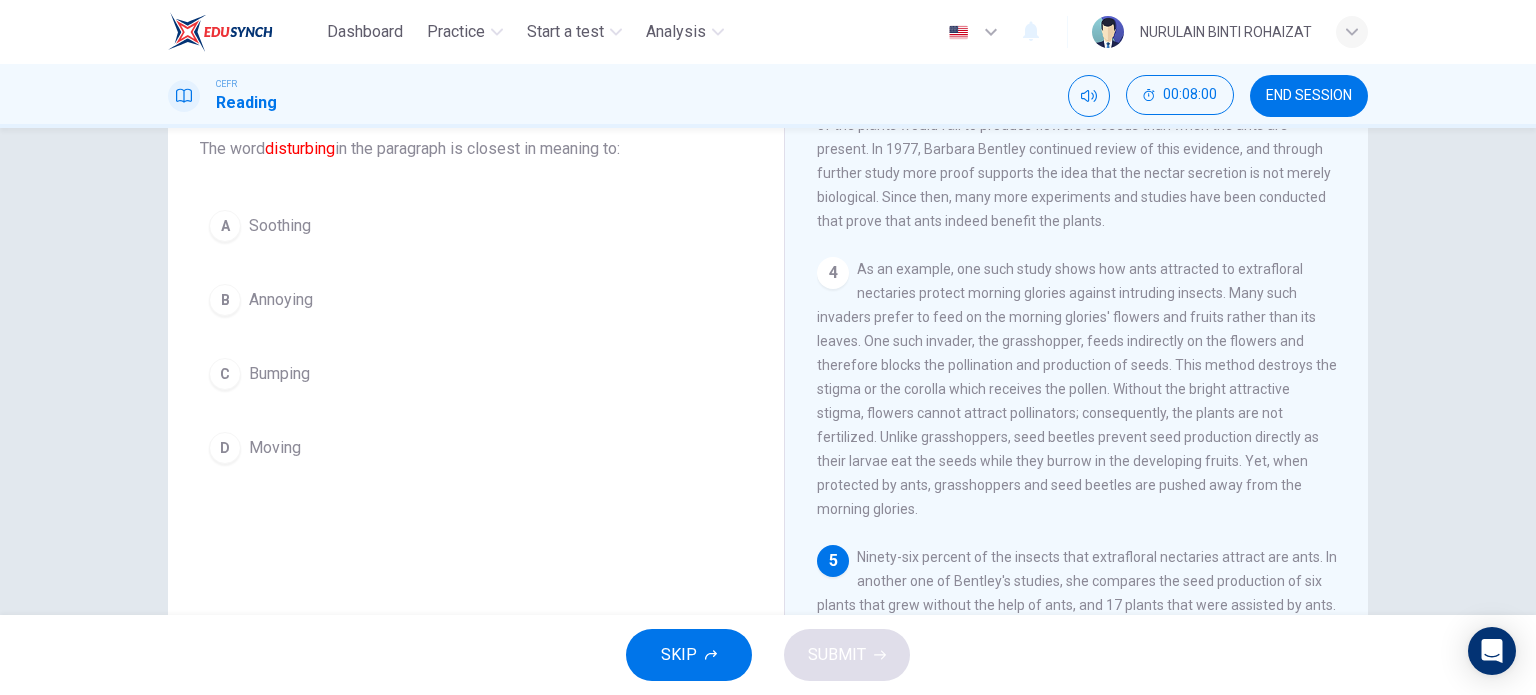 scroll, scrollTop: 703, scrollLeft: 0, axis: vertical 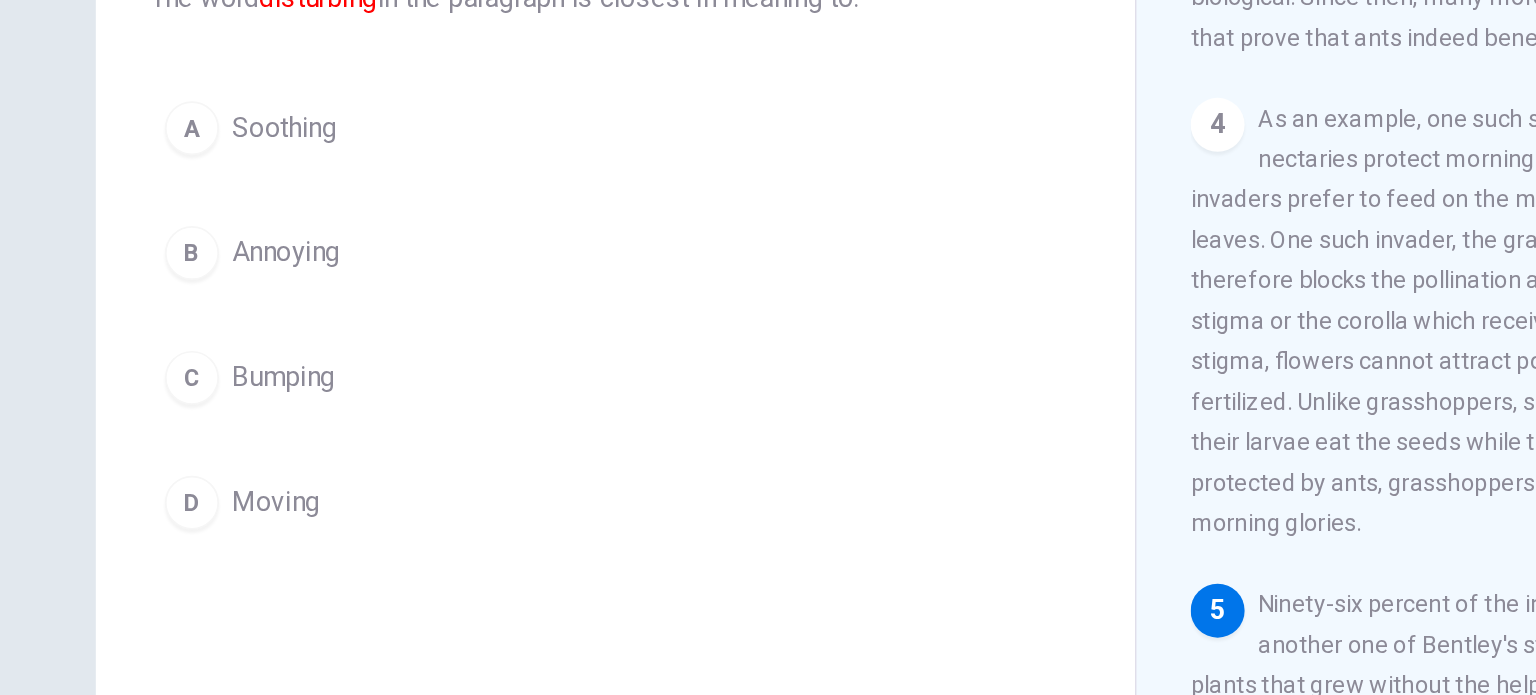 click on "B Annoying" at bounding box center [476, 330] 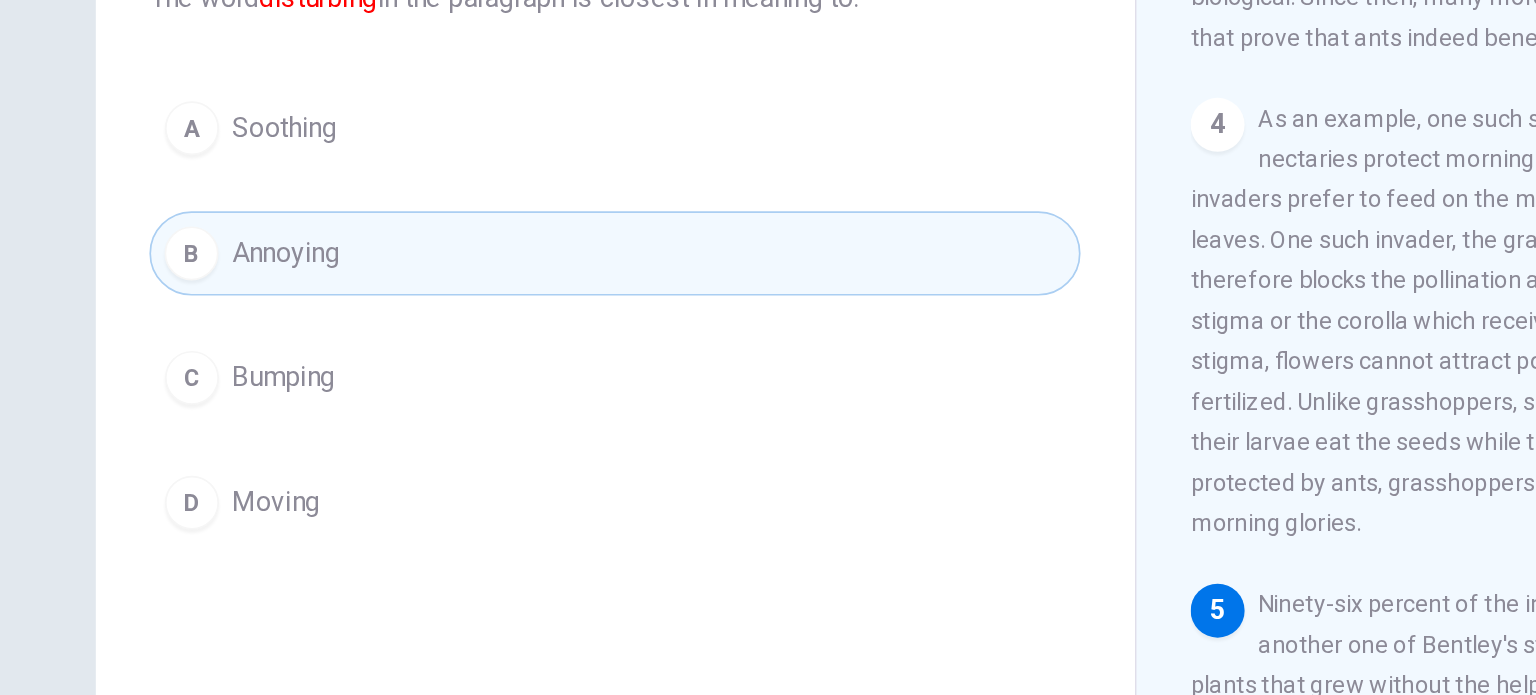 scroll, scrollTop: 0, scrollLeft: 0, axis: both 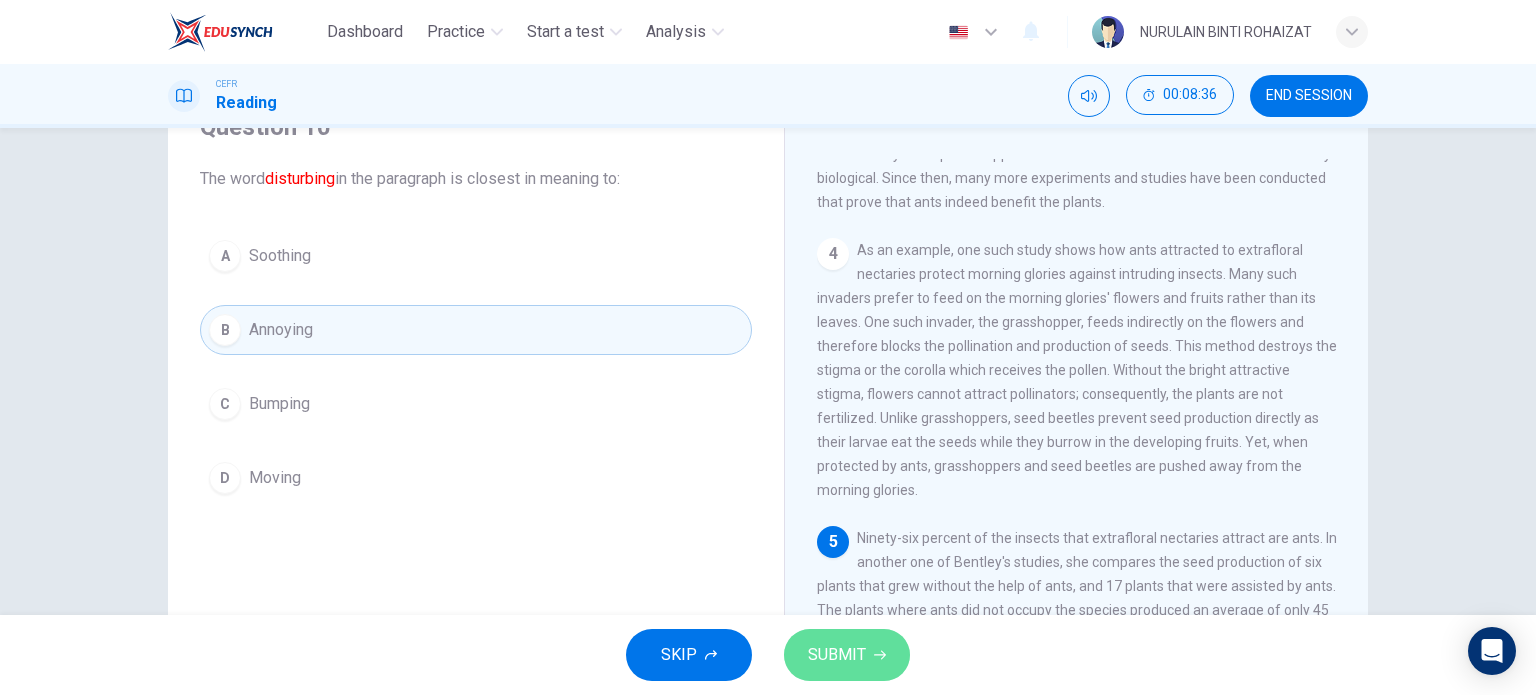 click on "SUBMIT" at bounding box center [837, 655] 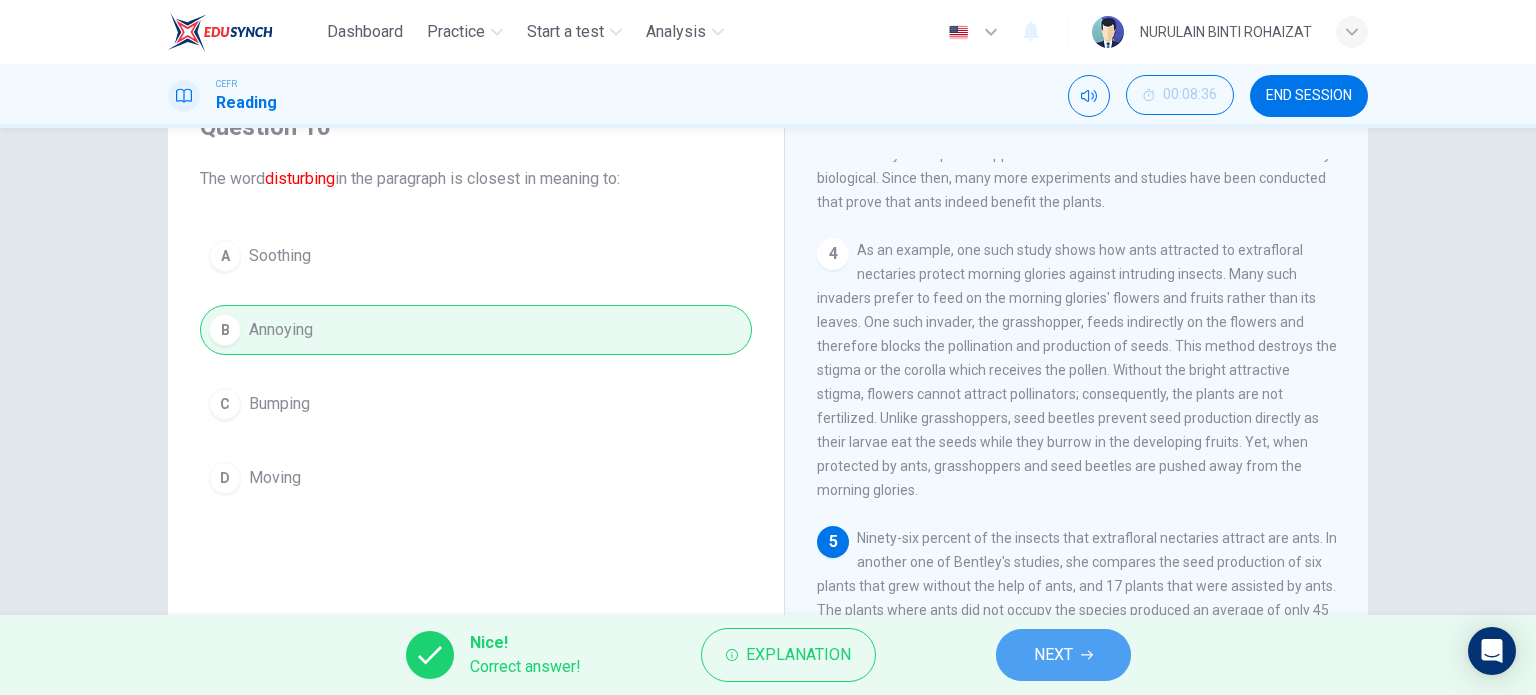 click on "NEXT" at bounding box center [1063, 655] 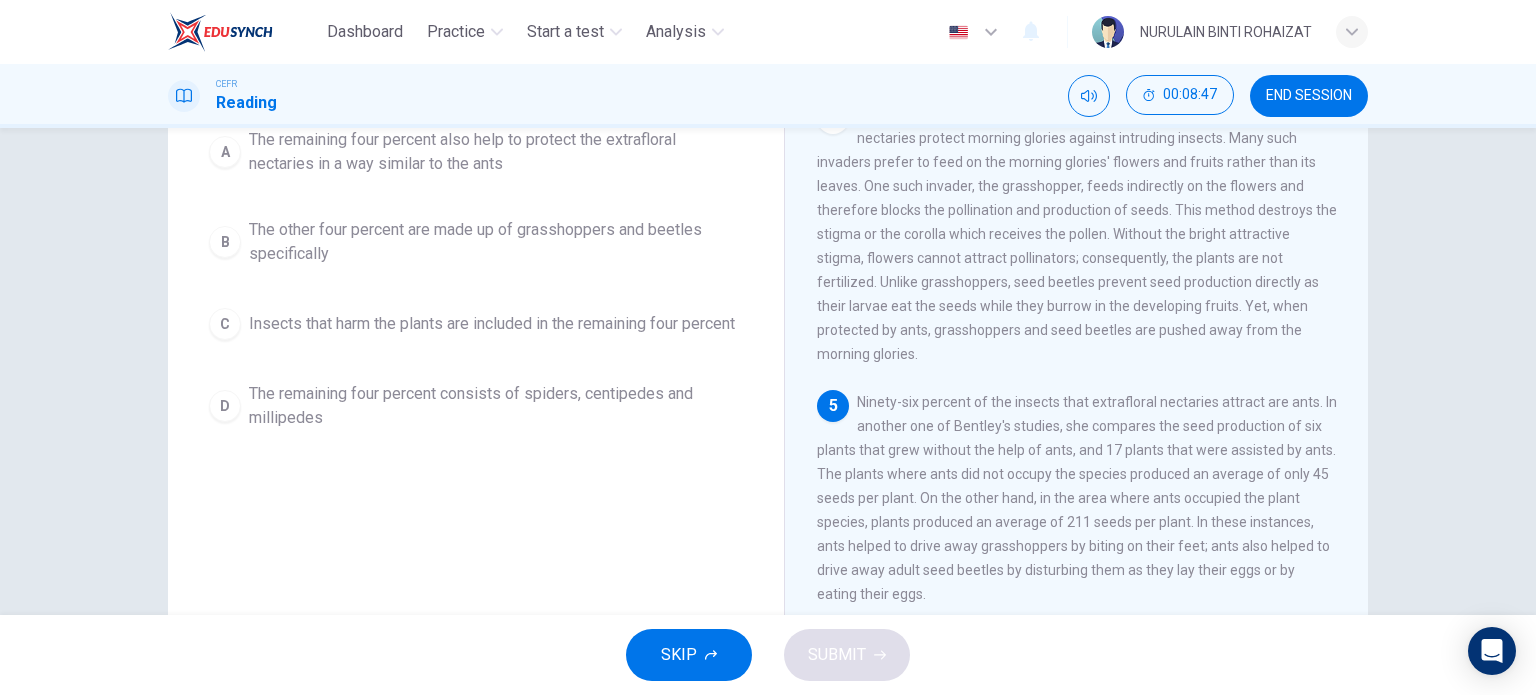 scroll, scrollTop: 288, scrollLeft: 0, axis: vertical 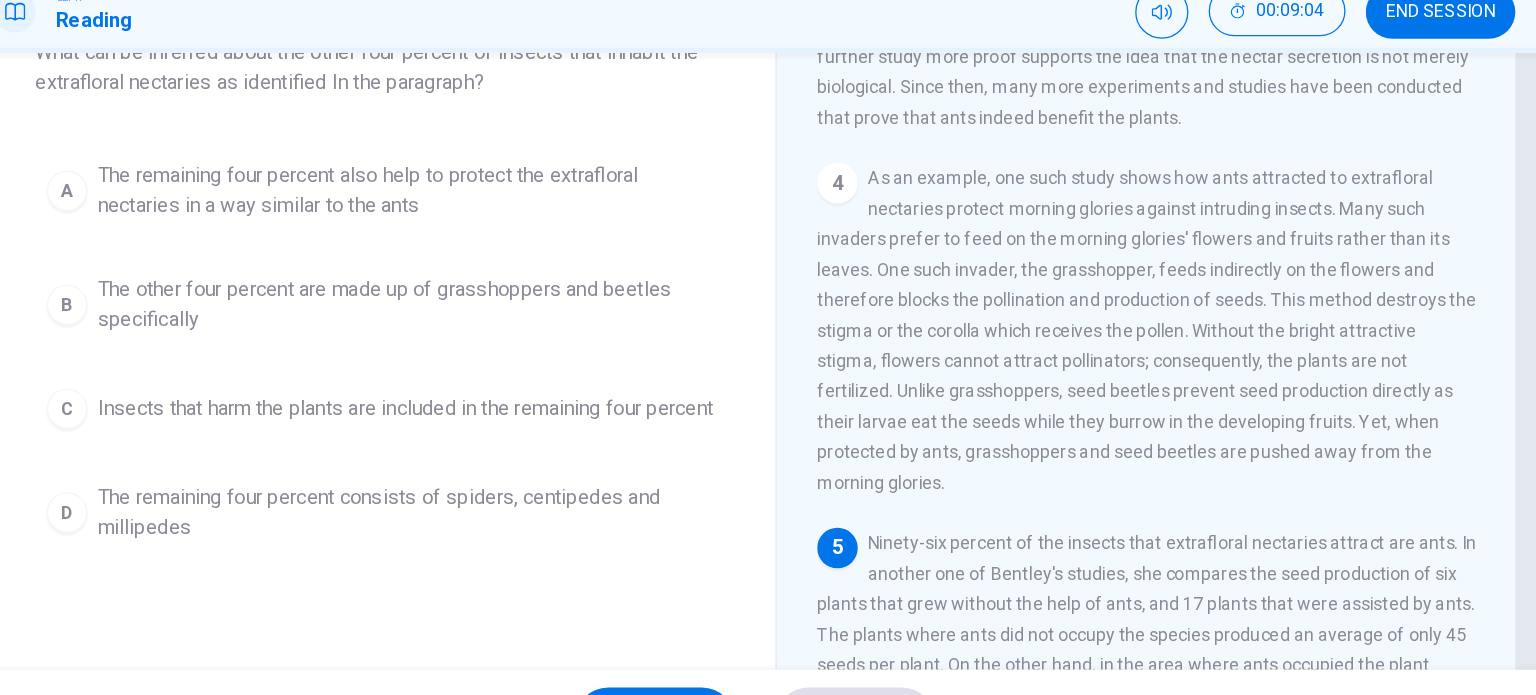 click on "The remaining four percent also help to protect the extrafloral nectaries in a way similar to the ants" at bounding box center [496, 237] 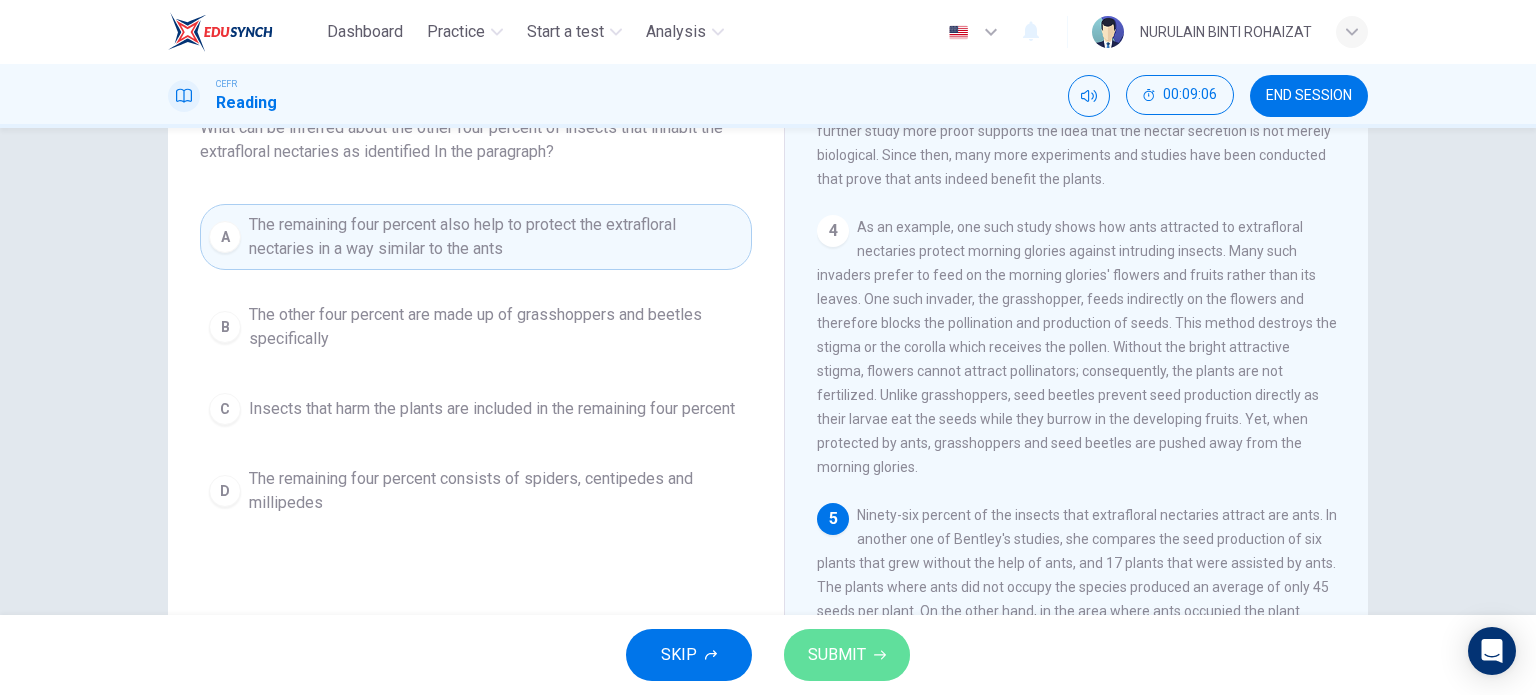click on "SUBMIT" at bounding box center (837, 655) 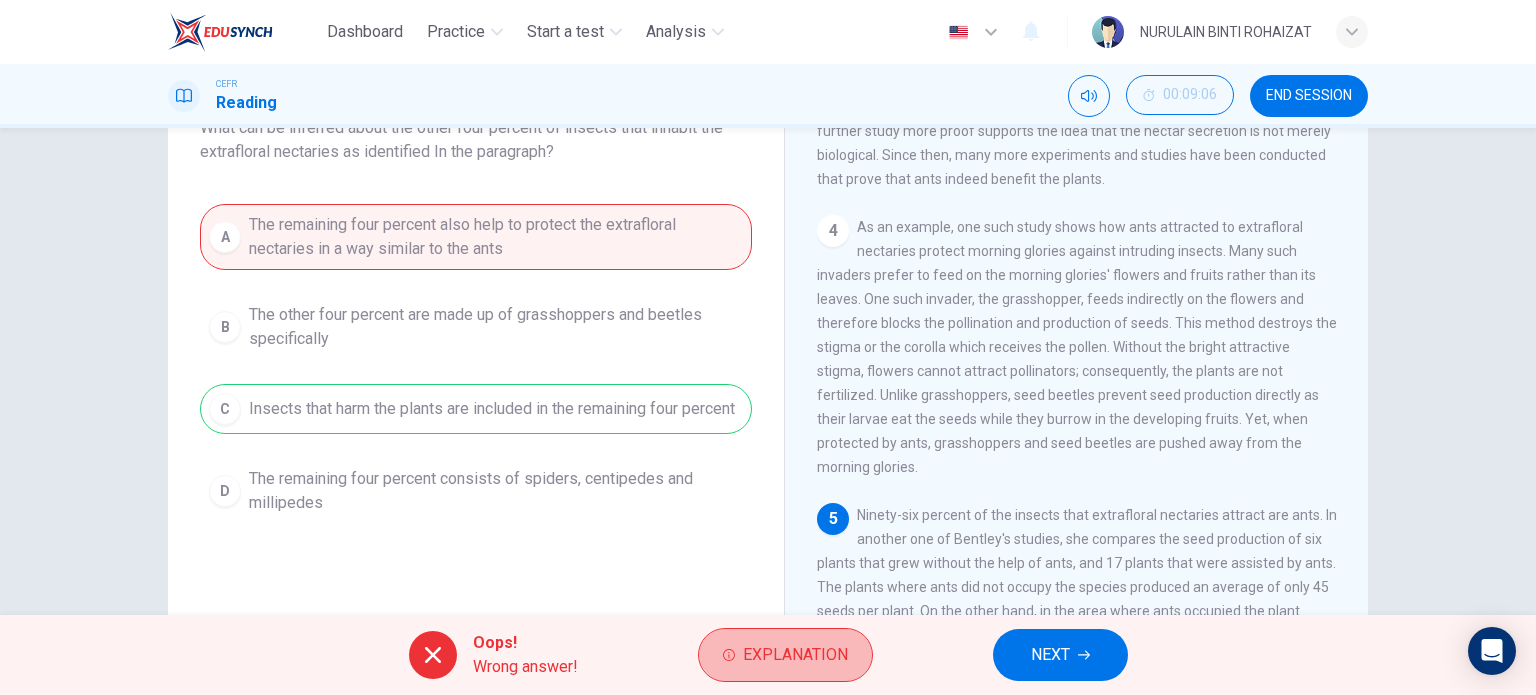 click on "Explanation" at bounding box center (795, 655) 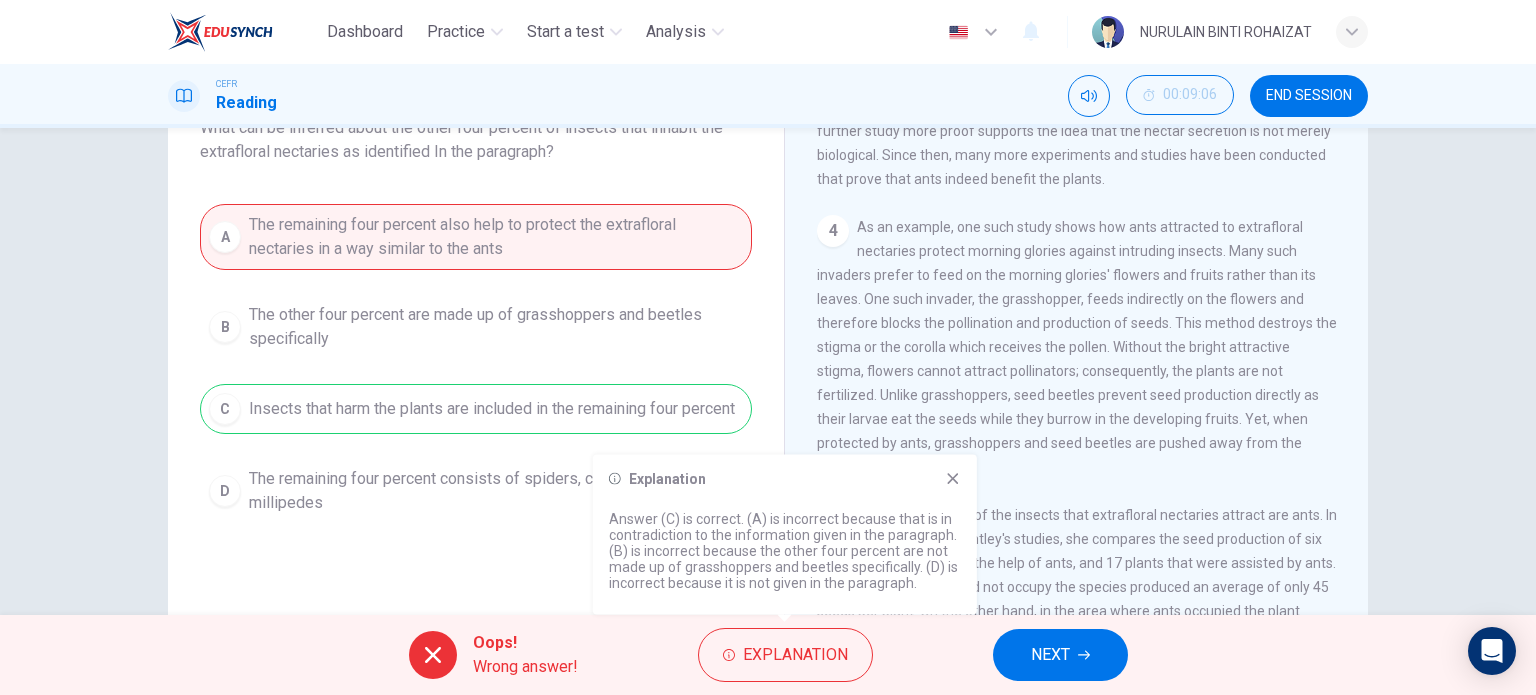 click at bounding box center (953, 479) 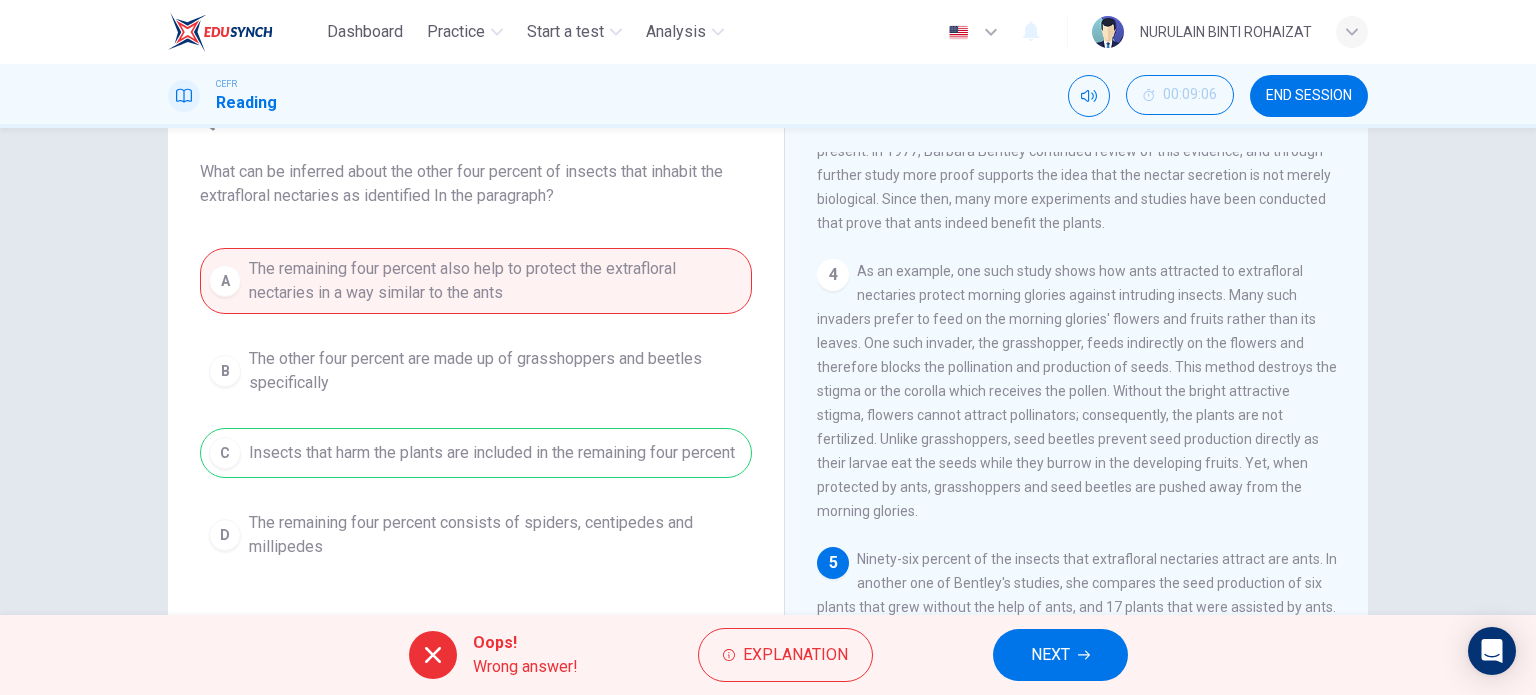 scroll, scrollTop: 107, scrollLeft: 0, axis: vertical 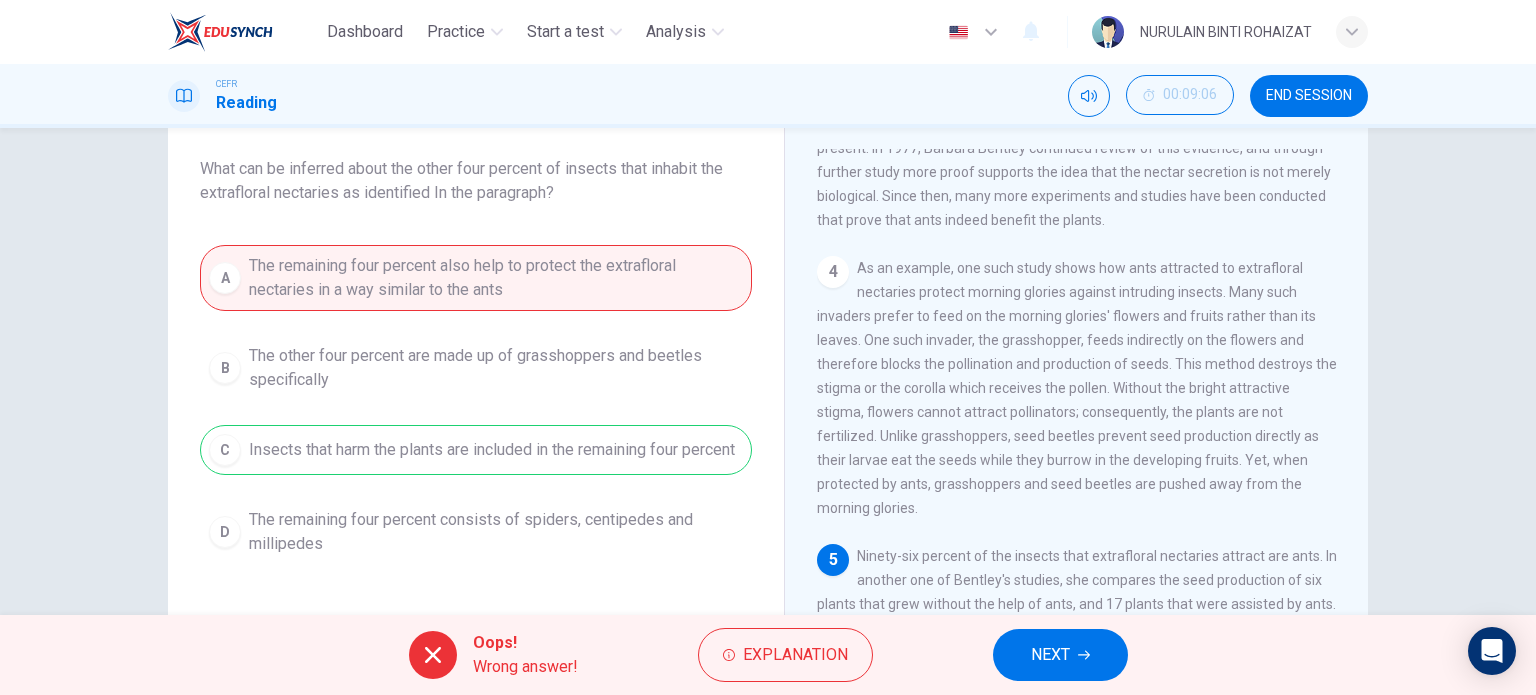 click on "NEXT" at bounding box center (1050, 655) 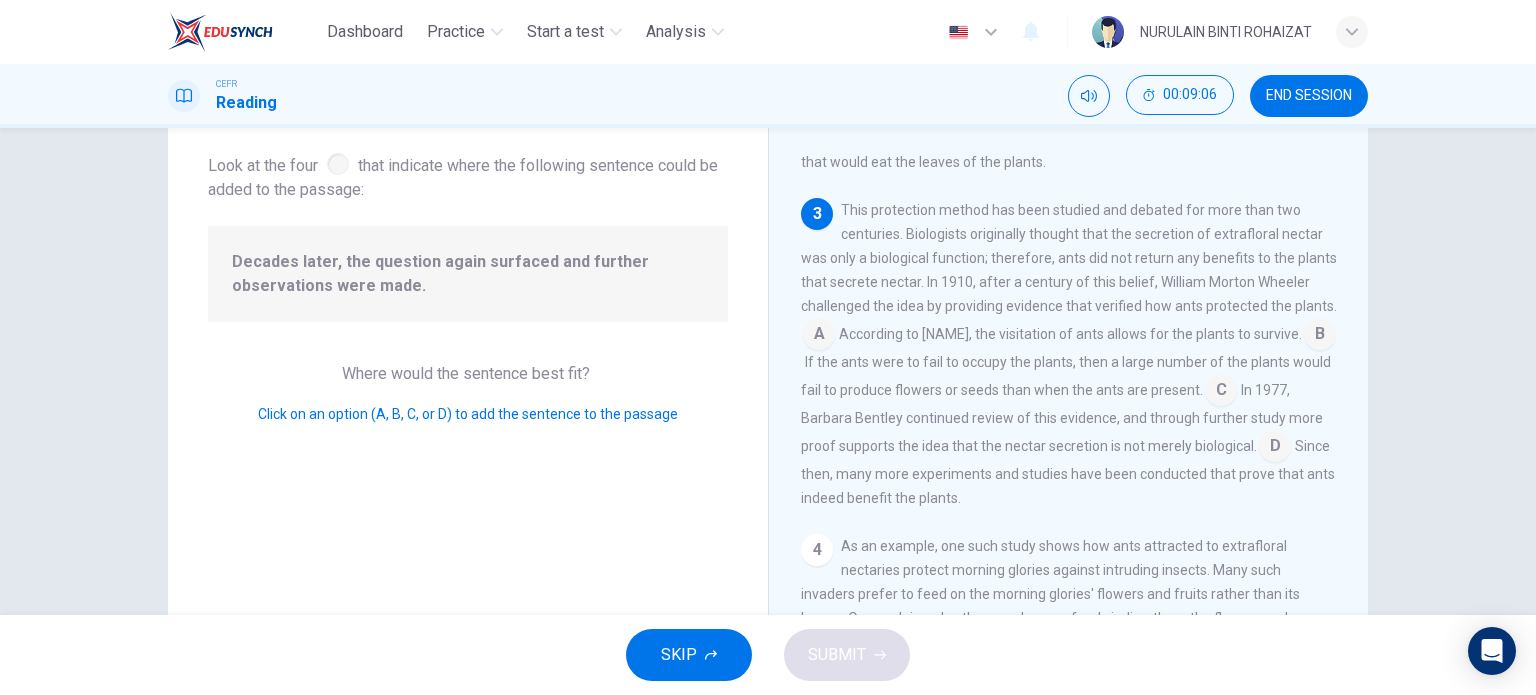scroll, scrollTop: 389, scrollLeft: 0, axis: vertical 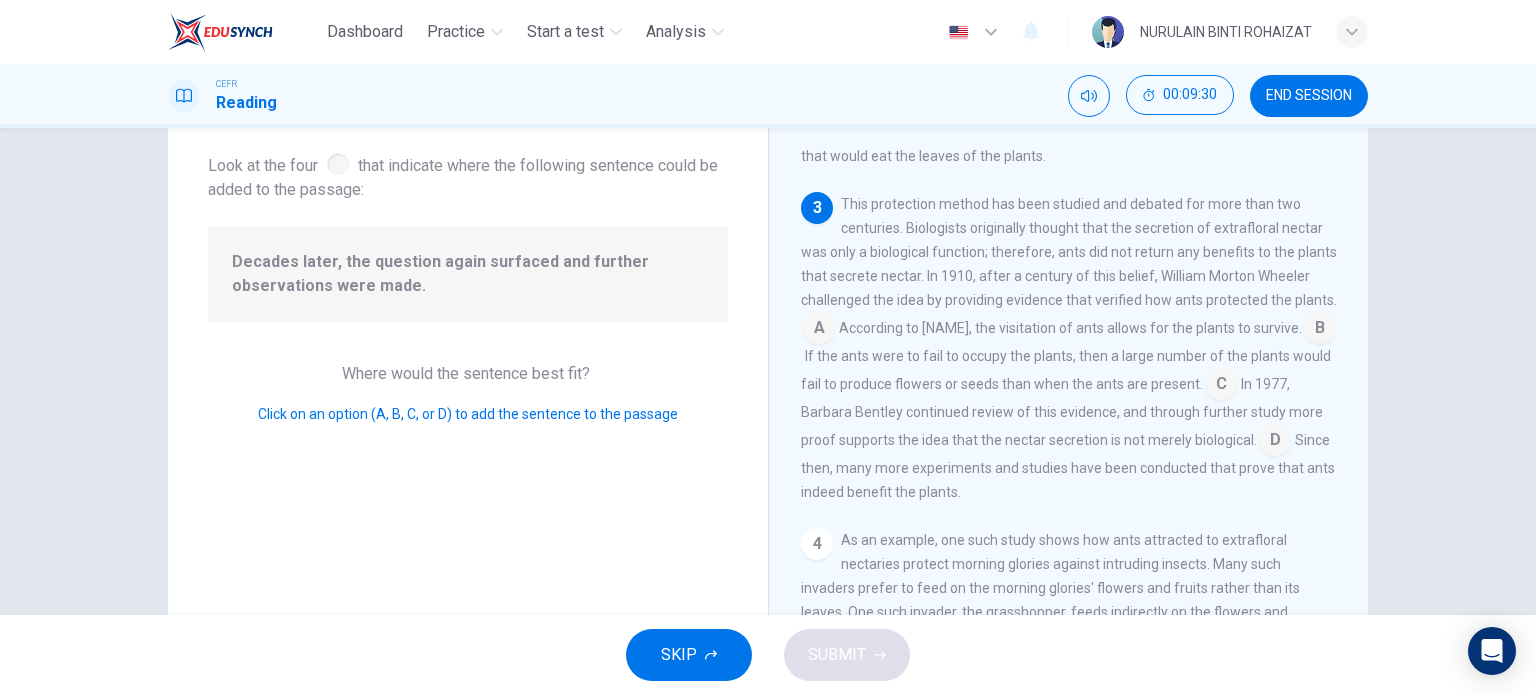 click at bounding box center [819, 330] 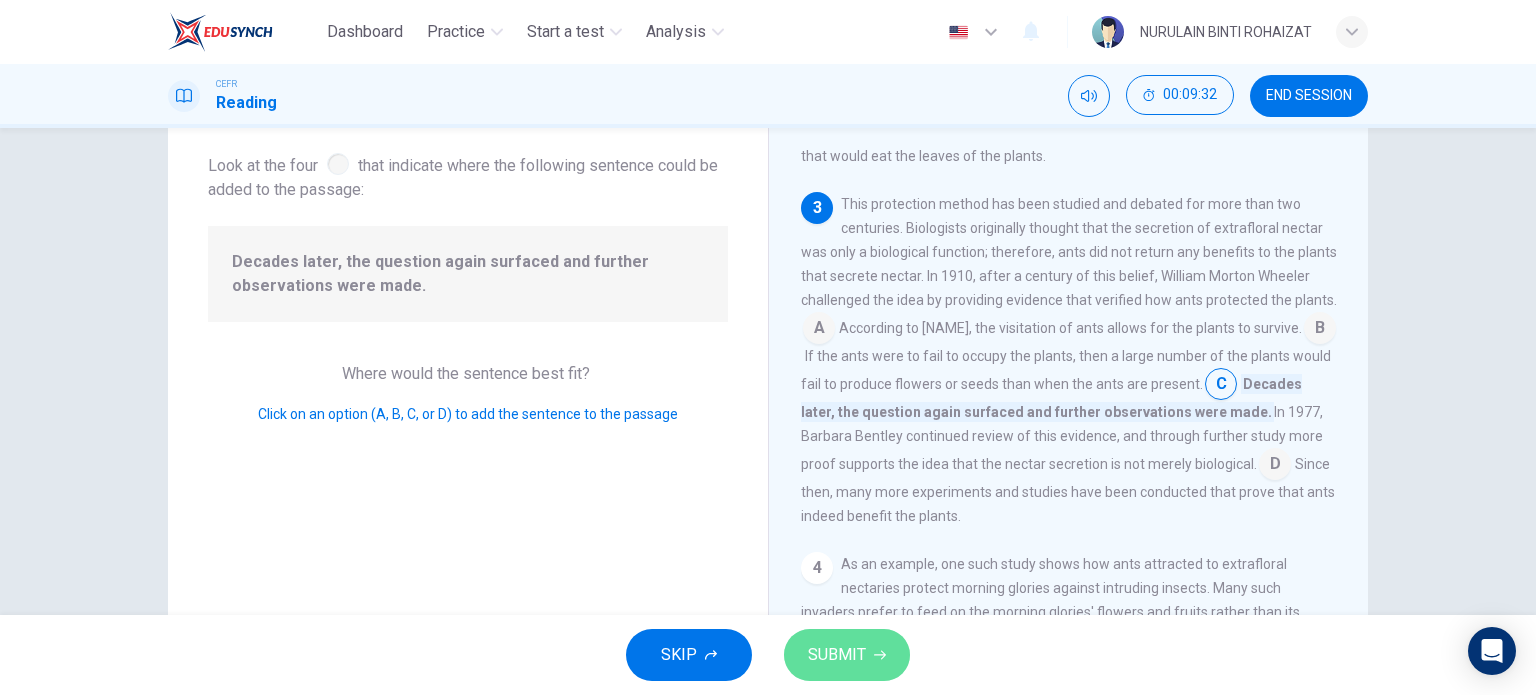 click on "SUBMIT" at bounding box center (837, 655) 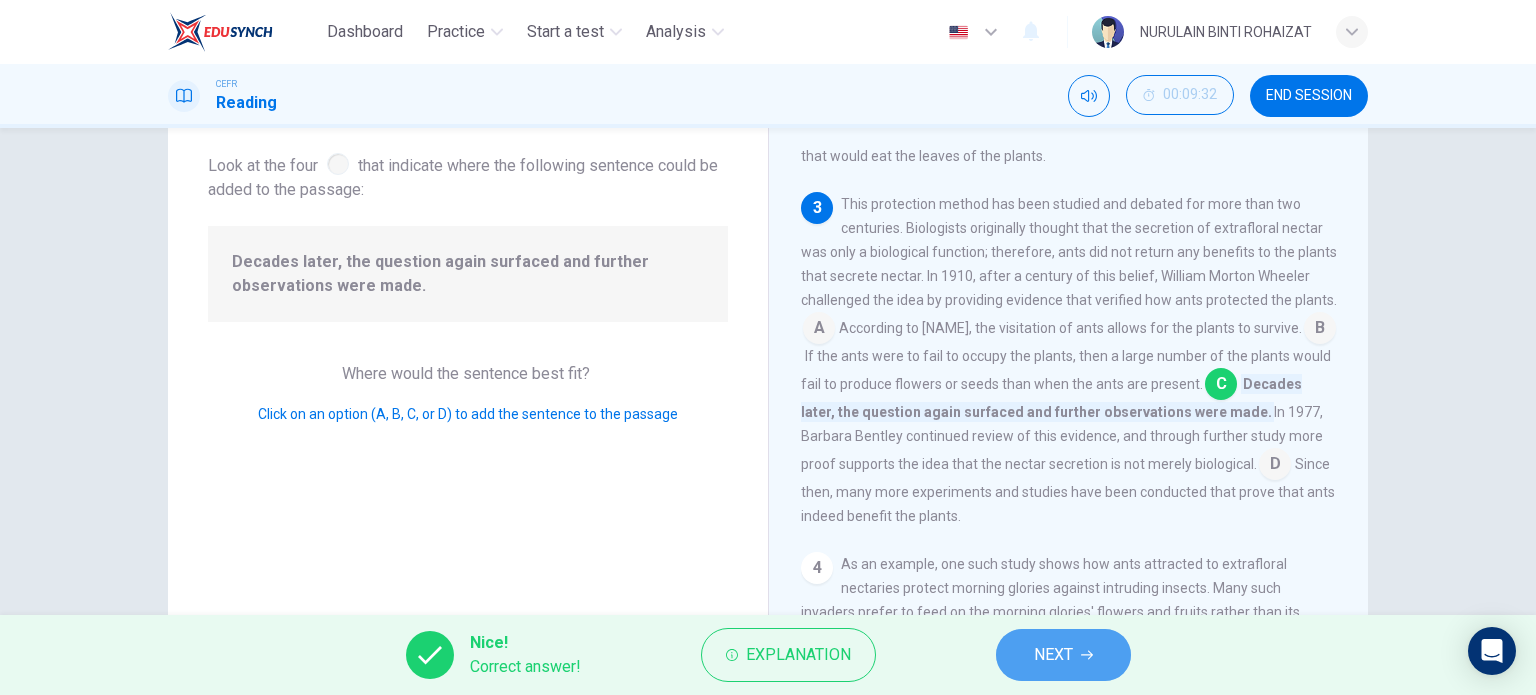 click at bounding box center (1087, 655) 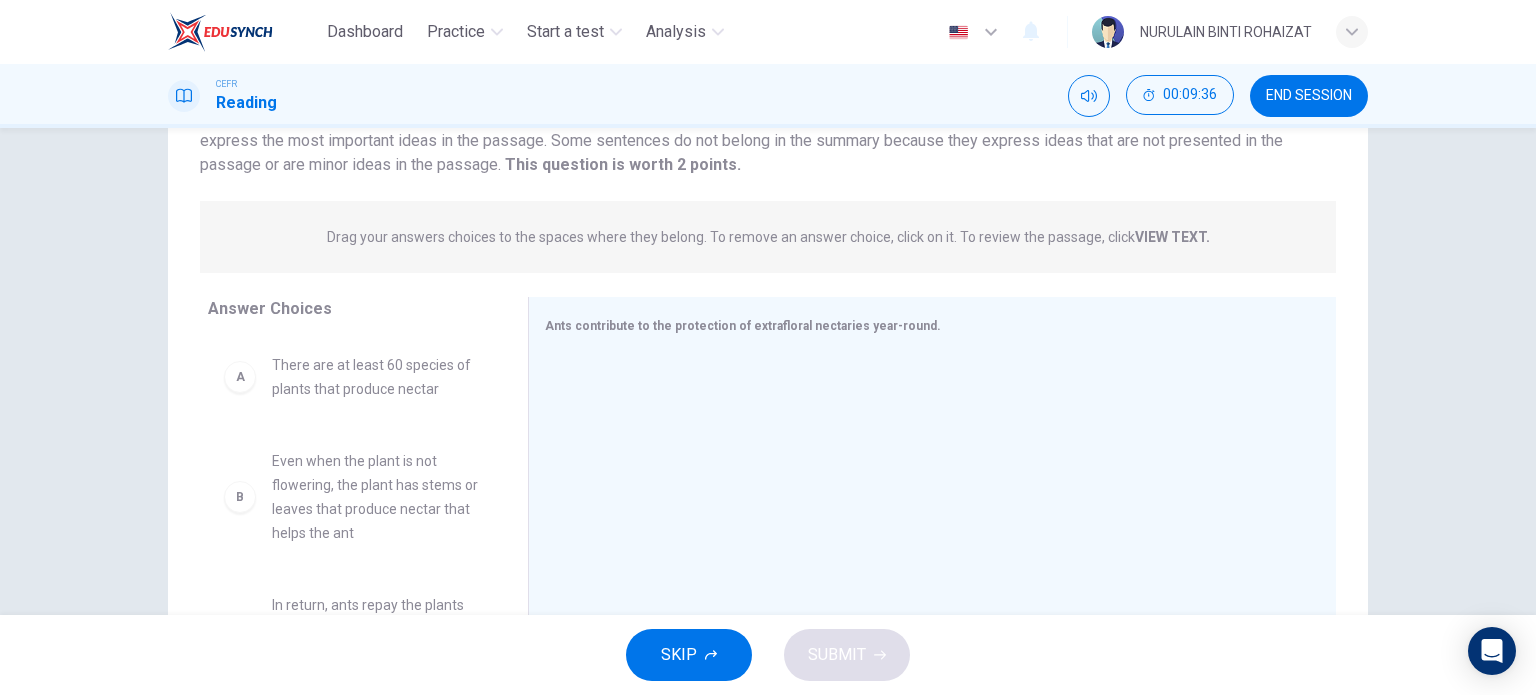 scroll, scrollTop: 248, scrollLeft: 0, axis: vertical 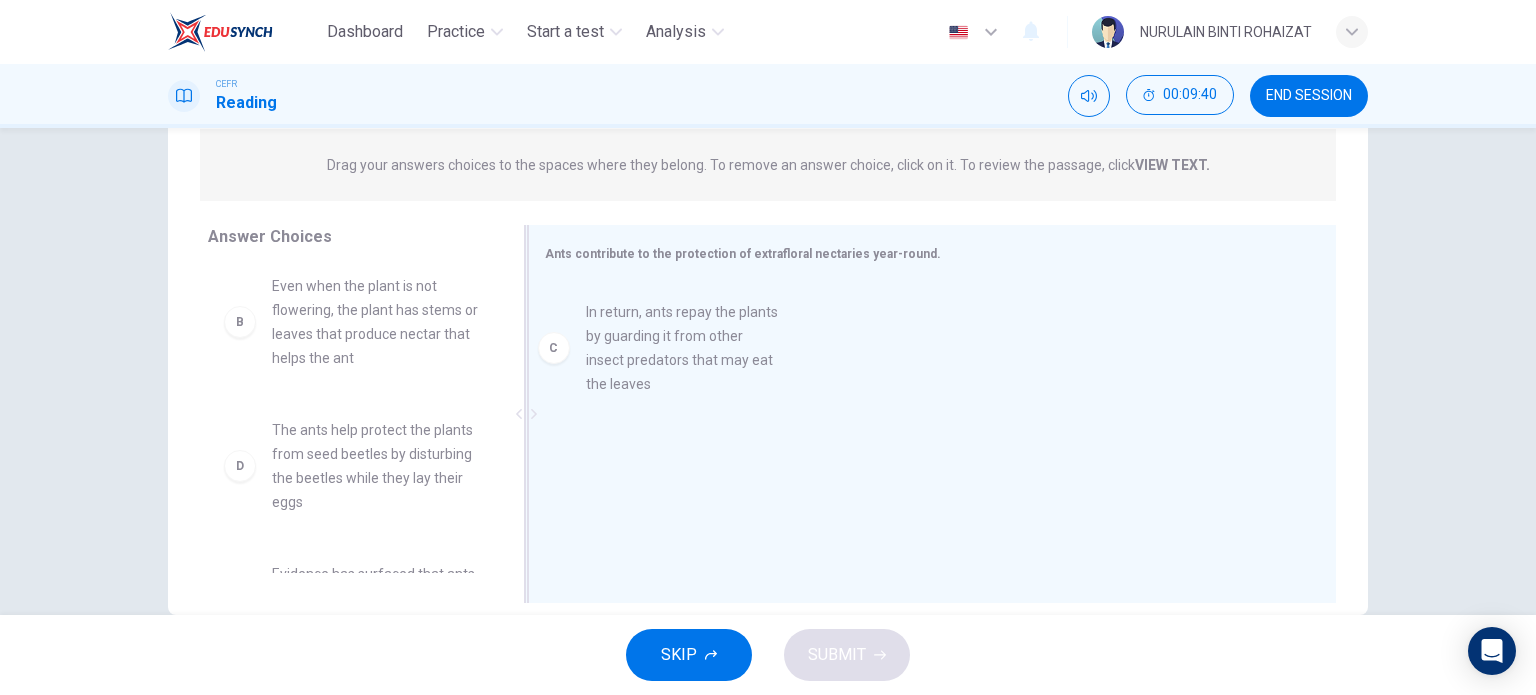 drag, startPoint x: 424, startPoint y: 507, endPoint x: 756, endPoint y: 384, distance: 354.05225 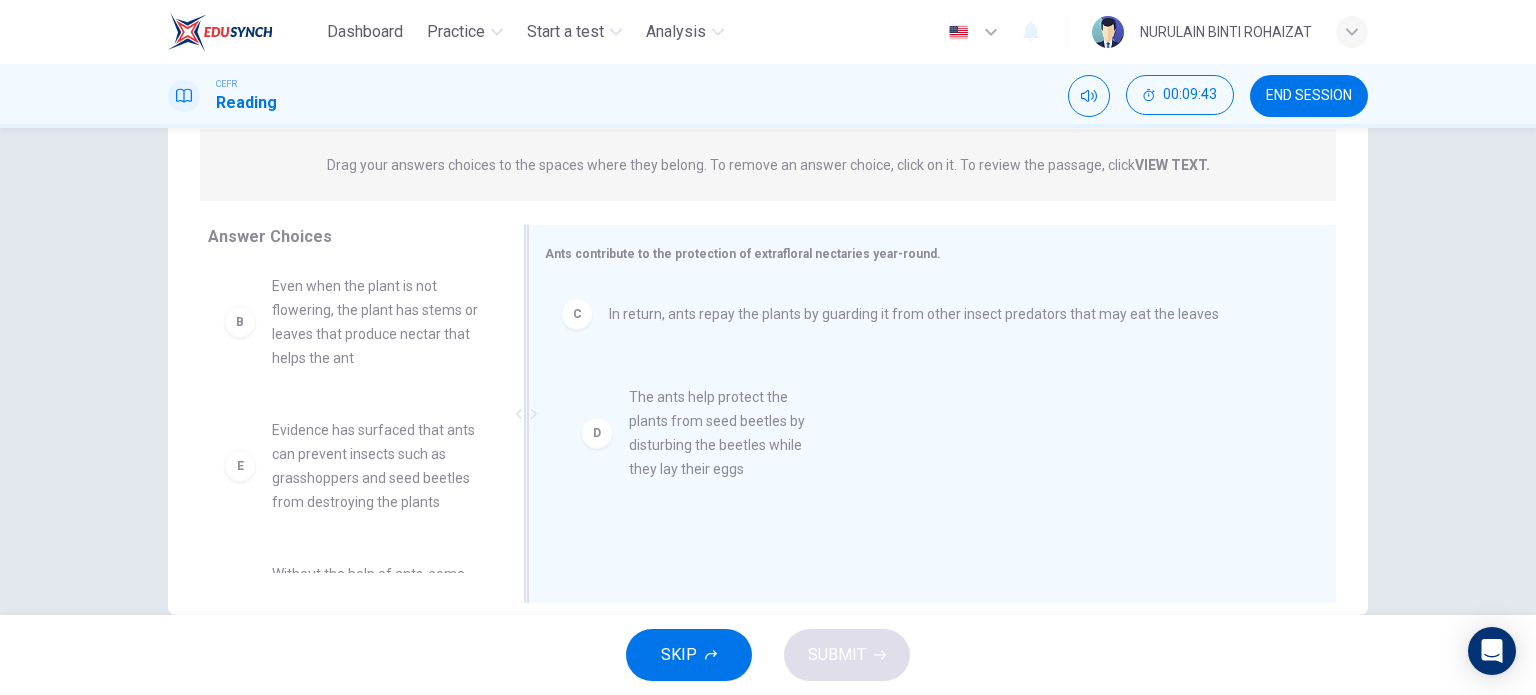drag, startPoint x: 367, startPoint y: 489, endPoint x: 794, endPoint y: 442, distance: 429.57886 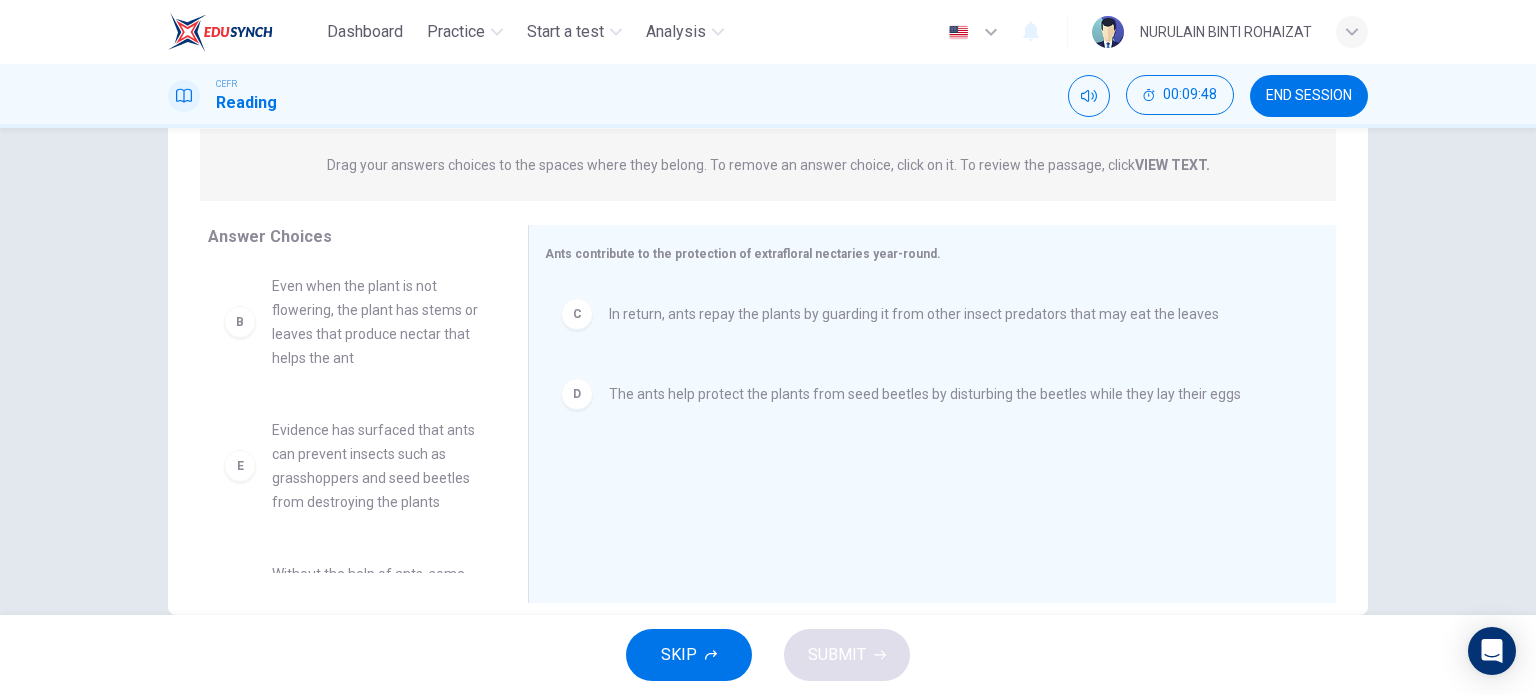 scroll, scrollTop: 204, scrollLeft: 0, axis: vertical 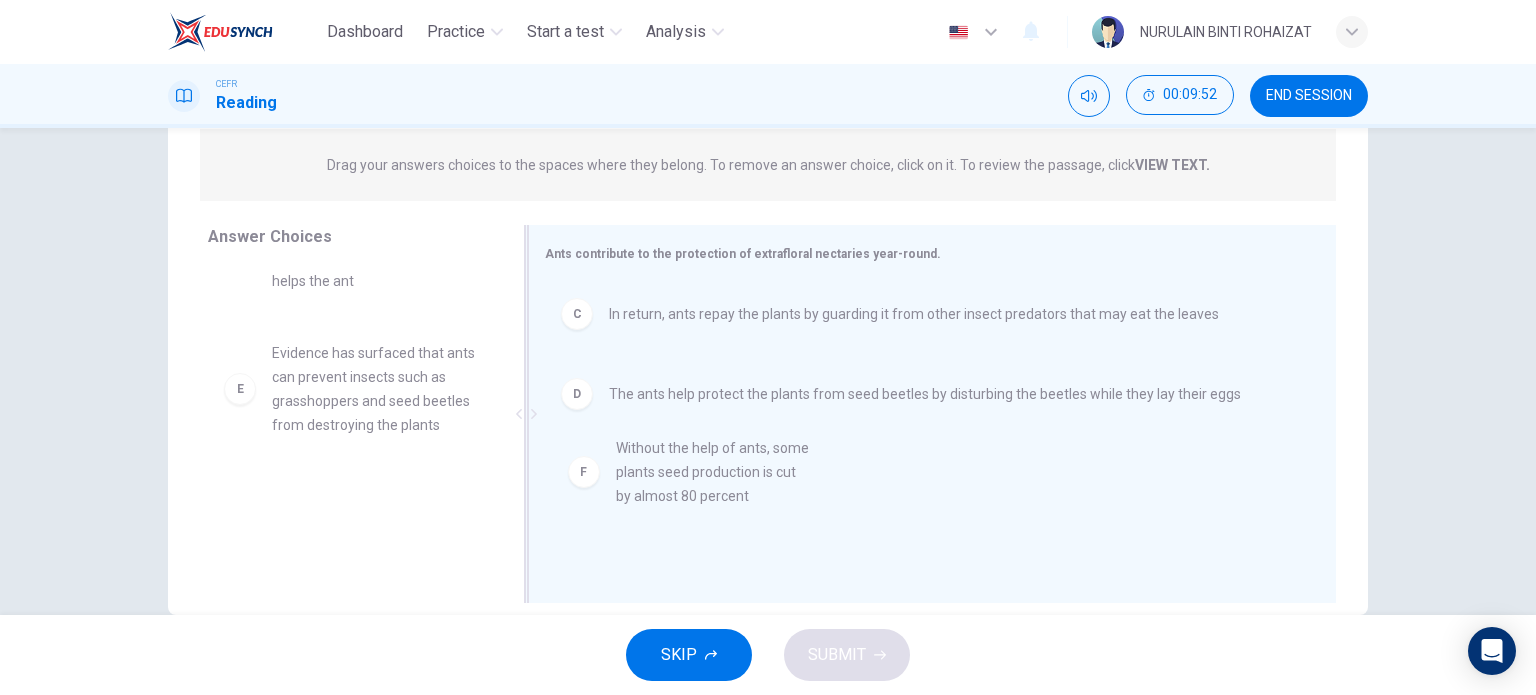 drag, startPoint x: 416, startPoint y: 542, endPoint x: 771, endPoint y: 492, distance: 358.50385 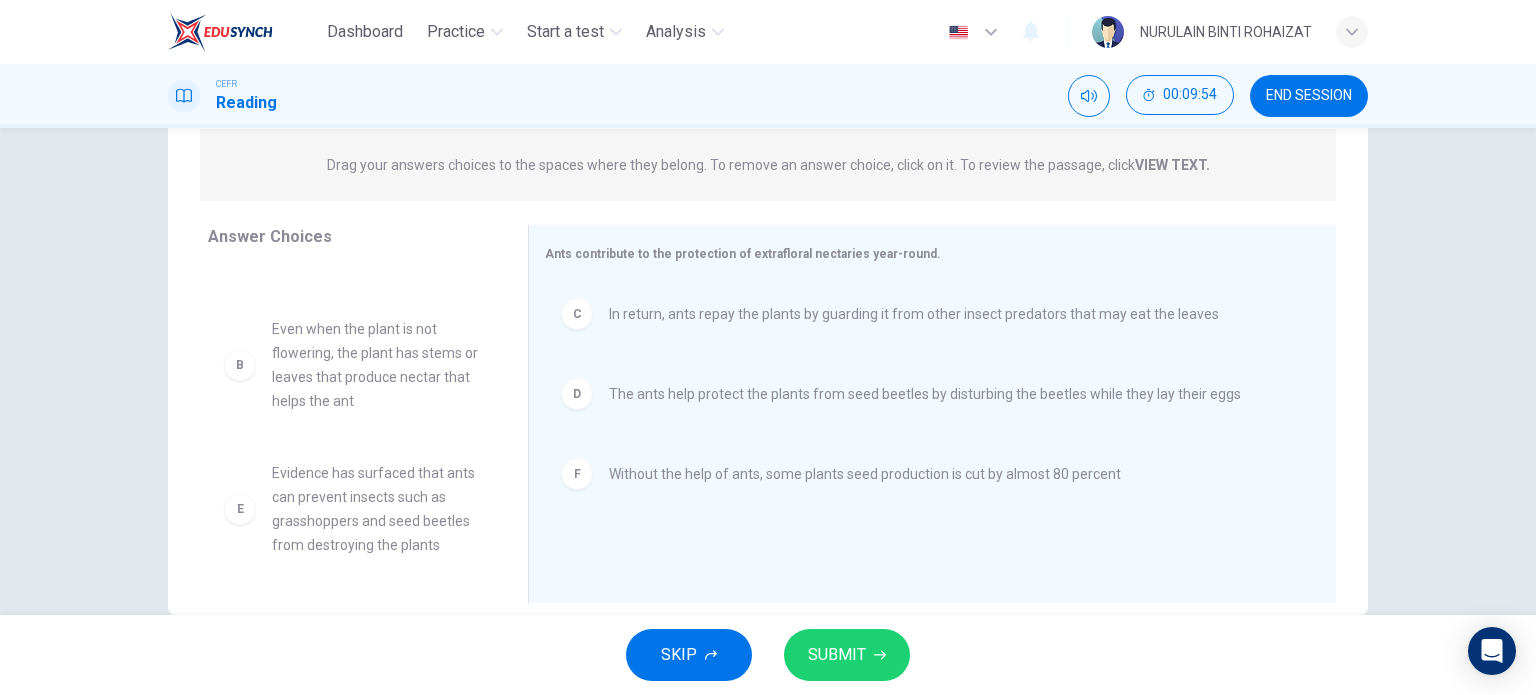 scroll, scrollTop: 0, scrollLeft: 0, axis: both 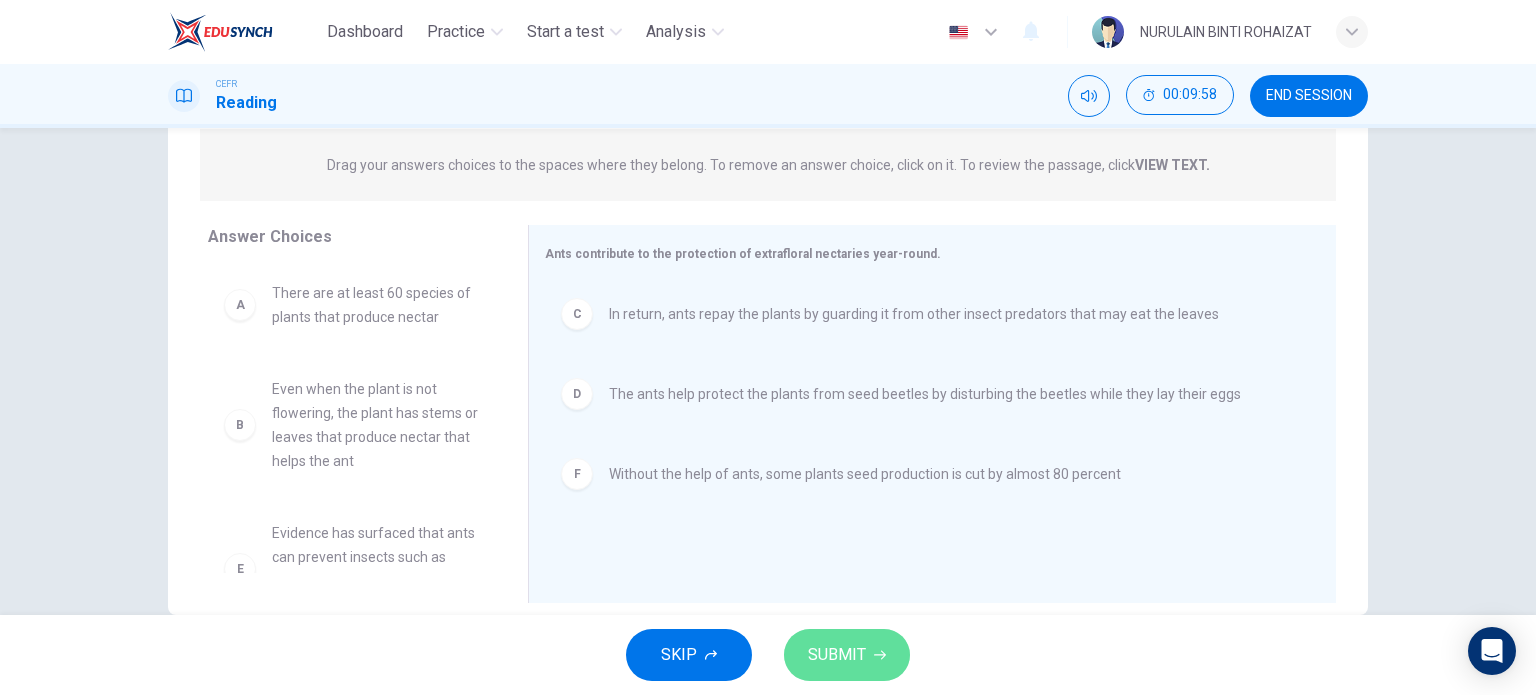 click at bounding box center (880, 655) 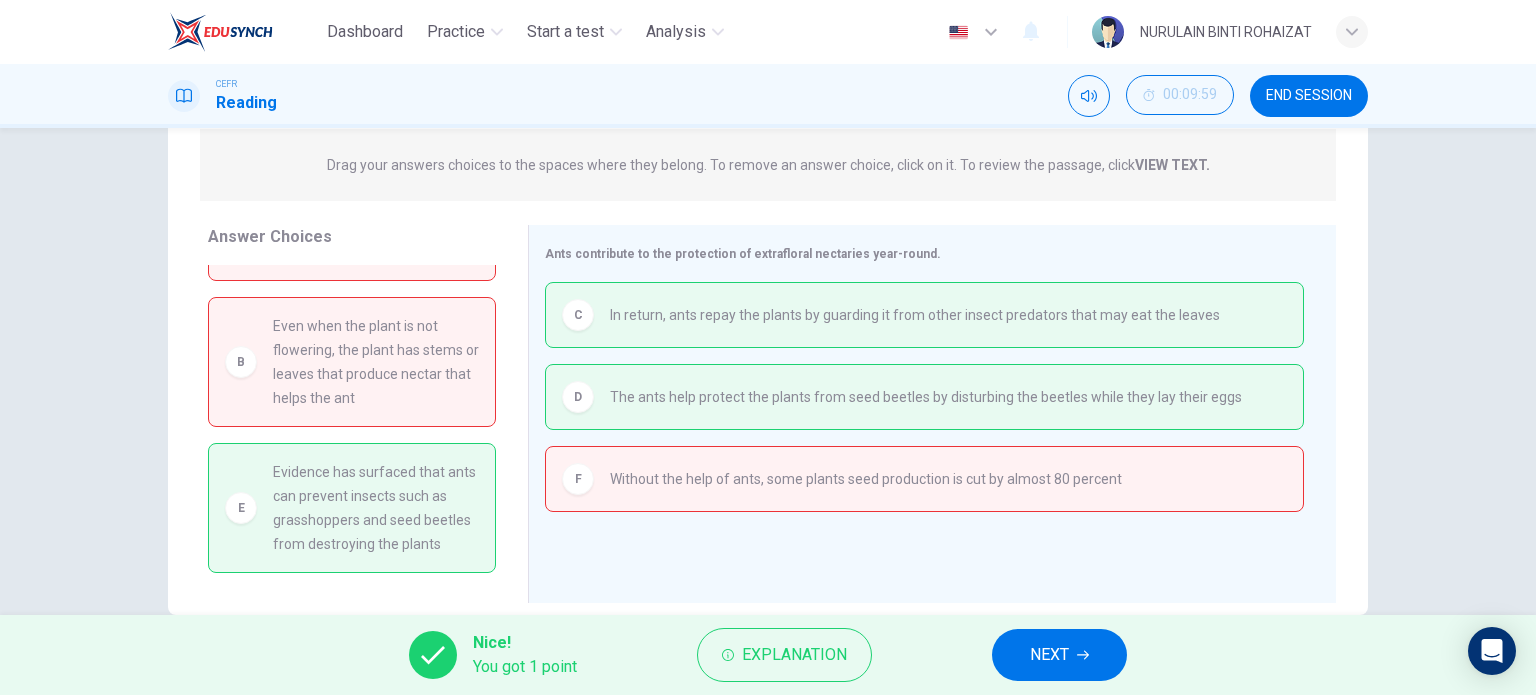 scroll, scrollTop: 88, scrollLeft: 0, axis: vertical 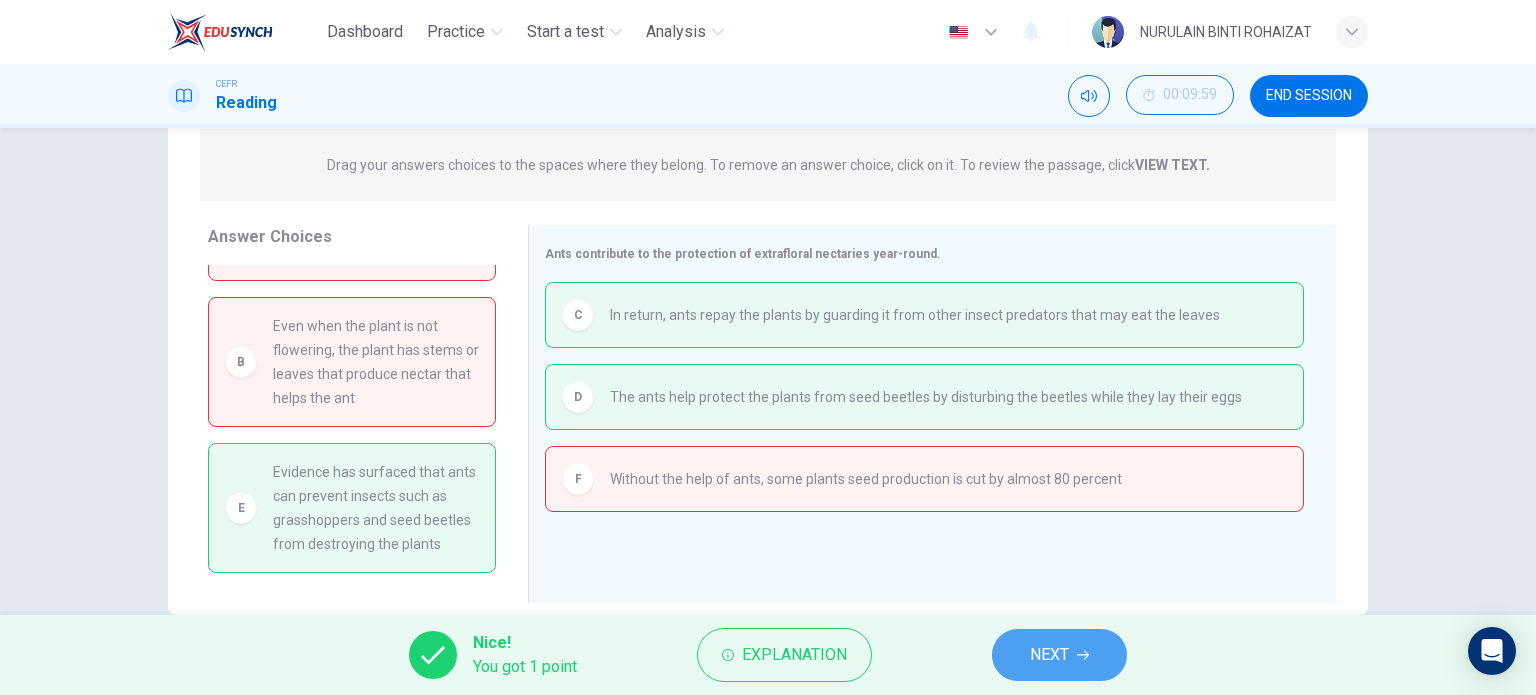 click on "NEXT" at bounding box center [1049, 655] 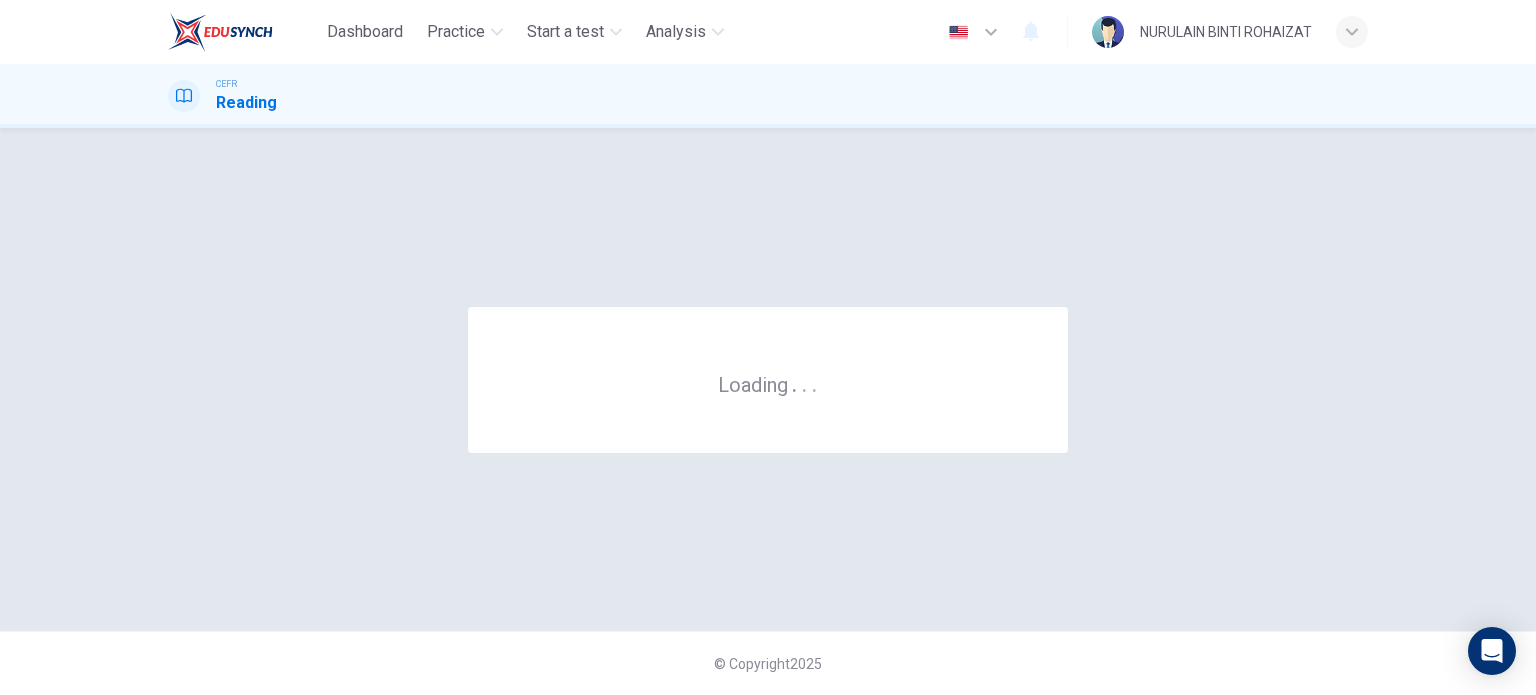 scroll, scrollTop: 0, scrollLeft: 0, axis: both 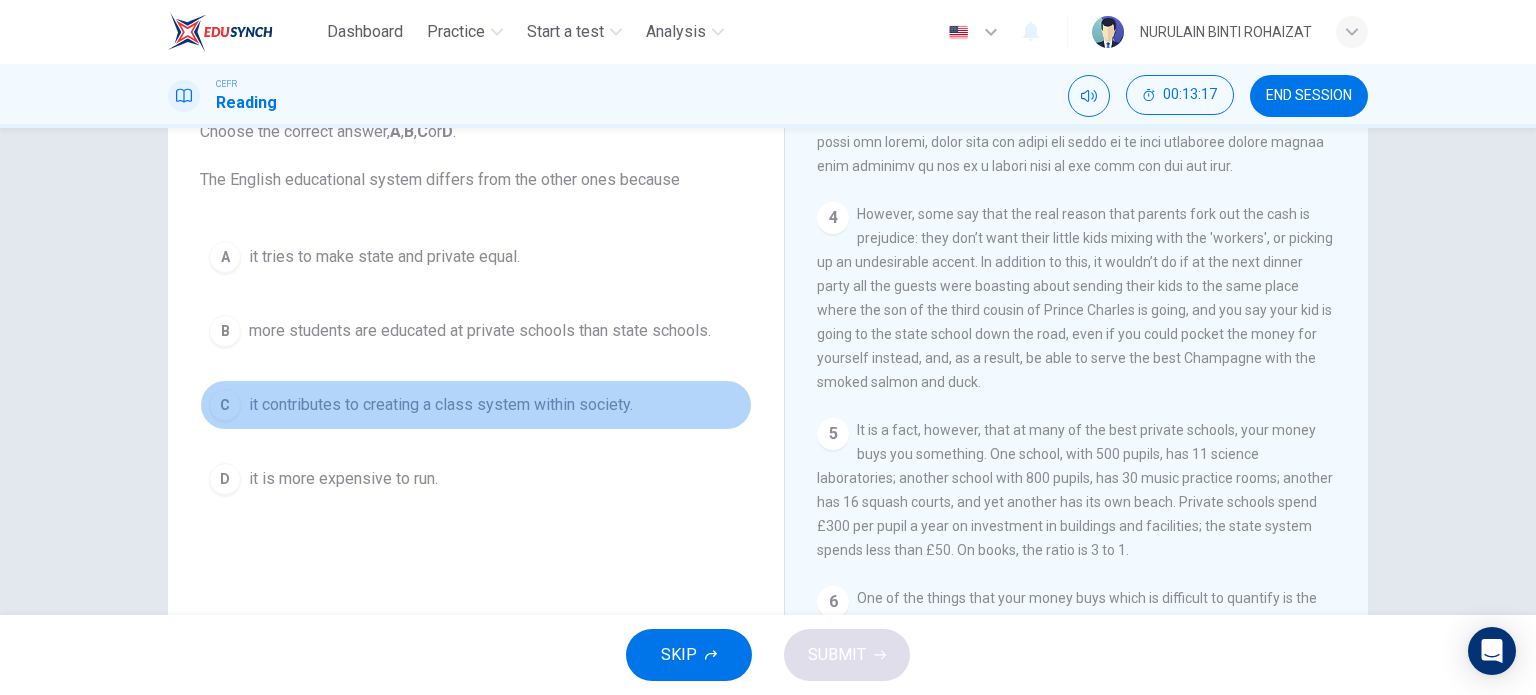click on "C it contributes to creating a class system within society." at bounding box center [476, 405] 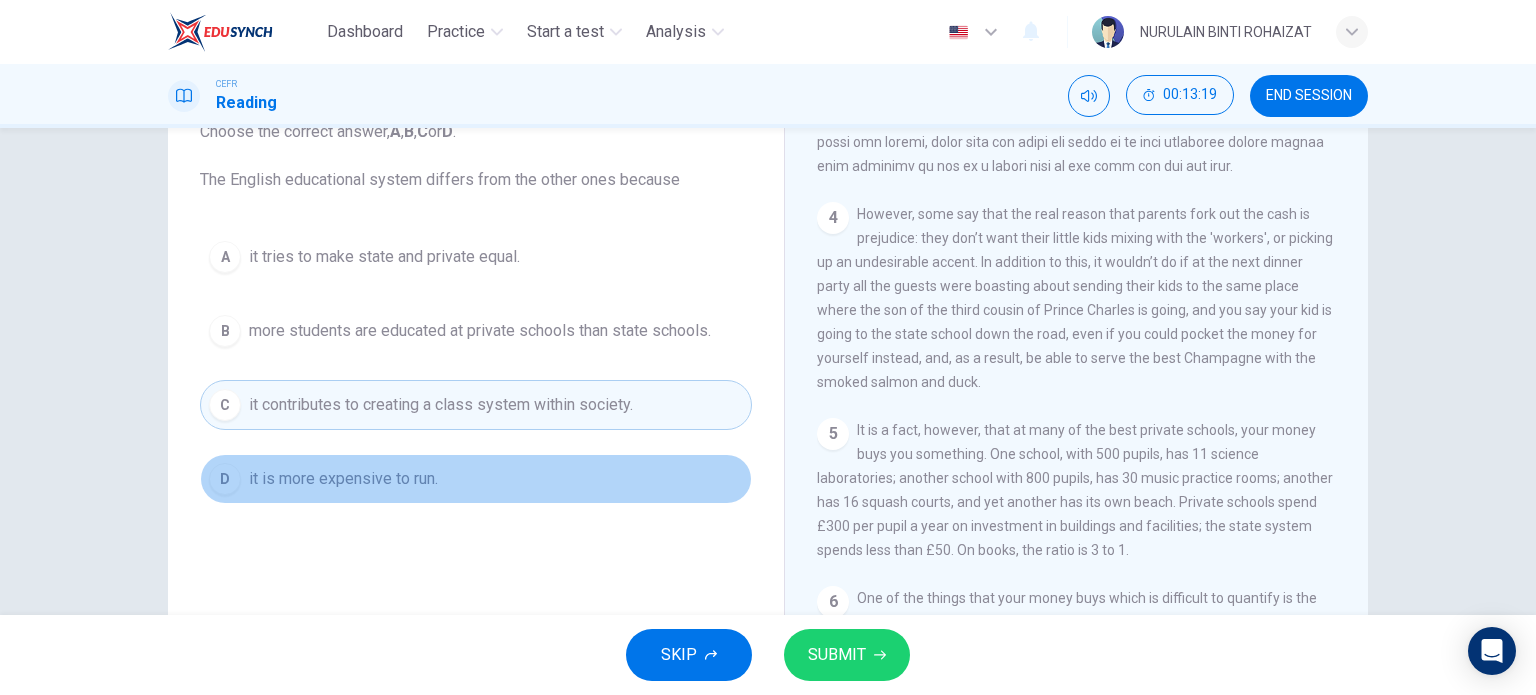 click on "it is more expensive to run." at bounding box center (384, 257) 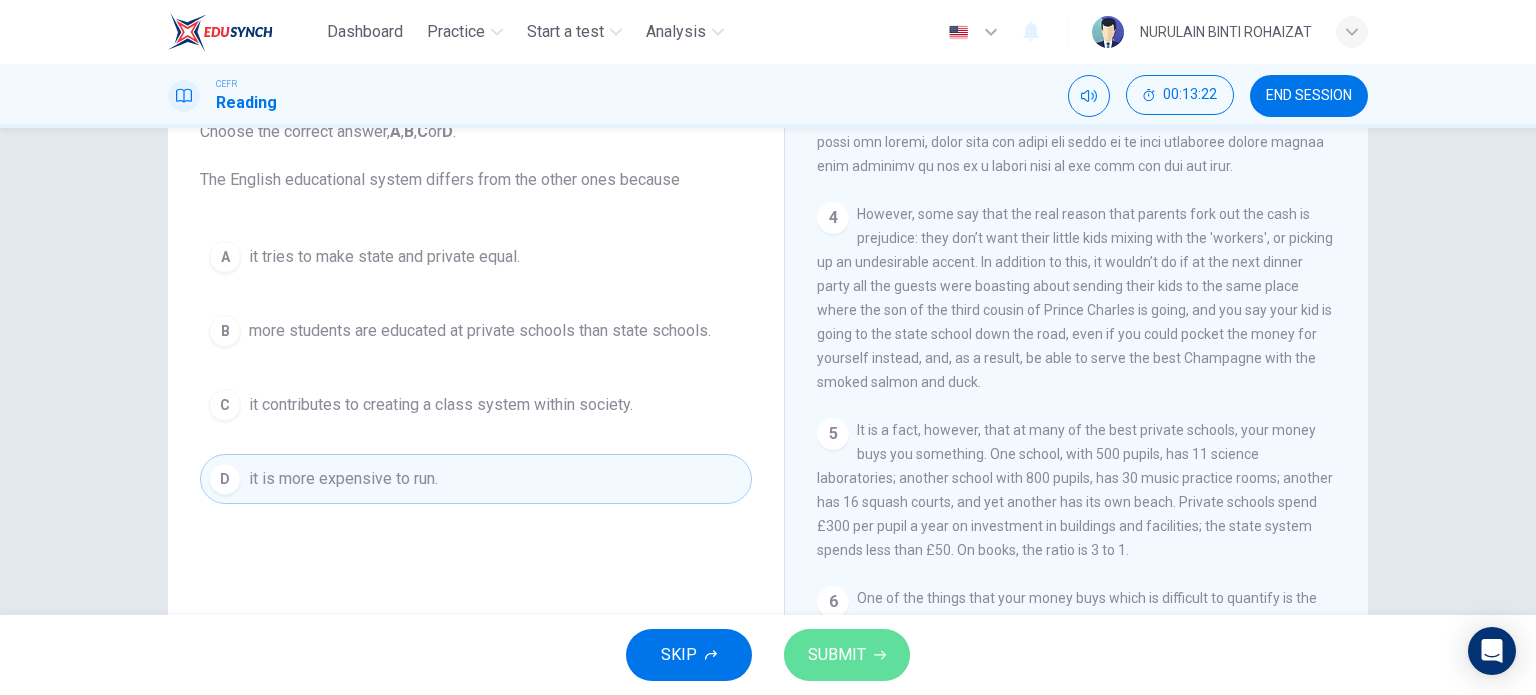 click on "SUBMIT" at bounding box center [847, 655] 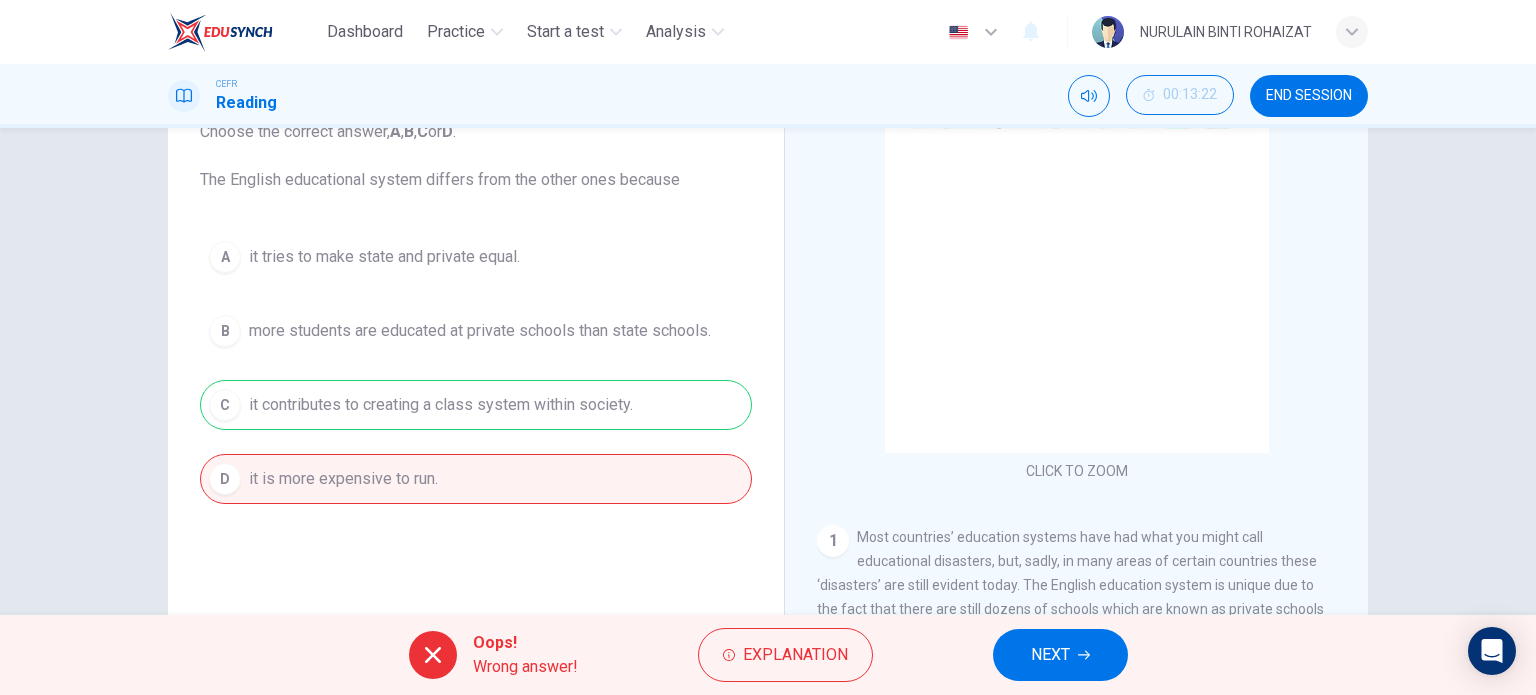 scroll, scrollTop: 0, scrollLeft: 0, axis: both 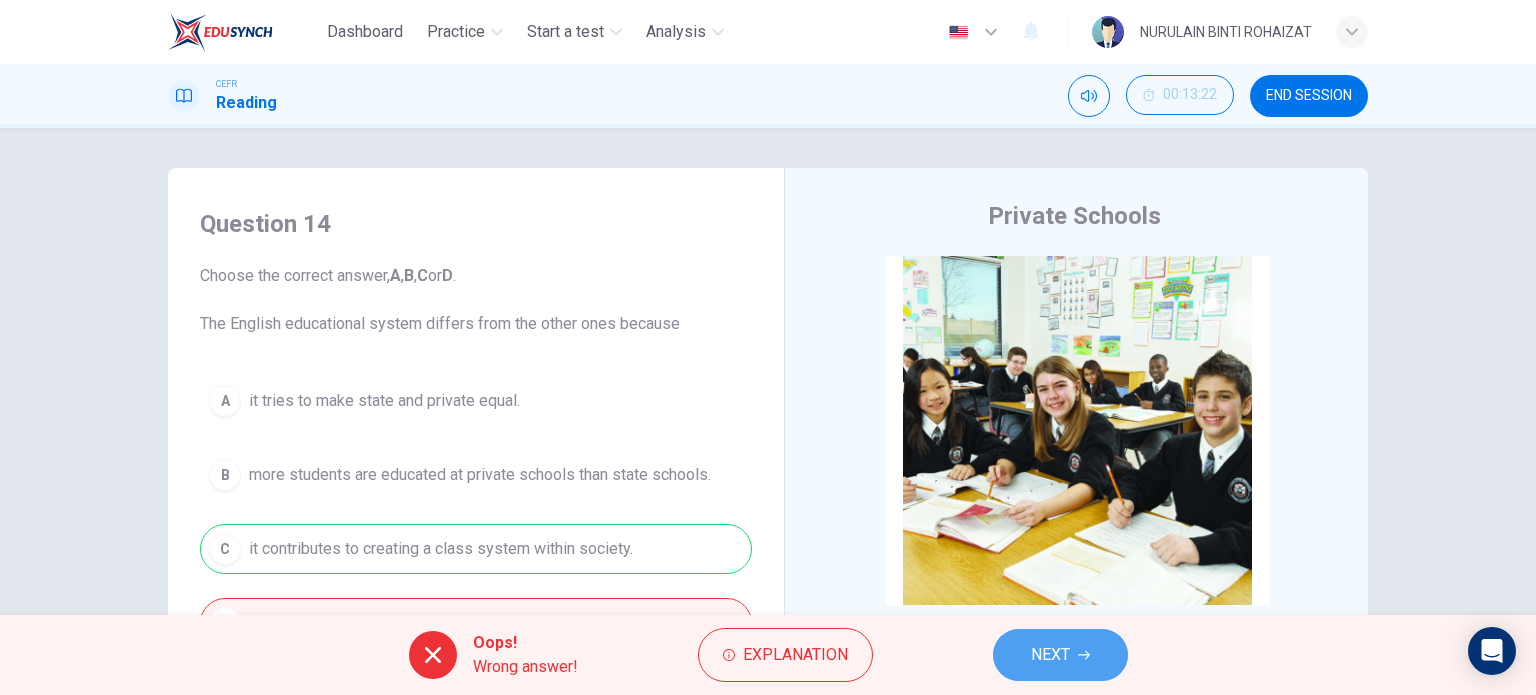 click on "NEXT" at bounding box center [1060, 655] 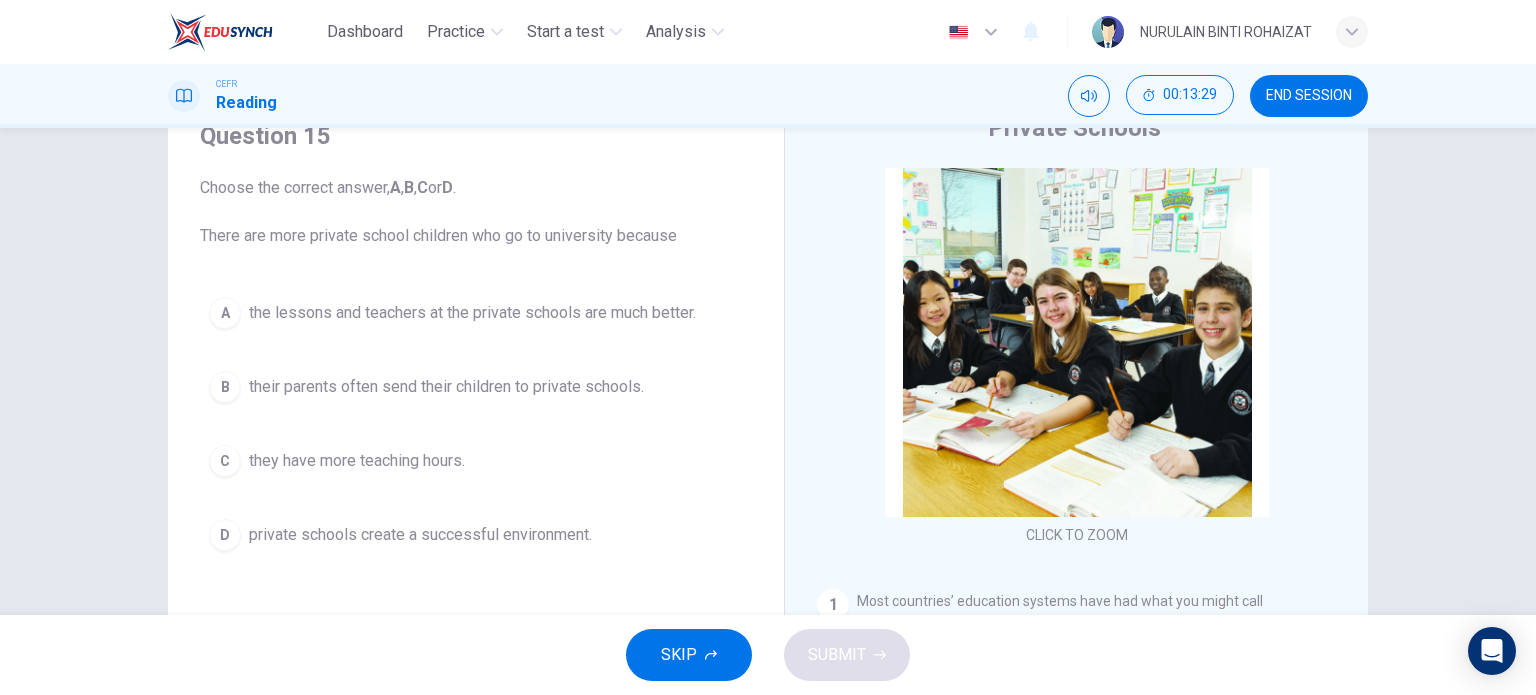 scroll, scrollTop: 90, scrollLeft: 0, axis: vertical 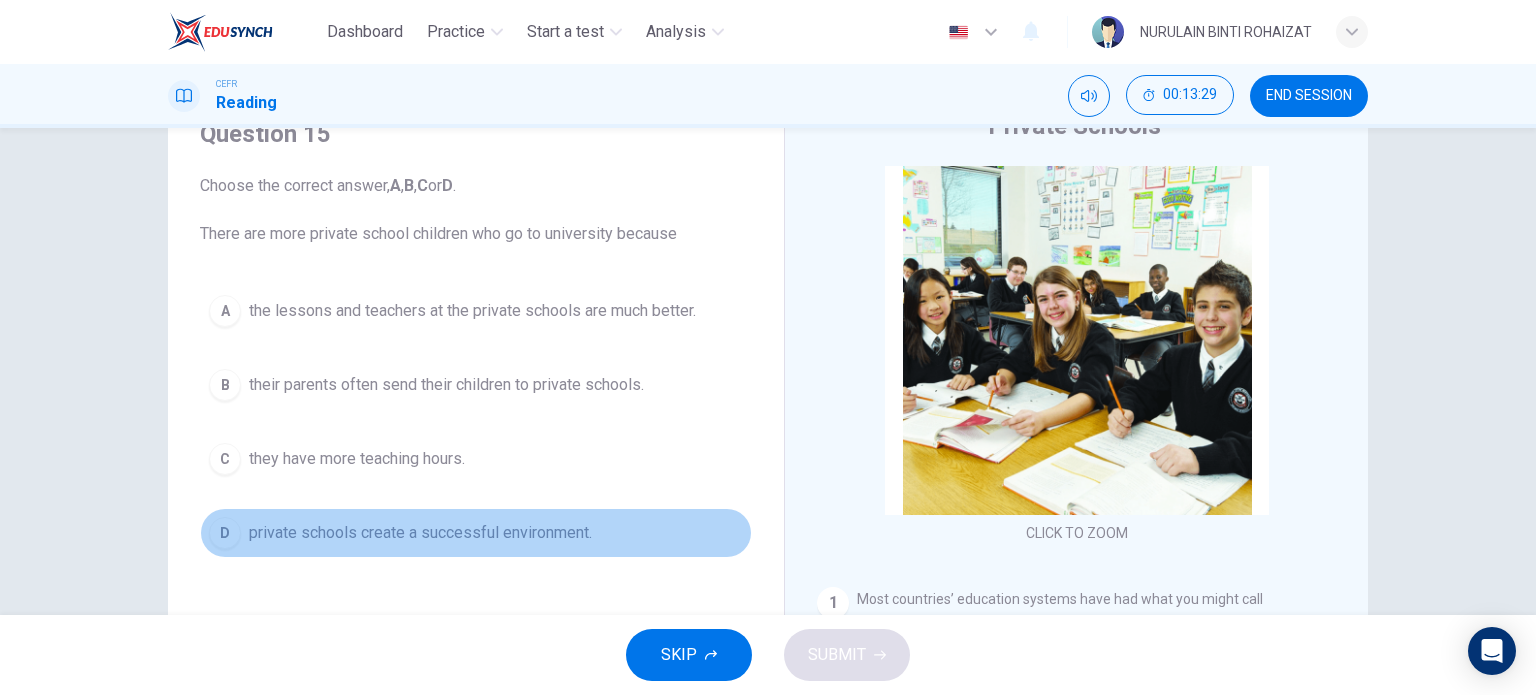 click on "D private schools create a successful environment." at bounding box center [476, 533] 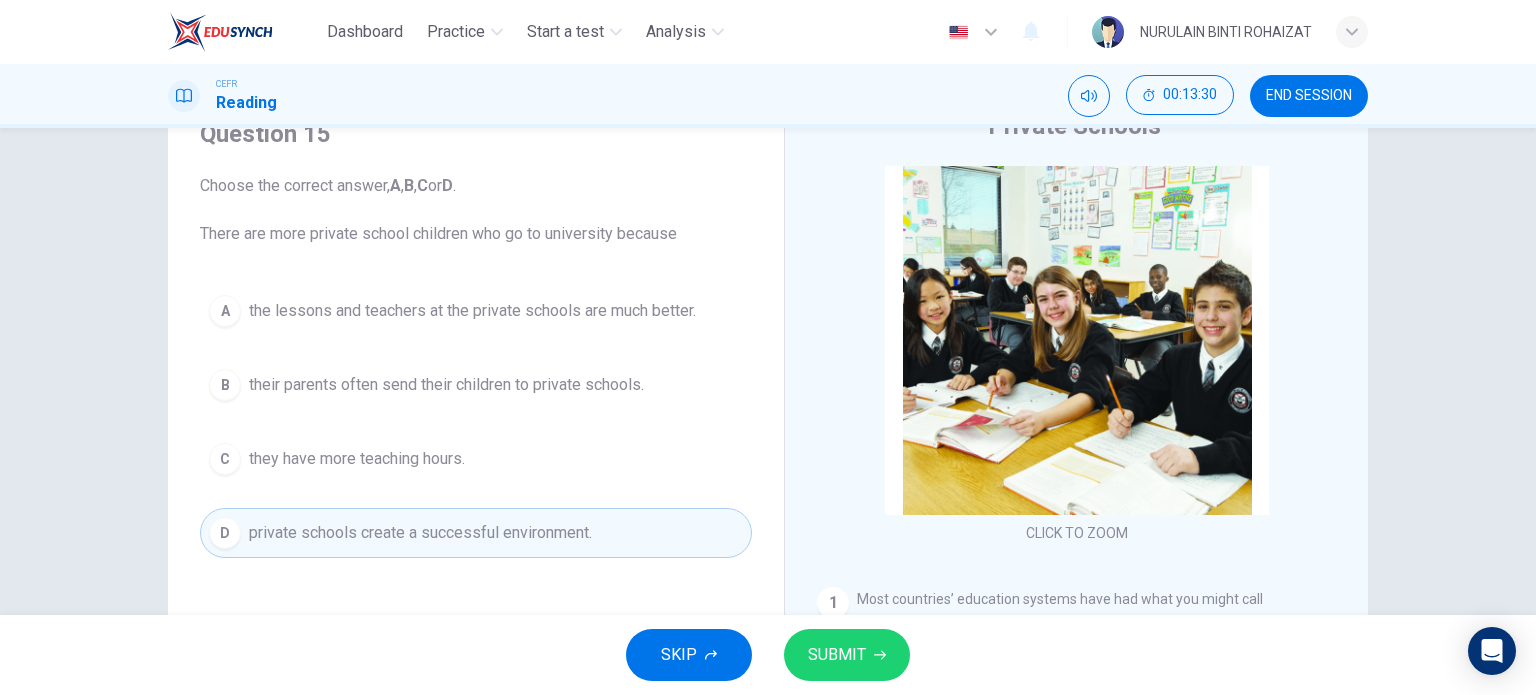 click on "SUBMIT" at bounding box center (837, 655) 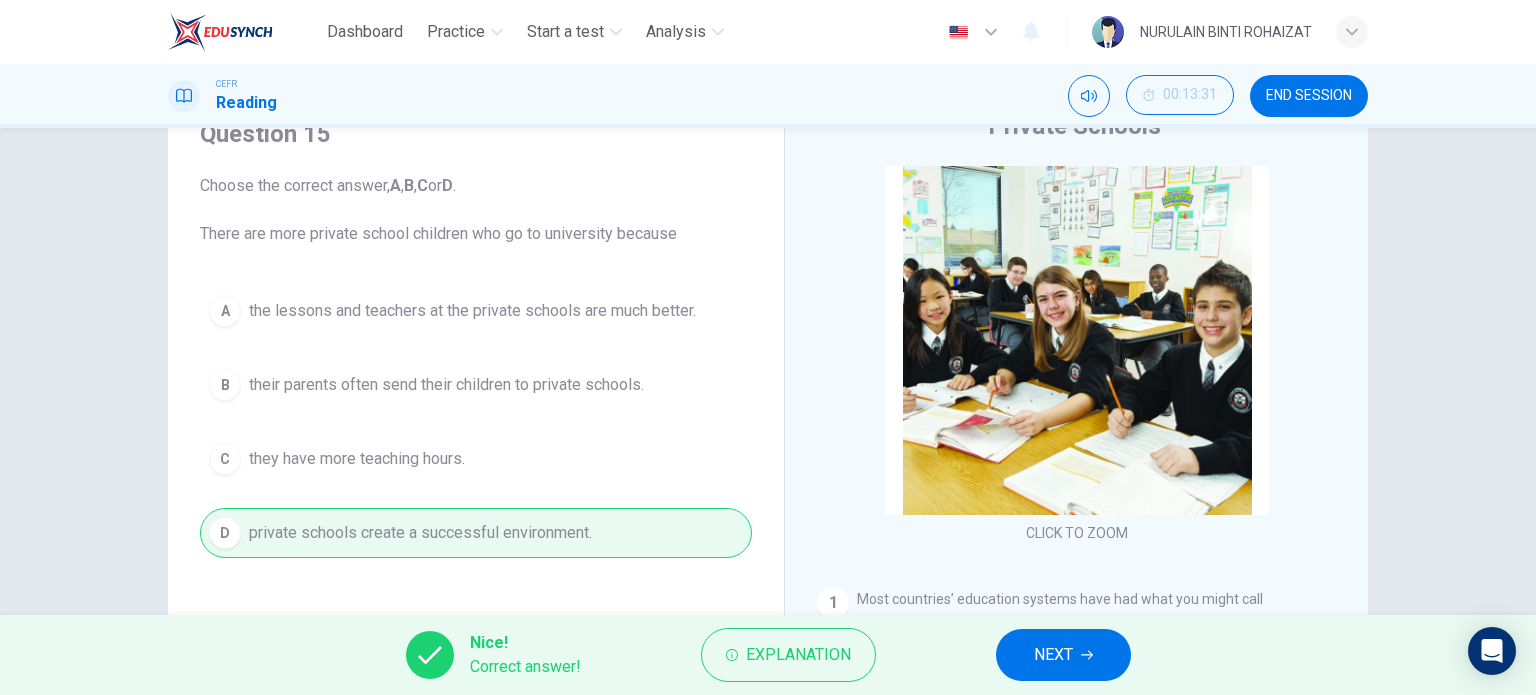 click on "NEXT" at bounding box center (1053, 655) 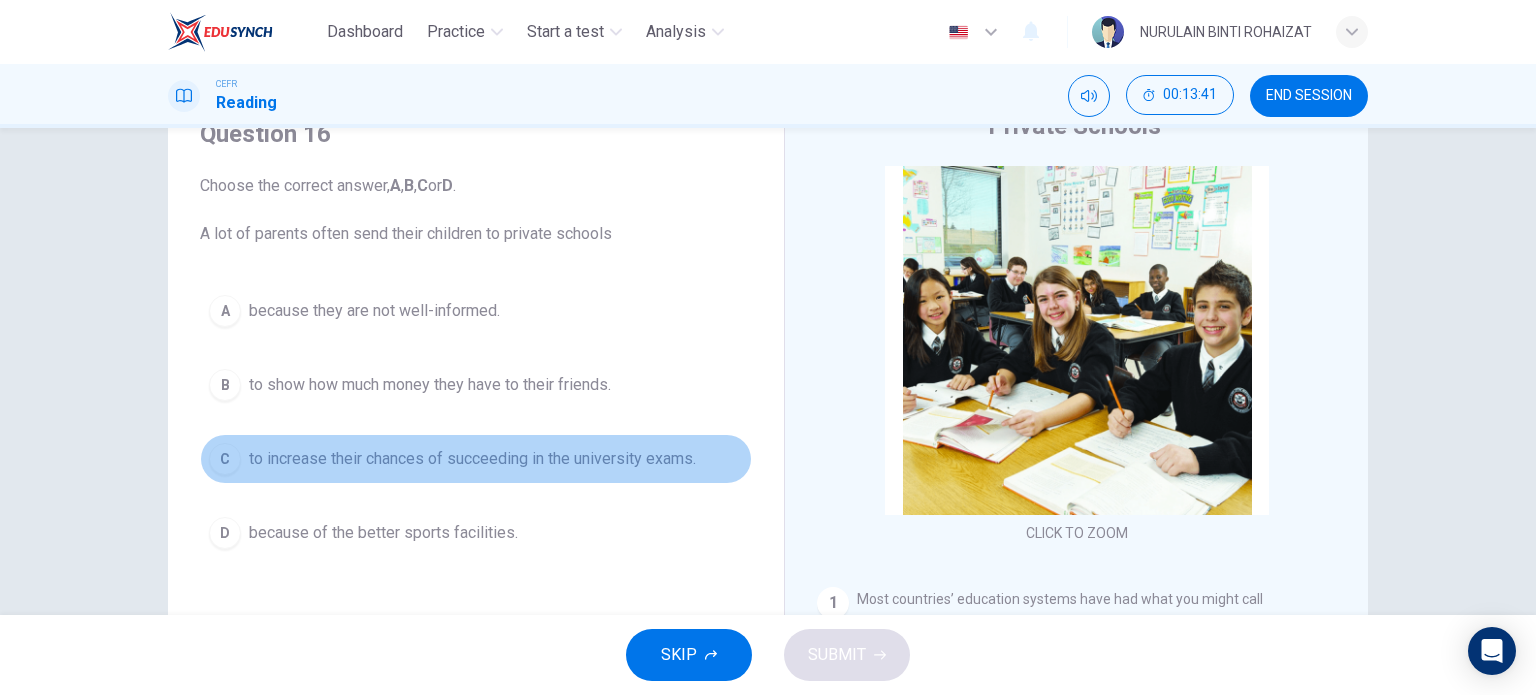 click on "to increase their chances of succeeding in the university exams." at bounding box center (374, 311) 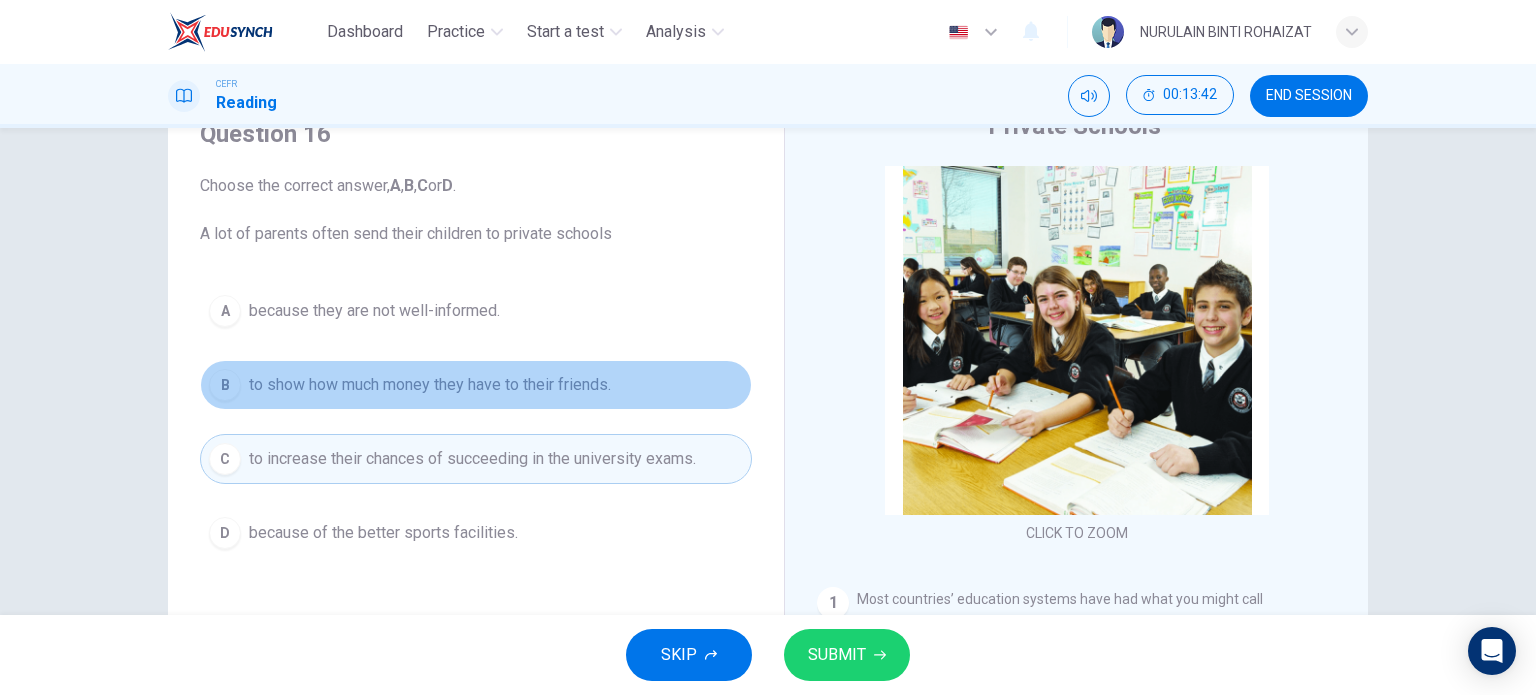 click on "to show how much money they have to their friends." at bounding box center (374, 311) 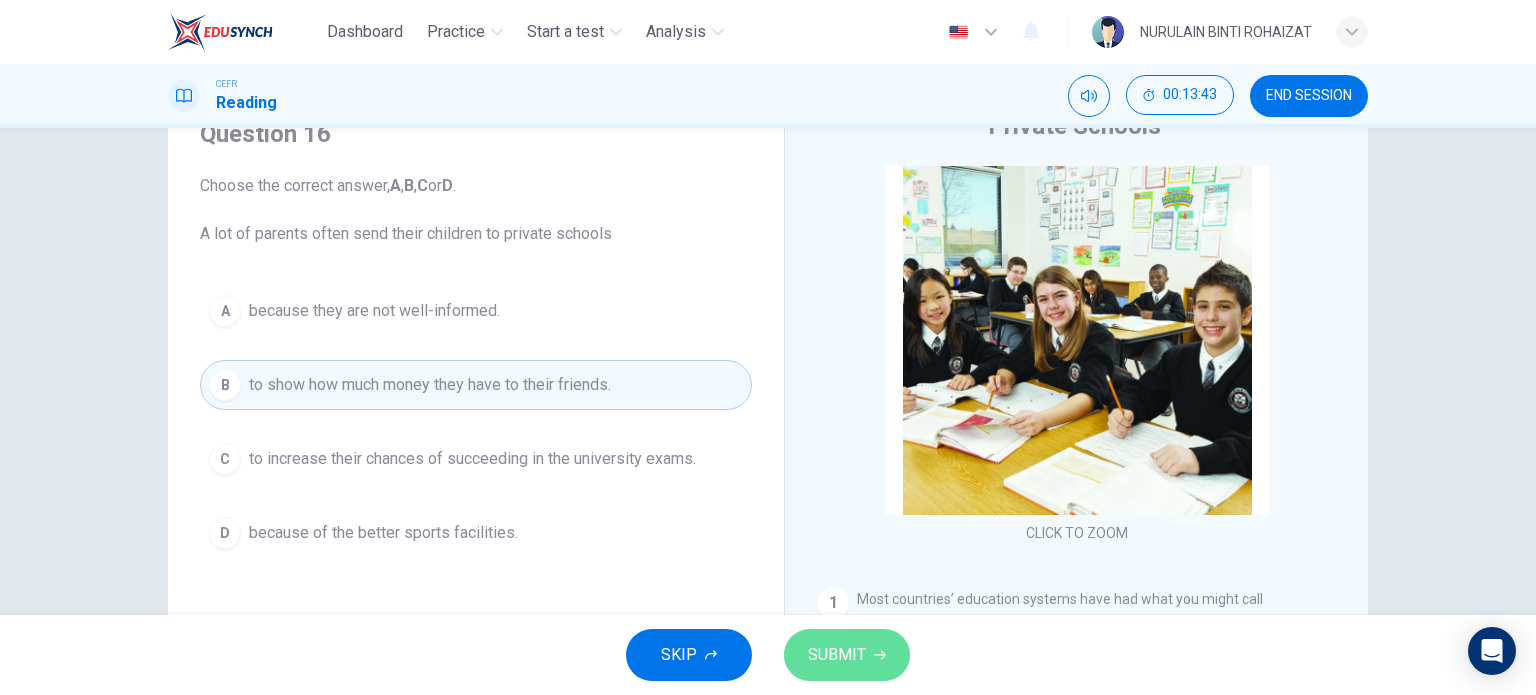 click on "SUBMIT" at bounding box center [847, 655] 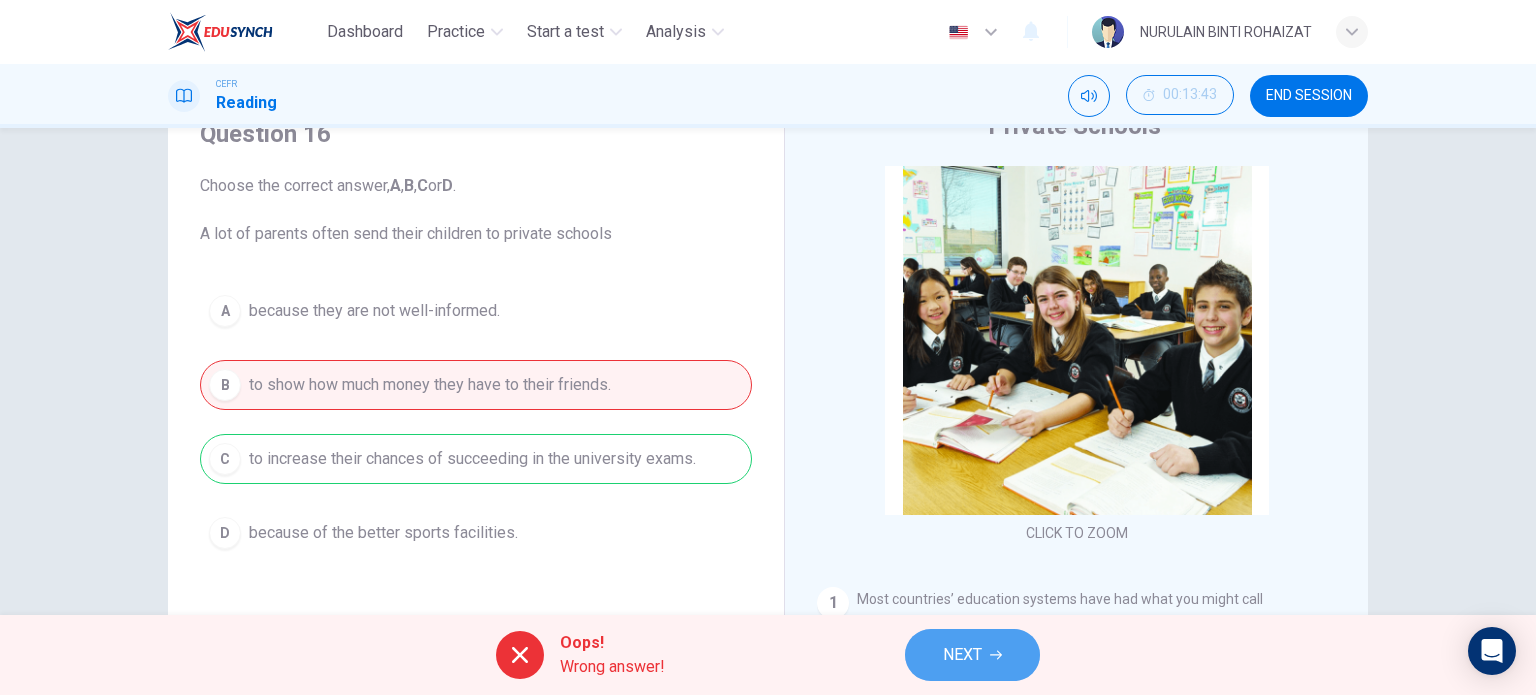 click on "NEXT" at bounding box center [962, 655] 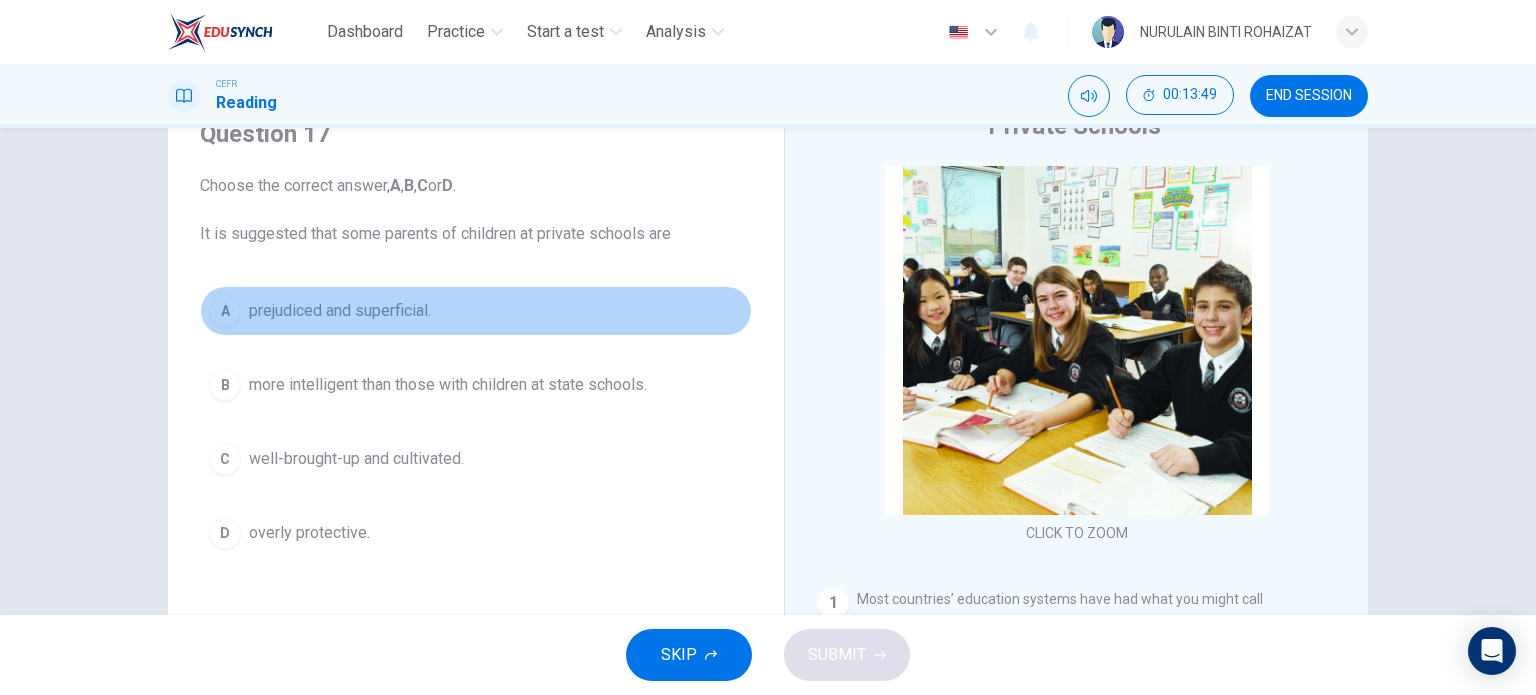 click on "prejudiced and superficial." at bounding box center (340, 311) 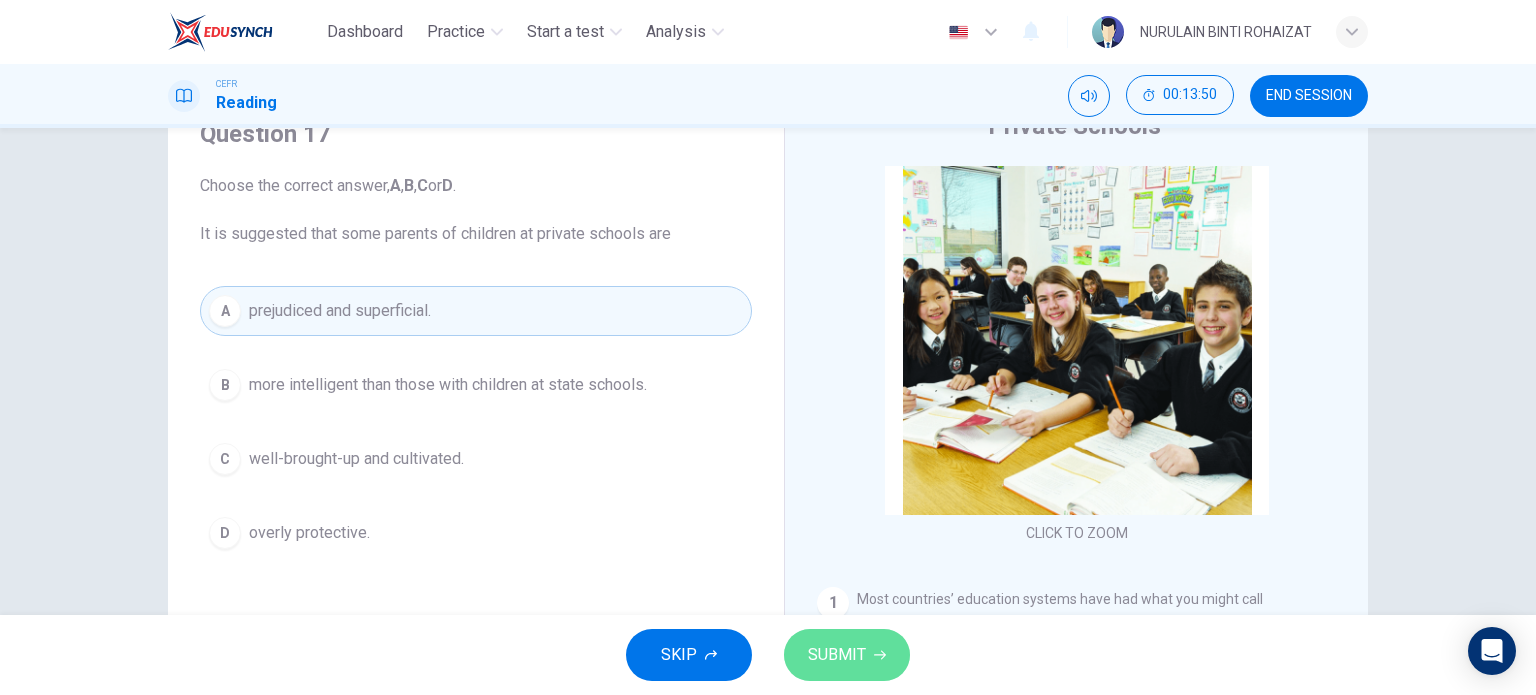 click on "SUBMIT" at bounding box center (837, 655) 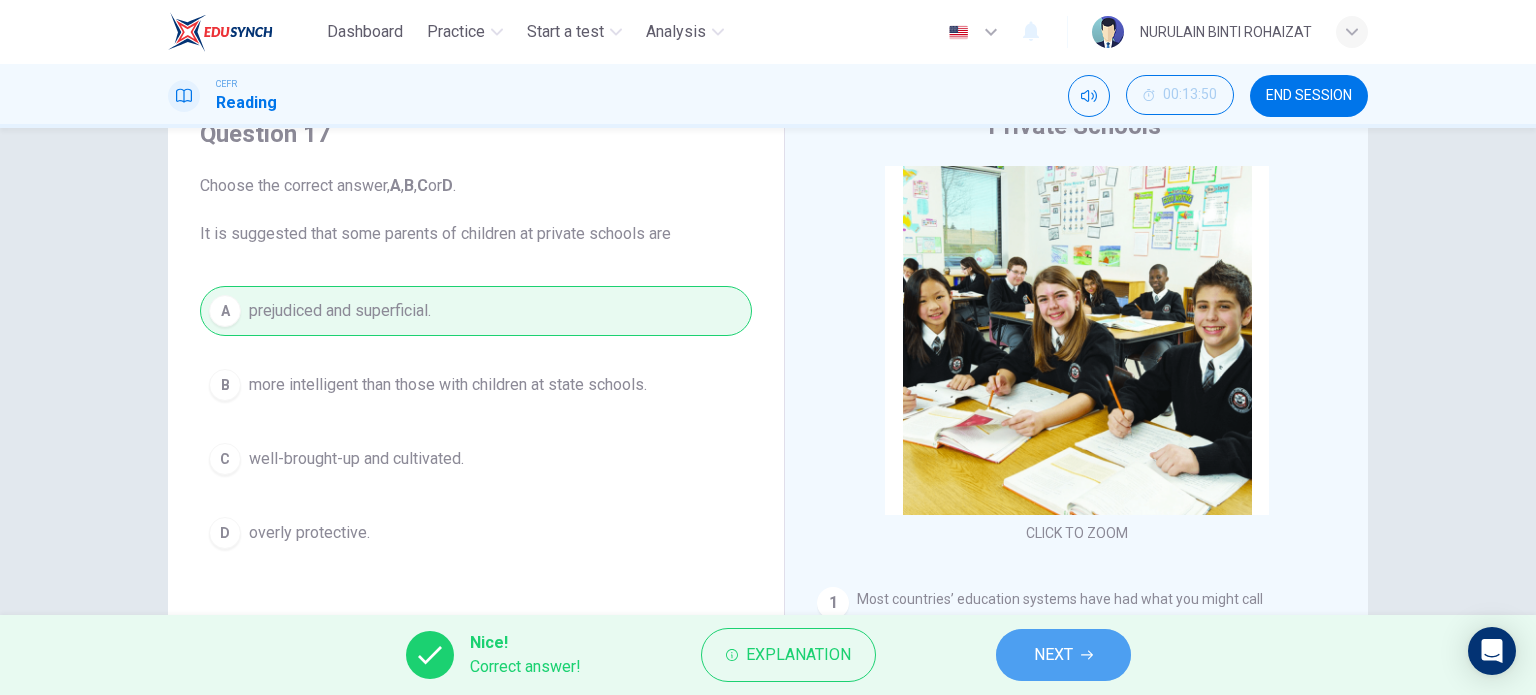 click on "NEXT" at bounding box center (1063, 655) 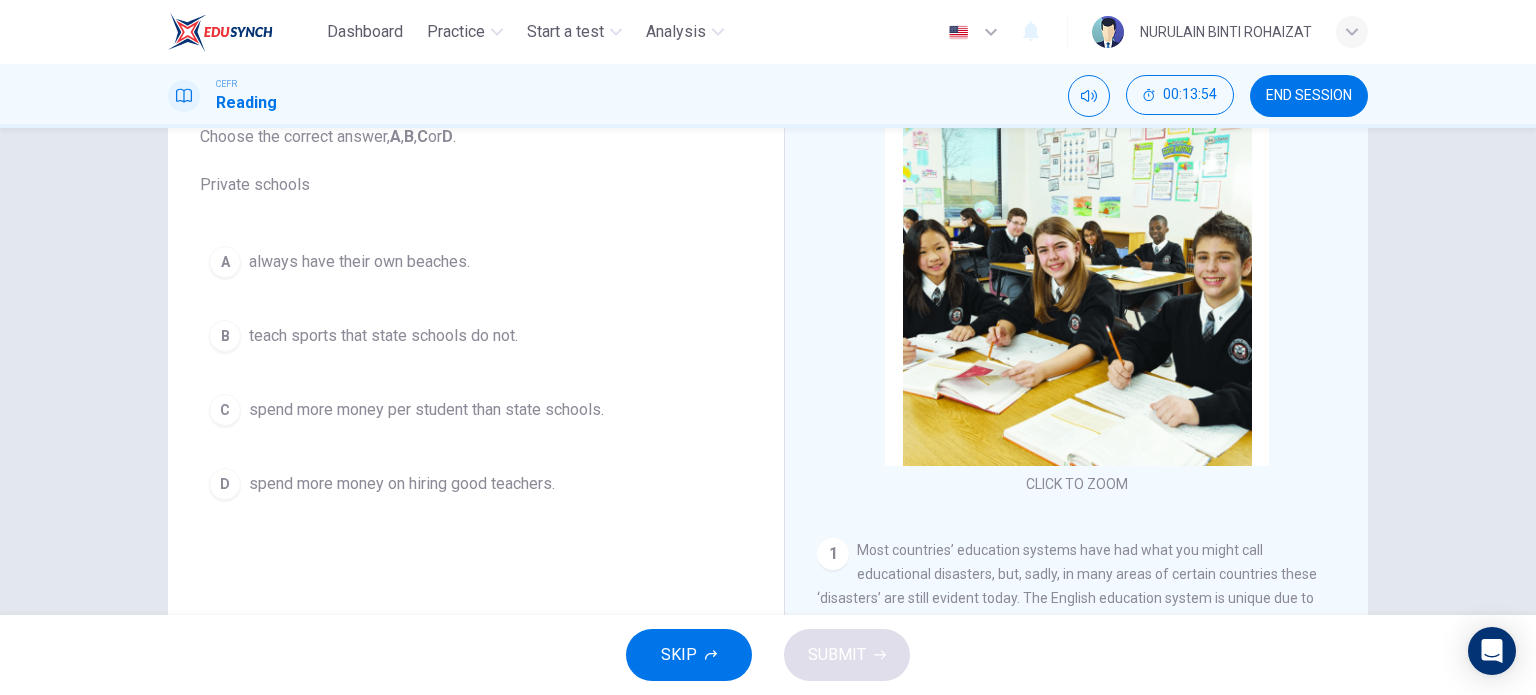 scroll, scrollTop: 138, scrollLeft: 0, axis: vertical 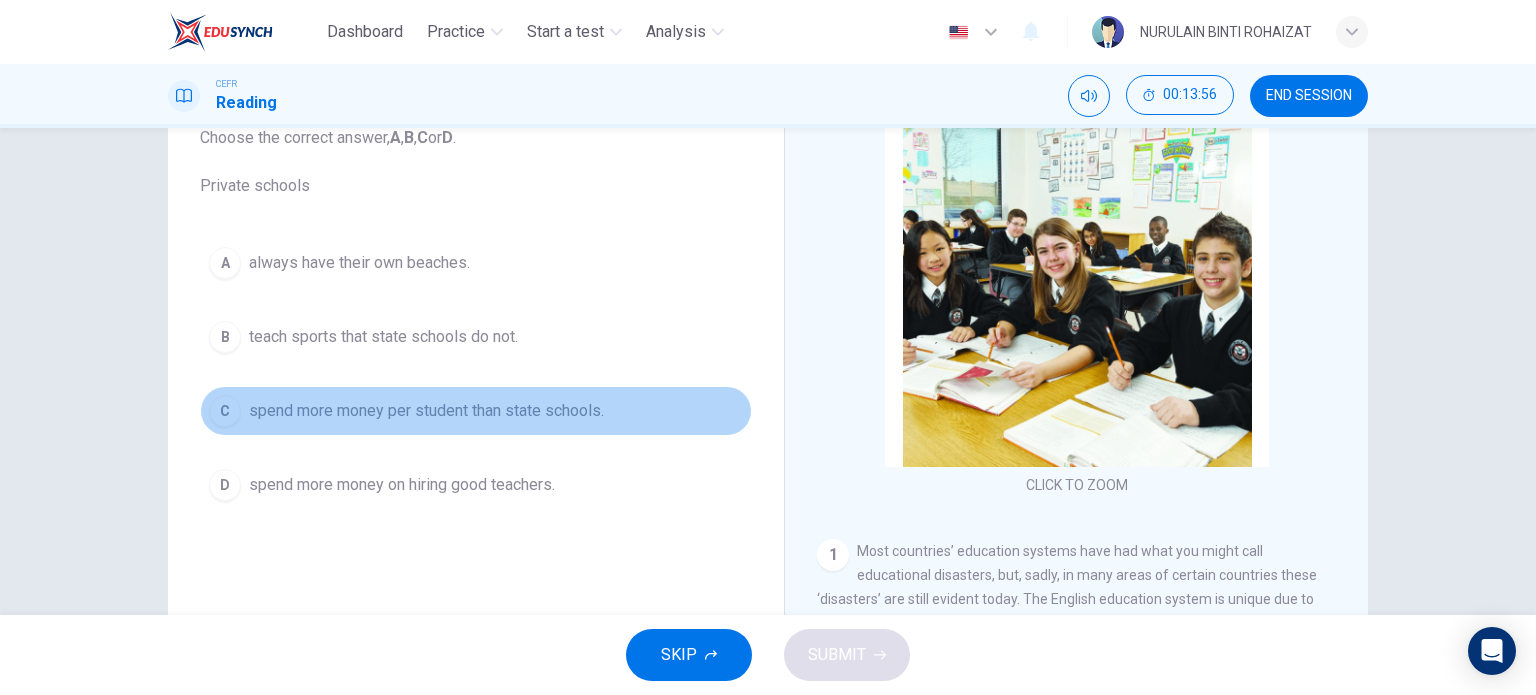 click on "C spend more money per student than state schools." at bounding box center [476, 411] 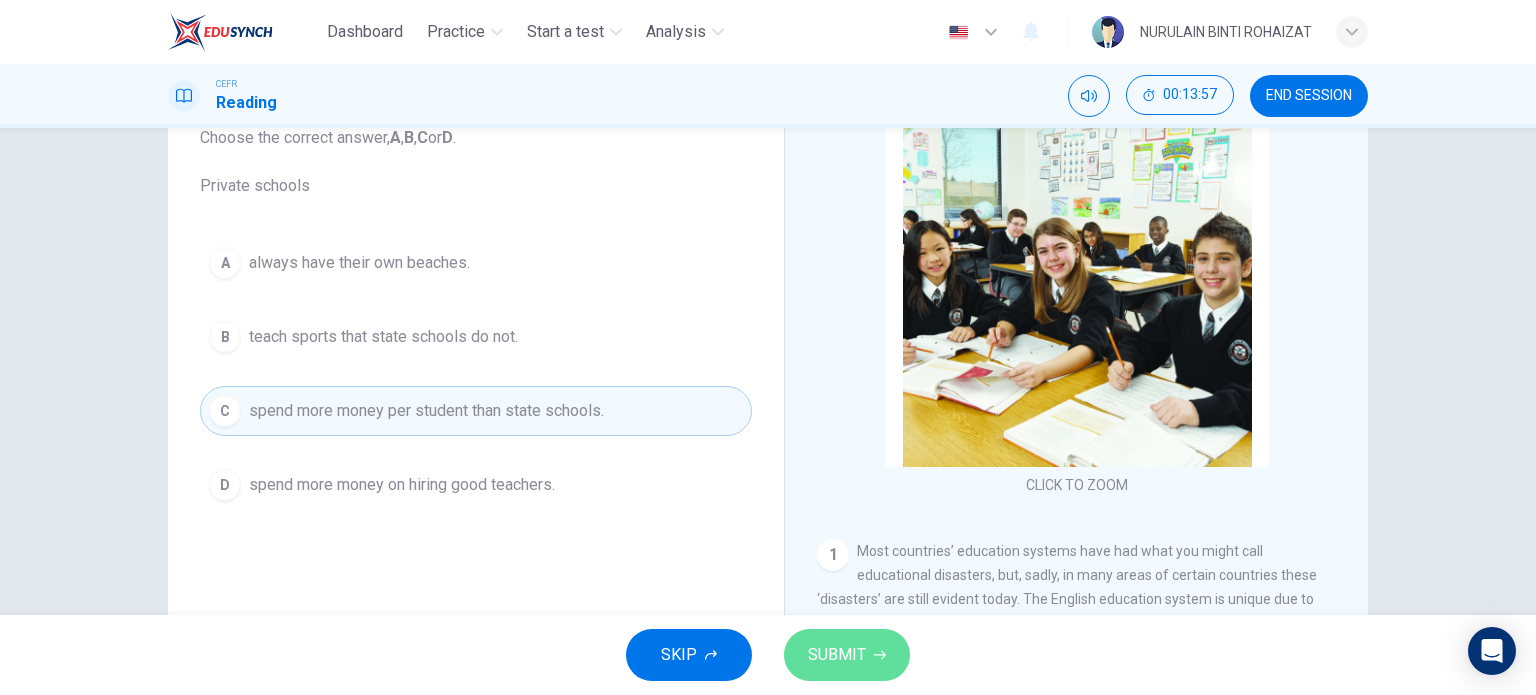 click on "SUBMIT" at bounding box center [837, 655] 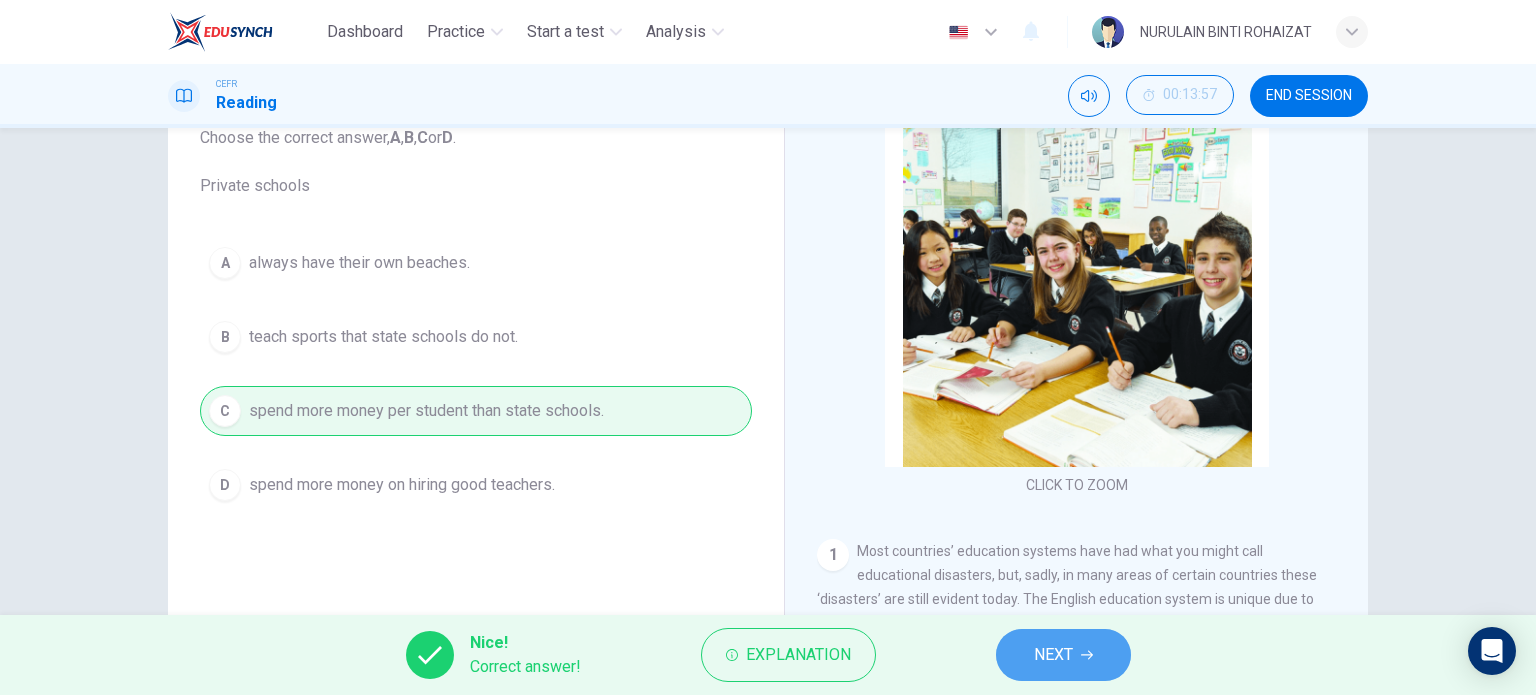 click on "NEXT" at bounding box center [1053, 655] 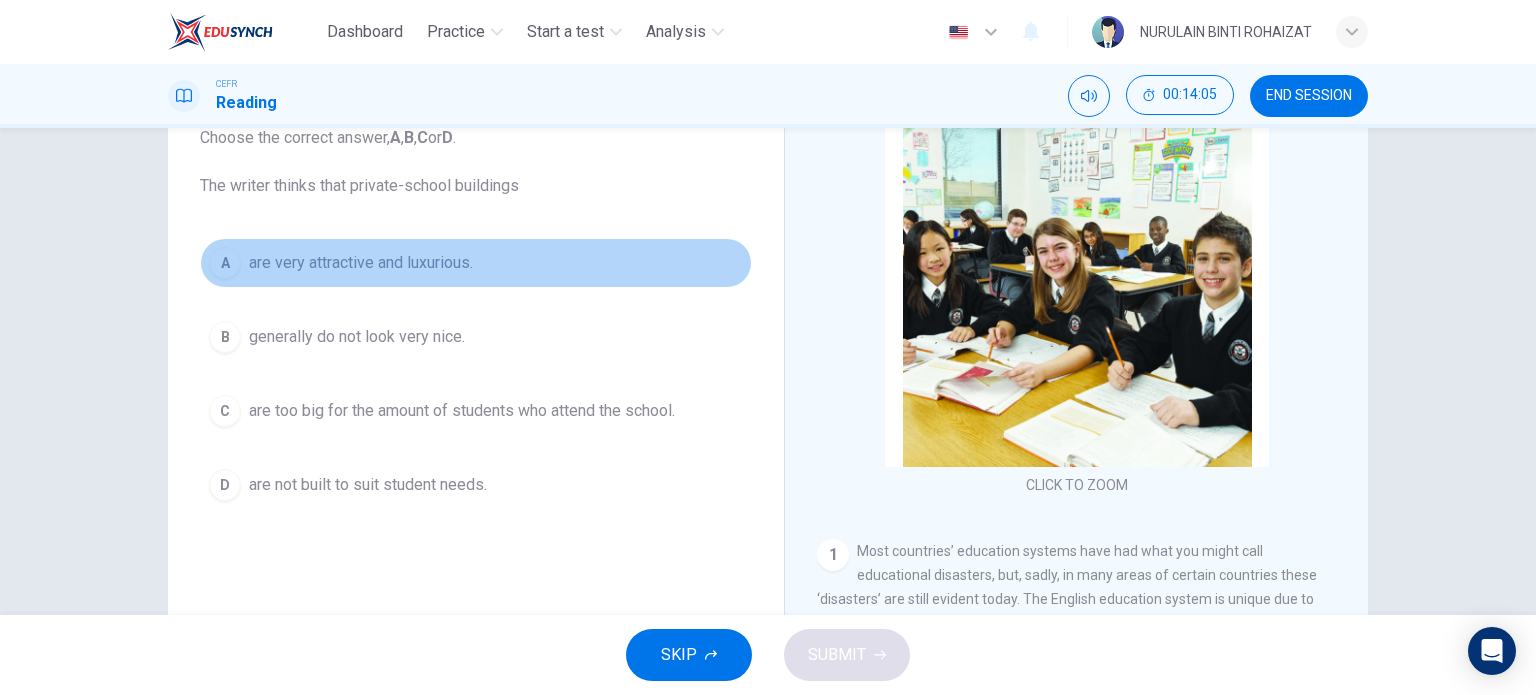 click on "A are very attractive and luxurious." at bounding box center [476, 263] 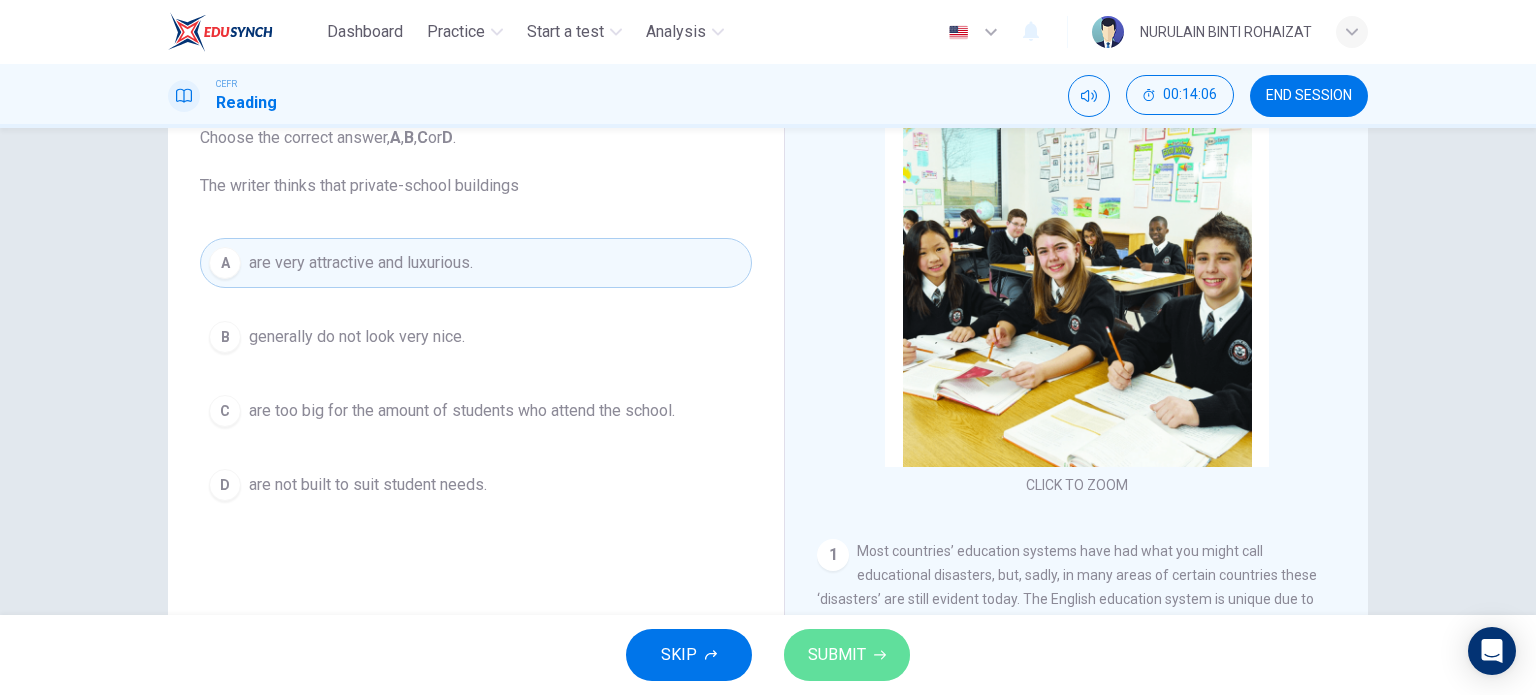 click on "SUBMIT" at bounding box center [847, 655] 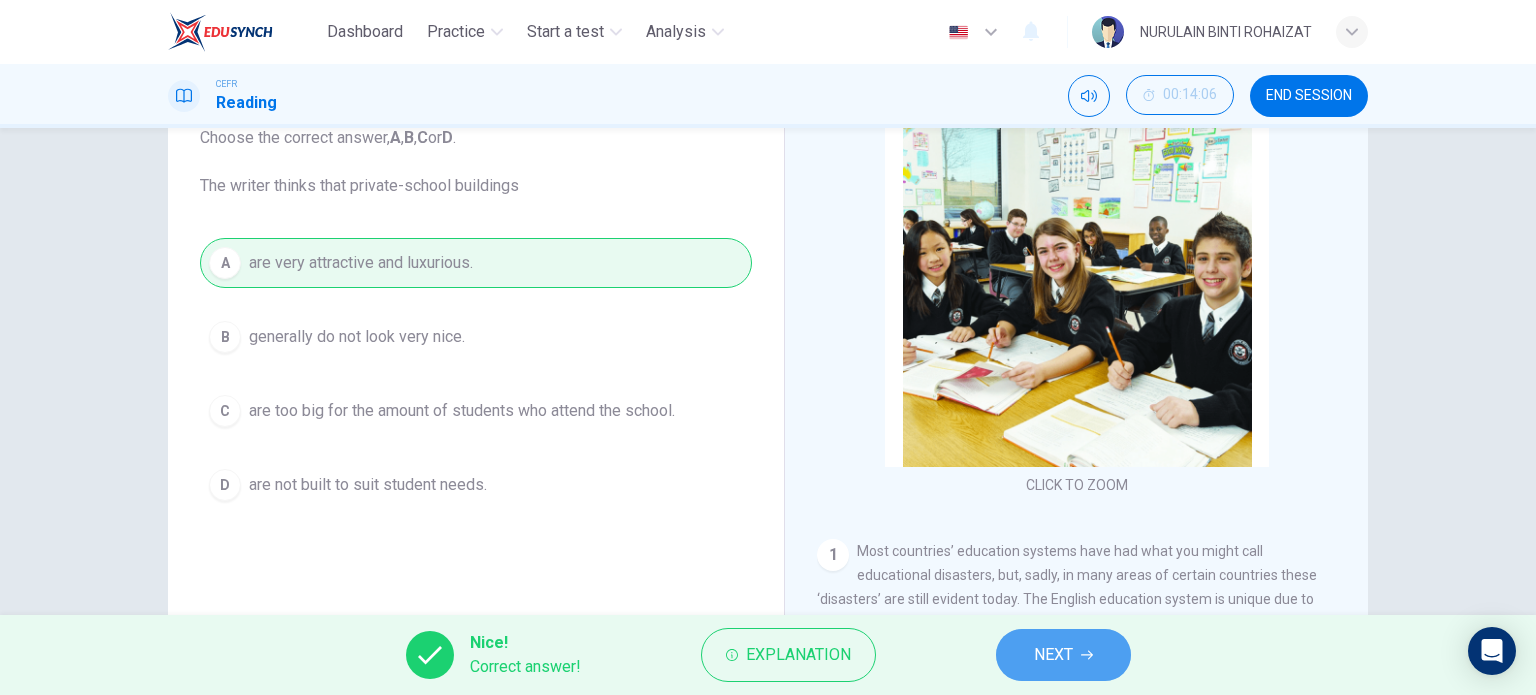 click on "NEXT" at bounding box center (1053, 655) 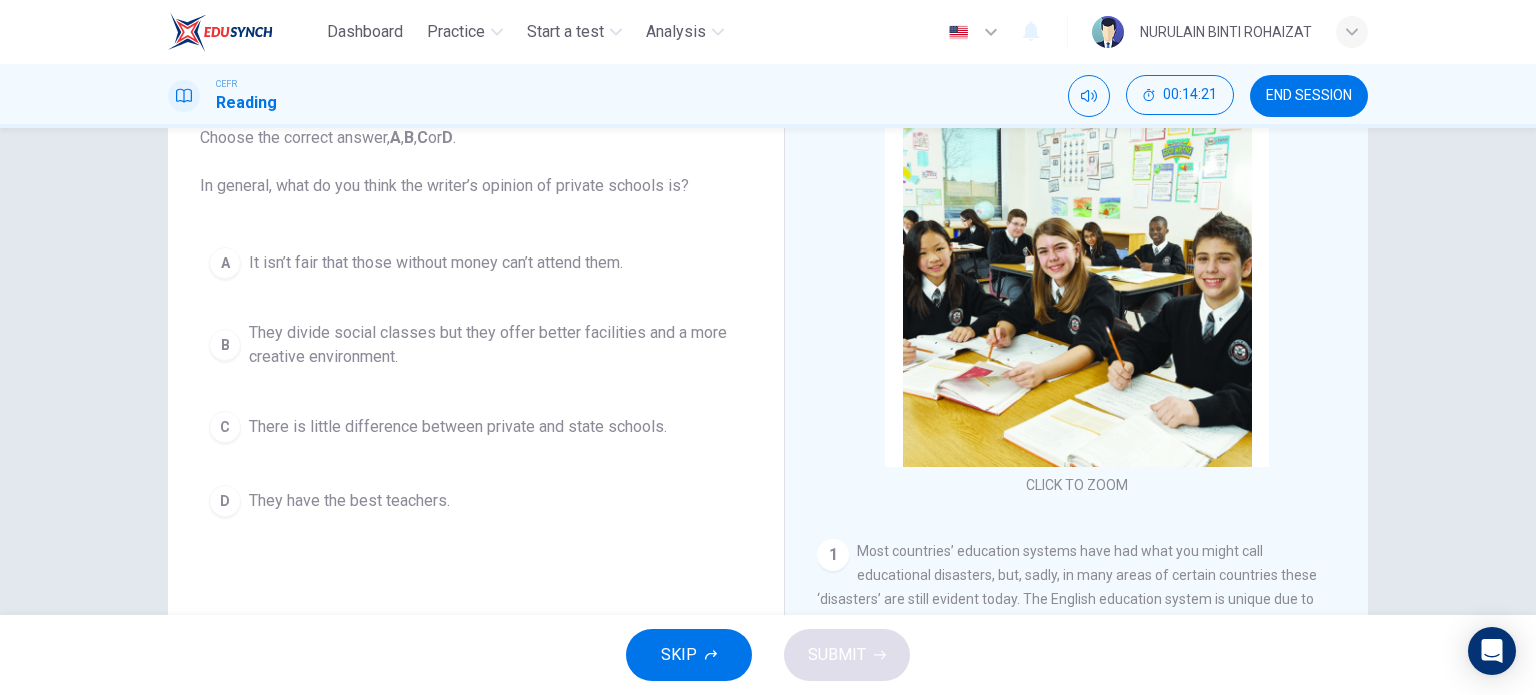 click on "A It isn’t fair that those without money can’t attend them." at bounding box center (476, 263) 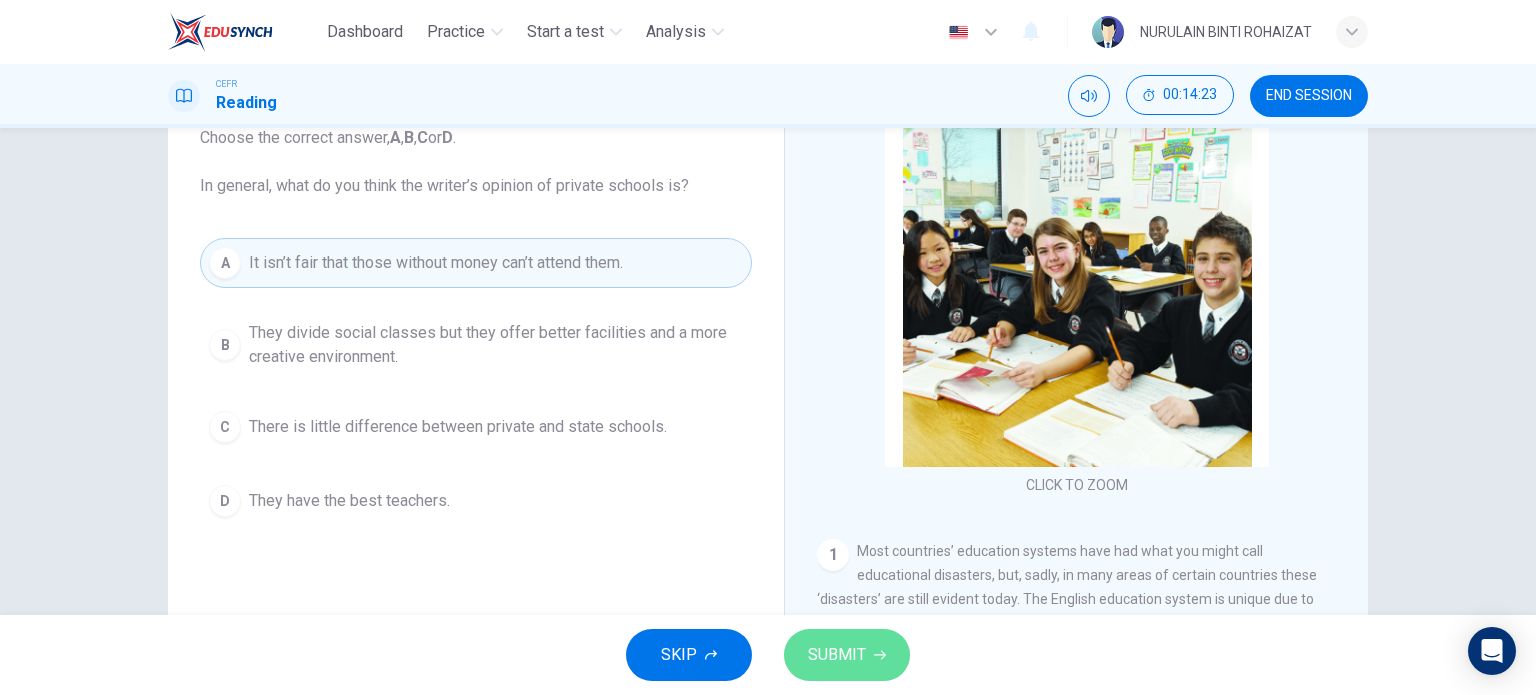 click on "SUBMIT" at bounding box center (837, 655) 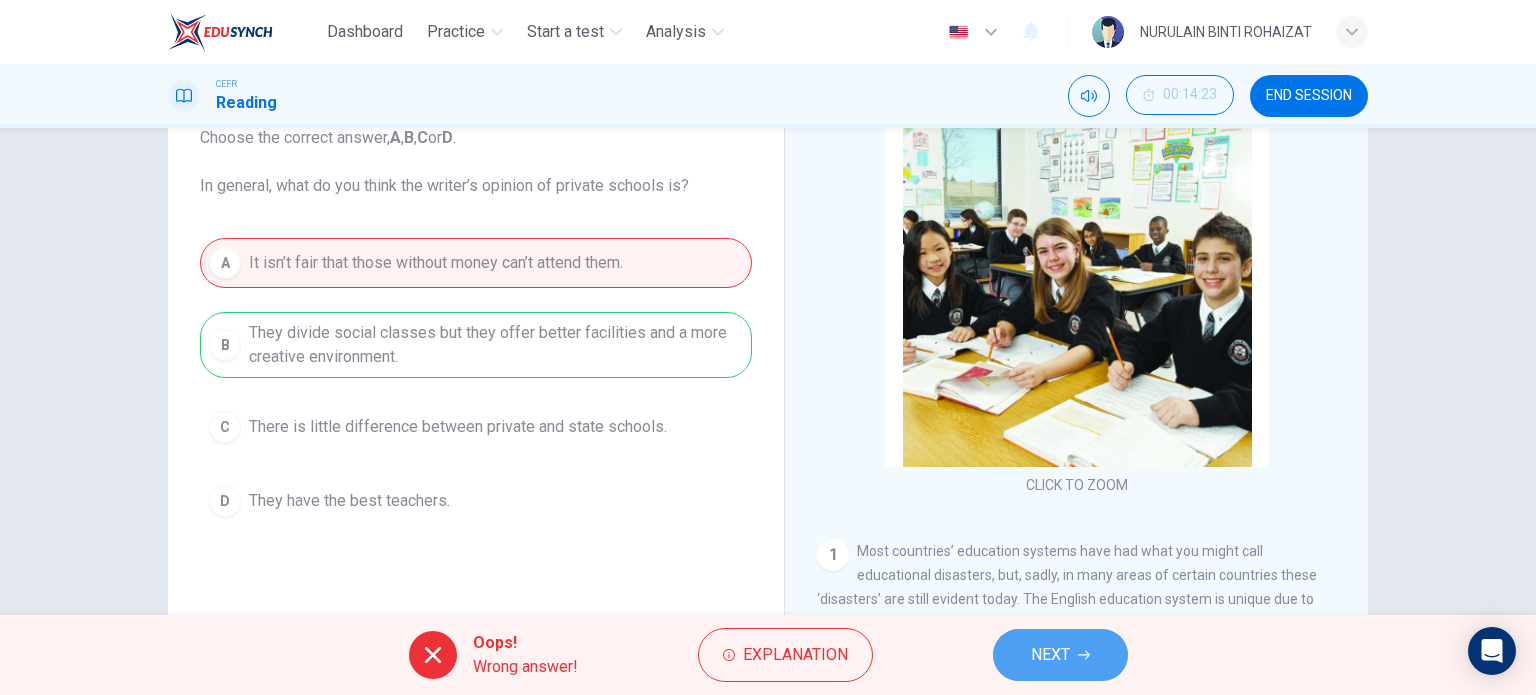 click on "NEXT" at bounding box center (1050, 655) 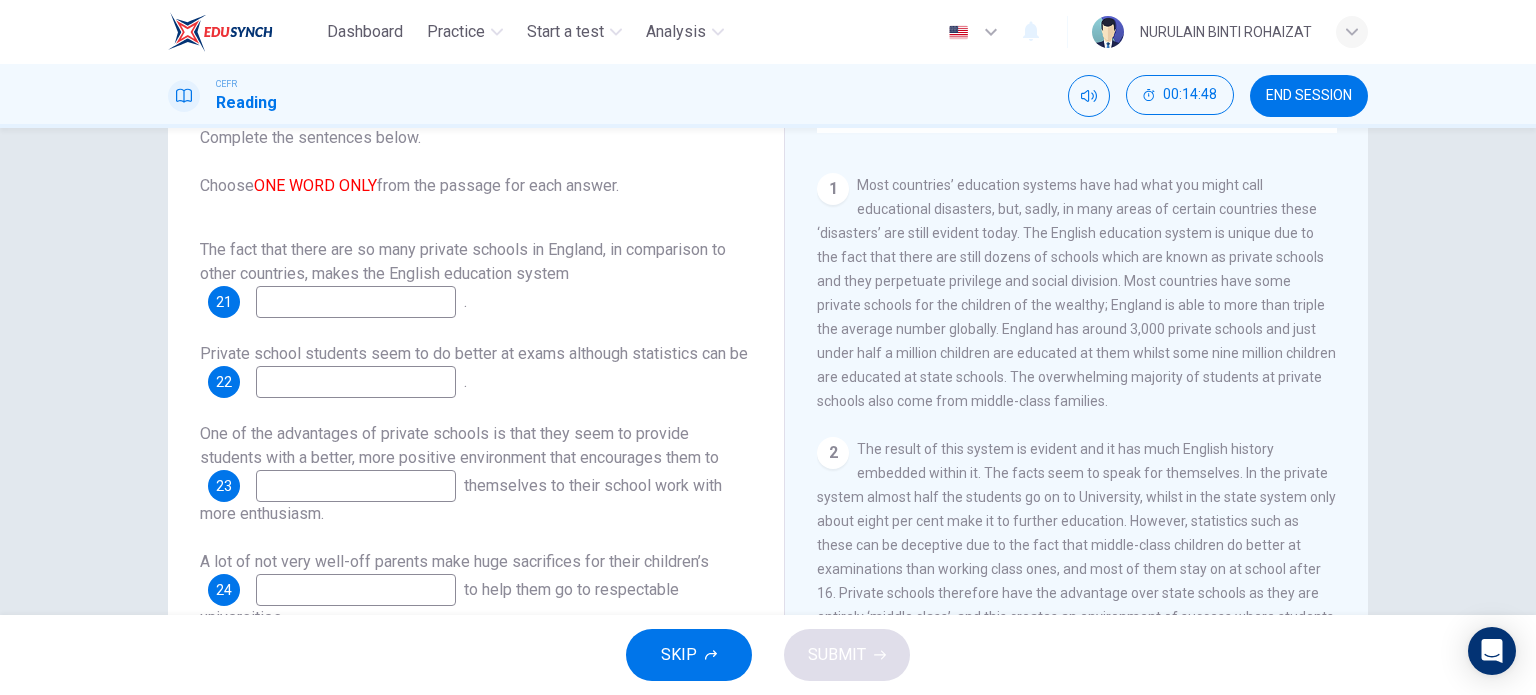 scroll, scrollTop: 364, scrollLeft: 0, axis: vertical 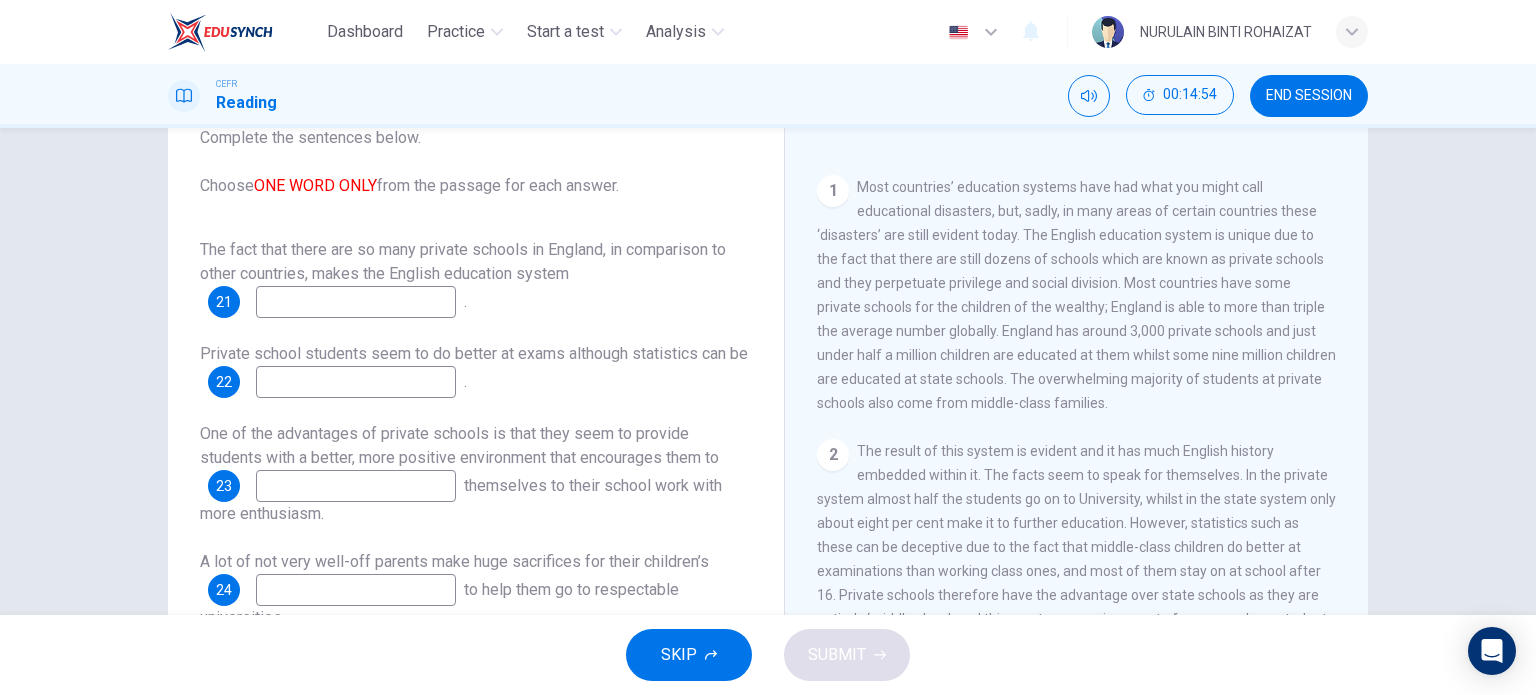 click at bounding box center (356, 302) 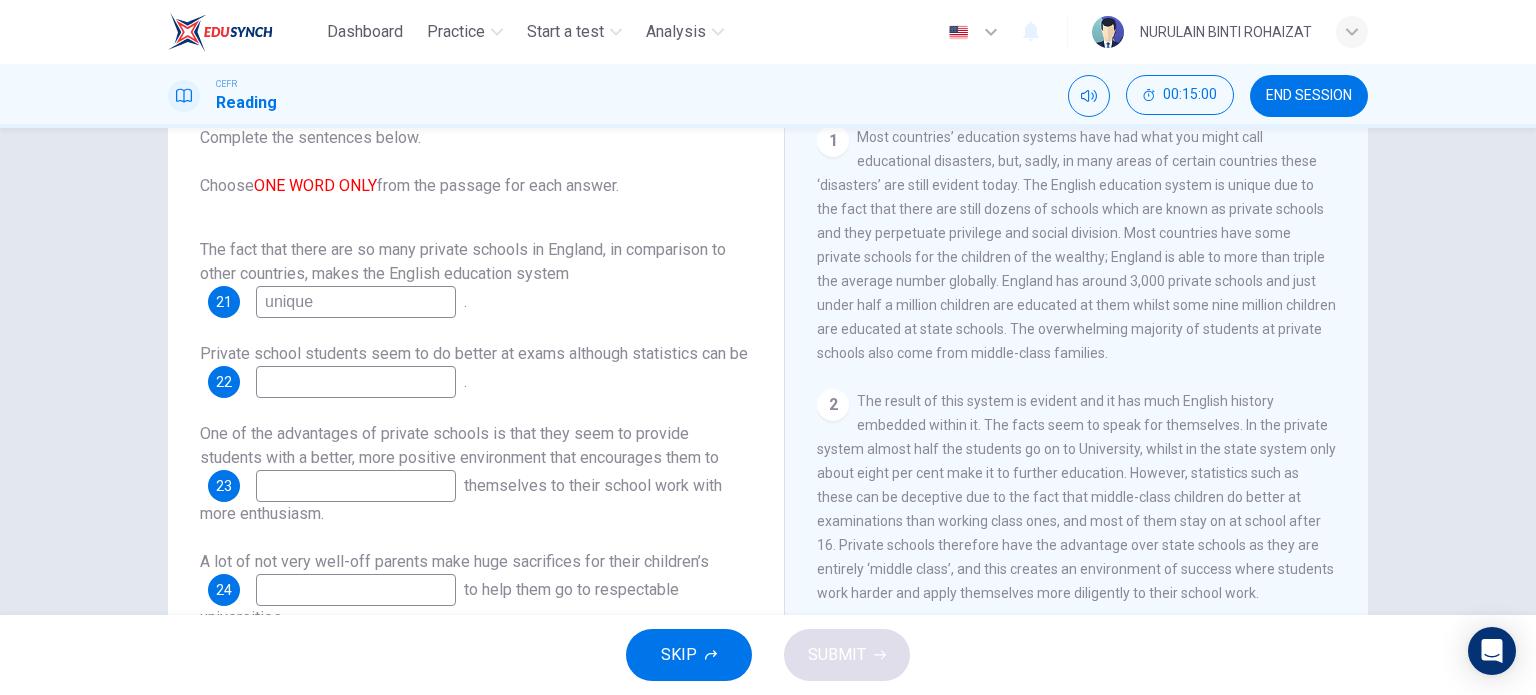 scroll, scrollTop: 412, scrollLeft: 0, axis: vertical 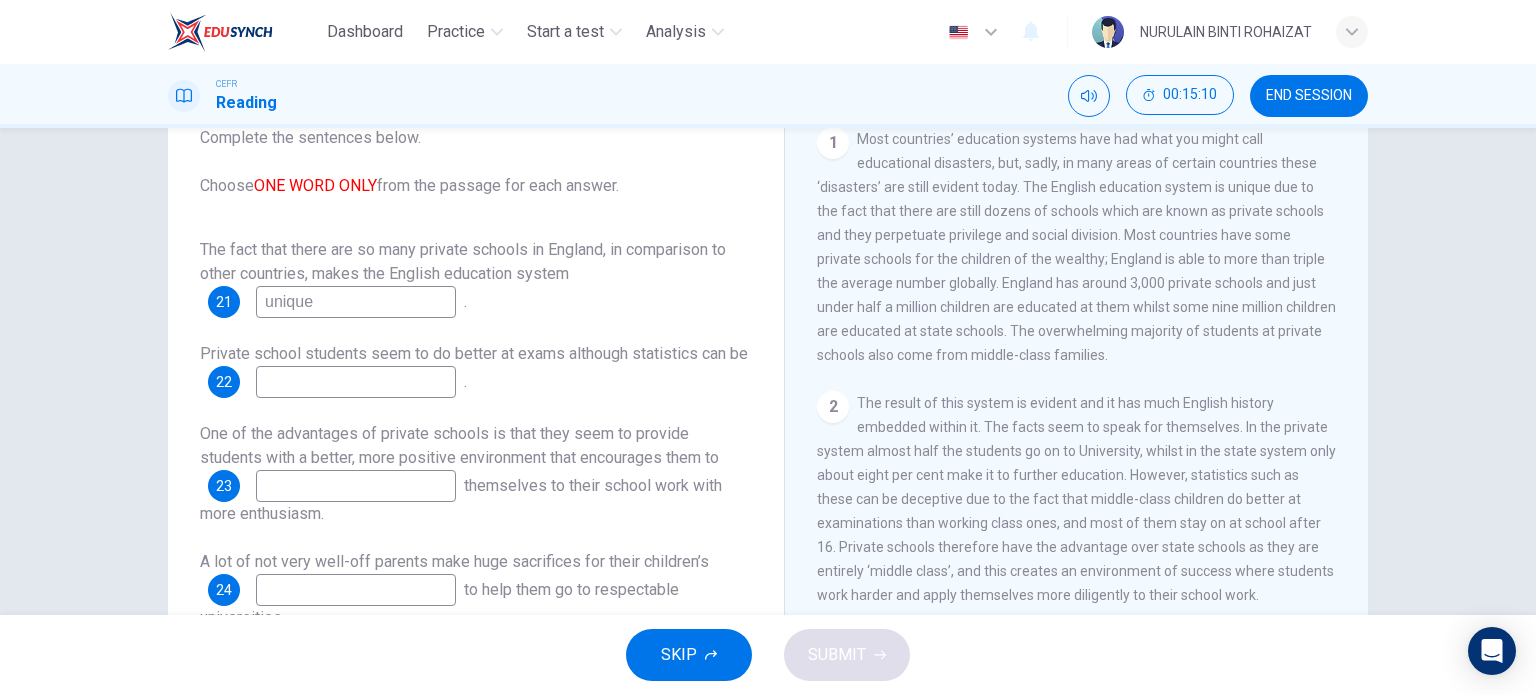 type on "unique" 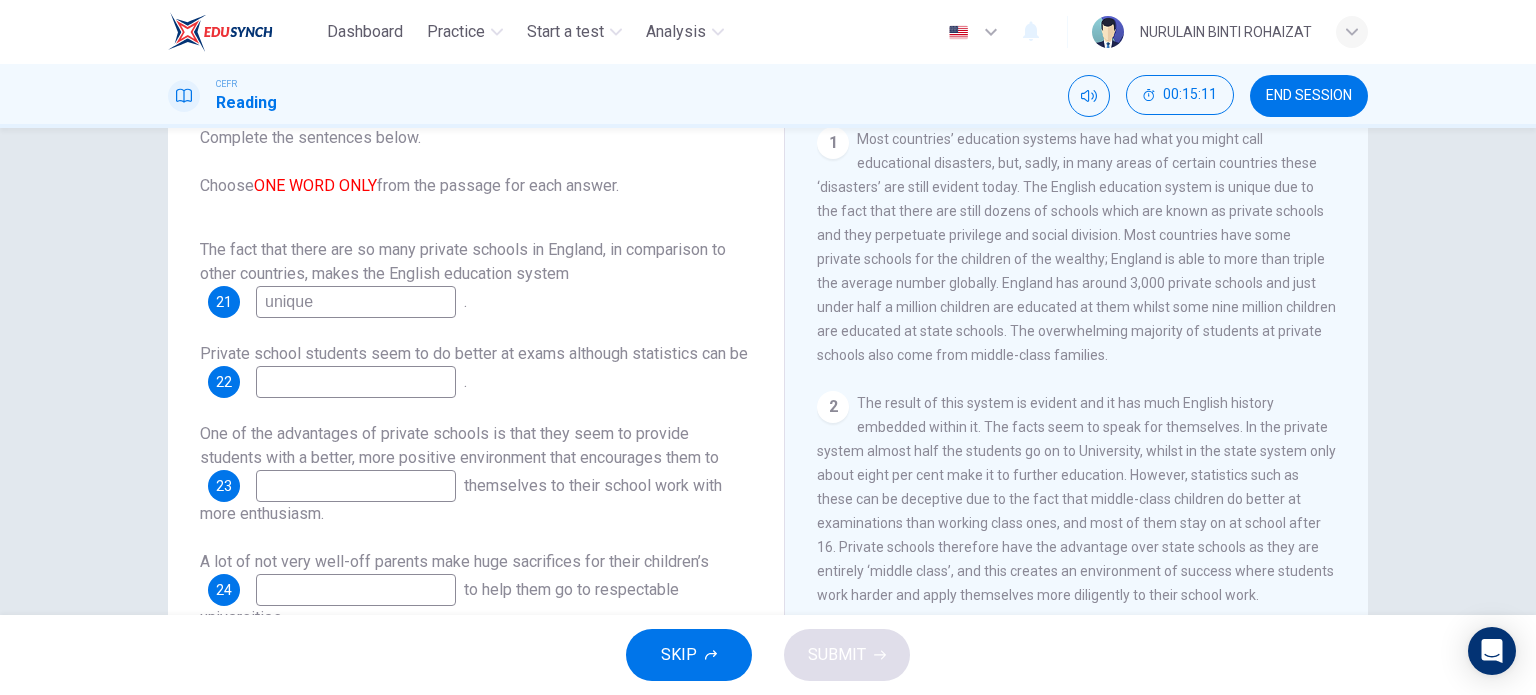 click at bounding box center (356, 302) 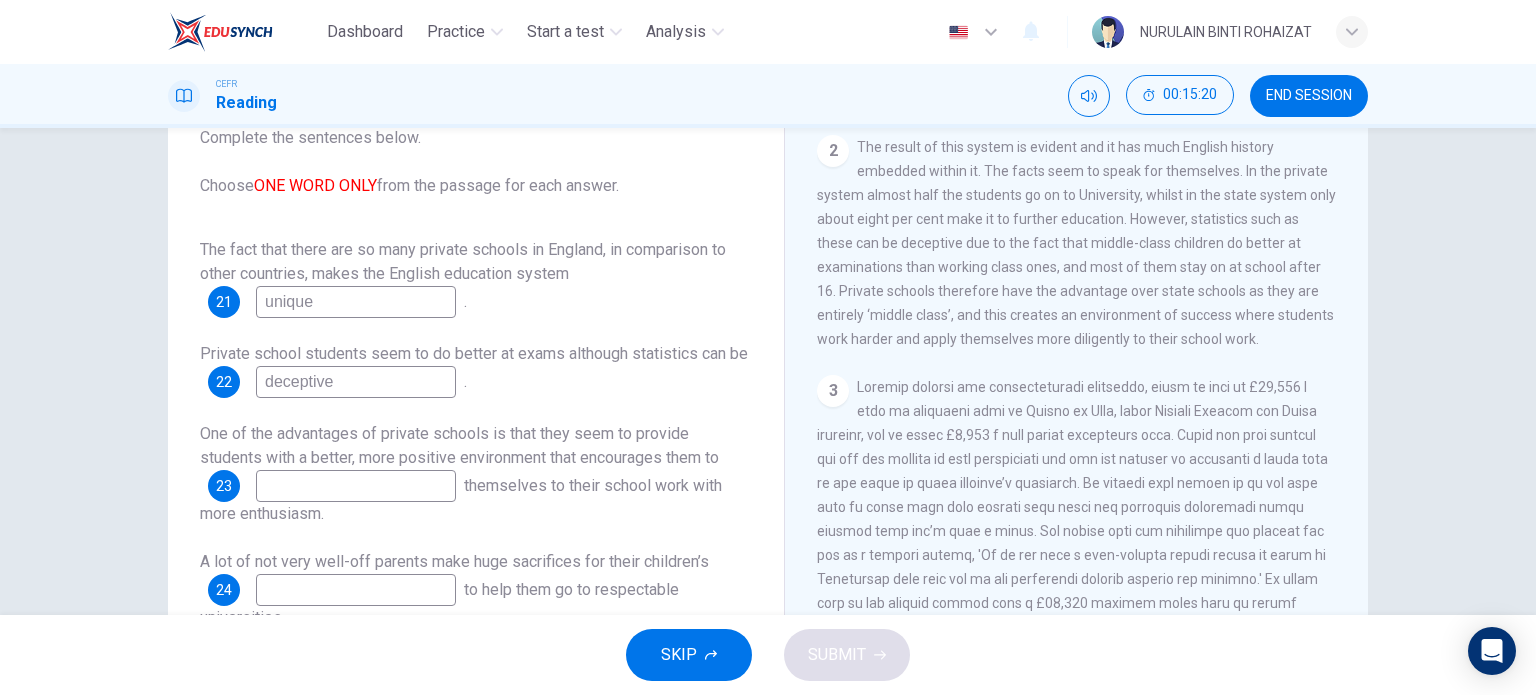 scroll, scrollTop: 668, scrollLeft: 0, axis: vertical 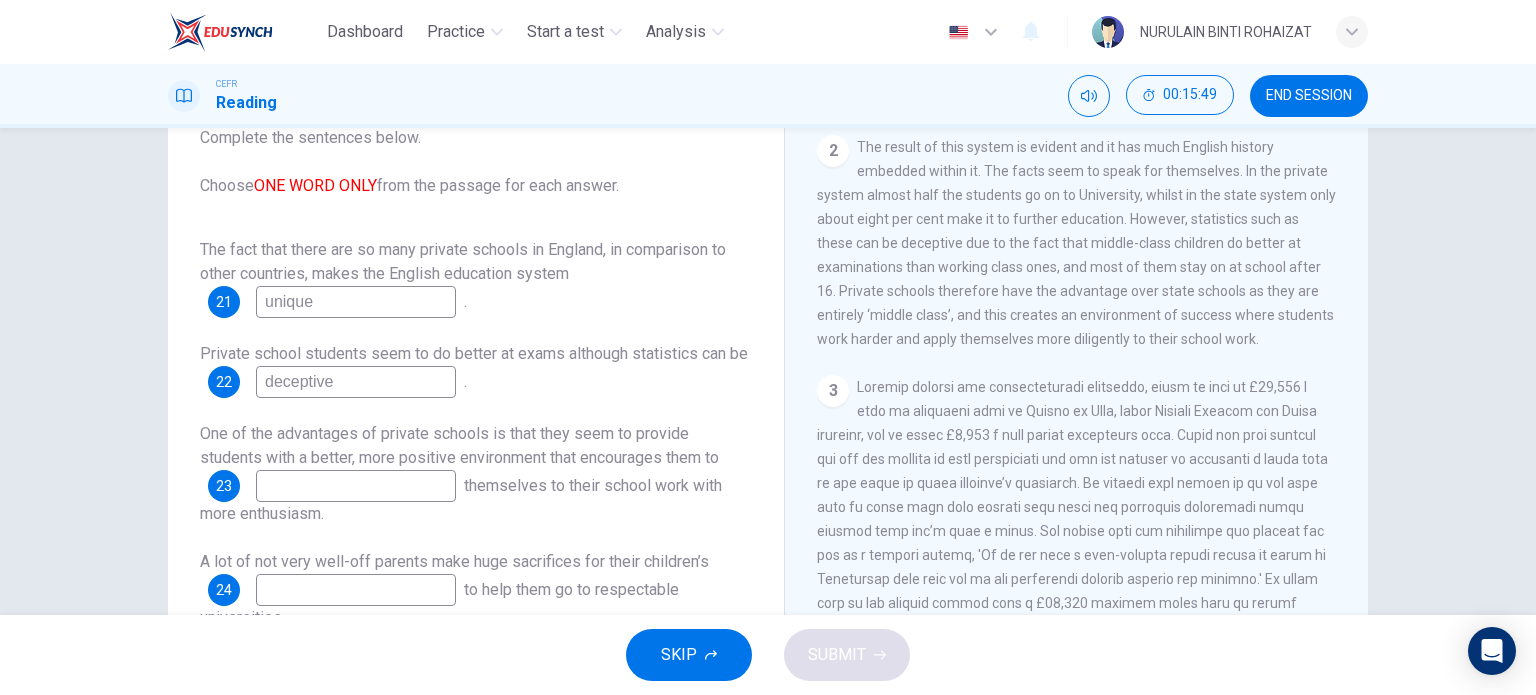 type on "deceptive" 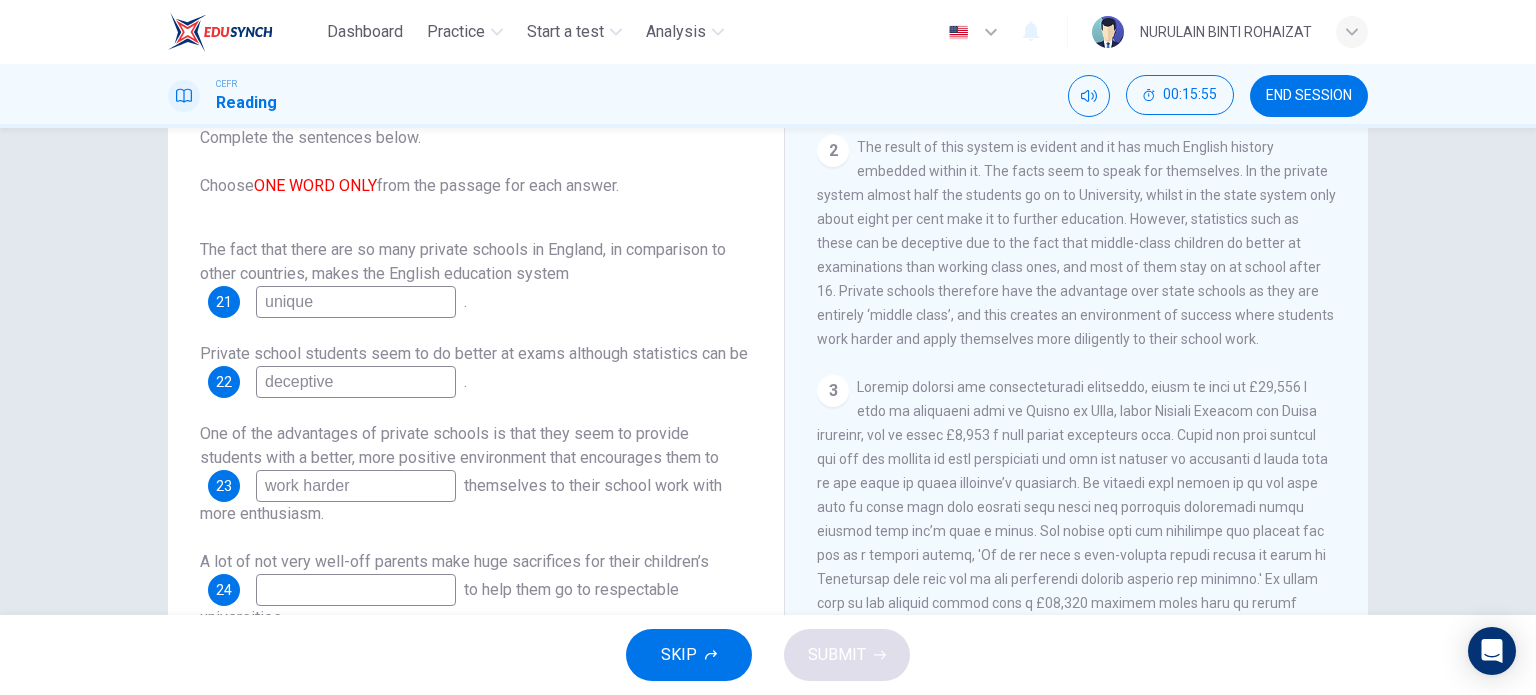 scroll, scrollTop: 24, scrollLeft: 0, axis: vertical 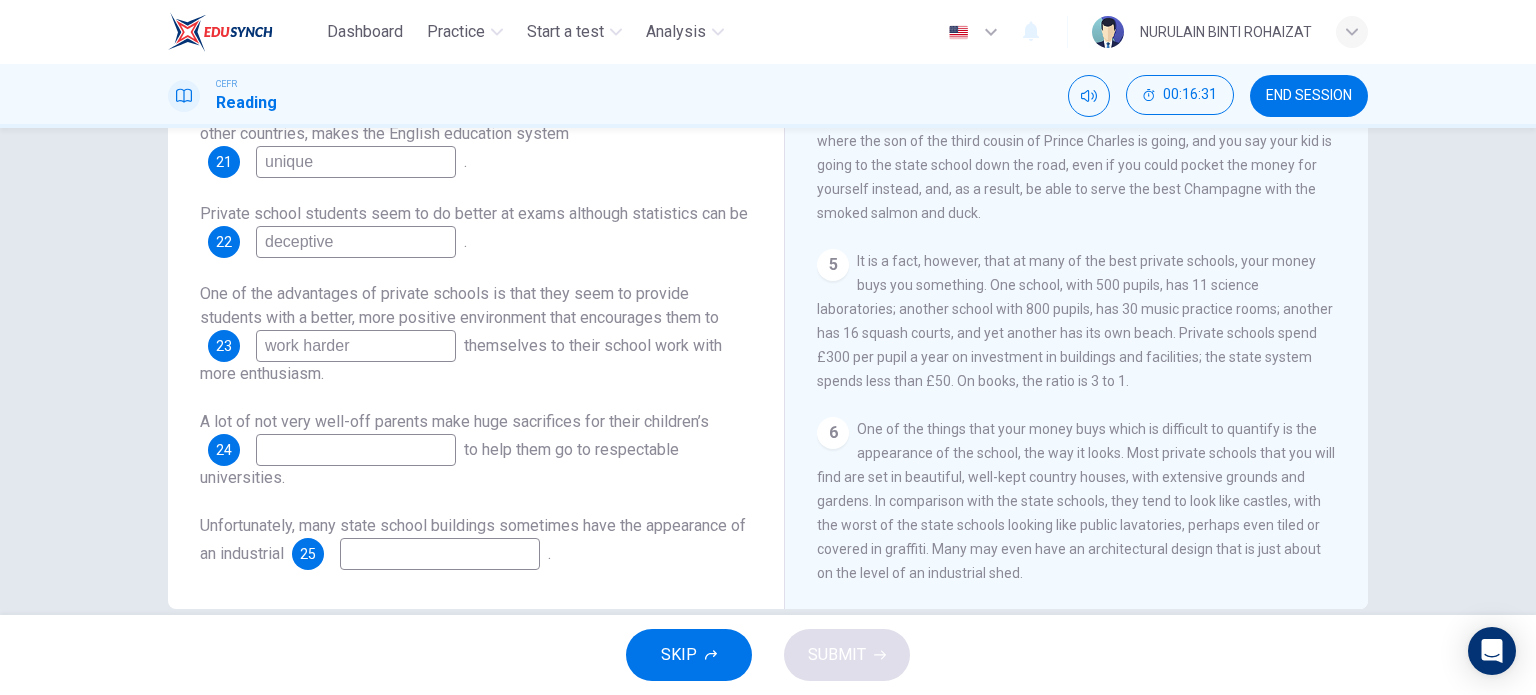 type on "work harder" 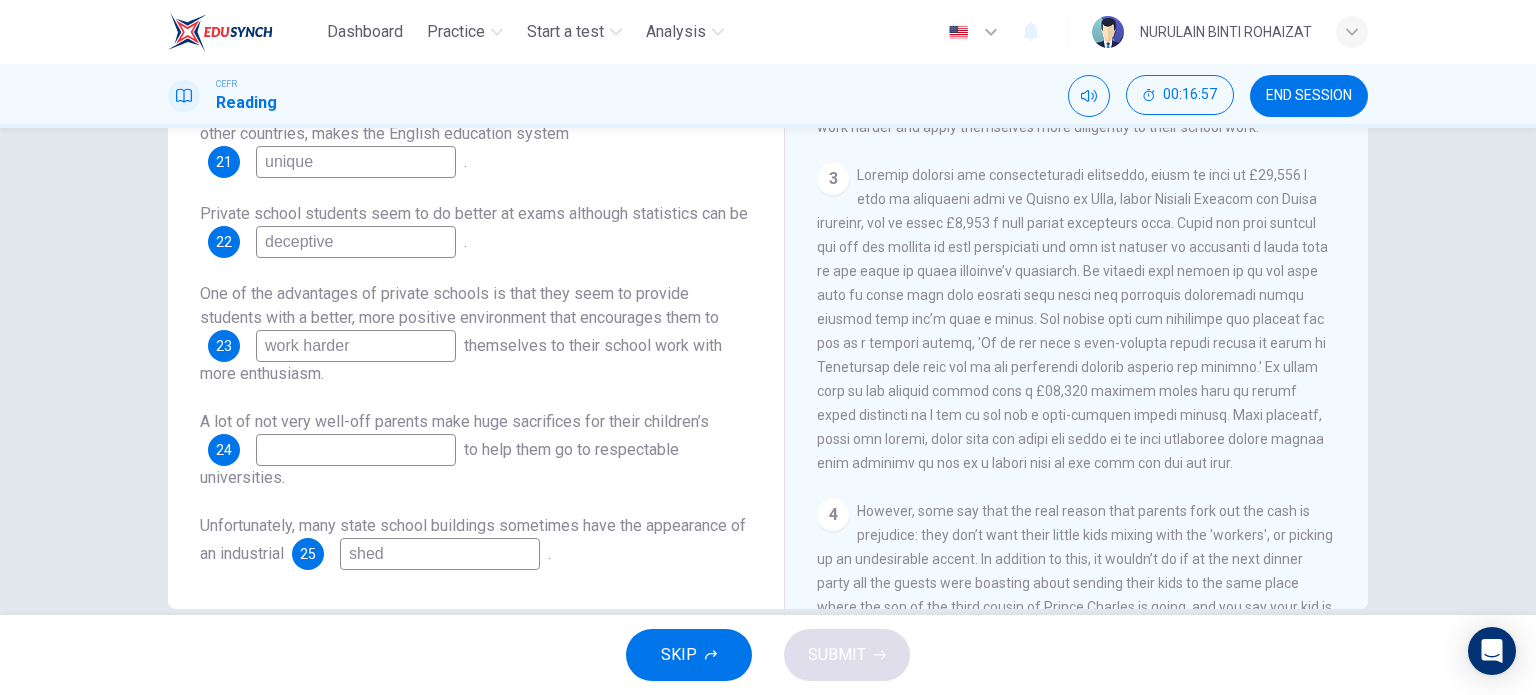 scroll, scrollTop: 764, scrollLeft: 0, axis: vertical 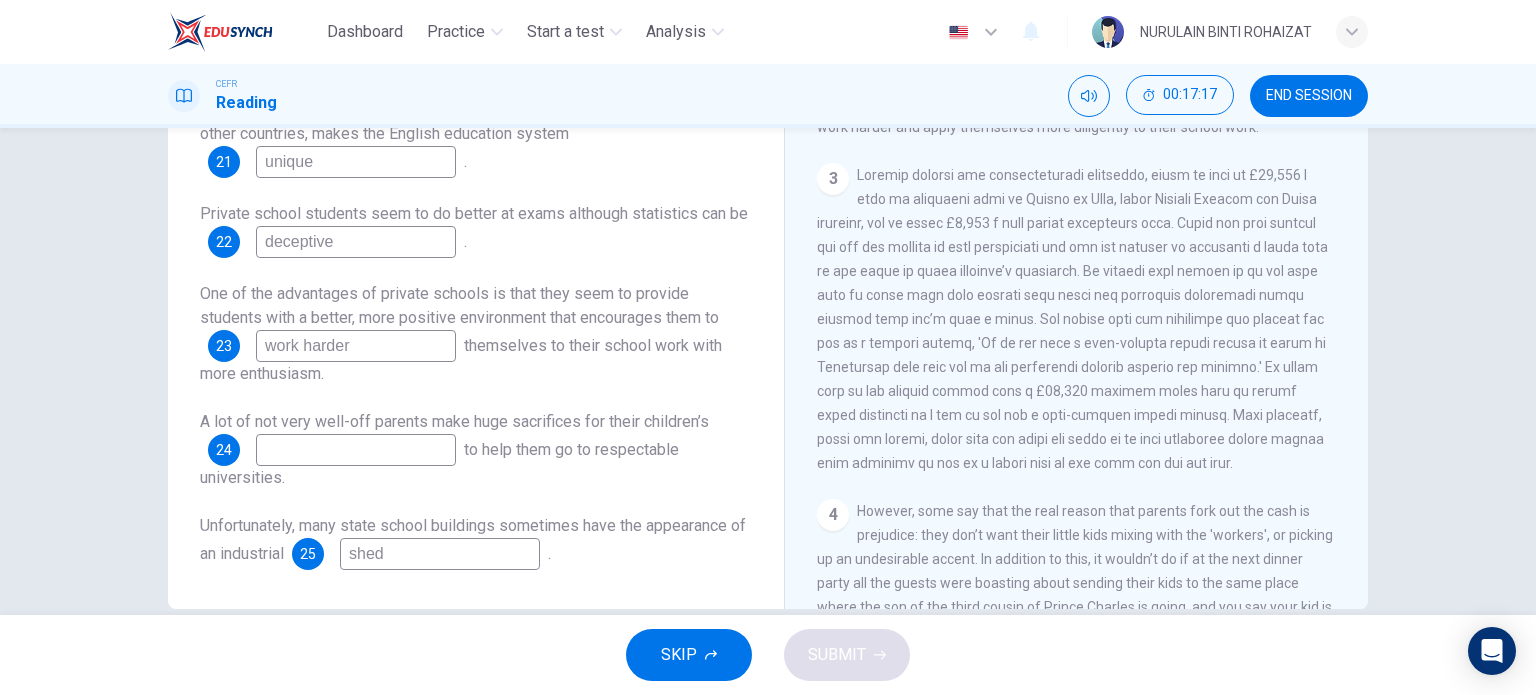 type on "shed" 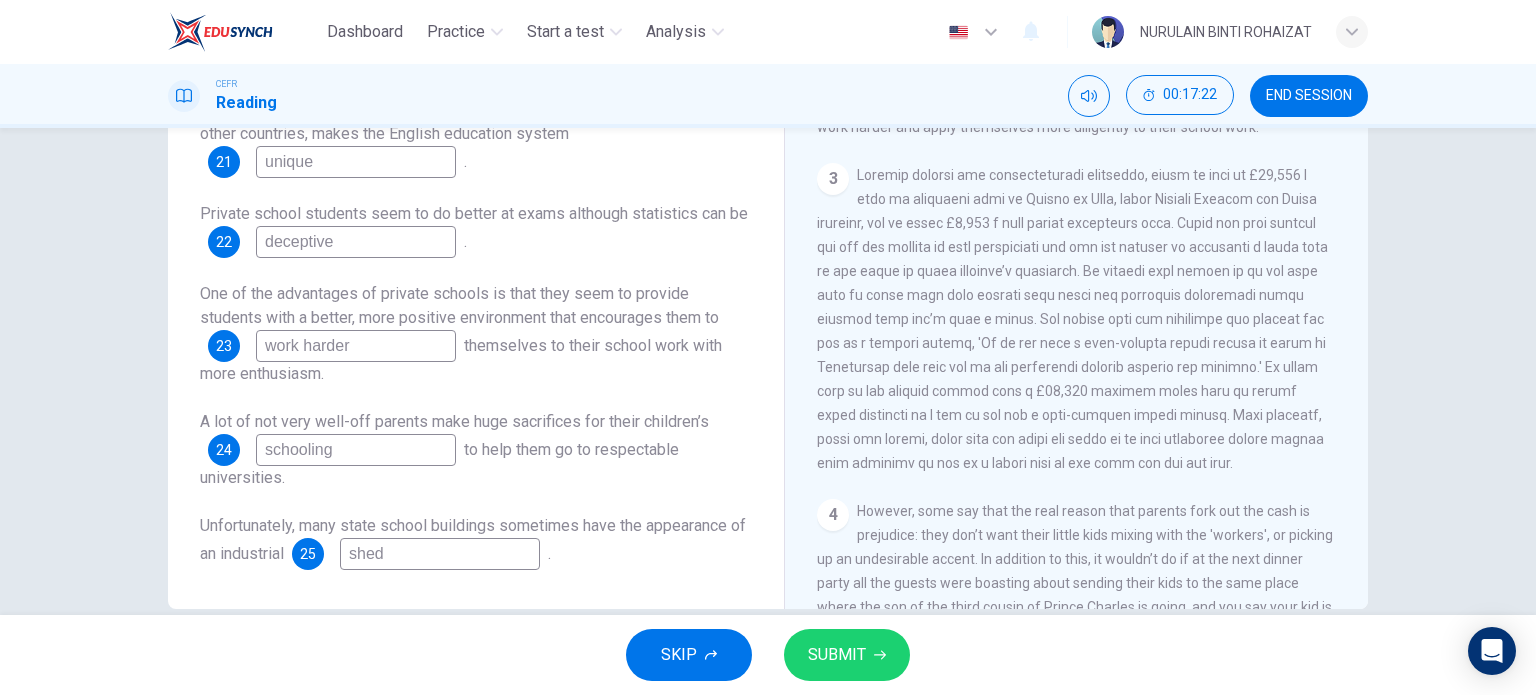type on "schooling" 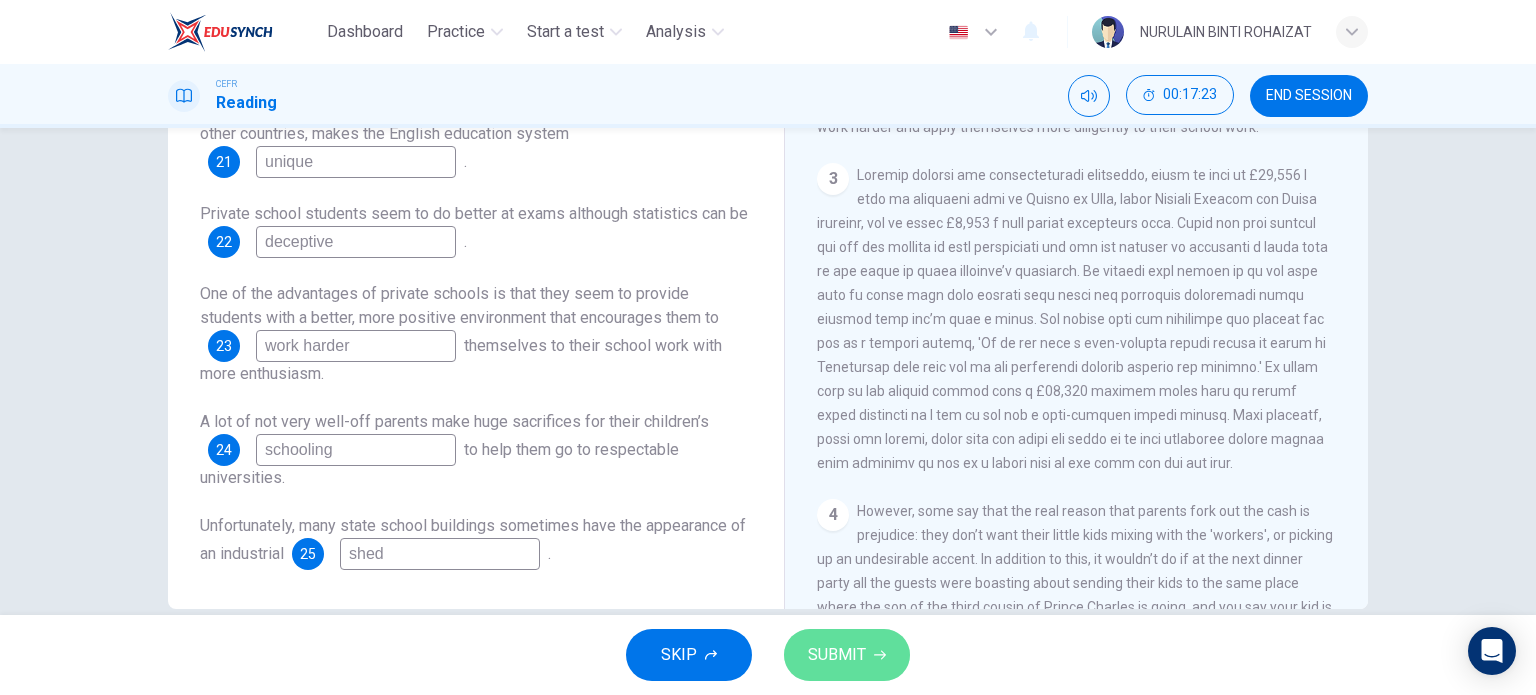 click at bounding box center [880, 655] 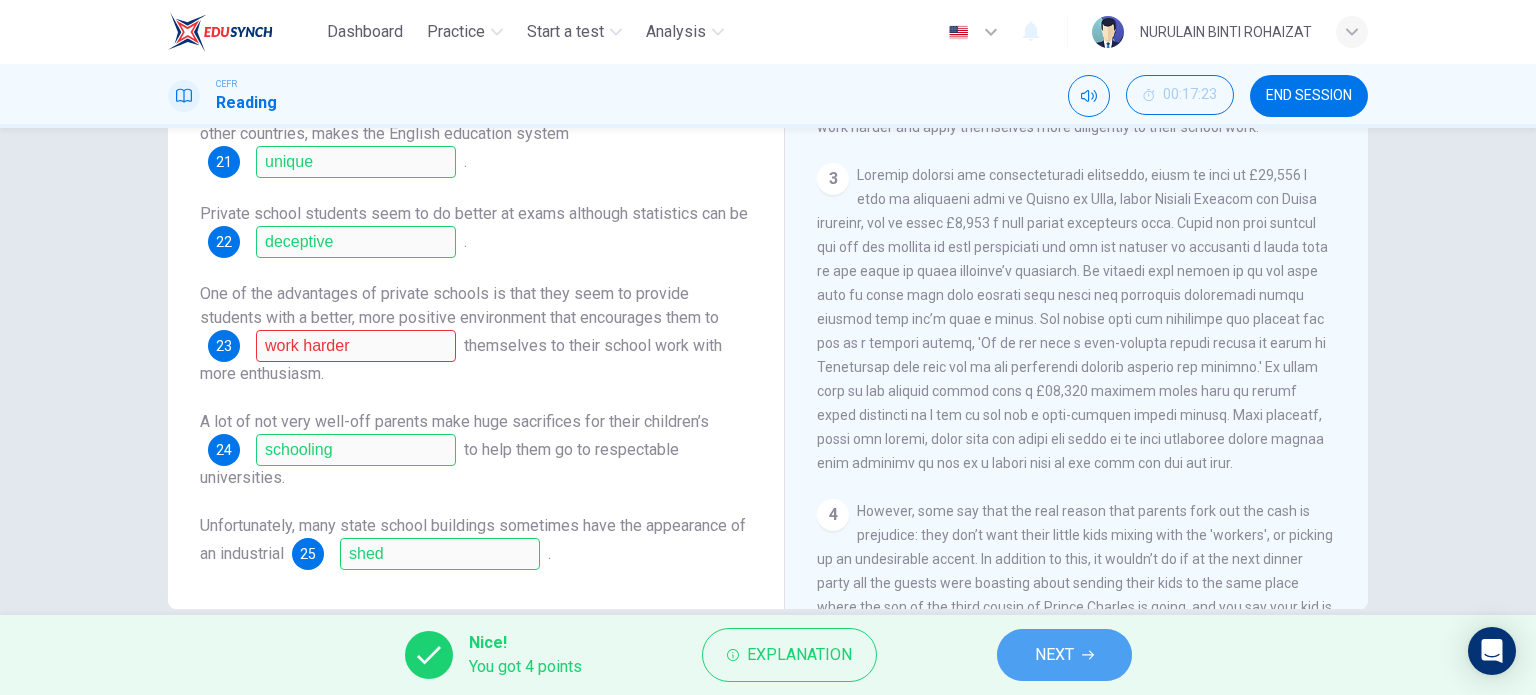click on "NEXT" at bounding box center (1054, 655) 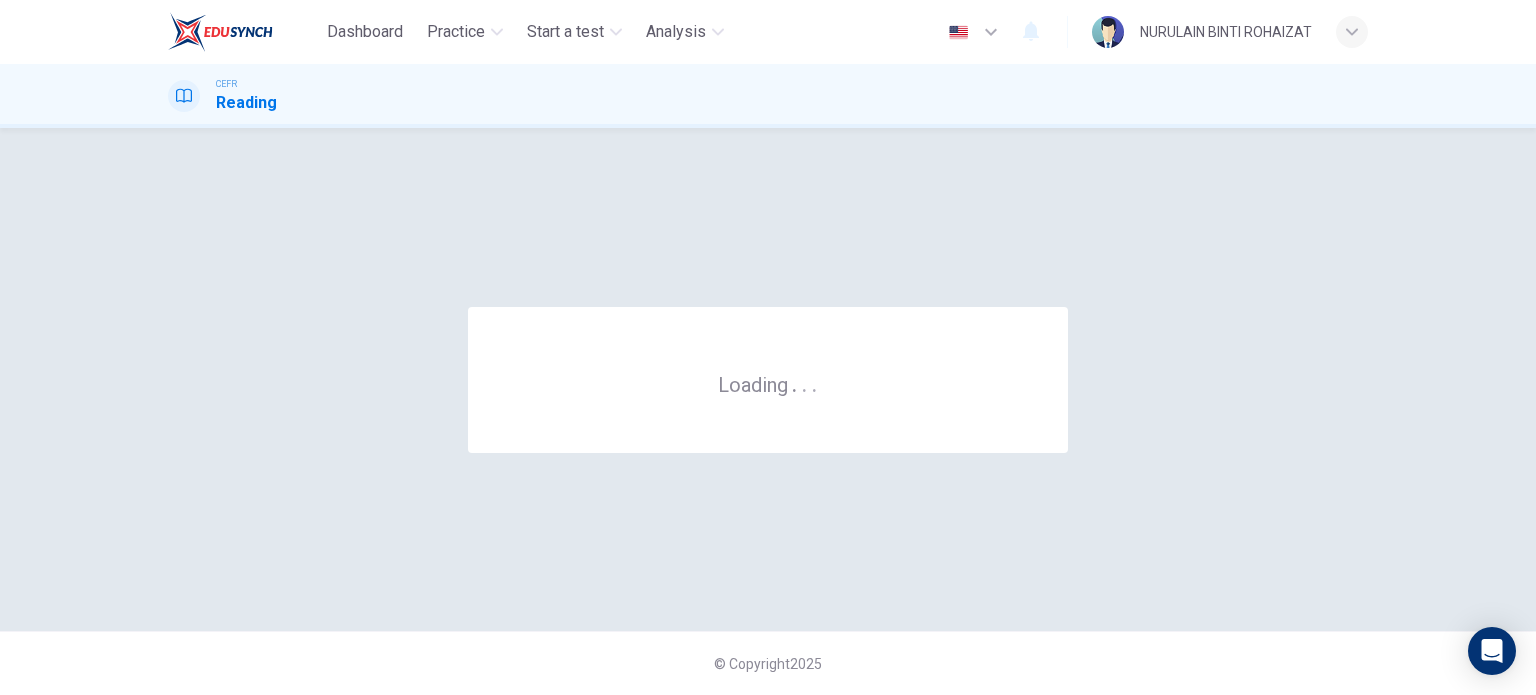 scroll, scrollTop: 0, scrollLeft: 0, axis: both 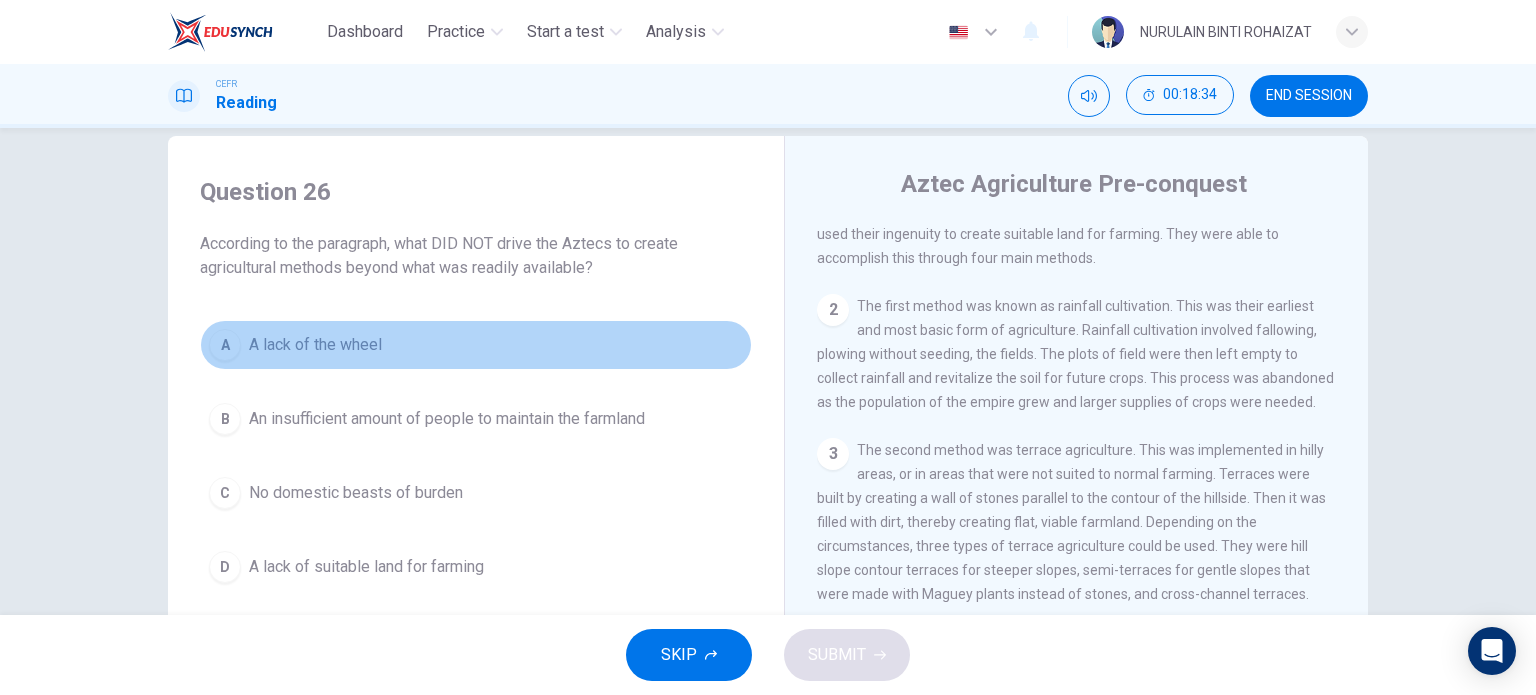 click on "A lack of the wheel" at bounding box center (315, 345) 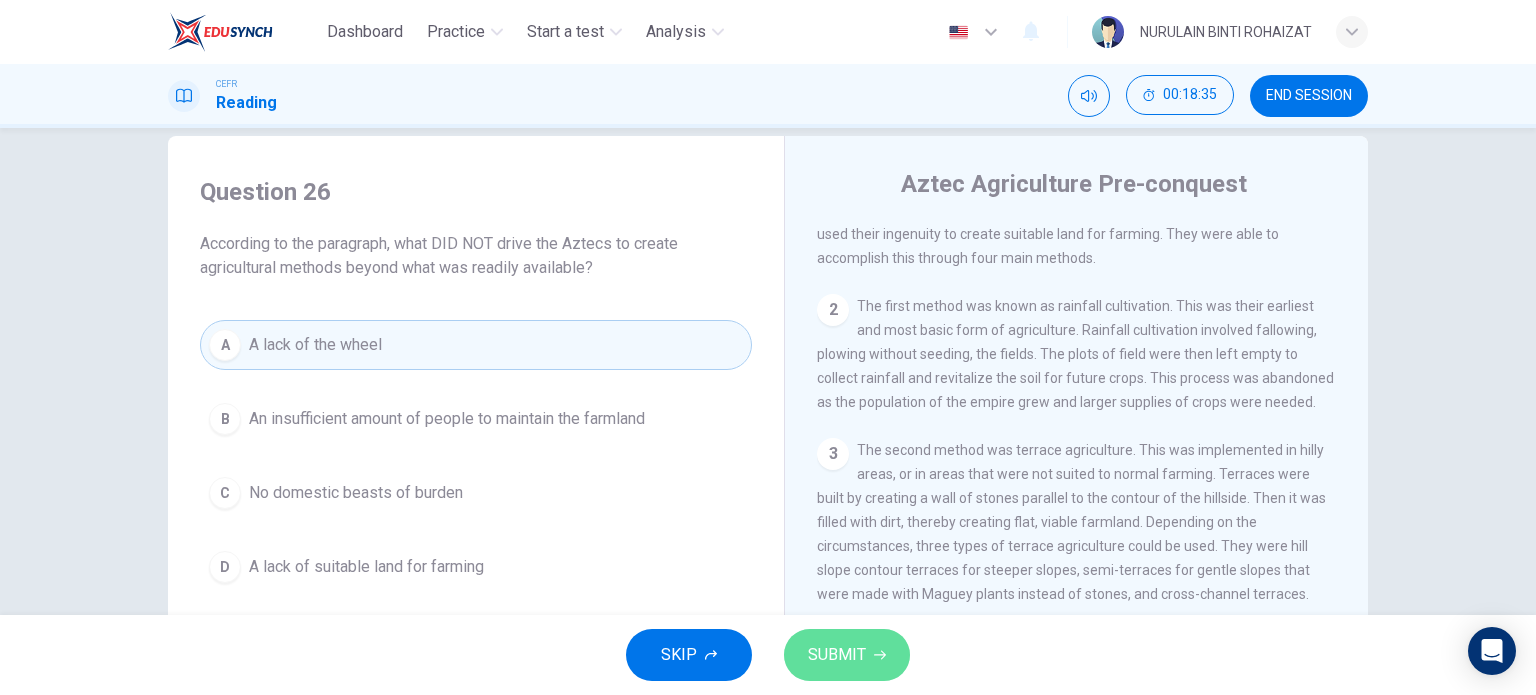 click on "SUBMIT" at bounding box center (837, 655) 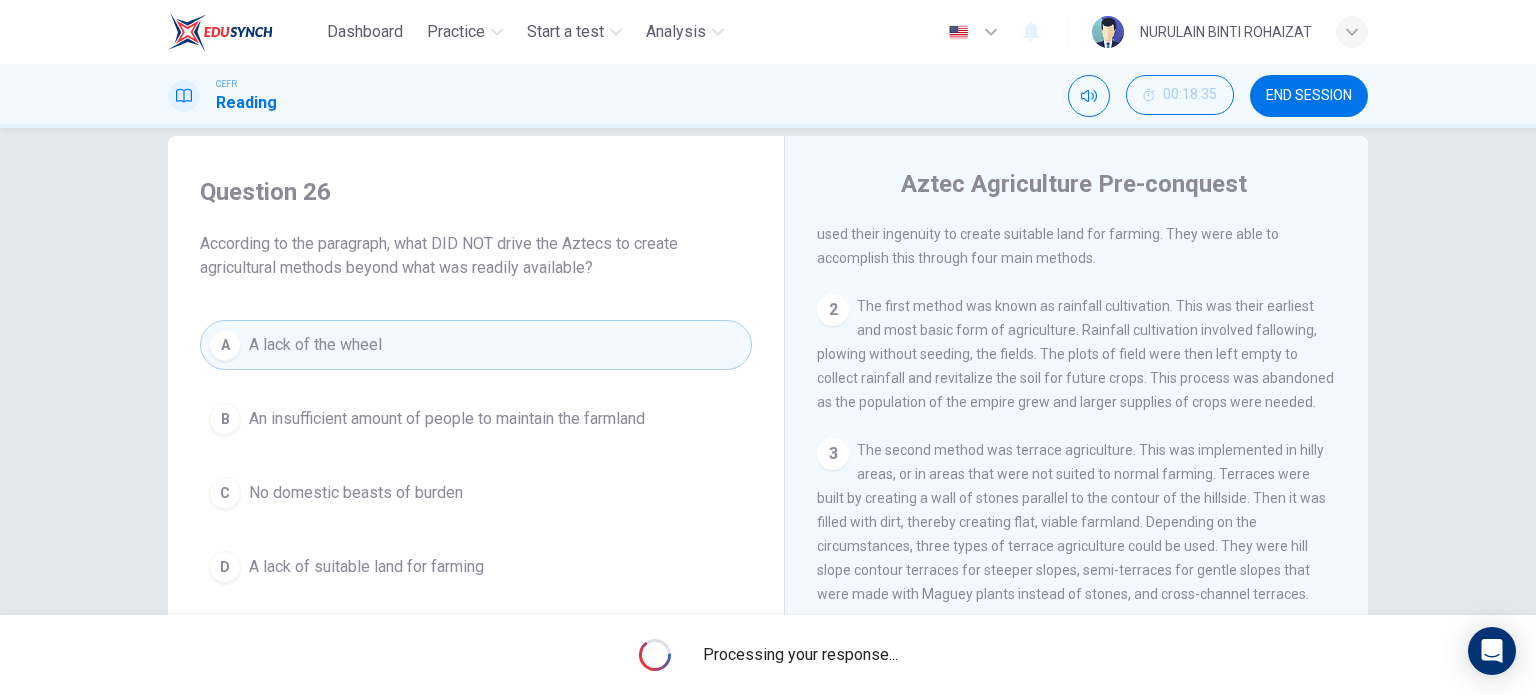 scroll, scrollTop: 0, scrollLeft: 0, axis: both 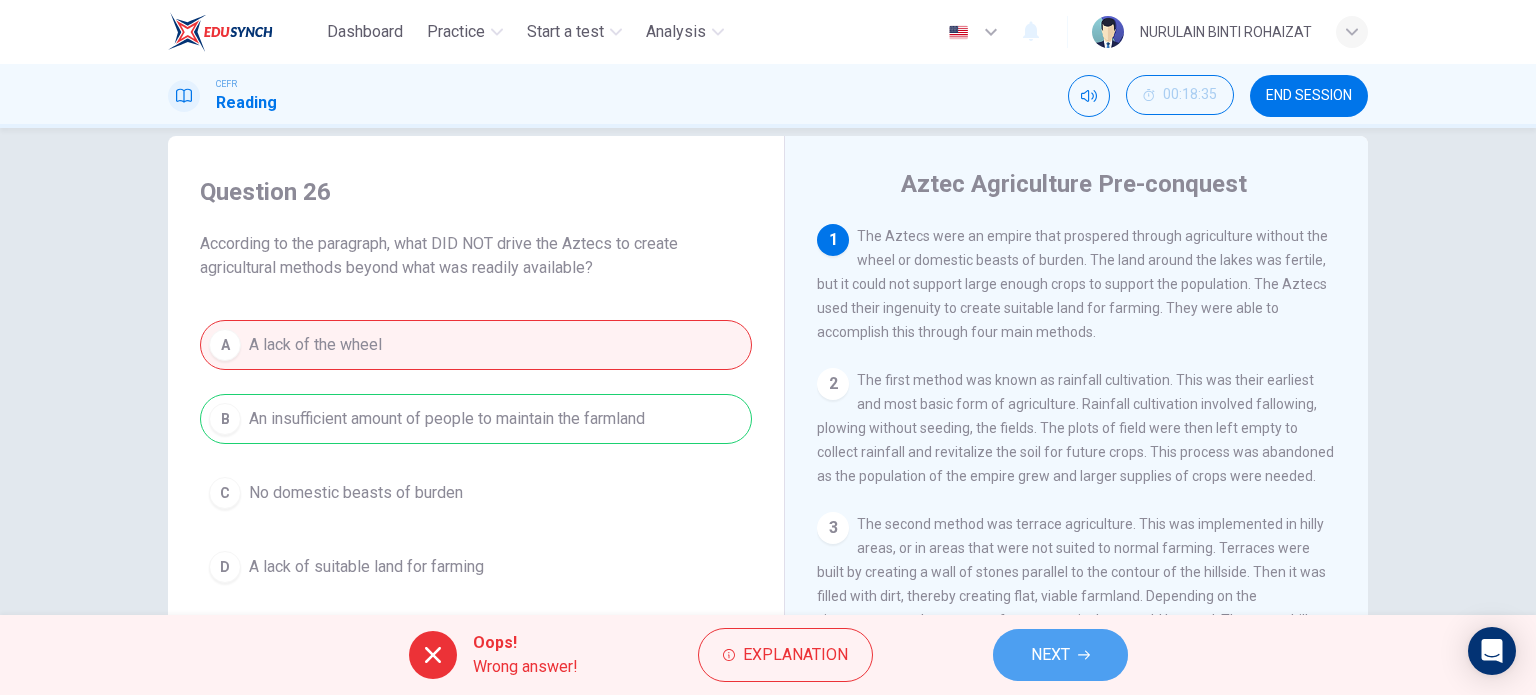 click at bounding box center (1084, 655) 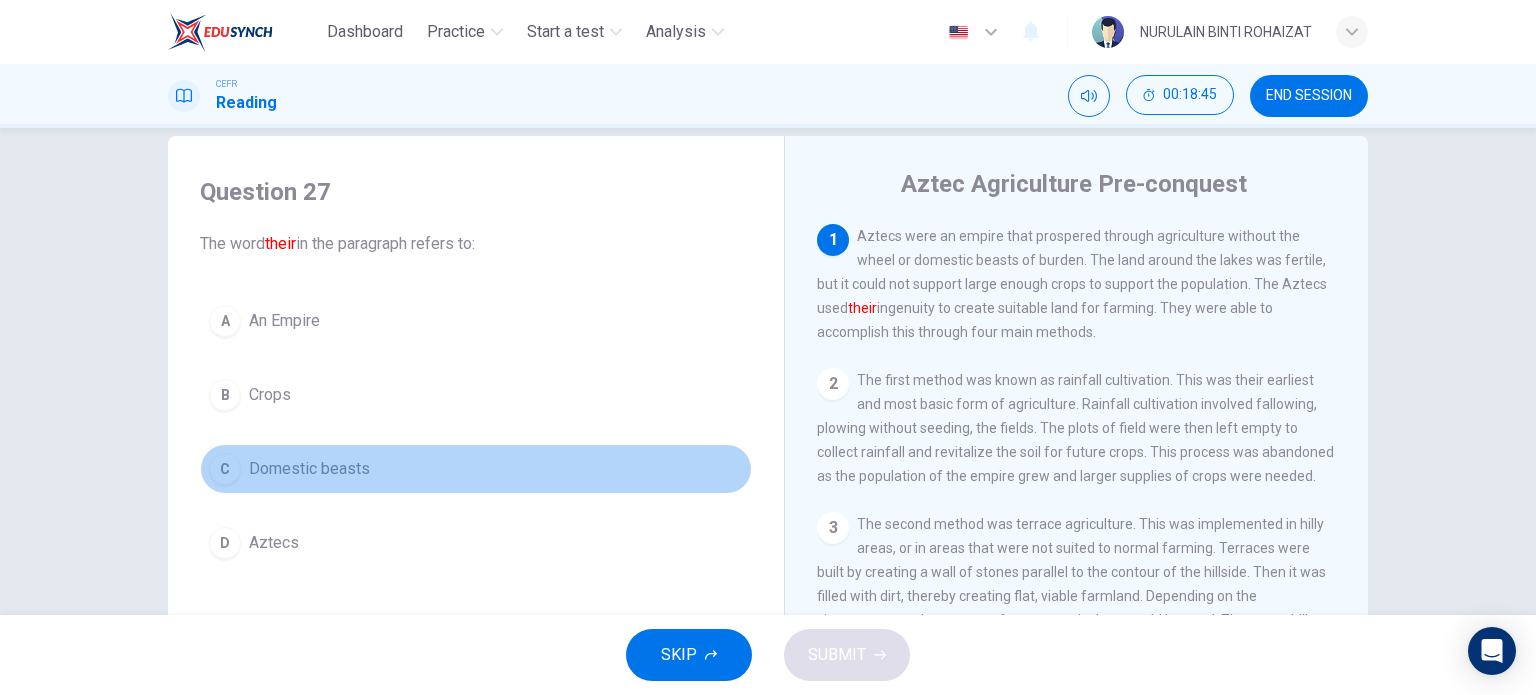 click on "Domestic beasts" at bounding box center [284, 321] 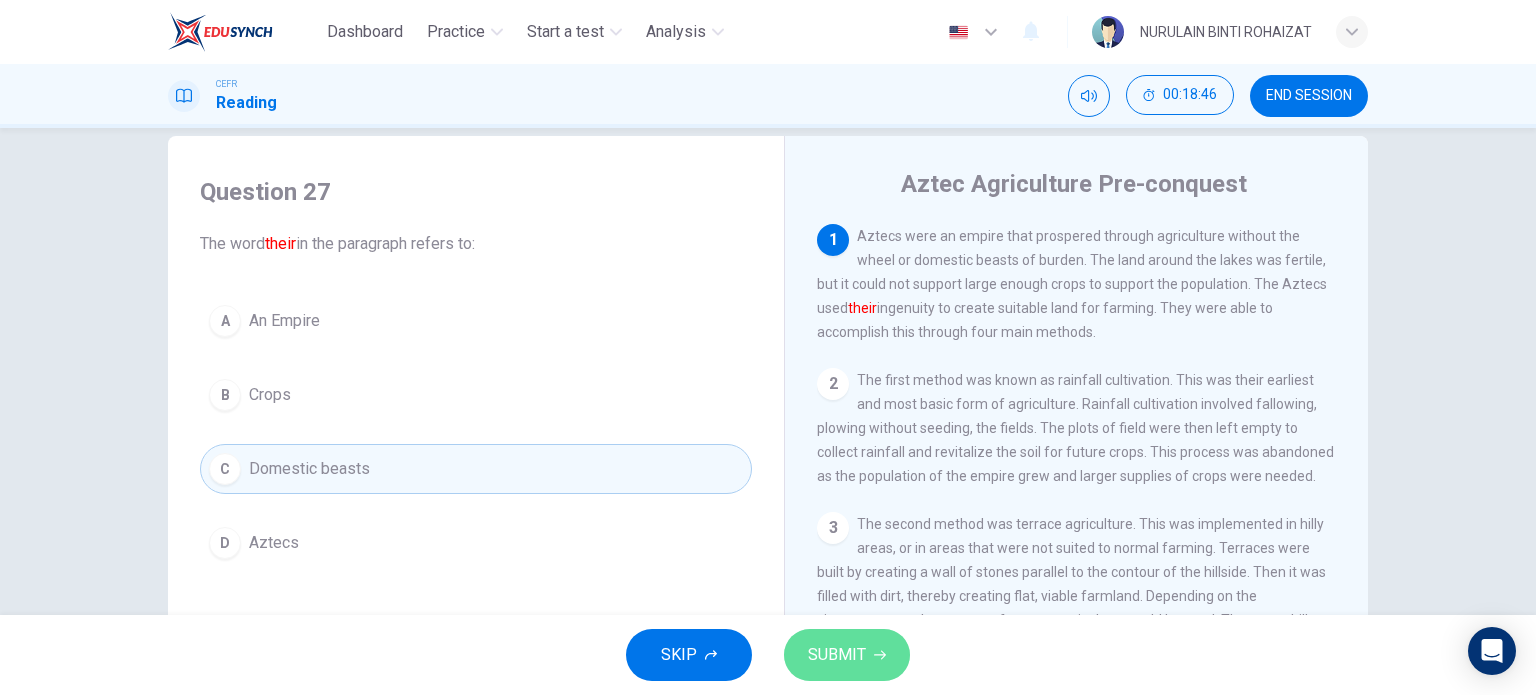 click at bounding box center (880, 655) 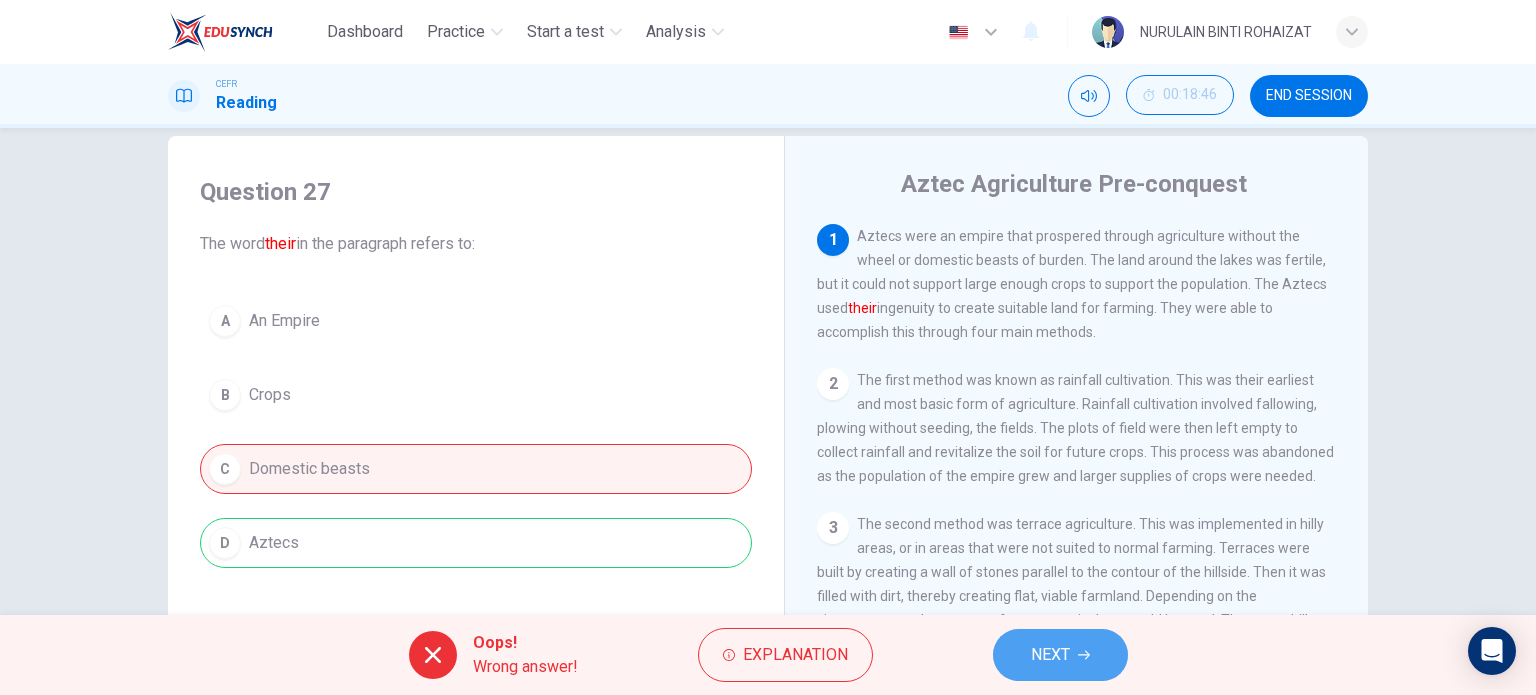 click on "NEXT" at bounding box center [1060, 655] 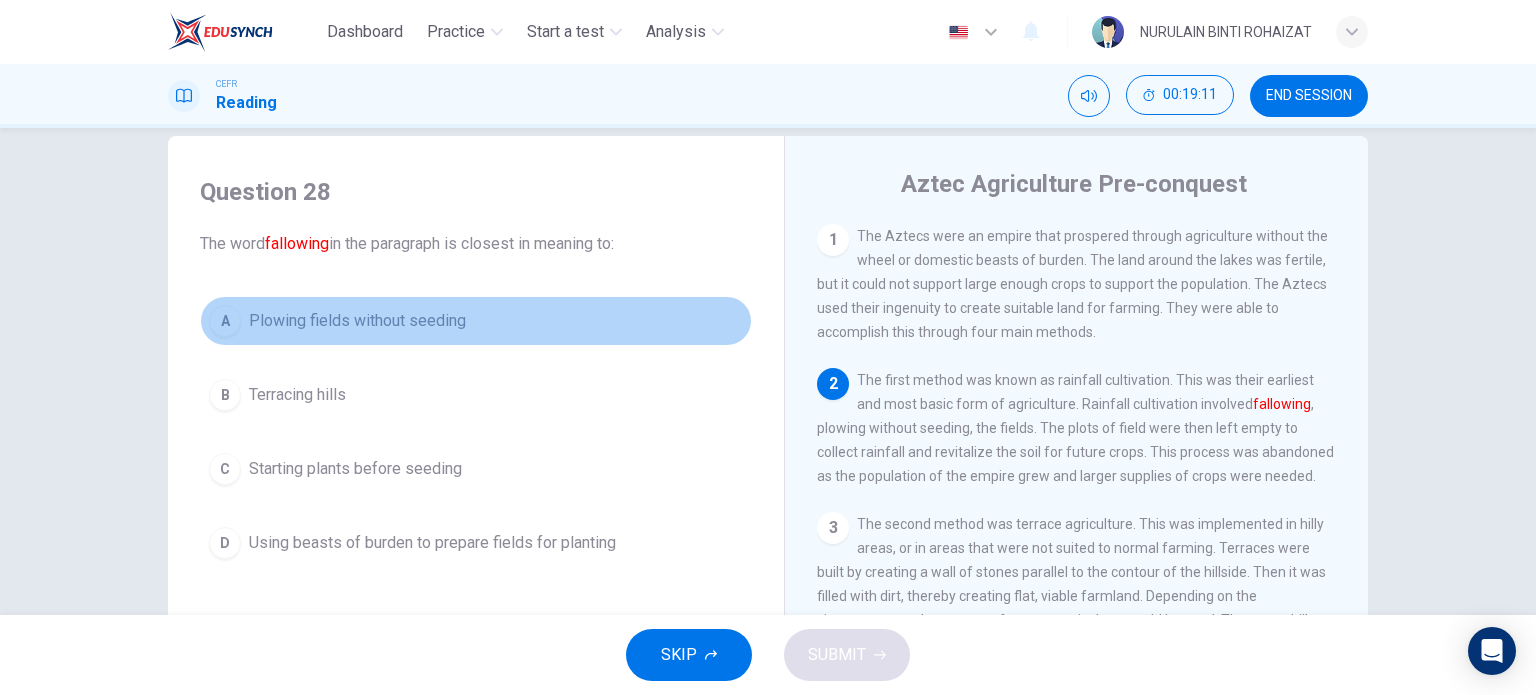 click on "A Plowing fields without seeding" at bounding box center (476, 321) 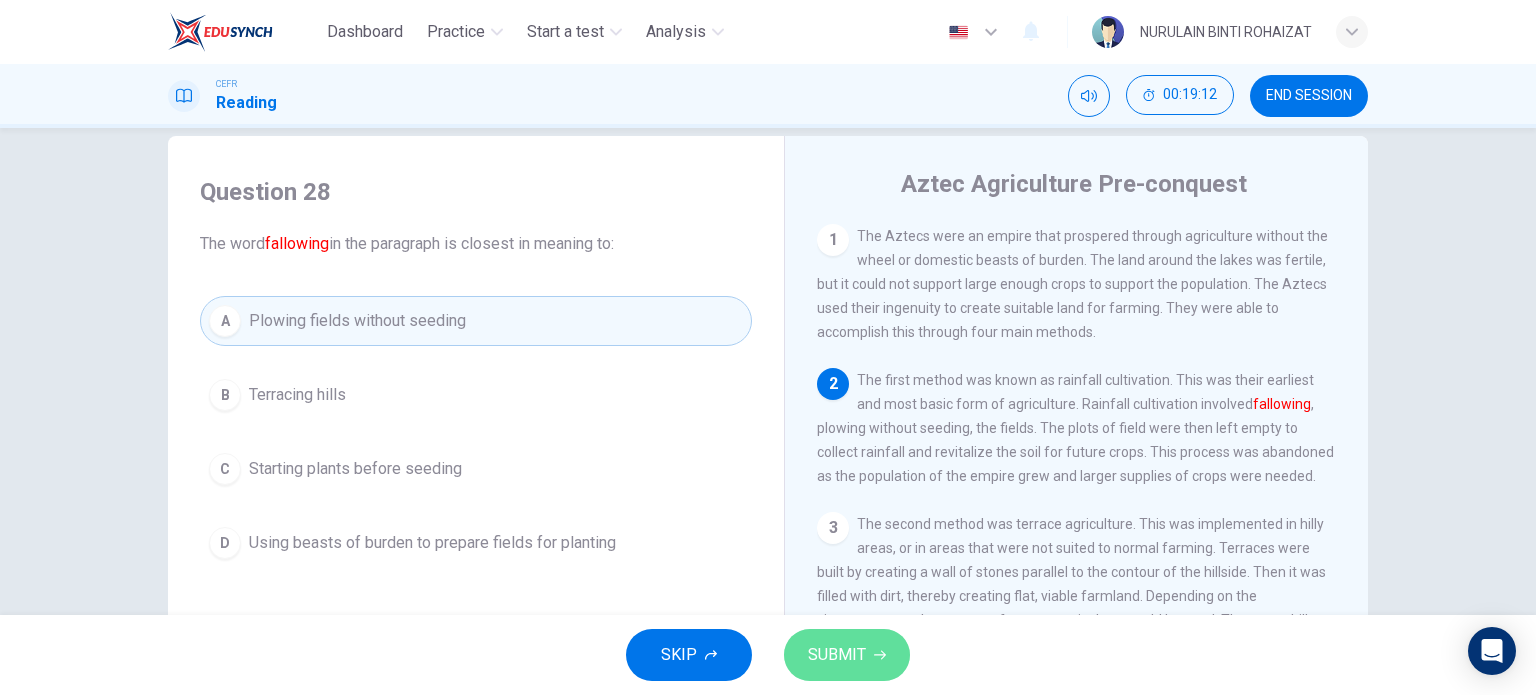 click on "SUBMIT" at bounding box center [837, 655] 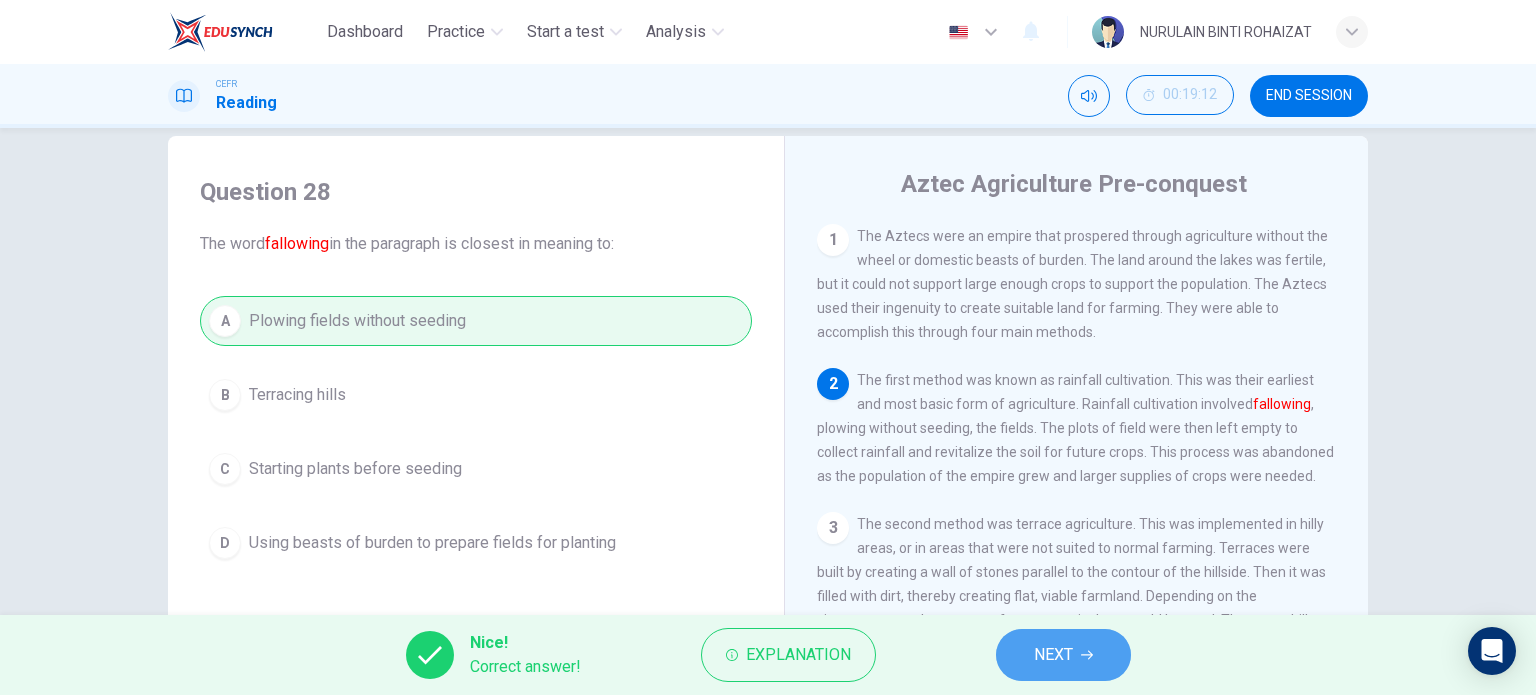 click on "NEXT" at bounding box center [1053, 655] 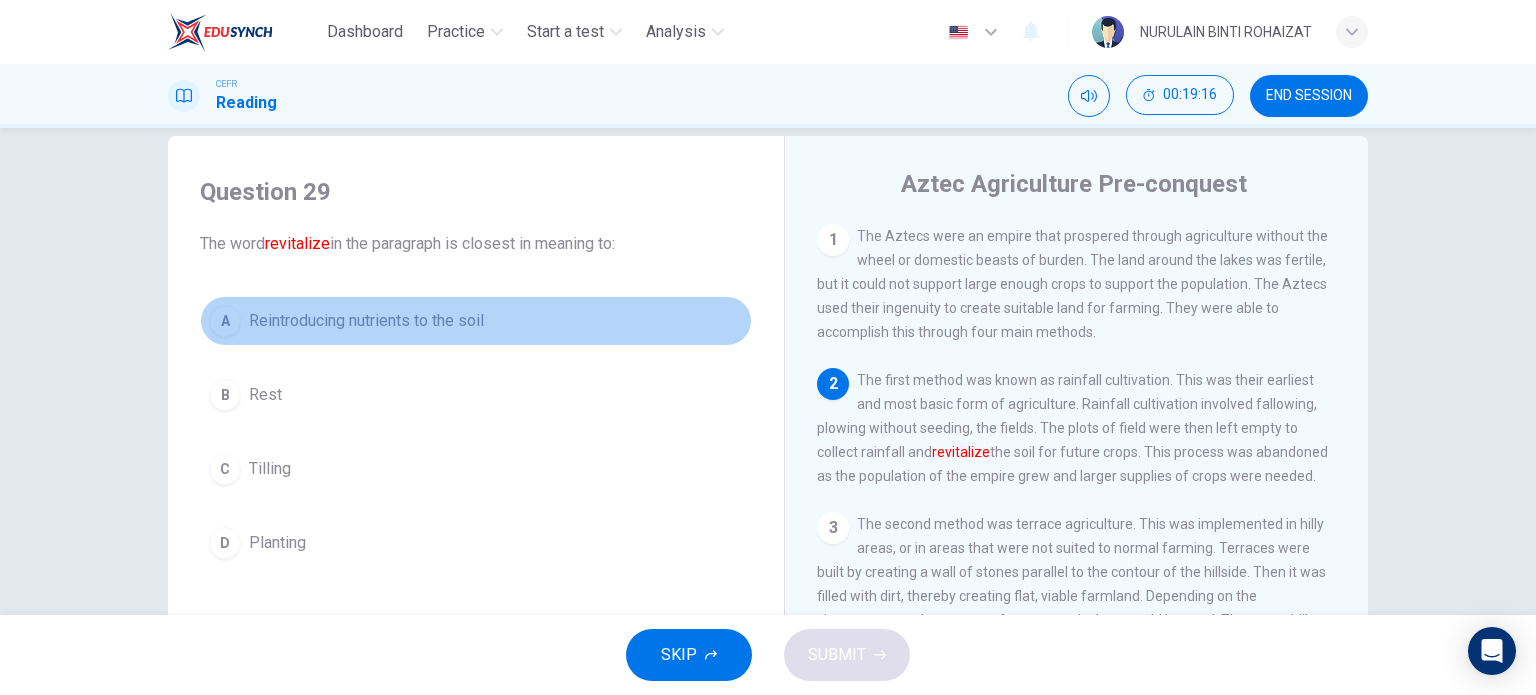 click on "A Reintroducing nutrients to the soil" at bounding box center (476, 321) 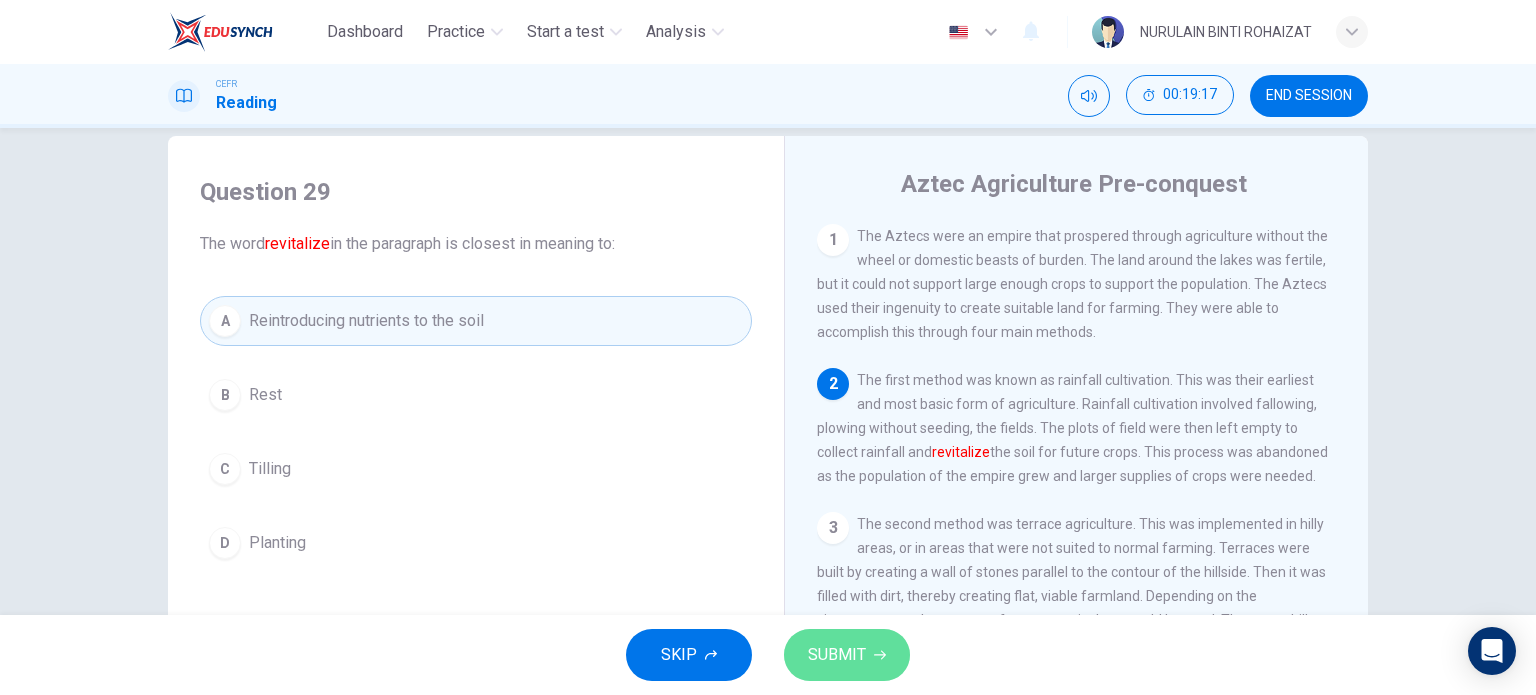 click on "SUBMIT" at bounding box center (837, 655) 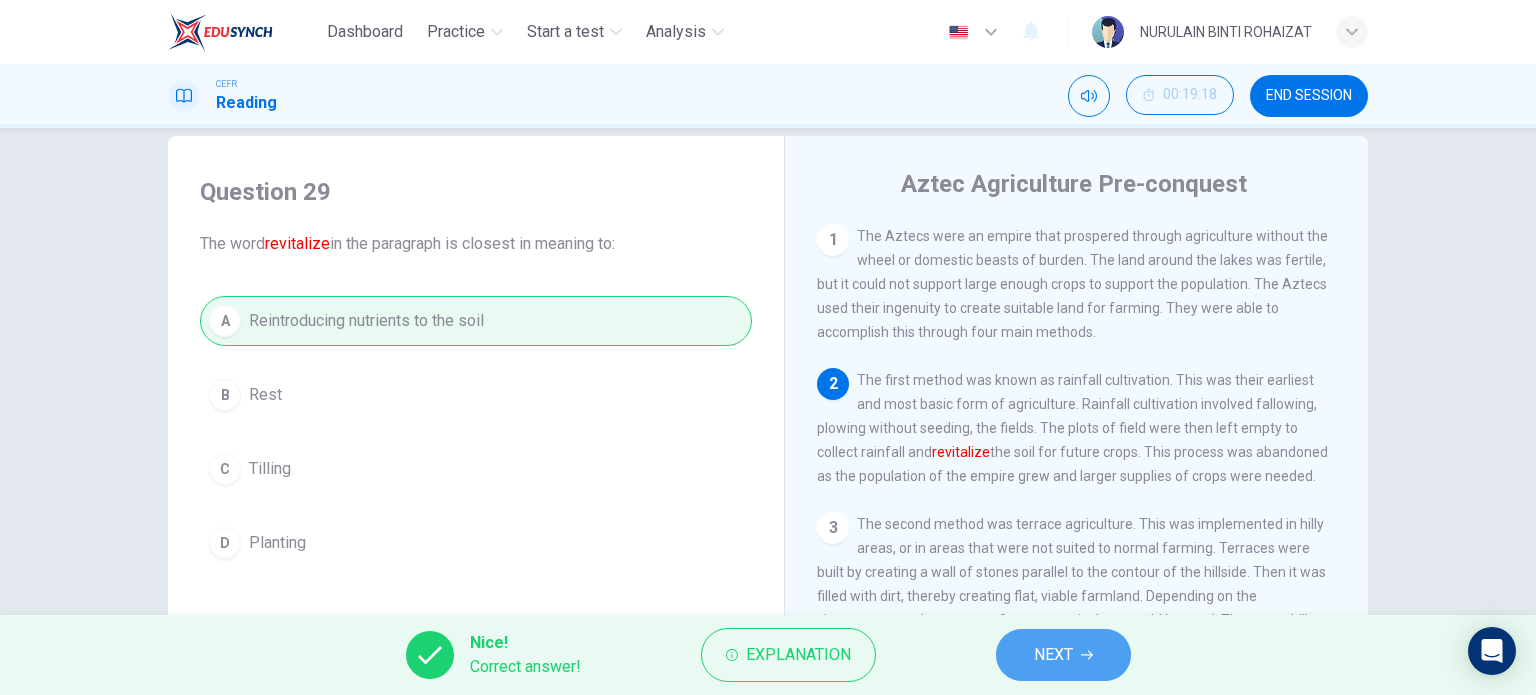 click on "NEXT" at bounding box center [1053, 655] 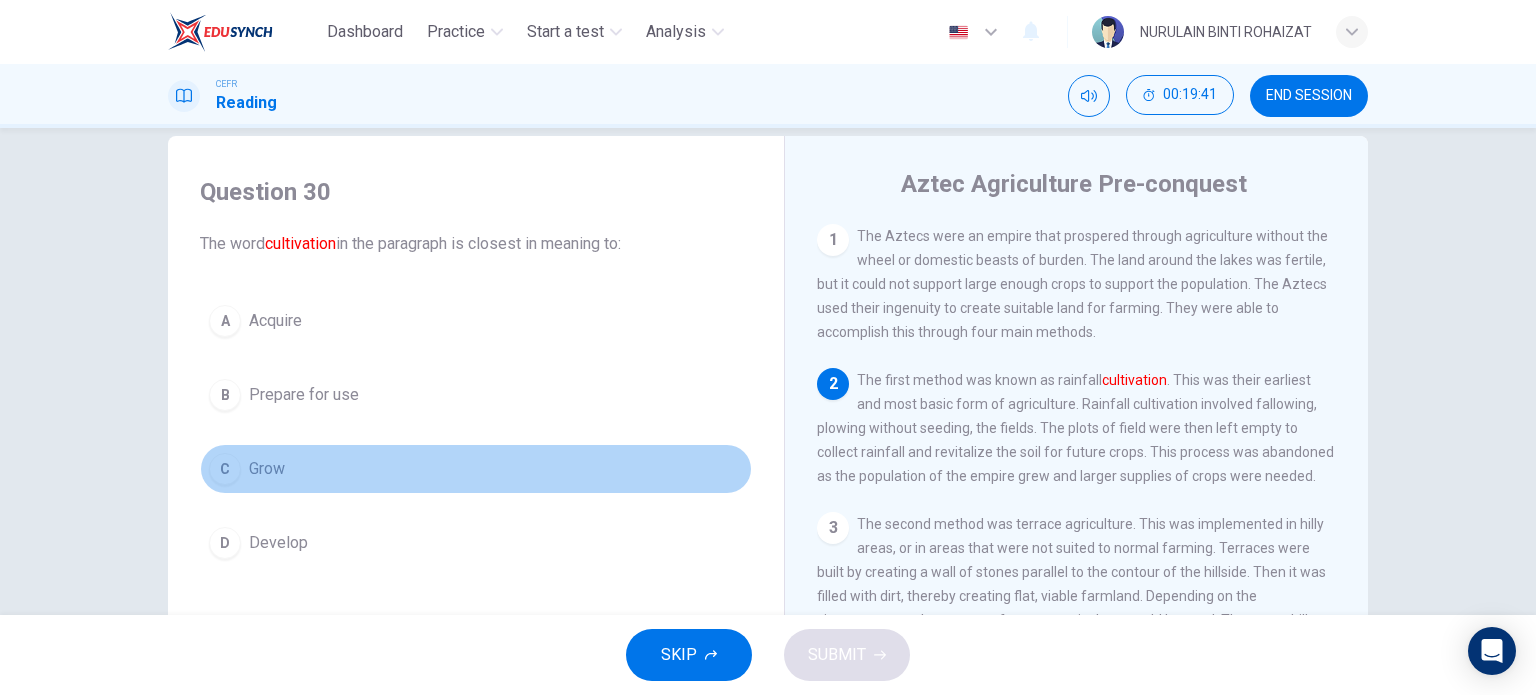 click on "C Grow" at bounding box center [476, 469] 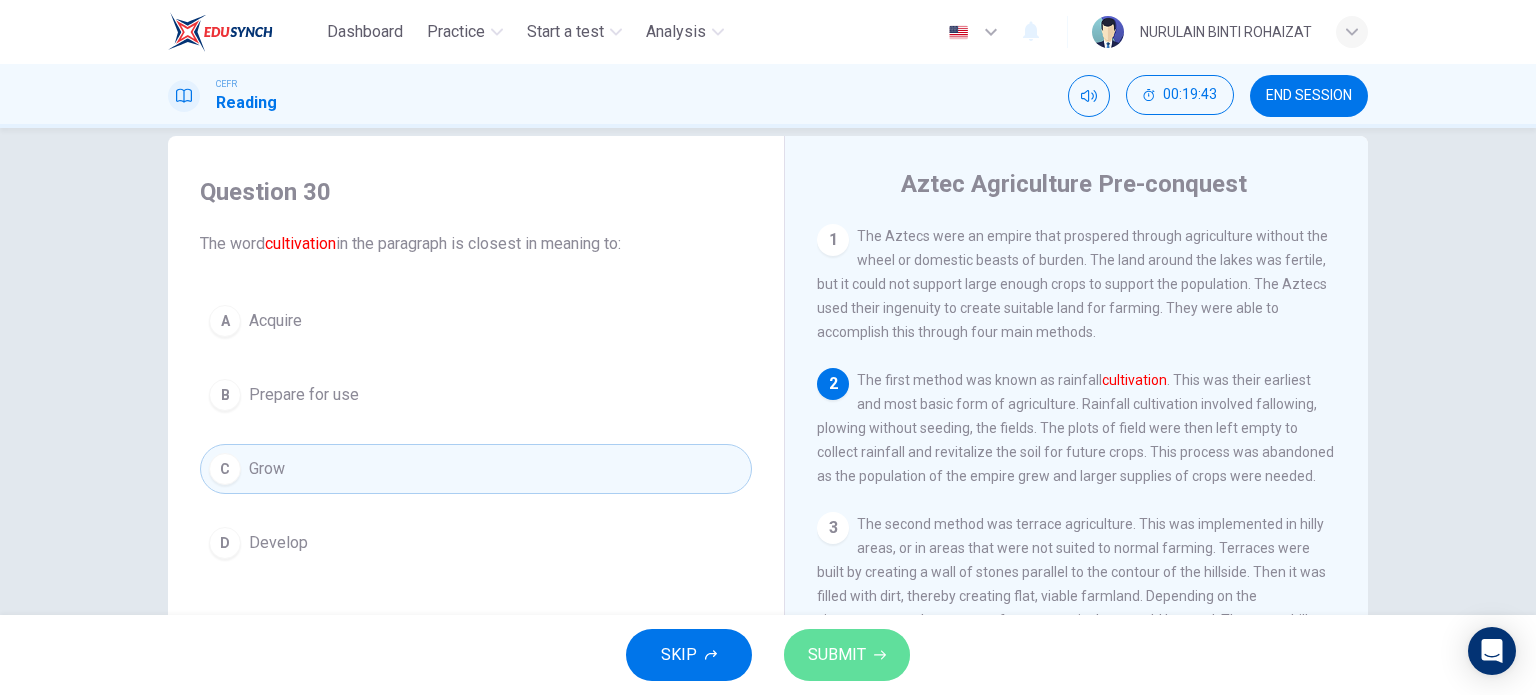 click on "SUBMIT" at bounding box center [837, 655] 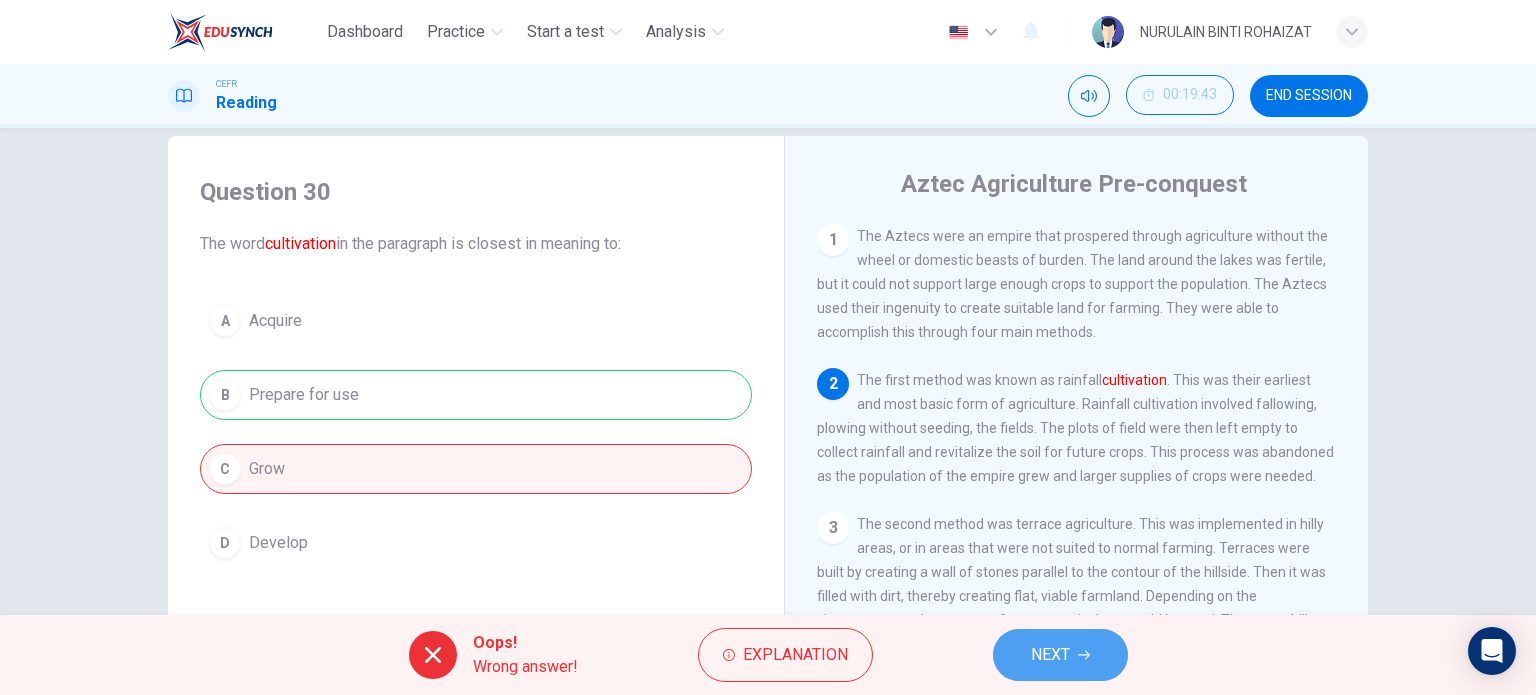 click on "NEXT" at bounding box center [1060, 655] 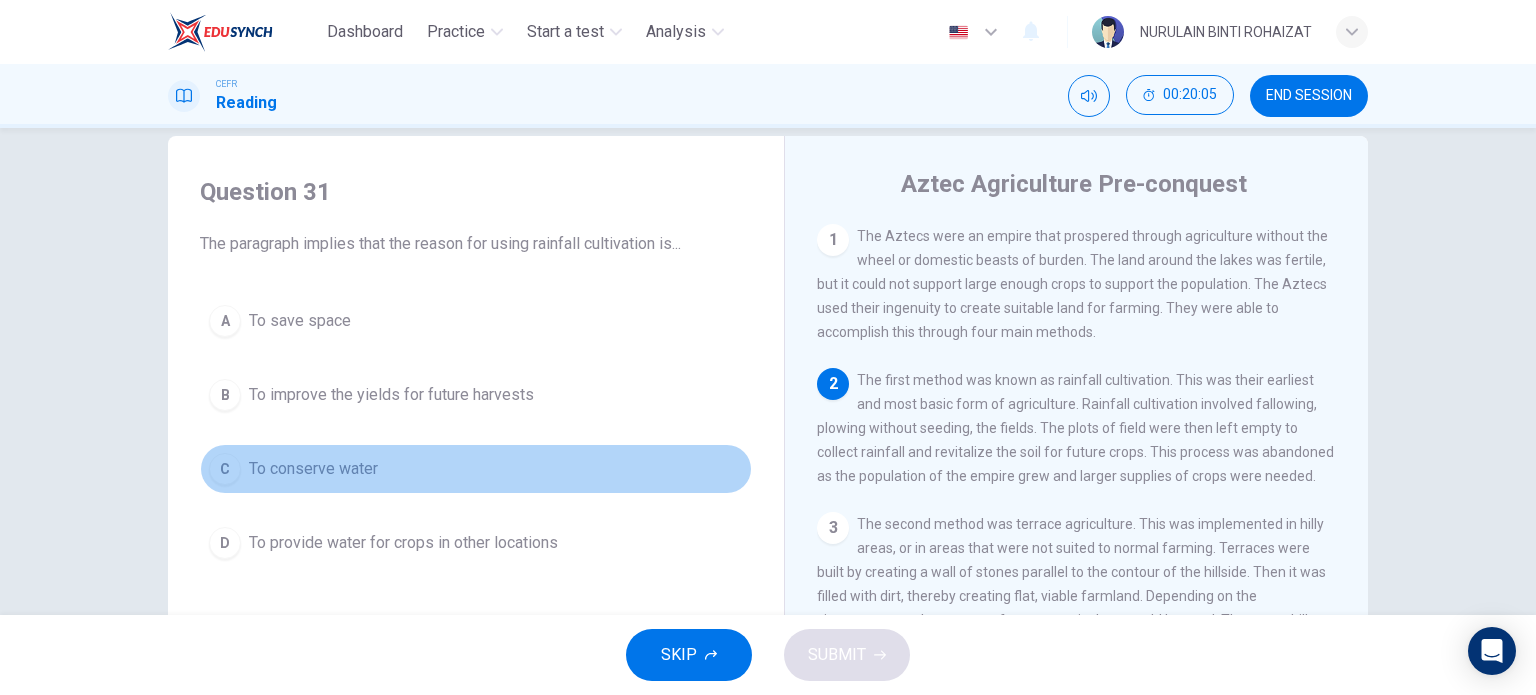 click on "C To conserve water" at bounding box center (476, 469) 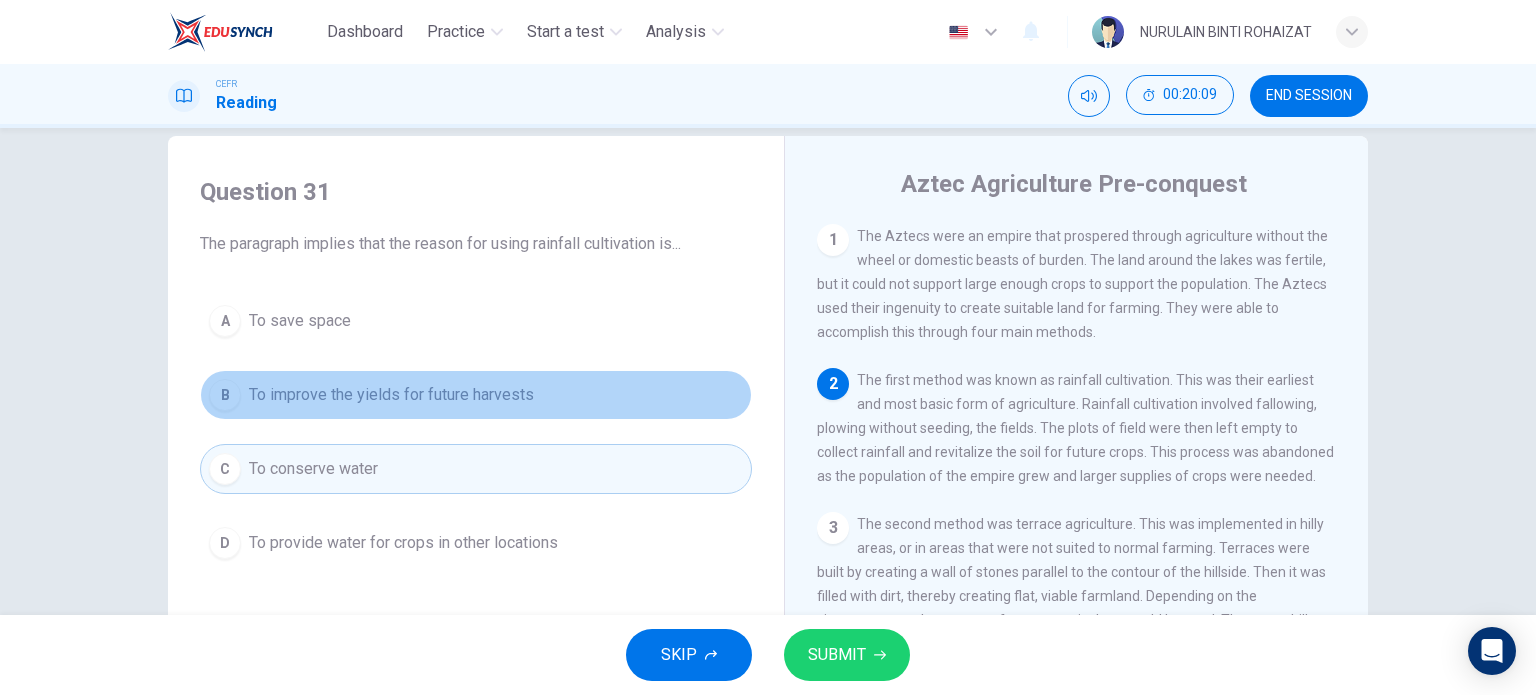 click on "To improve the yields for future harvests" at bounding box center [300, 321] 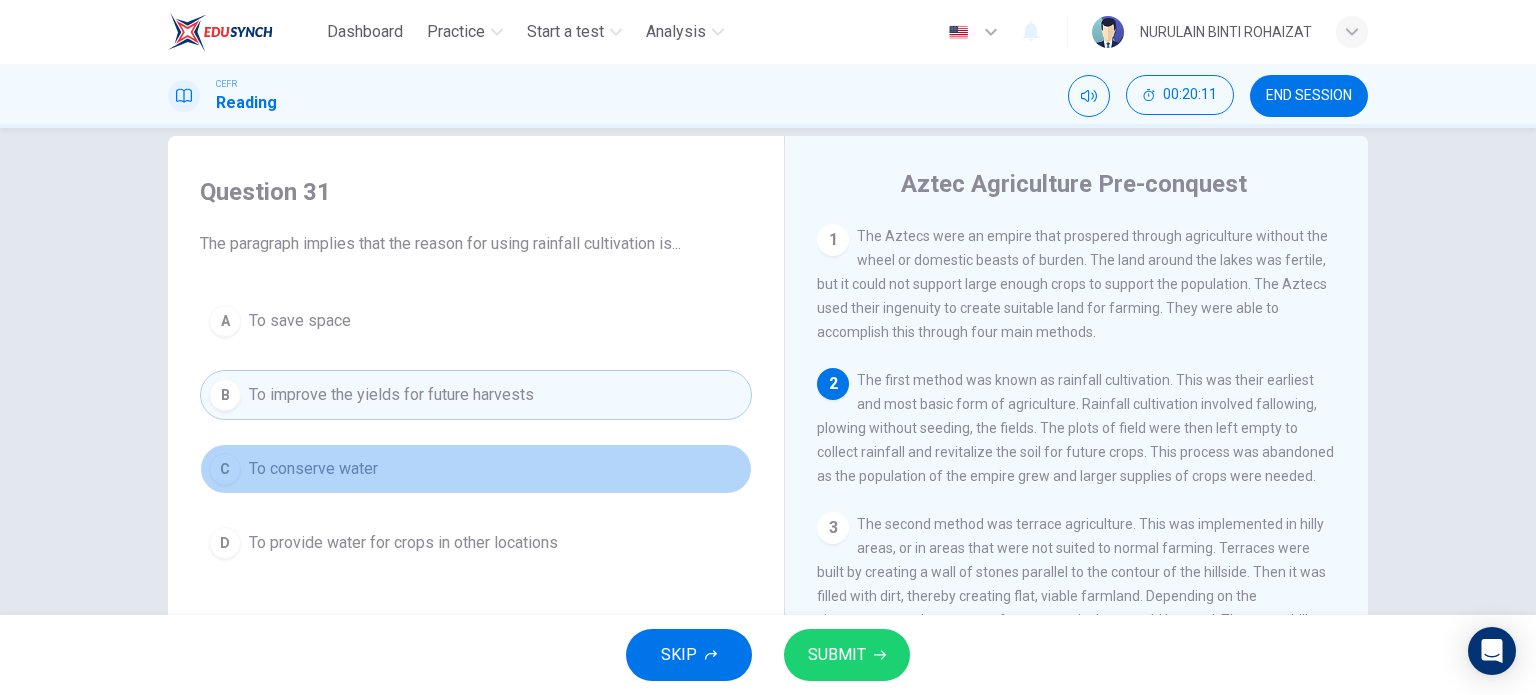 click on "C To conserve water" at bounding box center [476, 469] 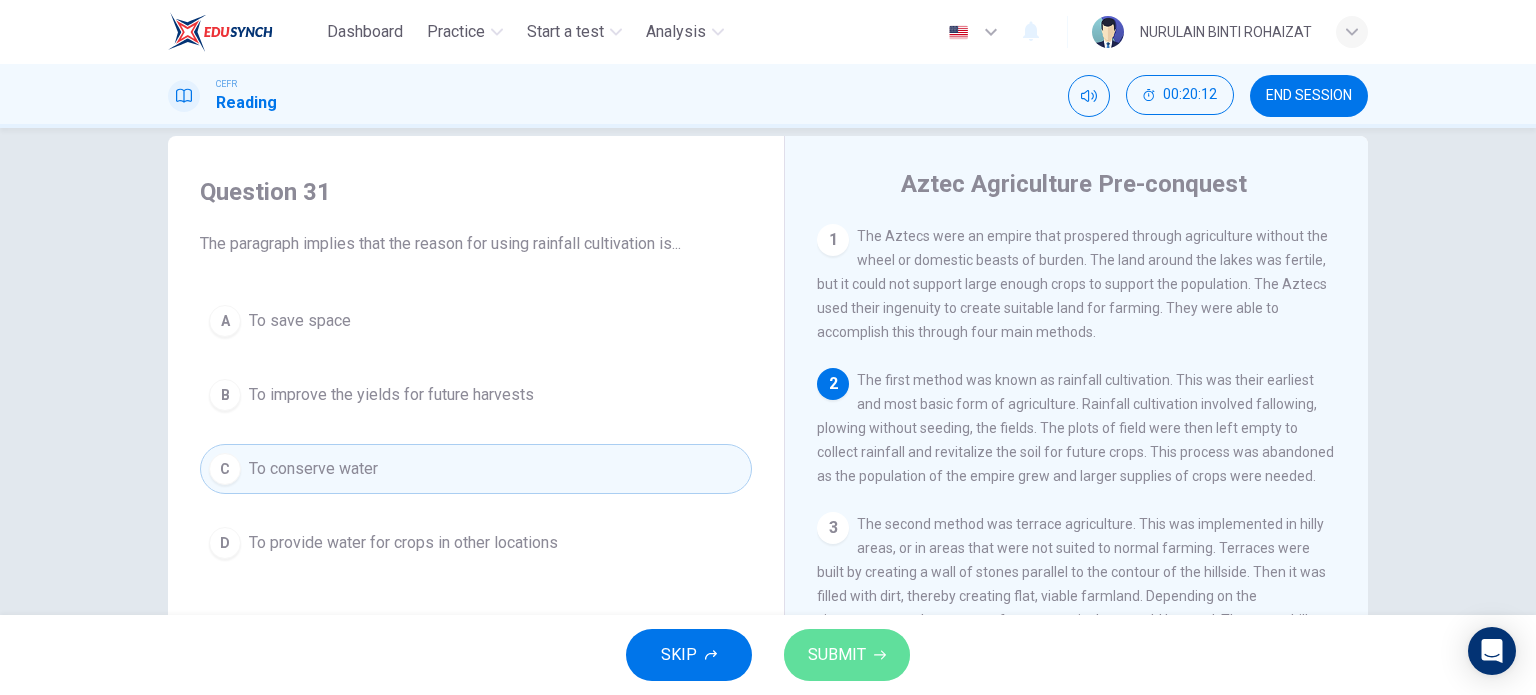 click on "SUBMIT" at bounding box center (837, 655) 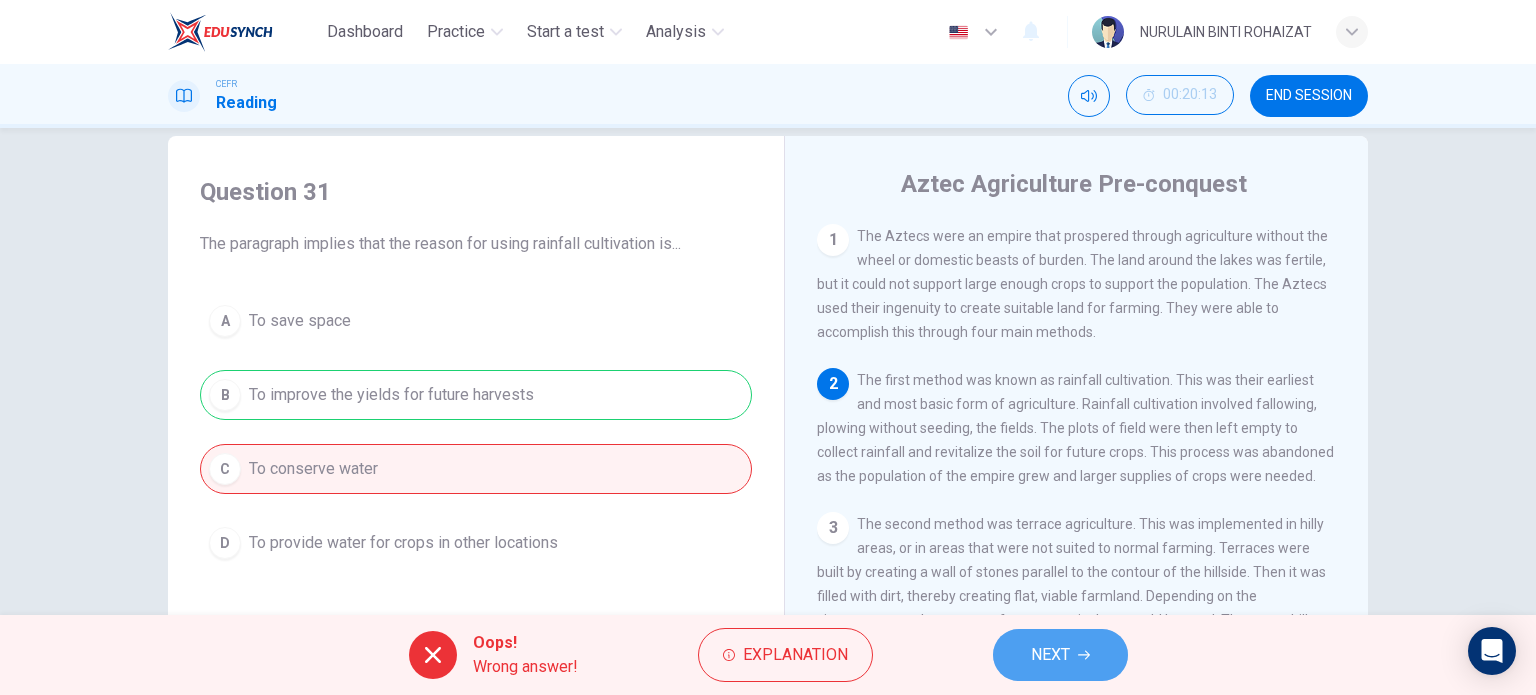 click on "NEXT" at bounding box center (1050, 655) 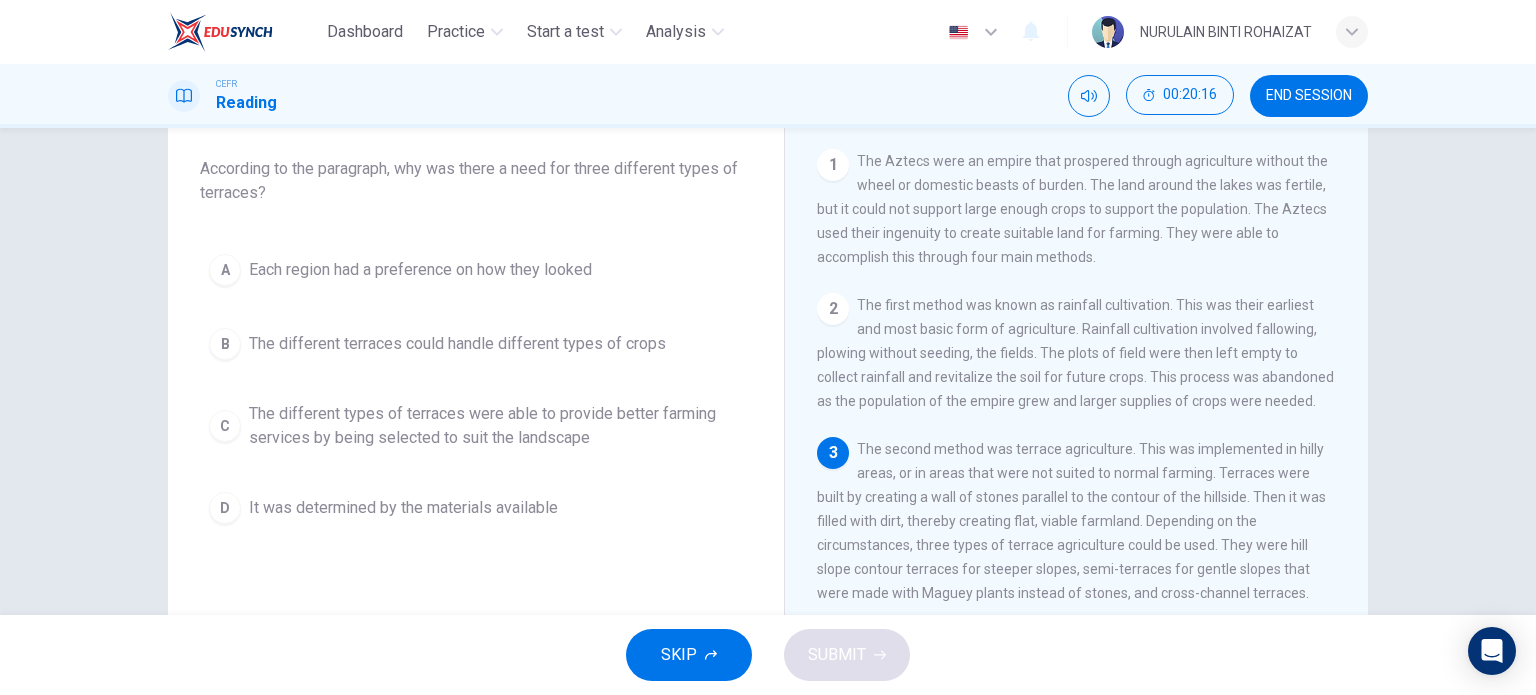 scroll, scrollTop: 108, scrollLeft: 0, axis: vertical 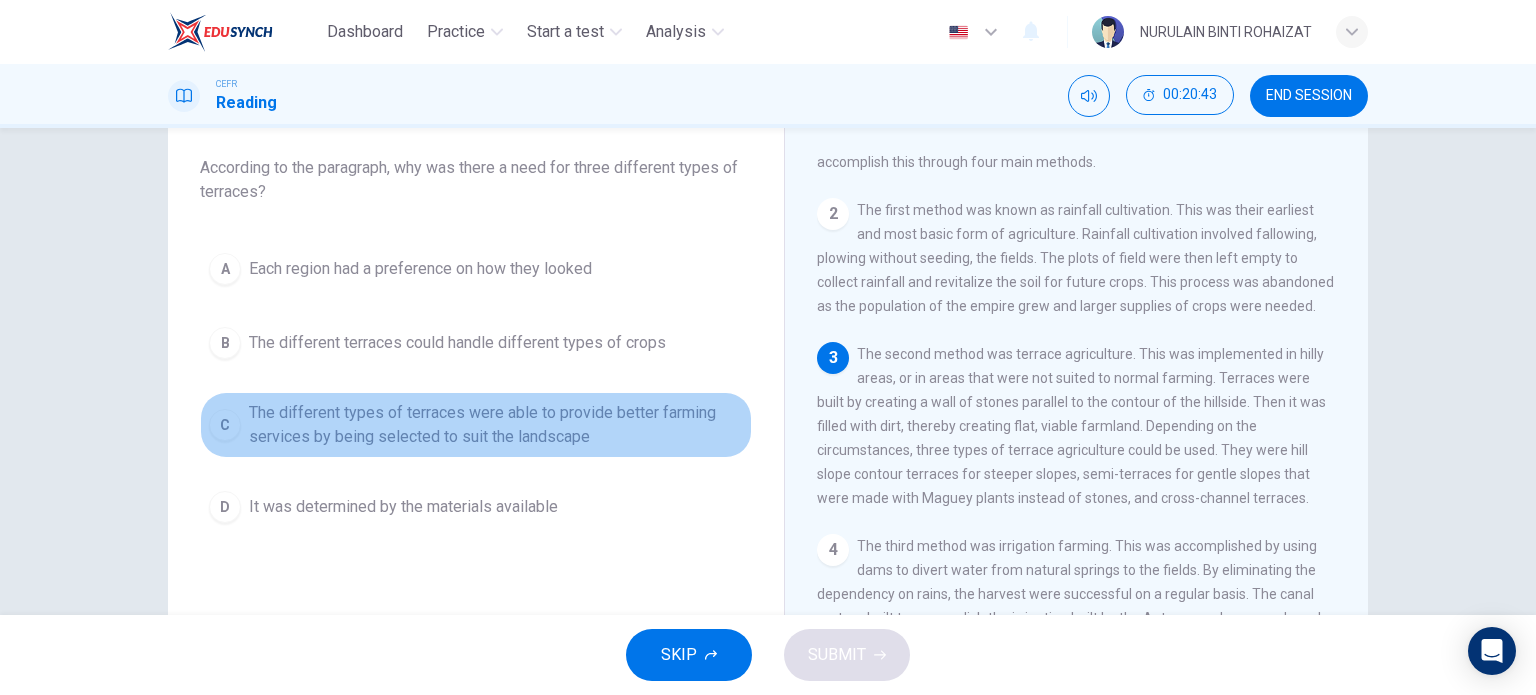 click on "The different types of terraces were able to provide better farming services by being selected to suit the landscape" at bounding box center [420, 269] 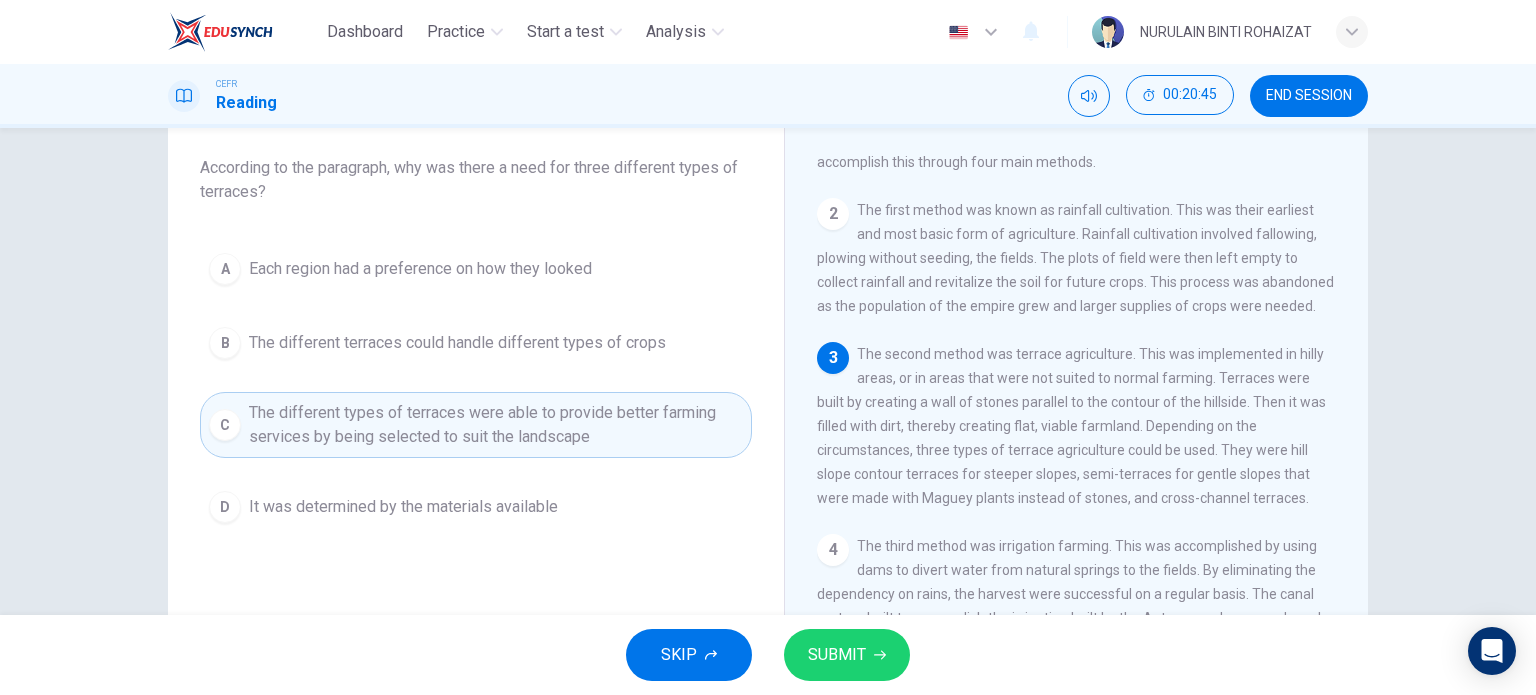 click on "SUBMIT" at bounding box center [837, 655] 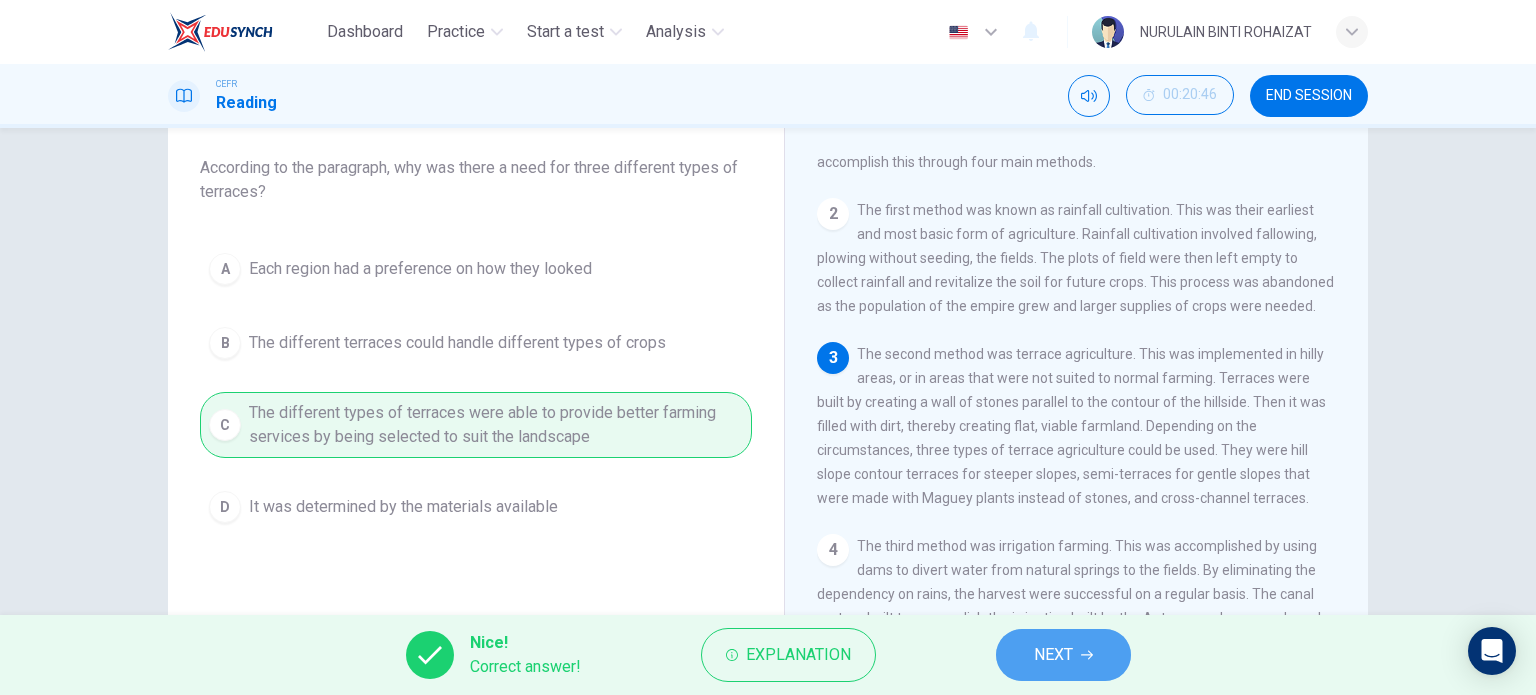 click on "NEXT" at bounding box center [1063, 655] 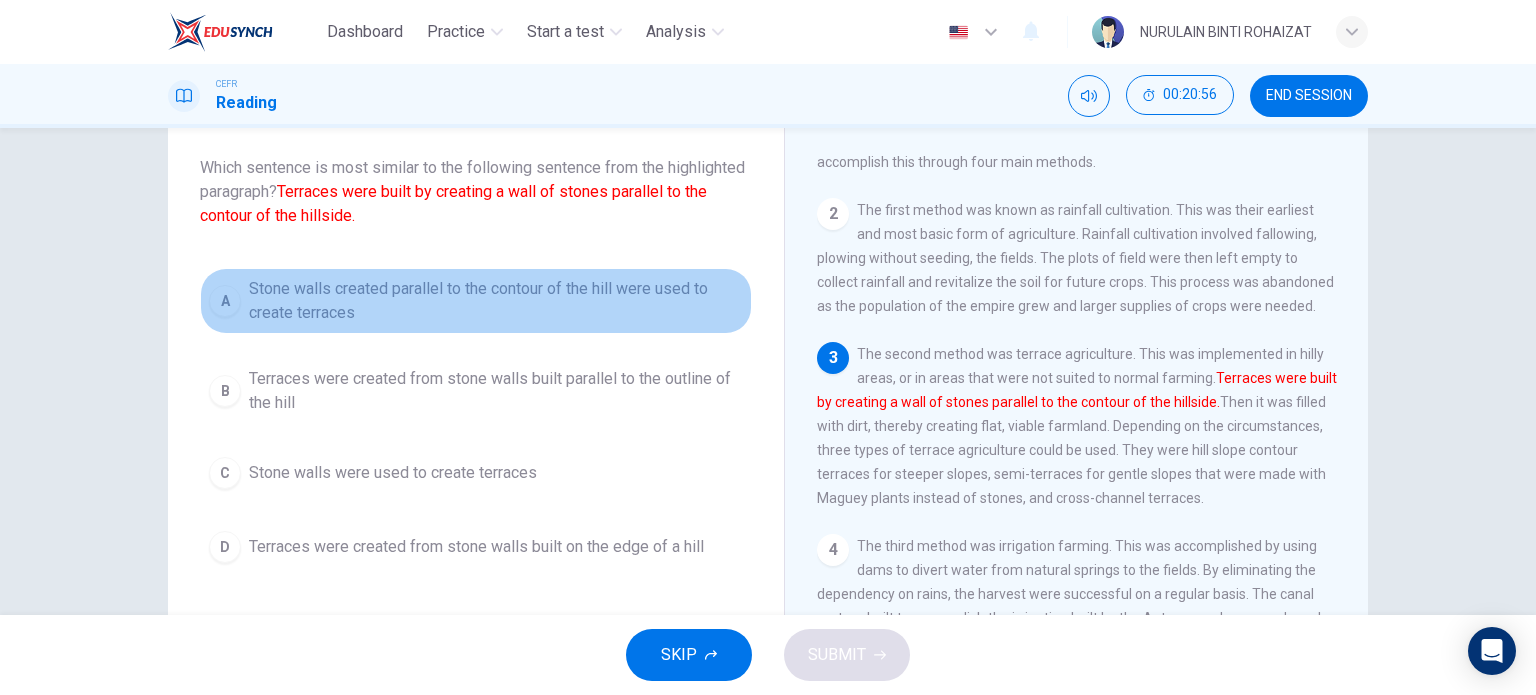 click on "A Stone walls created parallel to the contour of the hill were used to create terraces" at bounding box center [476, 301] 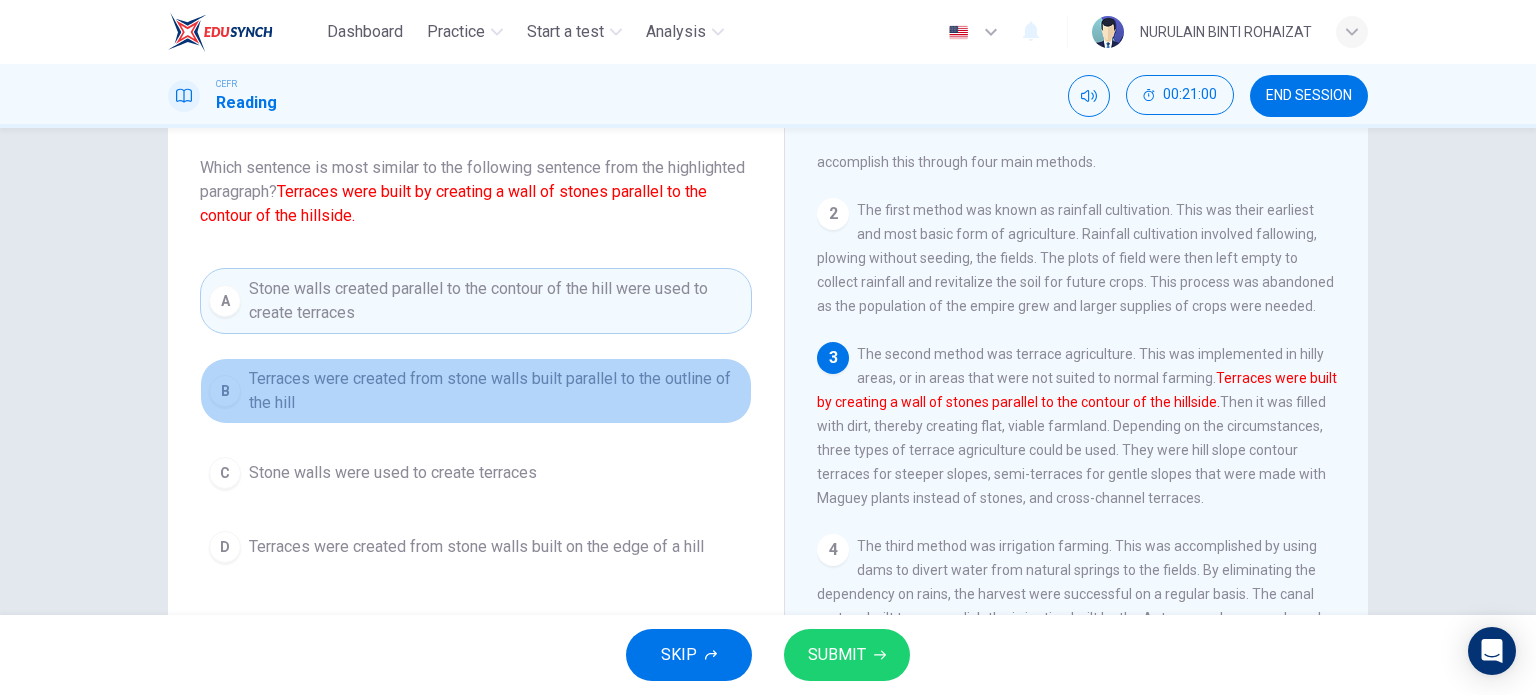 click on "Terraces were created from stone walls built parallel to the outline of the hill" at bounding box center [496, 391] 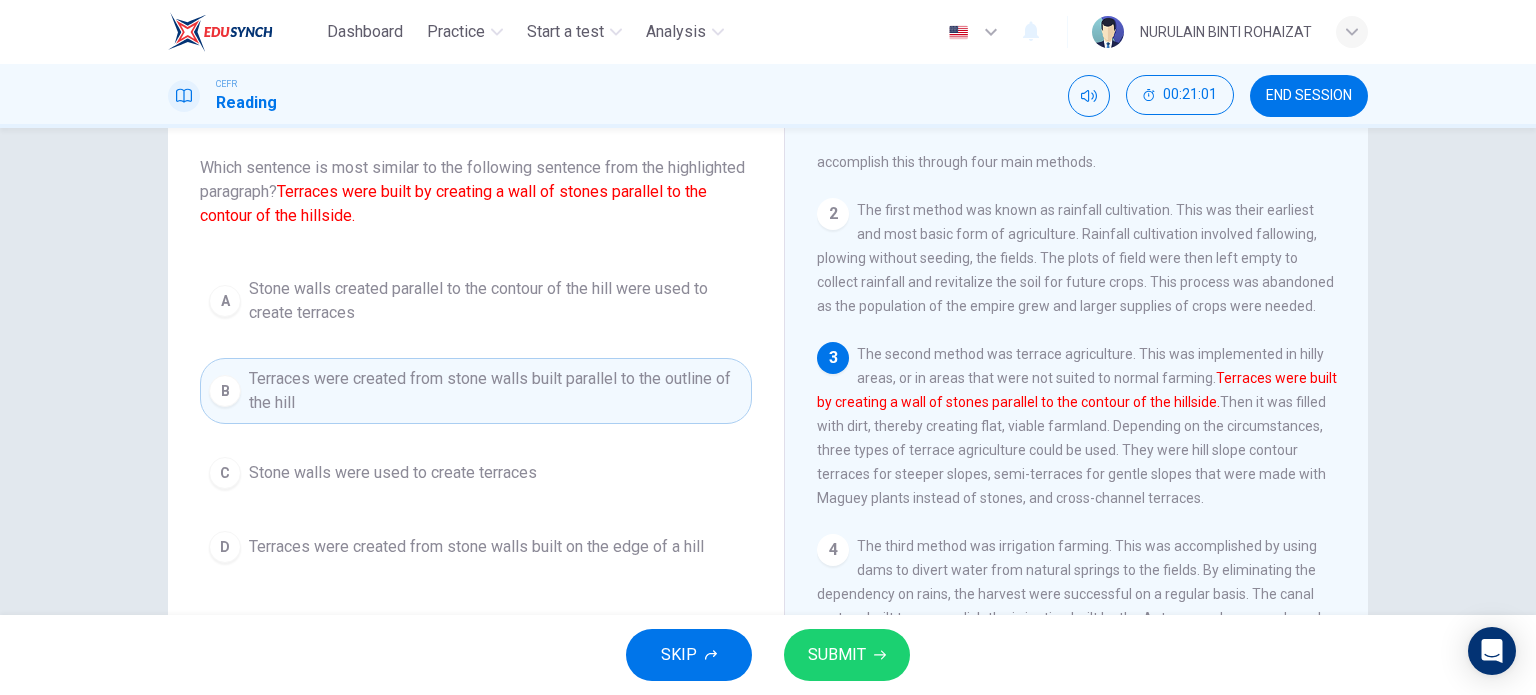 click on "Question 33 Which sentence is most similar to the following sentence from the highlighted paragraph?
Terraces were built by creating a wall of stones parallel to the contour of the hillside. A Stone walls created parallel to the contour of the hill were used to create terraces B Terraces were created from stone walls built parallel to the outline of the hill C Stone walls were used to create terraces D Terraces were created from stone walls built on the edge of a hill" at bounding box center [476, 336] 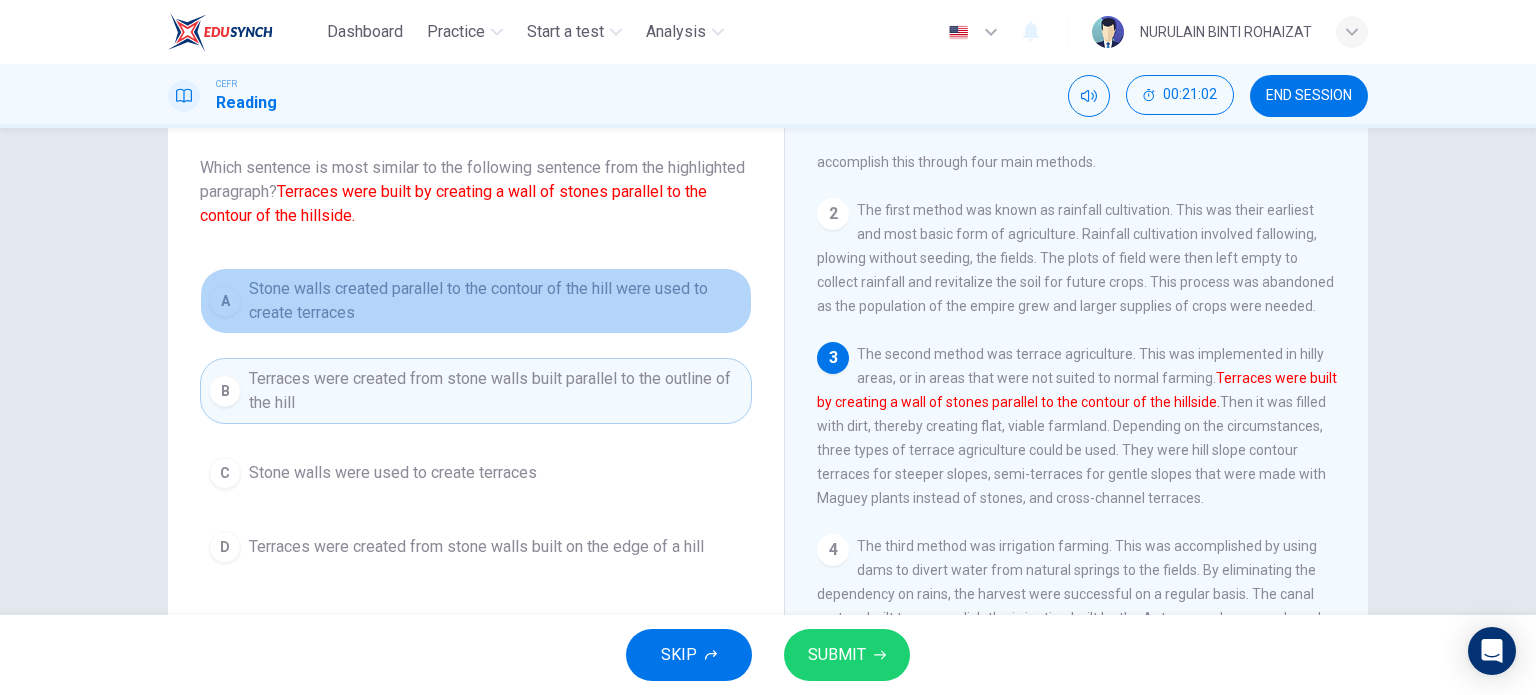 click on "Stone walls created parallel to the contour of the hill were used to create terraces" at bounding box center [496, 301] 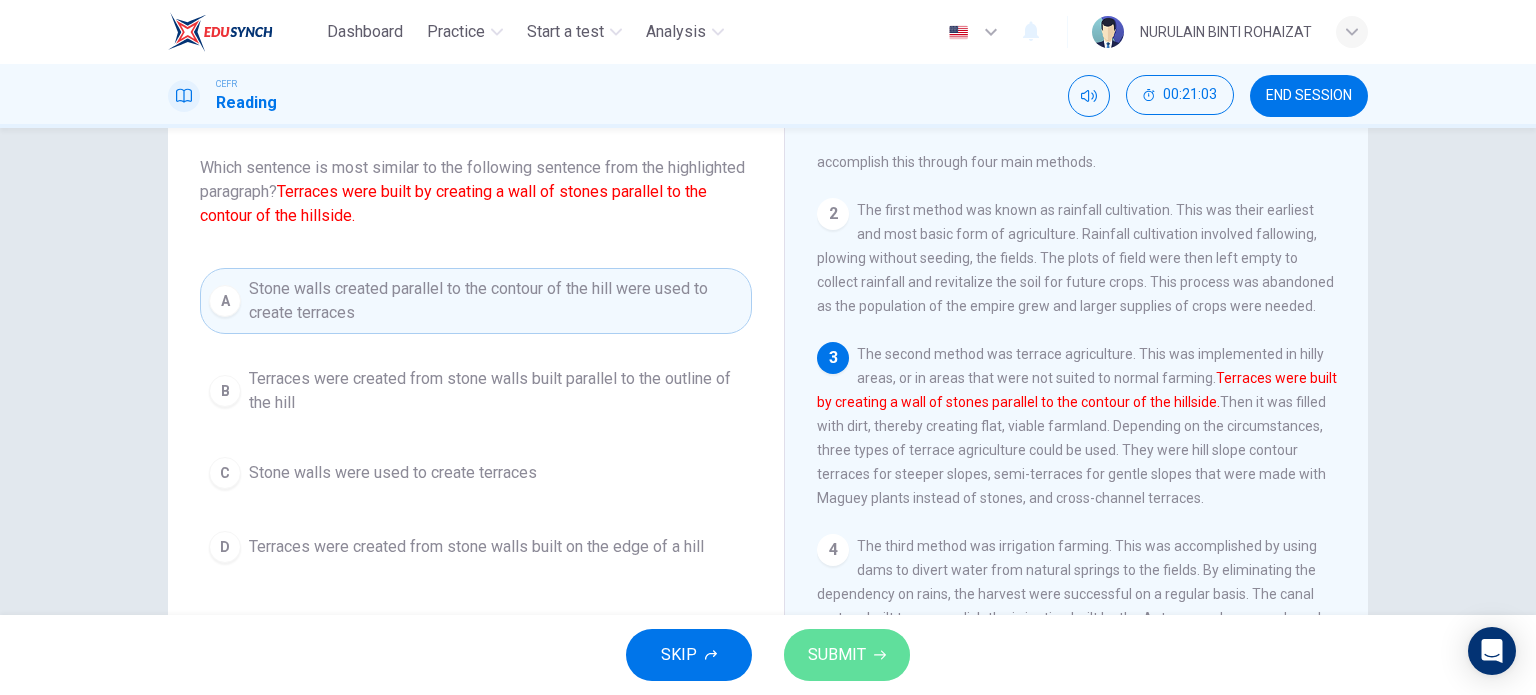 click on "SUBMIT" at bounding box center (837, 655) 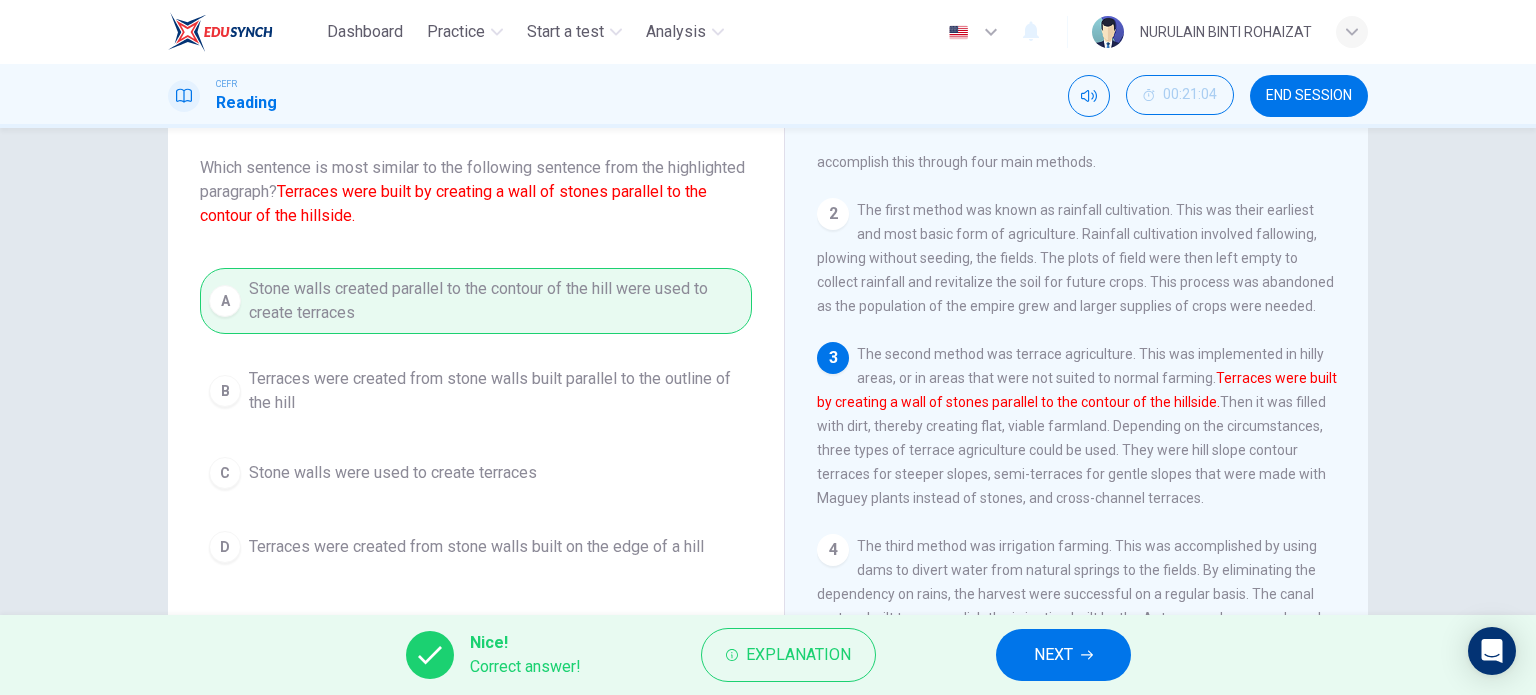 click on "NEXT" at bounding box center [1063, 655] 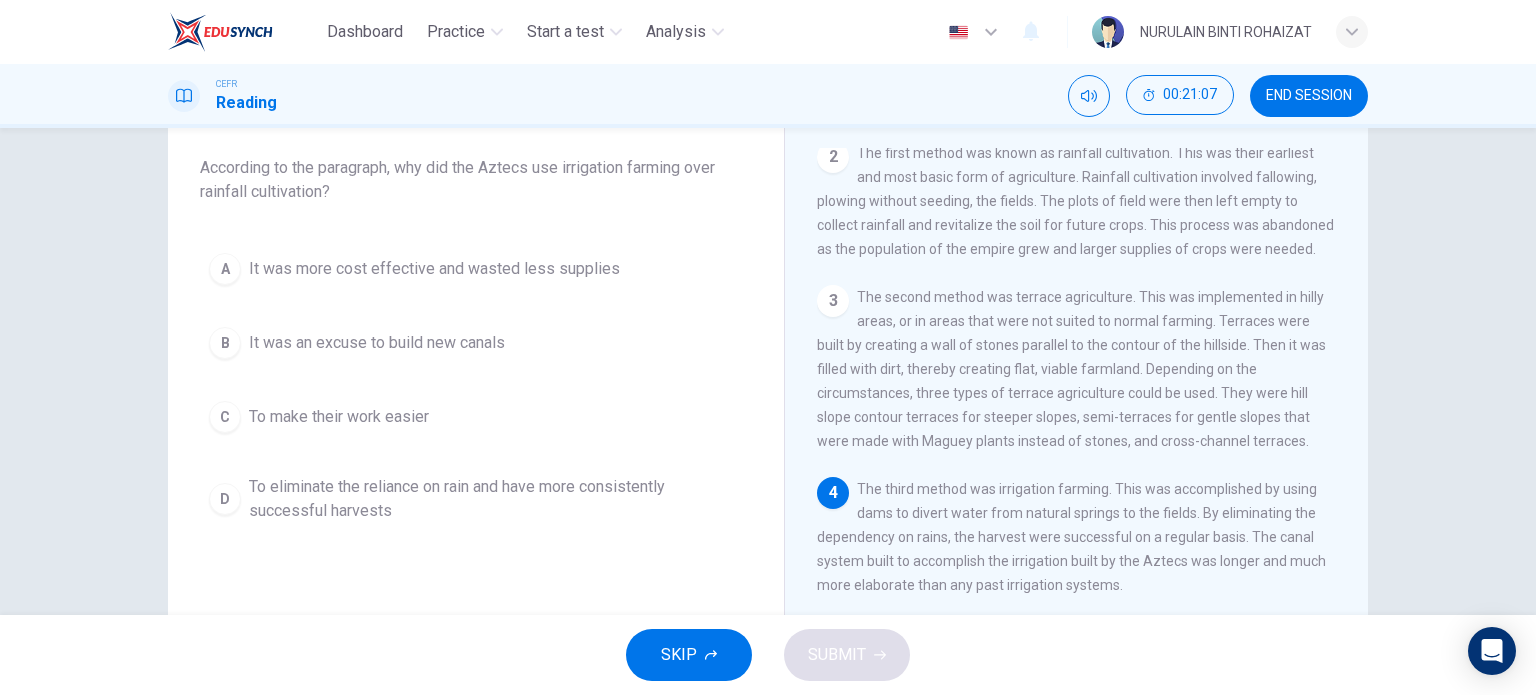 scroll, scrollTop: 232, scrollLeft: 0, axis: vertical 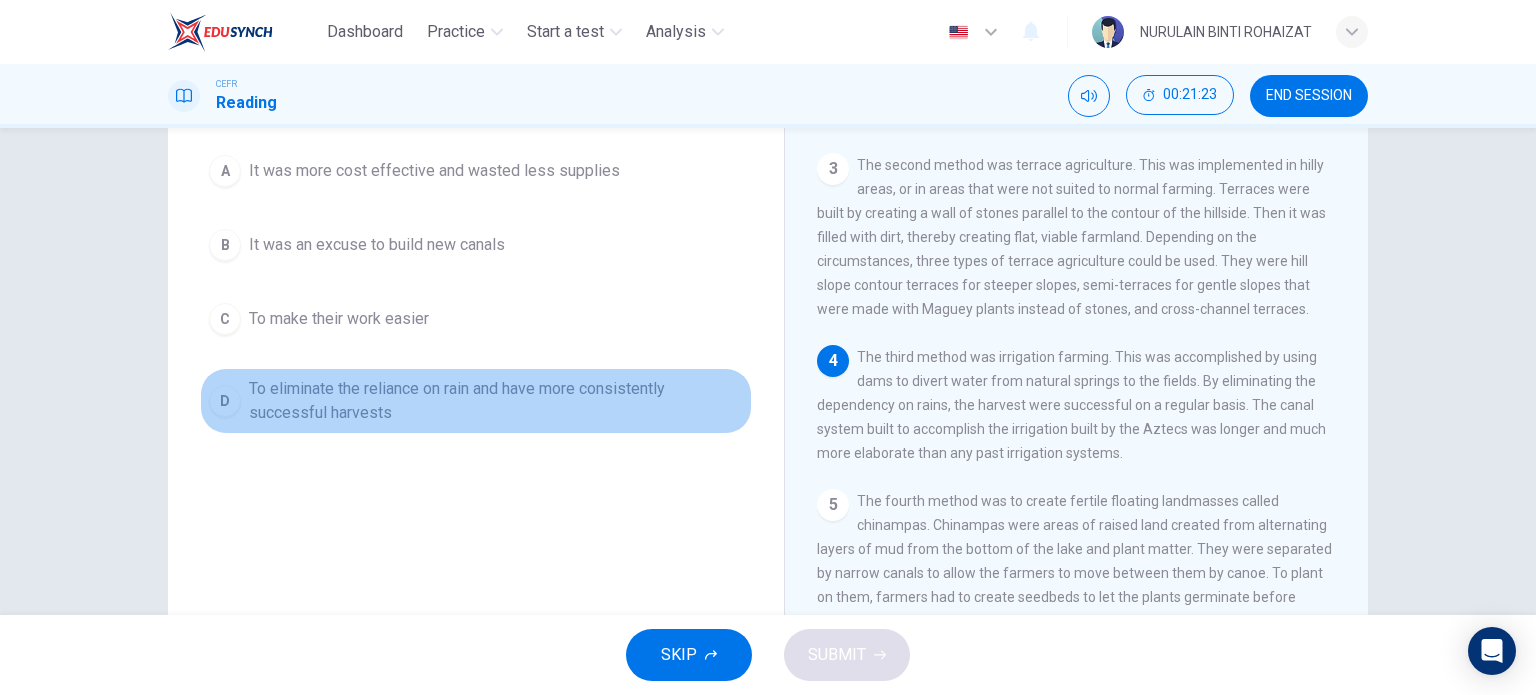 click on "To eliminate the reliance on rain and have more consistently successful harvests" at bounding box center (434, 171) 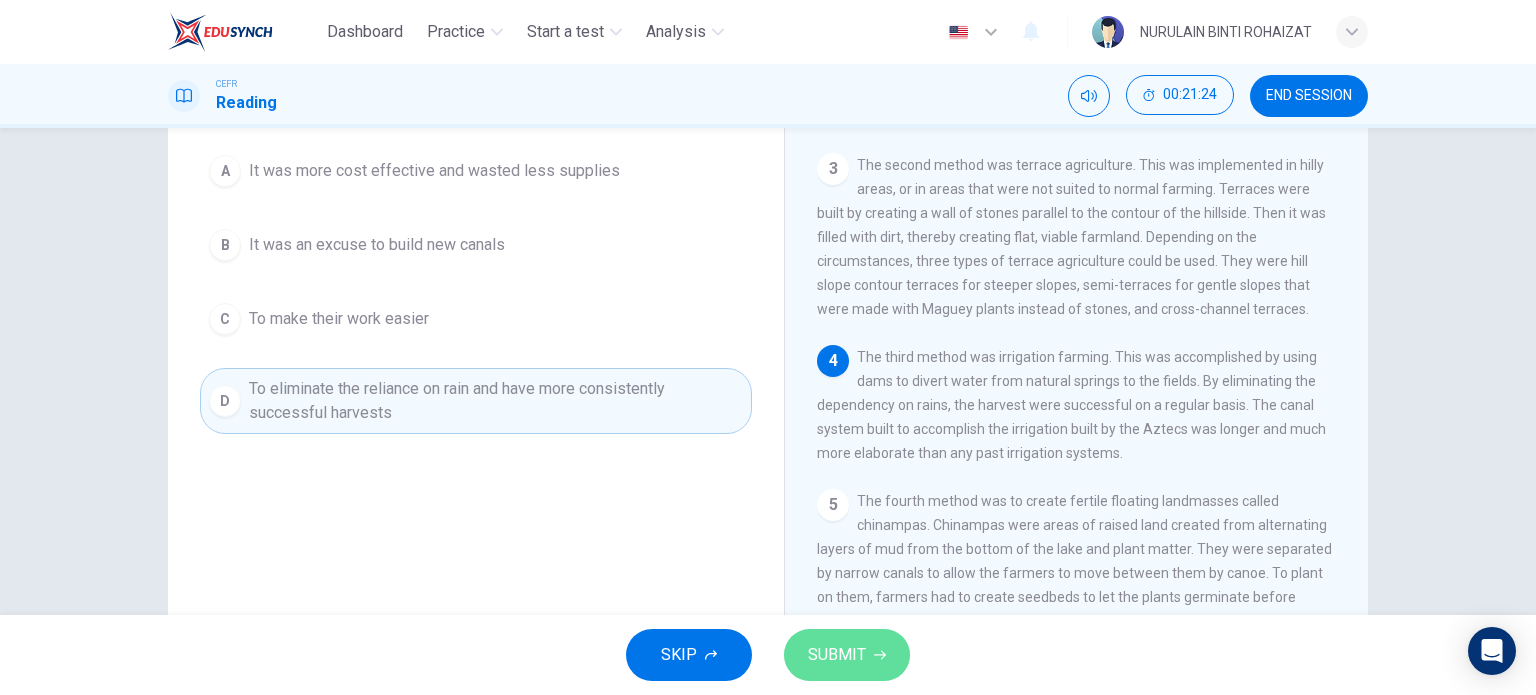 click on "SUBMIT" at bounding box center [837, 655] 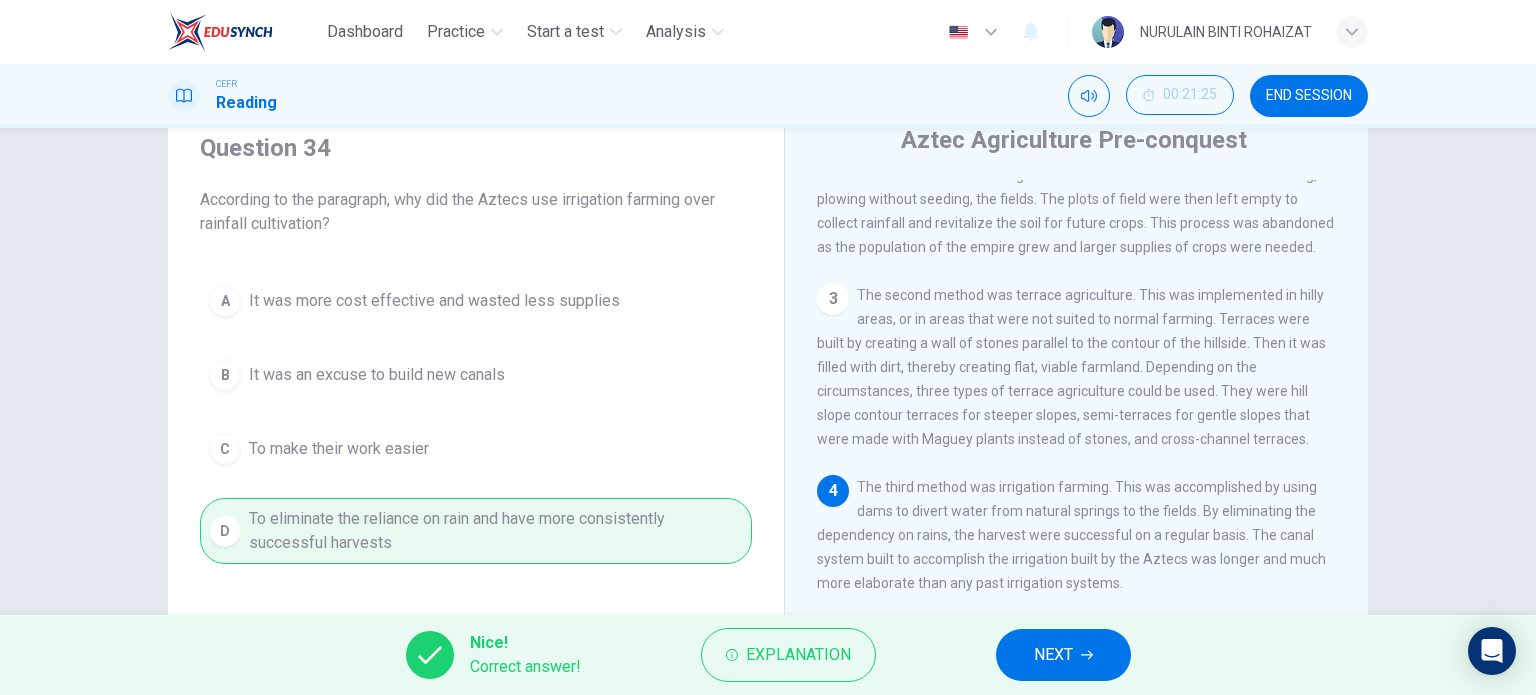 scroll, scrollTop: 72, scrollLeft: 0, axis: vertical 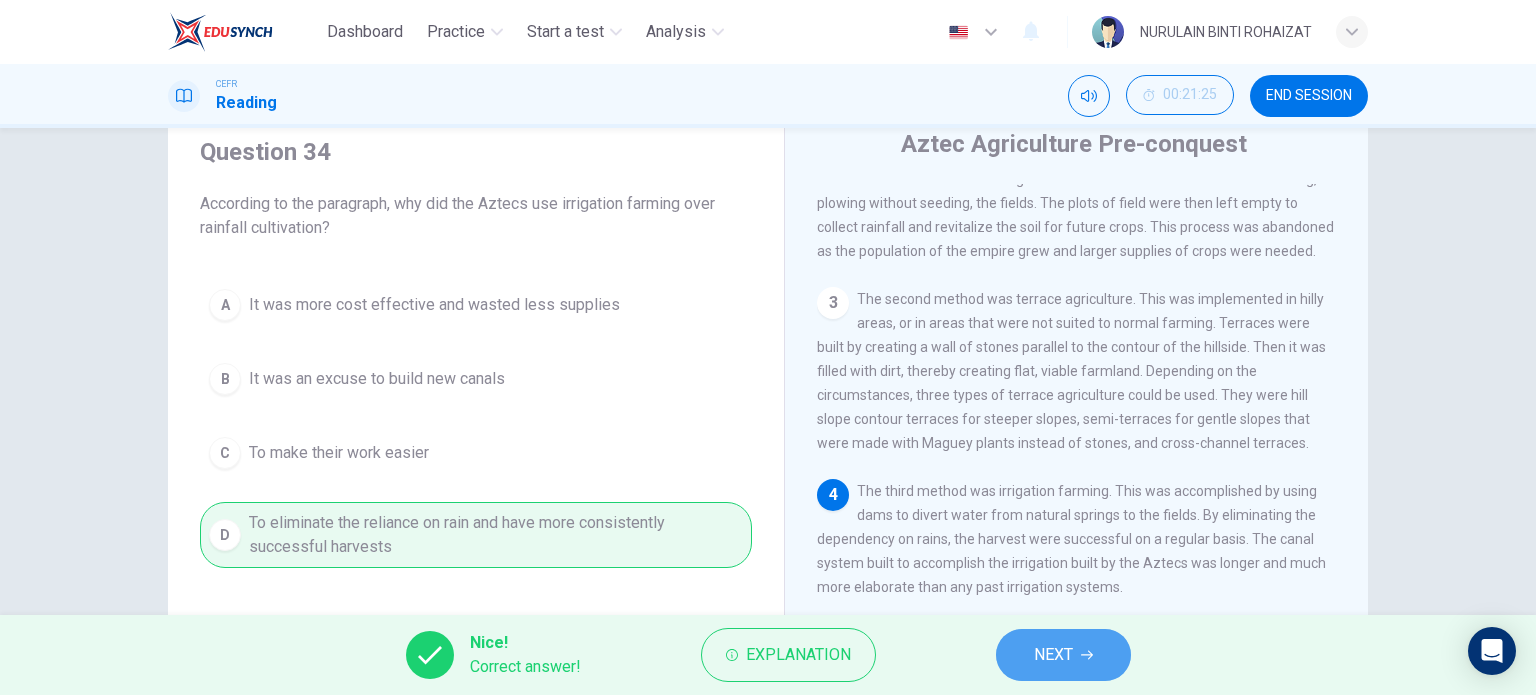 click on "NEXT" at bounding box center [1063, 655] 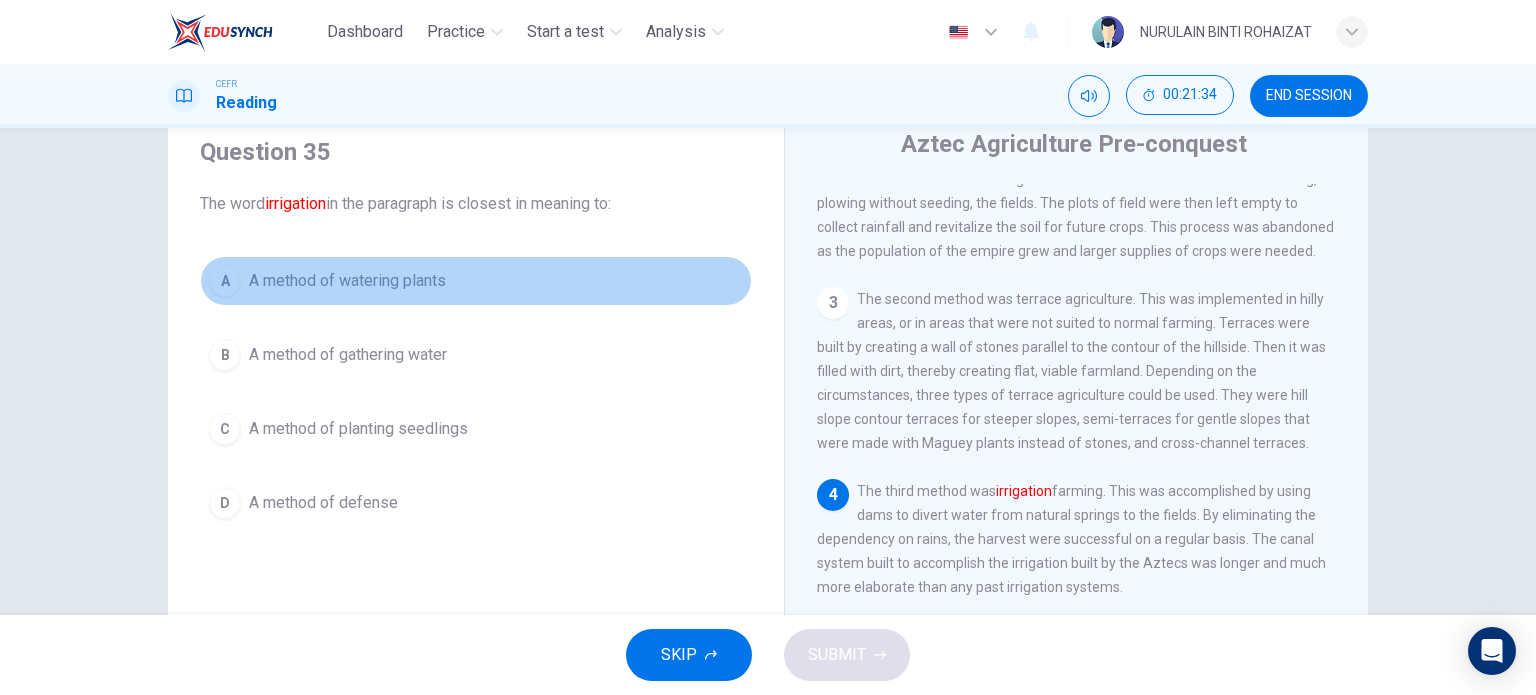 click on "A A method of watering plants" at bounding box center (476, 281) 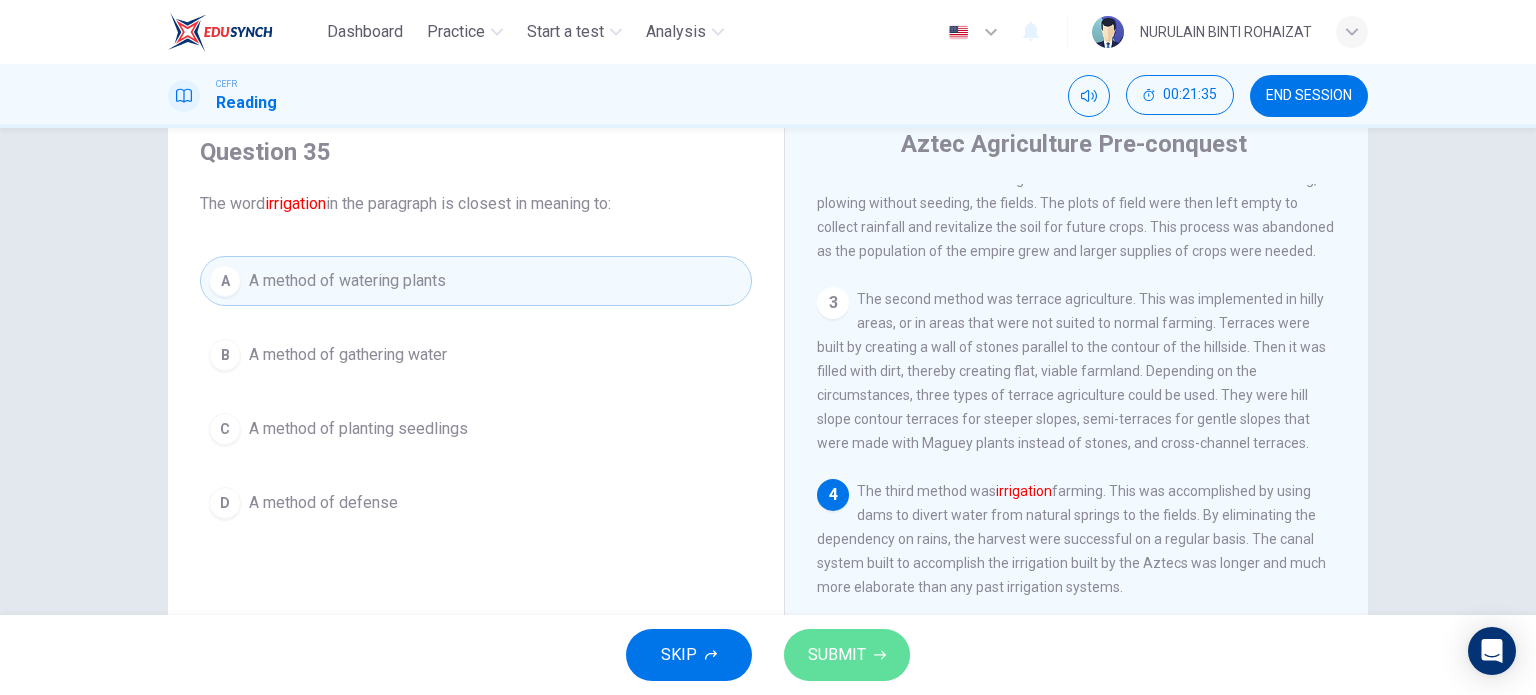 click at bounding box center (880, 655) 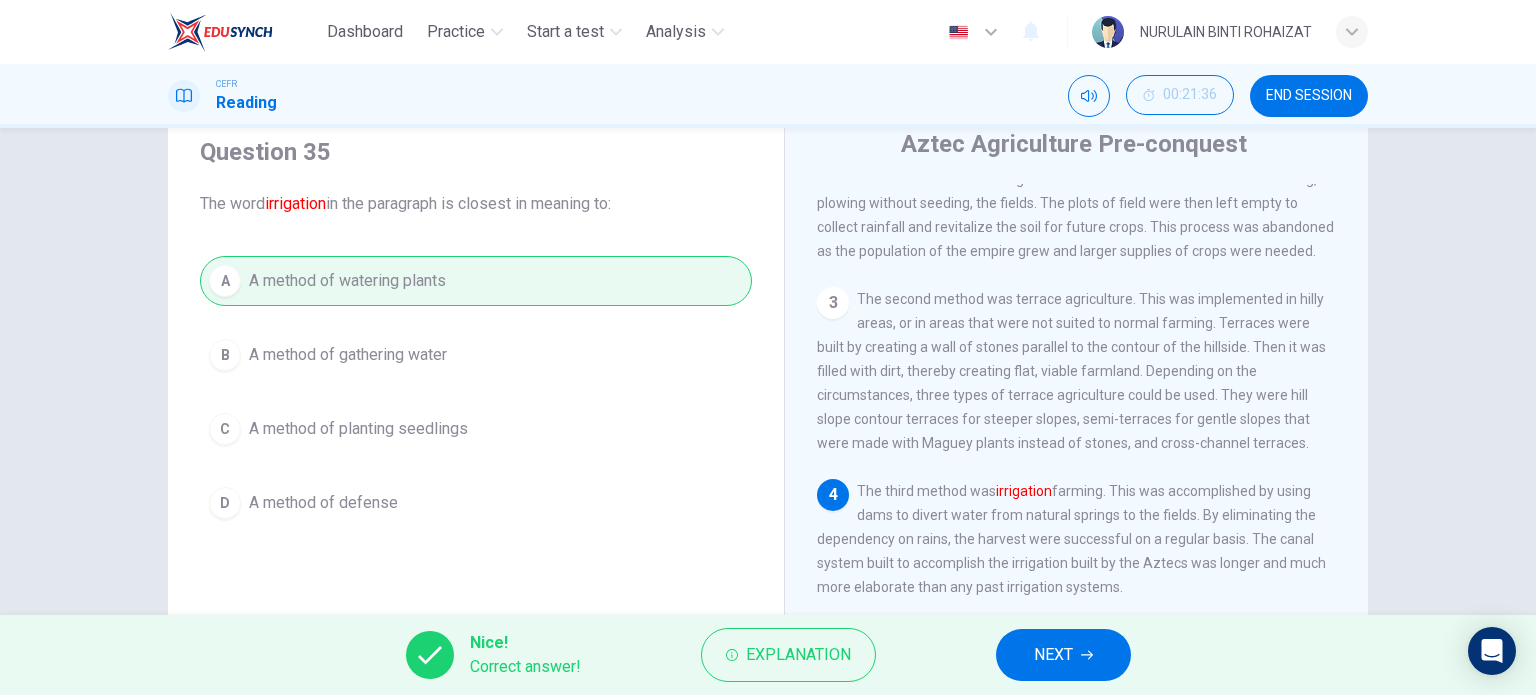 click on "NEXT" at bounding box center [1053, 655] 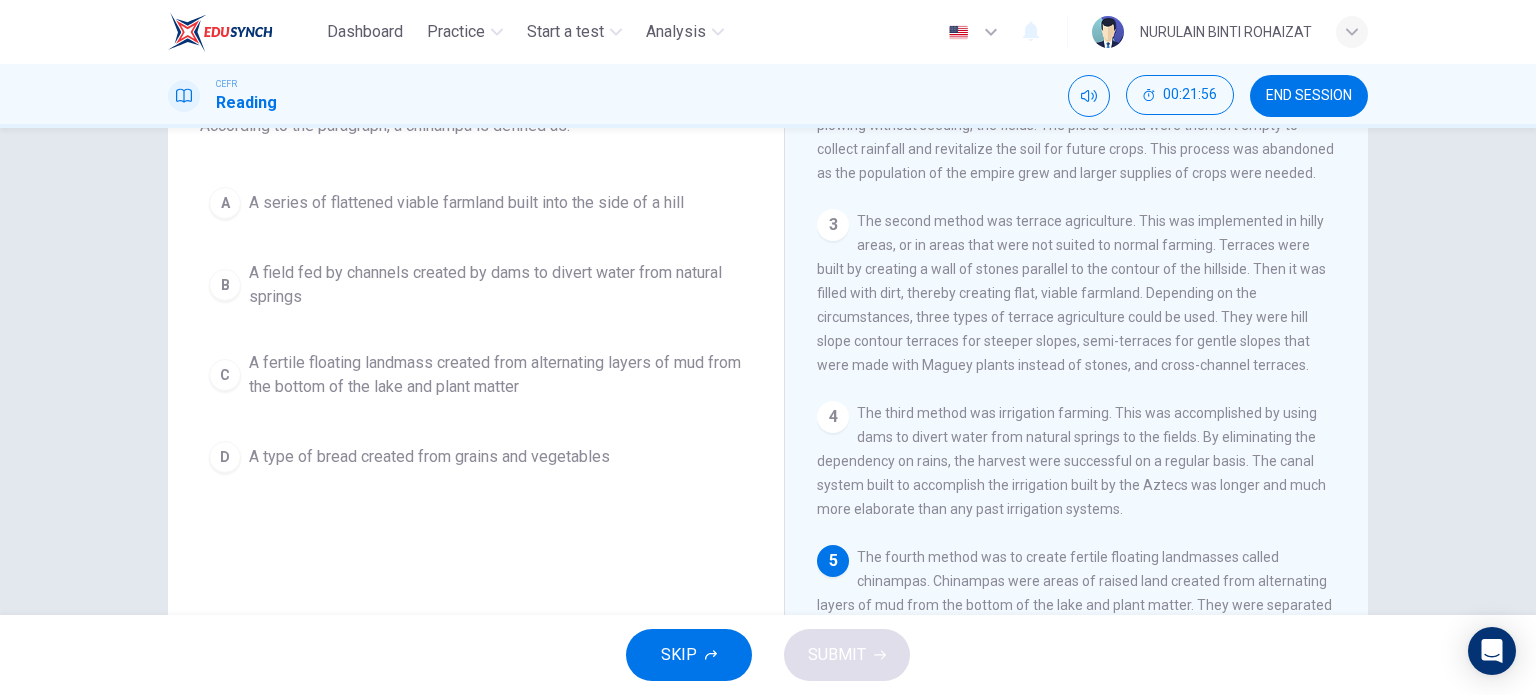 scroll, scrollTop: 148, scrollLeft: 0, axis: vertical 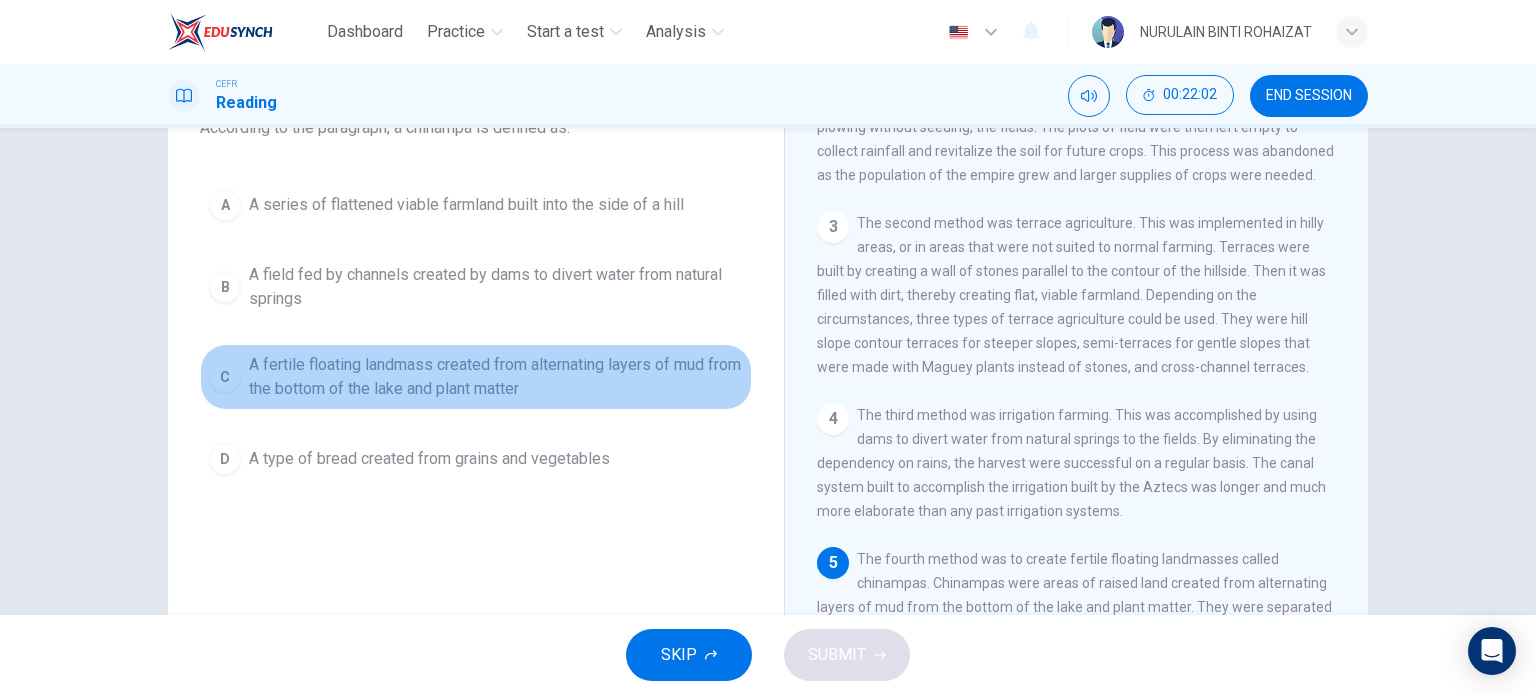 click on "A fertile floating landmass created from alternating layers of mud from the bottom of the lake and plant matter" at bounding box center [466, 205] 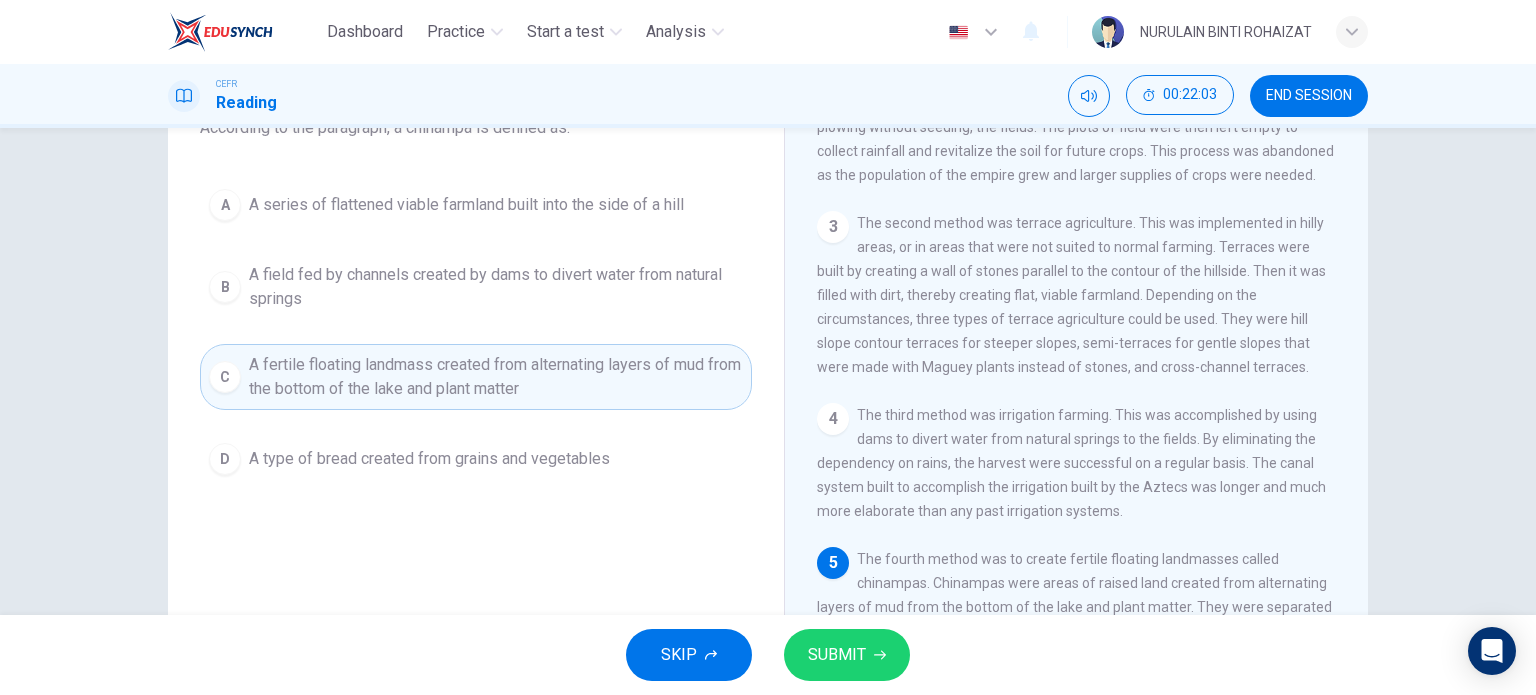 click on "SUBMIT" at bounding box center [837, 655] 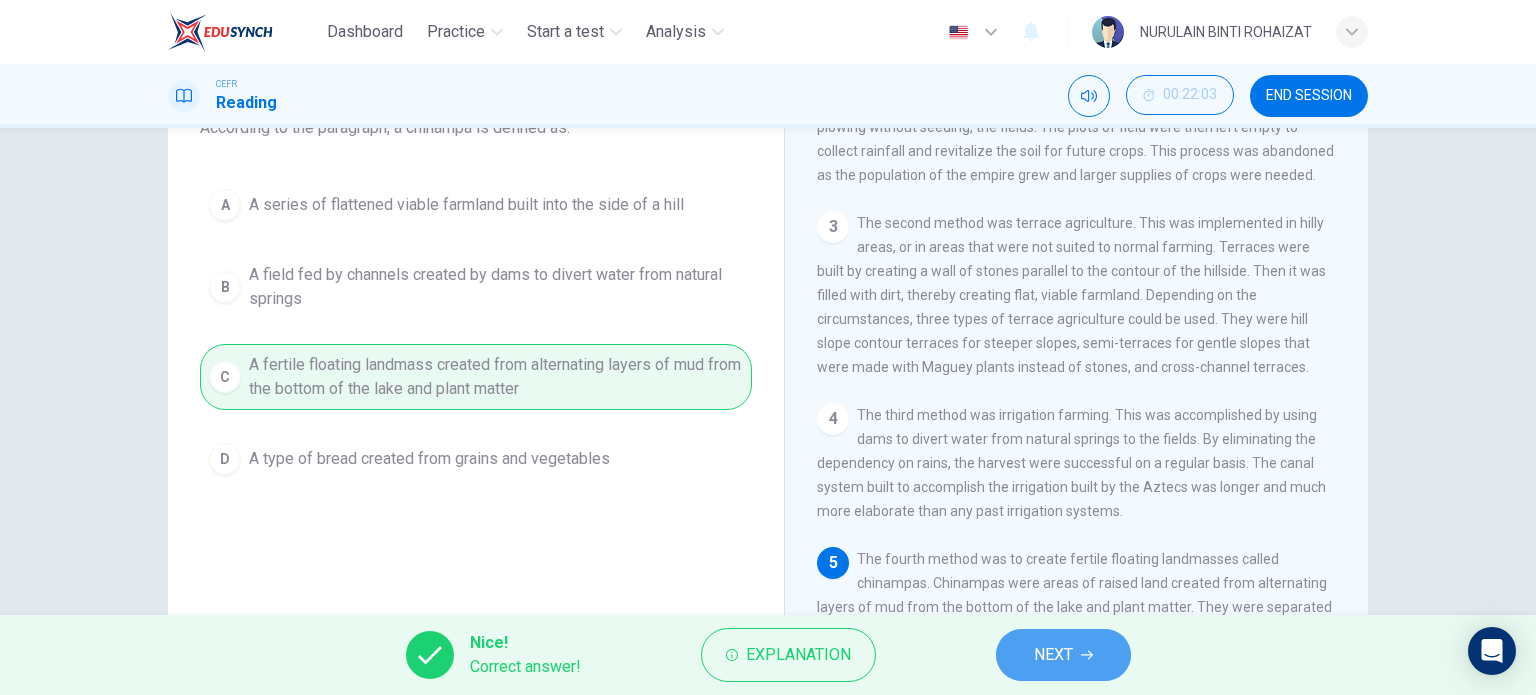 click on "NEXT" at bounding box center (1063, 655) 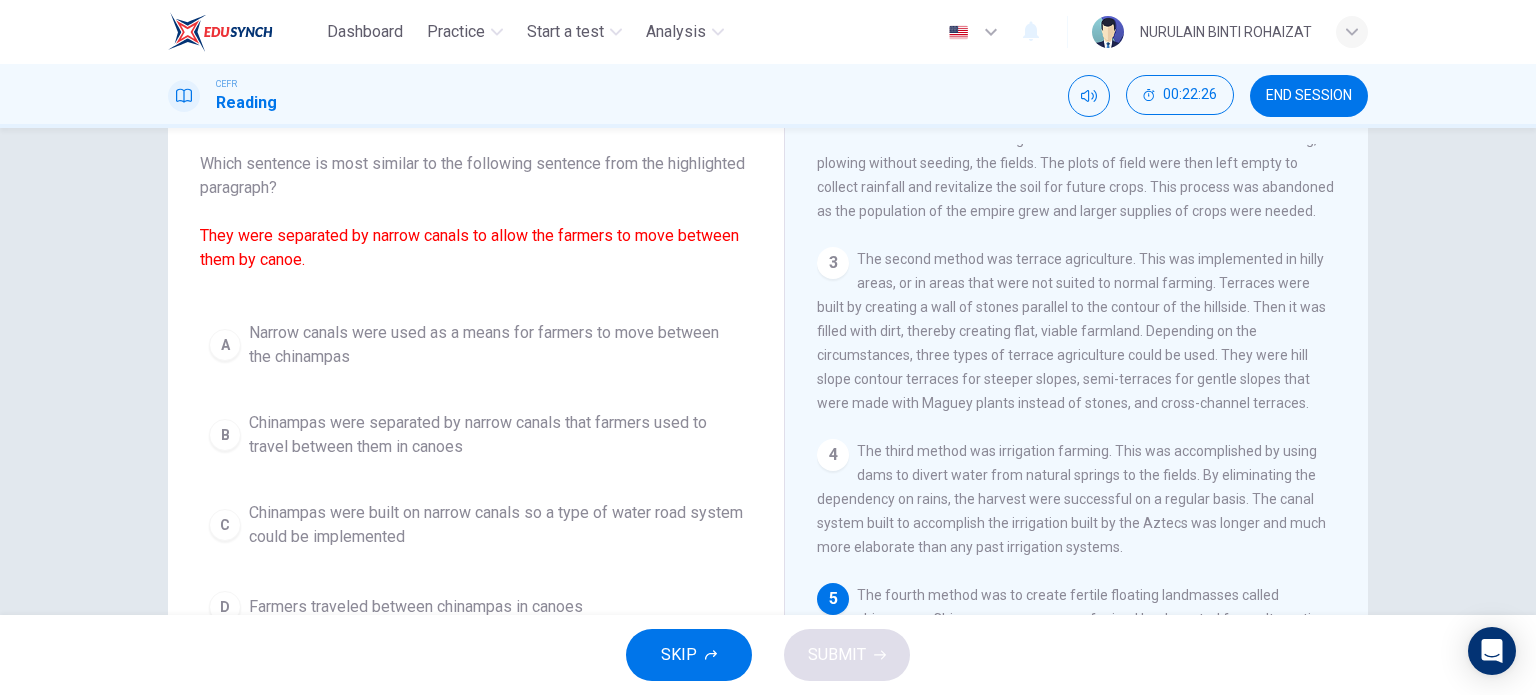 scroll, scrollTop: 120, scrollLeft: 0, axis: vertical 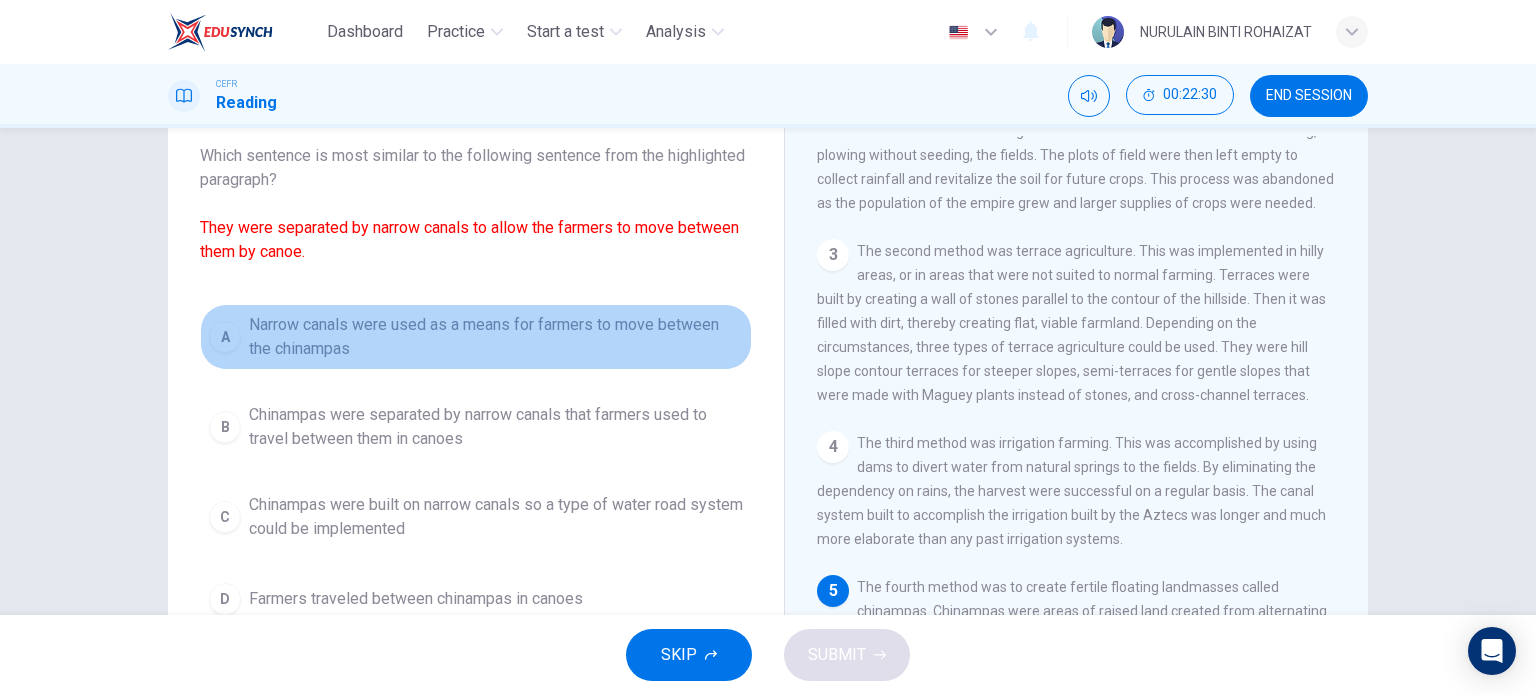 click on "Narrow canals were used as a means for farmers to move between the chinampas" at bounding box center [496, 337] 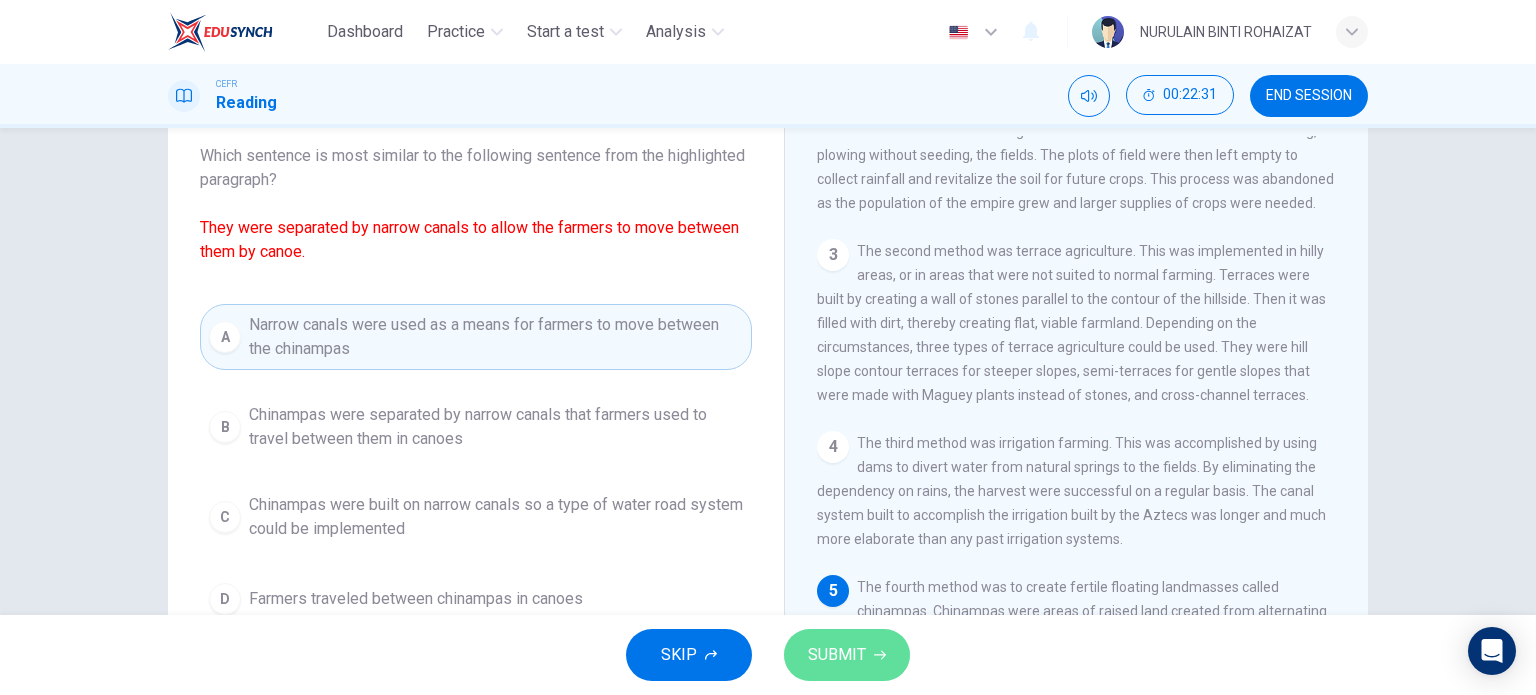 click on "SUBMIT" at bounding box center [847, 655] 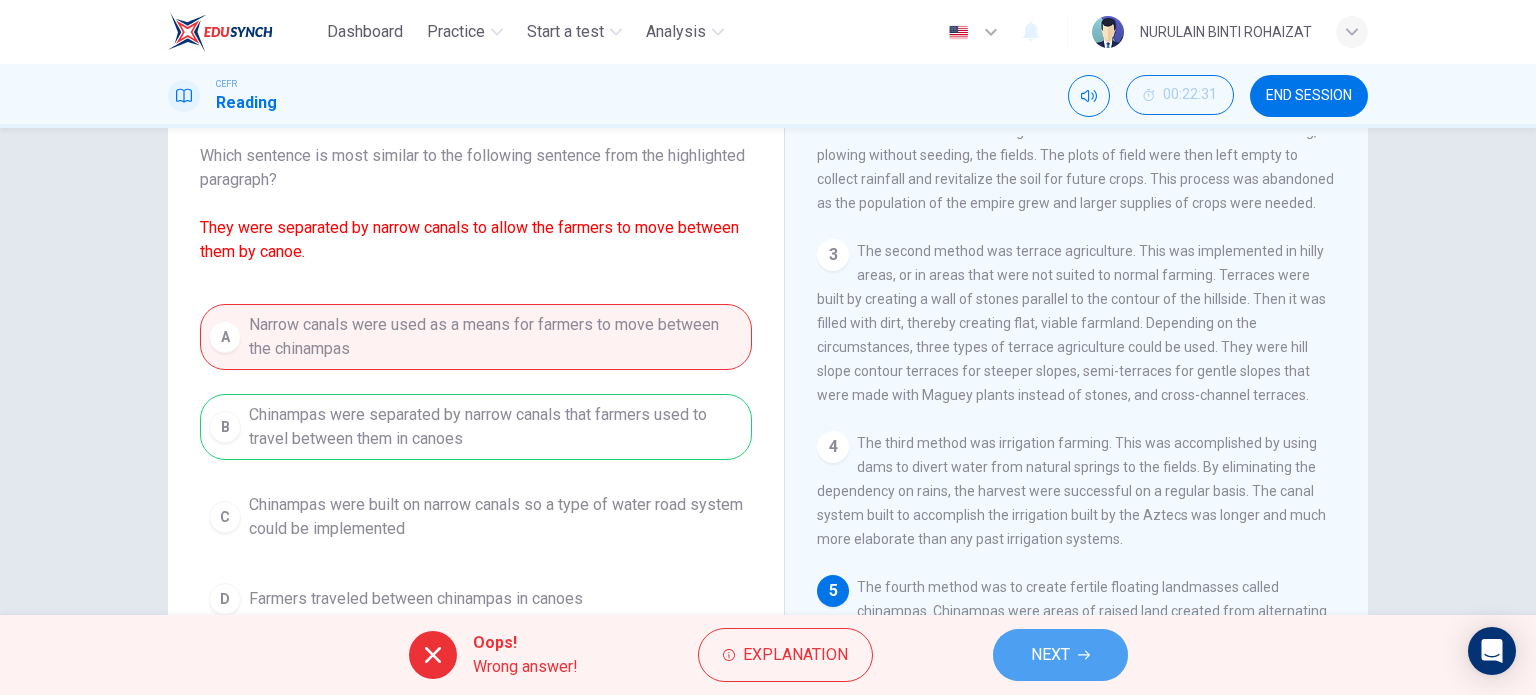 click on "NEXT" at bounding box center [1060, 655] 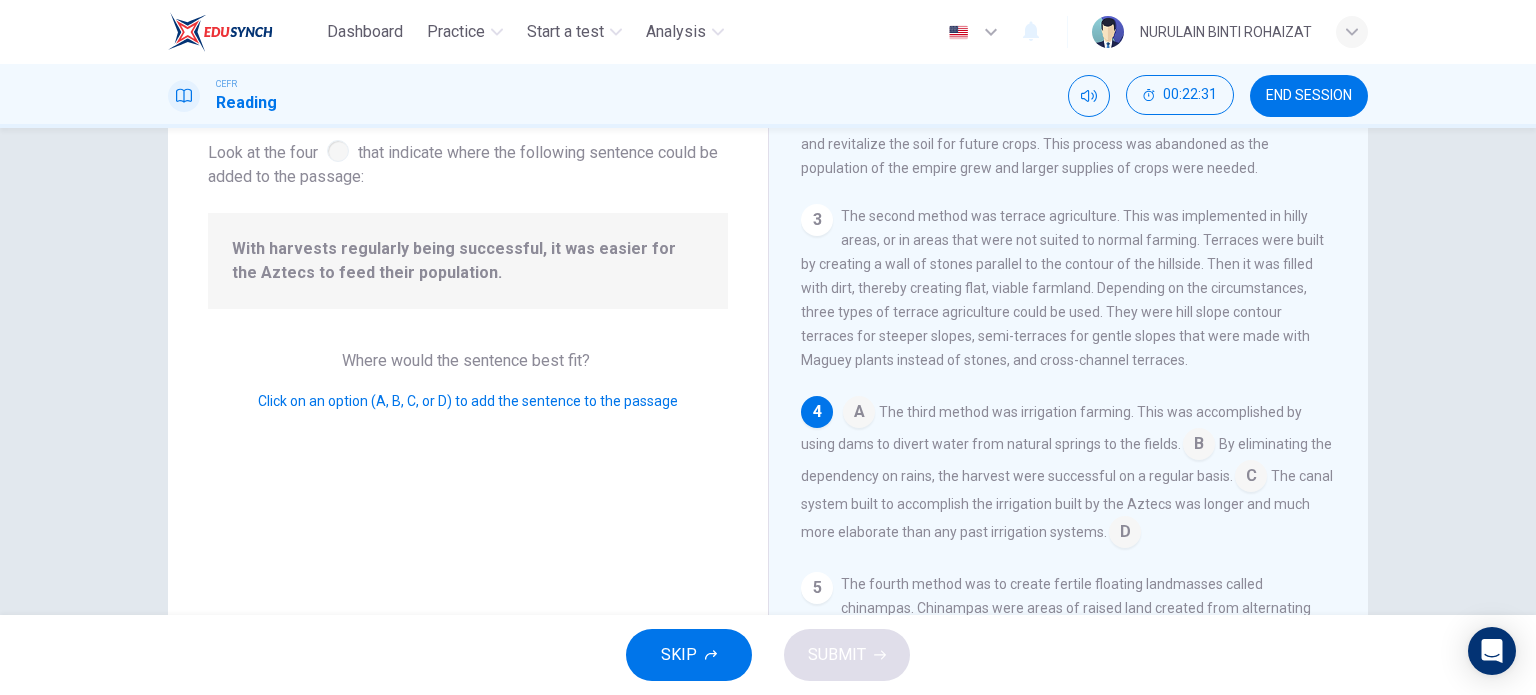scroll, scrollTop: 267, scrollLeft: 0, axis: vertical 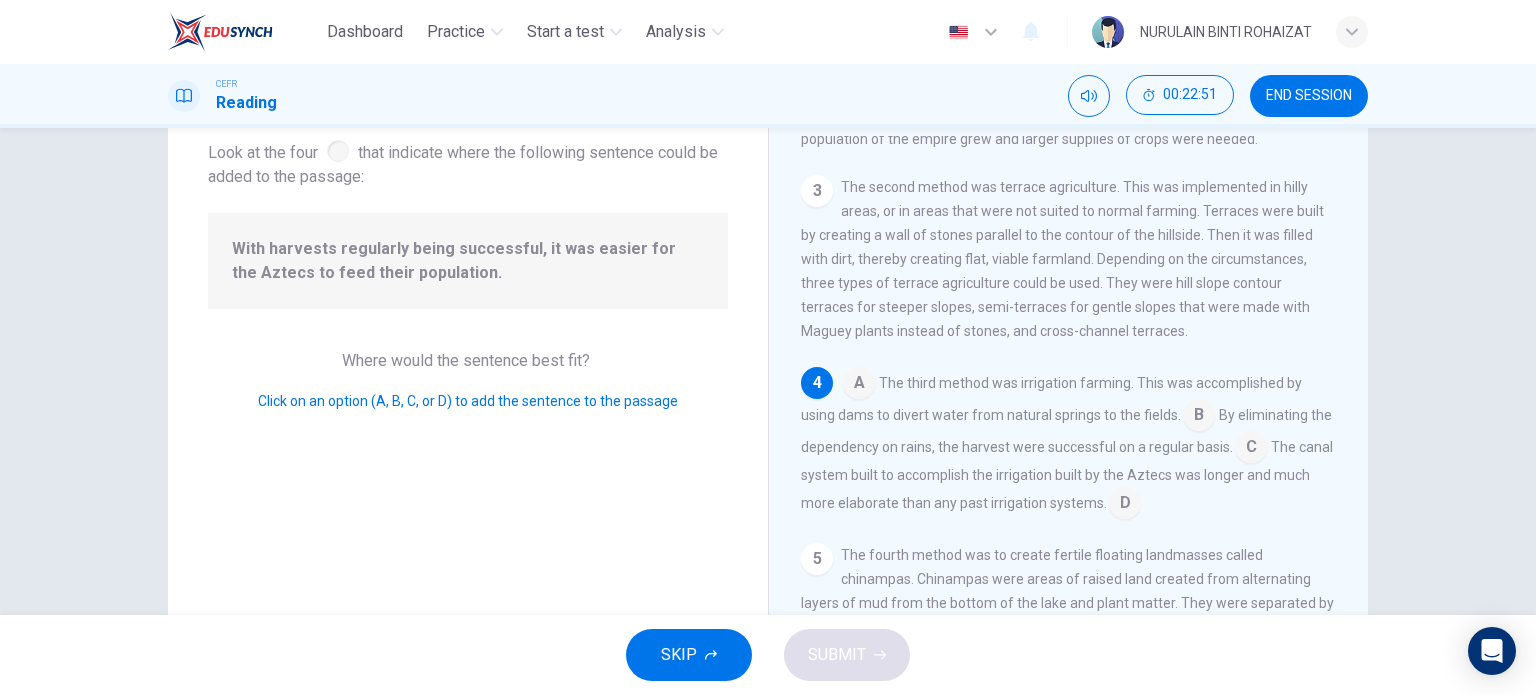 click at bounding box center (859, 385) 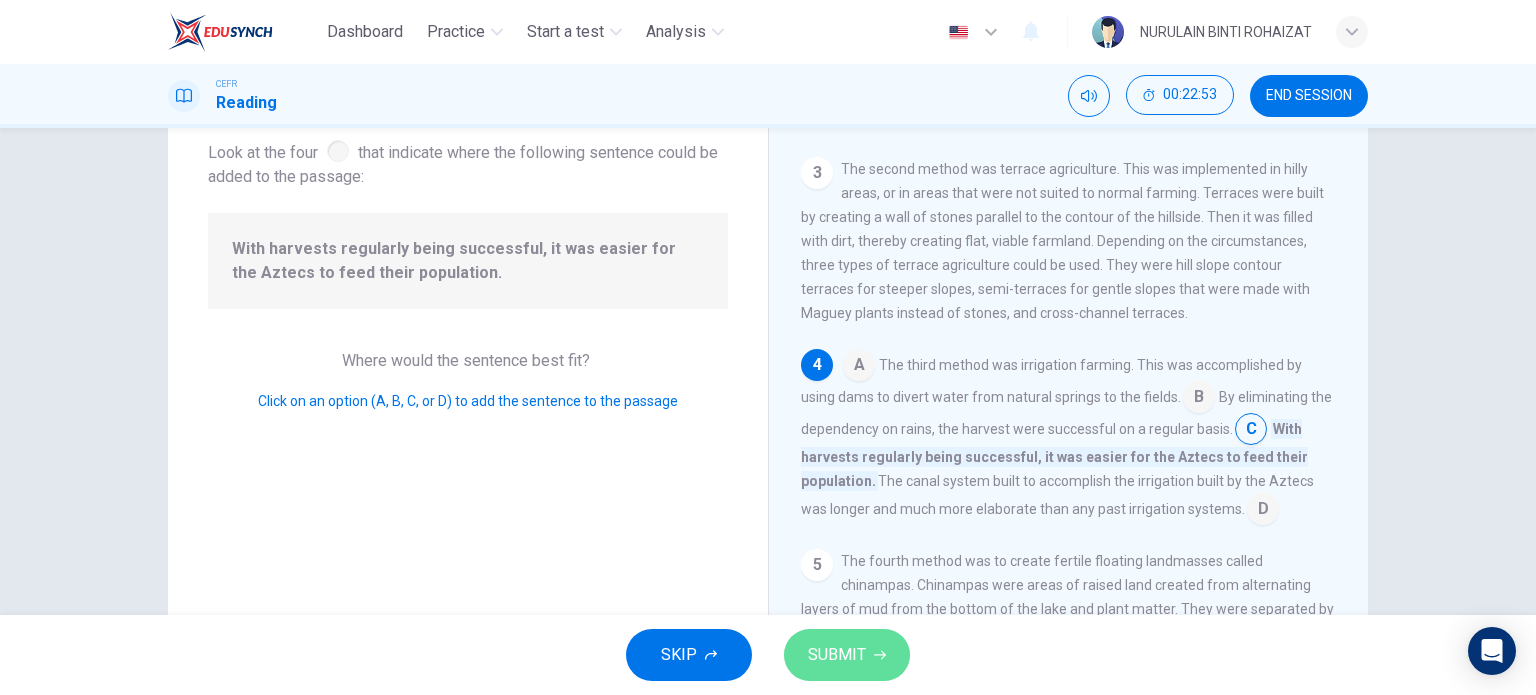 click on "SUBMIT" at bounding box center (847, 655) 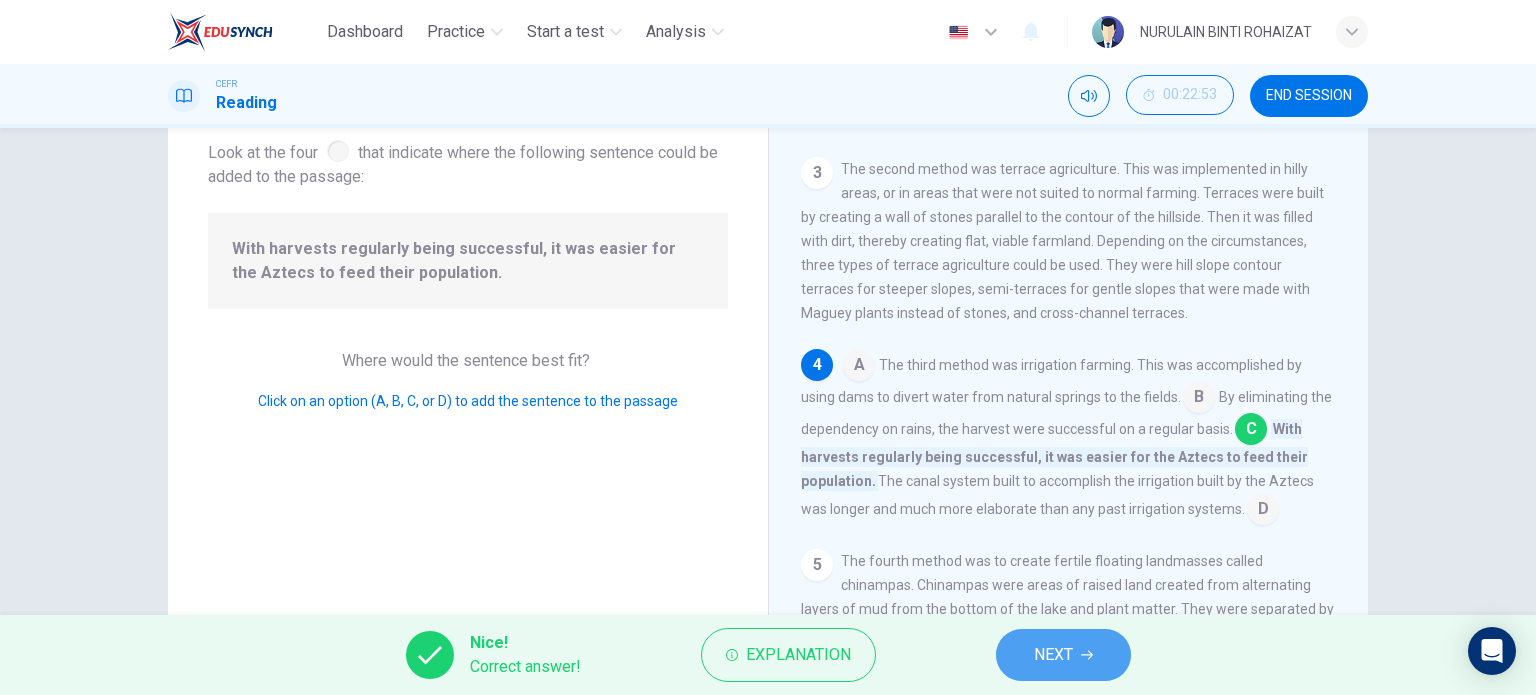 click on "NEXT" at bounding box center [1053, 655] 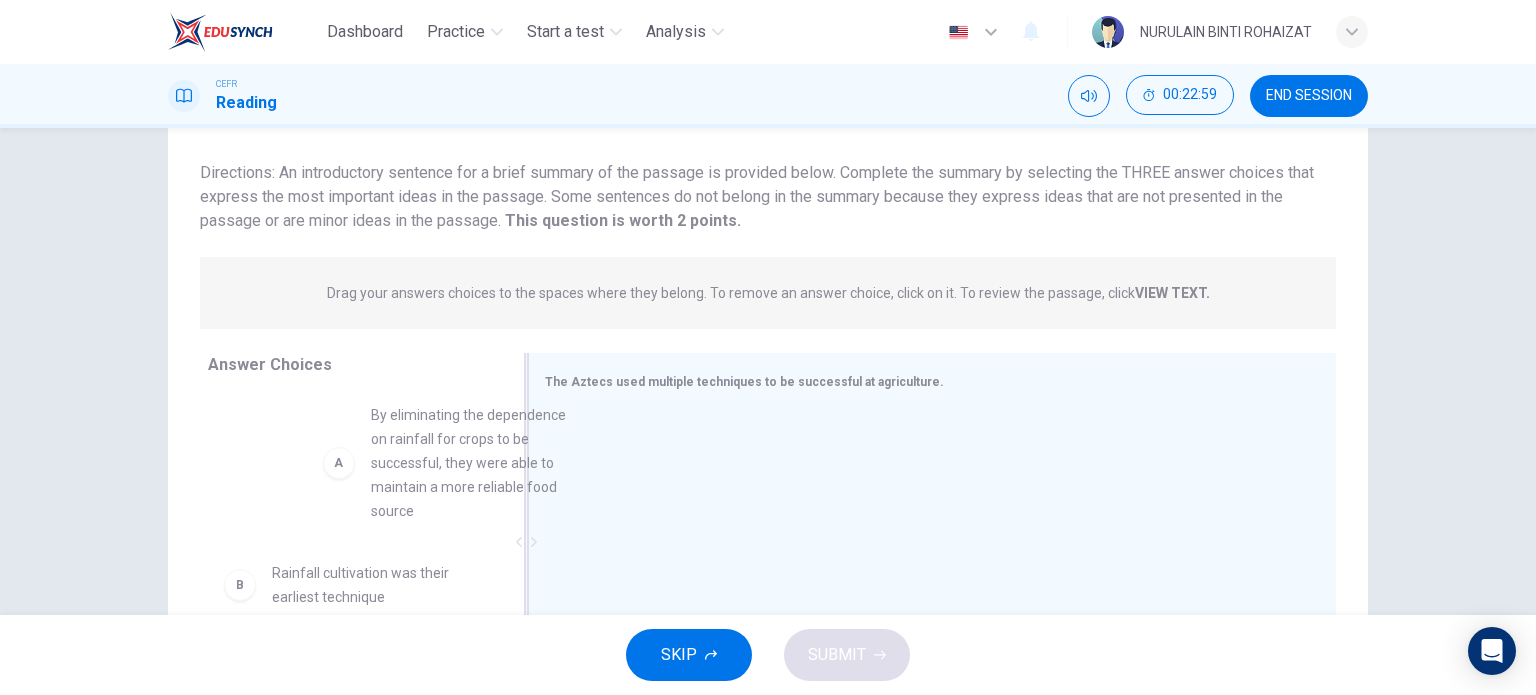 drag, startPoint x: 332, startPoint y: 477, endPoint x: 672, endPoint y: 472, distance: 340.03677 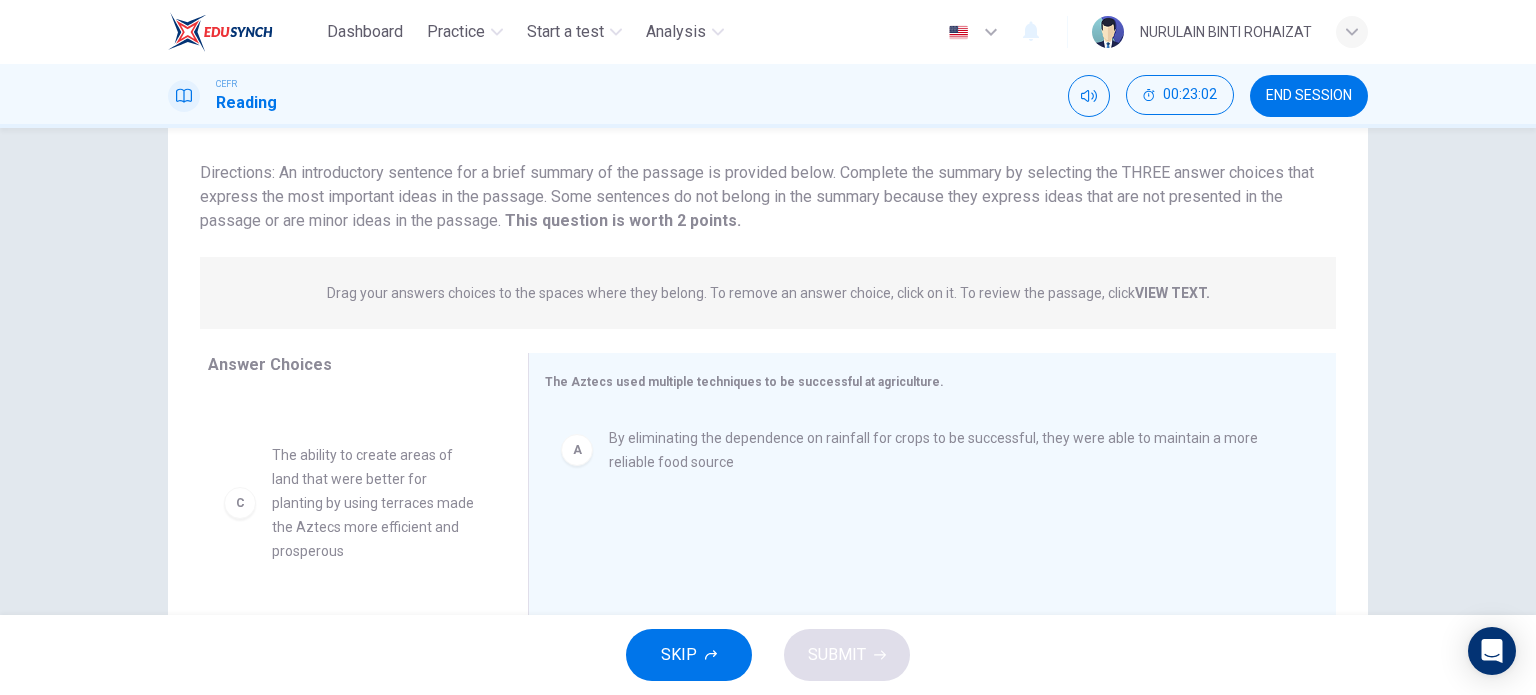 scroll, scrollTop: 82, scrollLeft: 0, axis: vertical 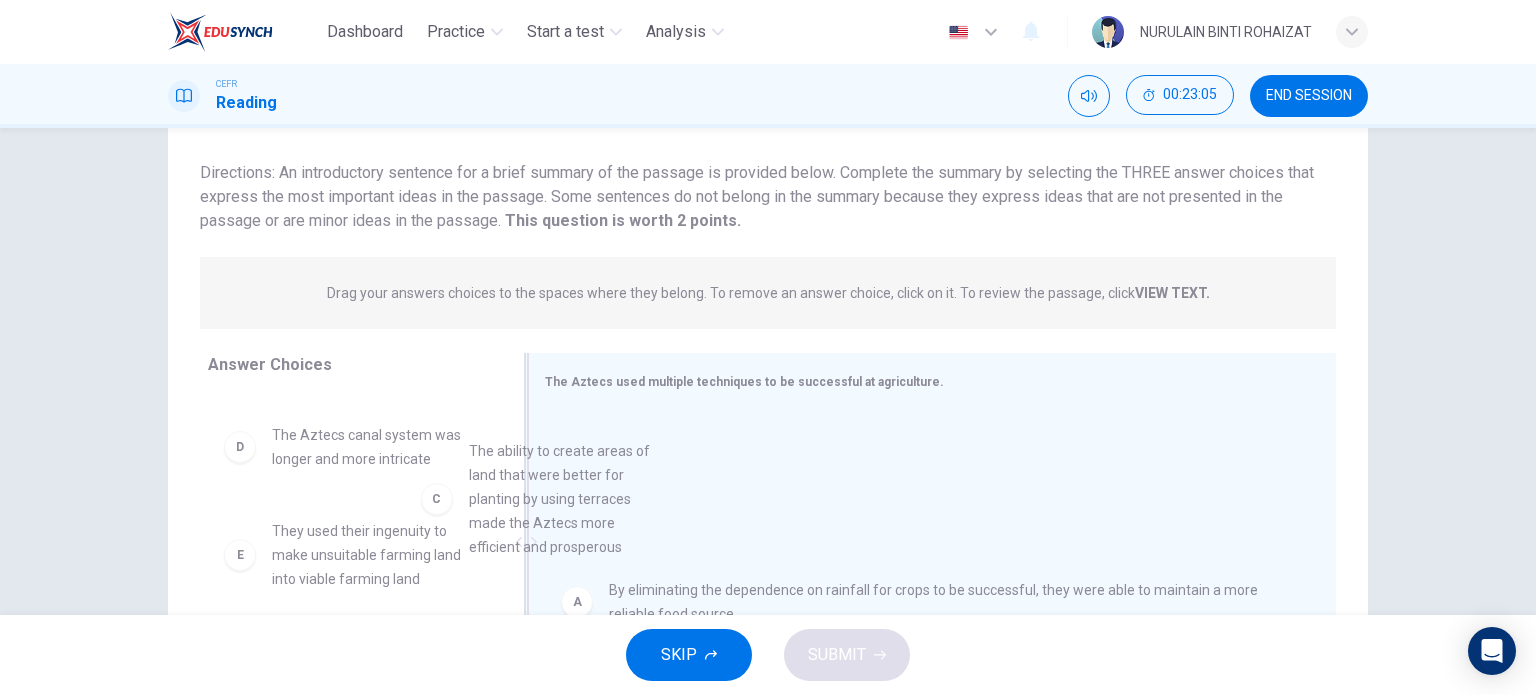 drag, startPoint x: 376, startPoint y: 517, endPoint x: 618, endPoint y: 535, distance: 242.6685 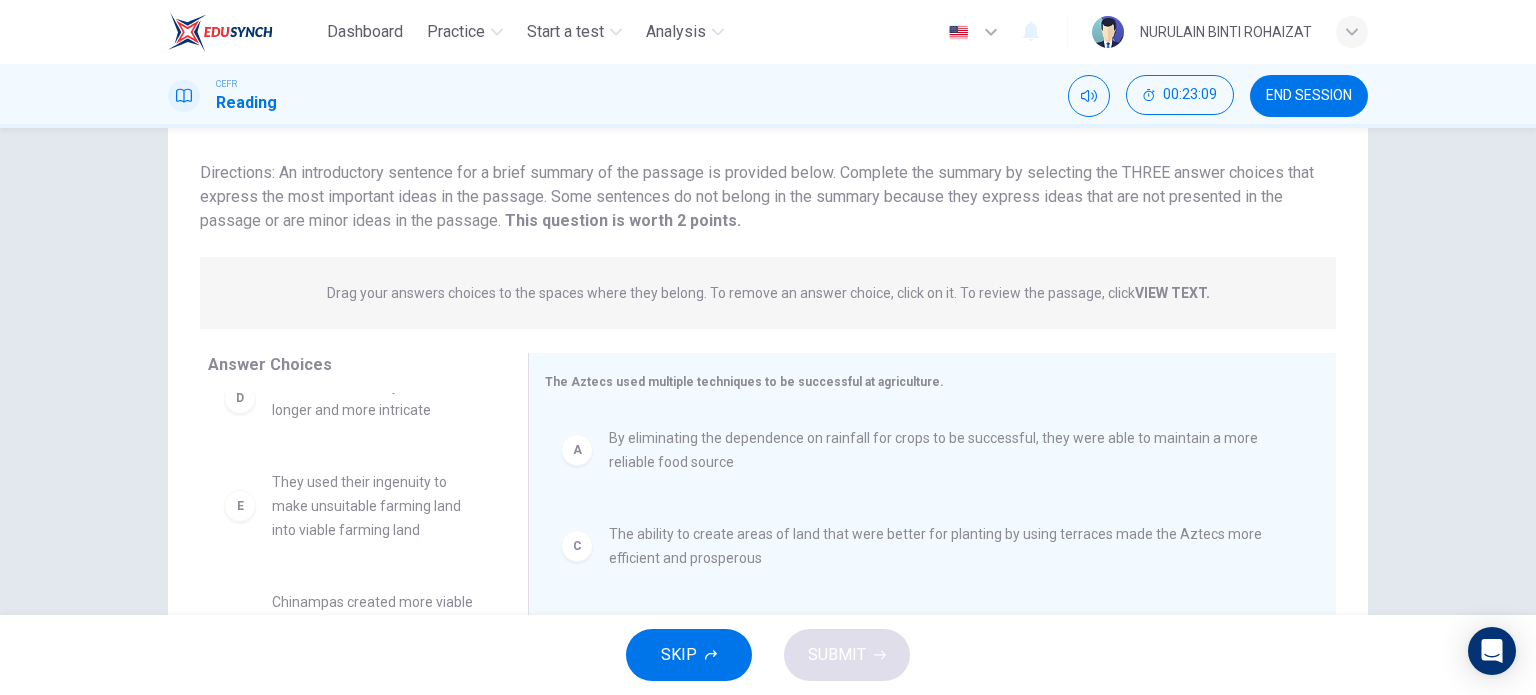 scroll, scrollTop: 132, scrollLeft: 0, axis: vertical 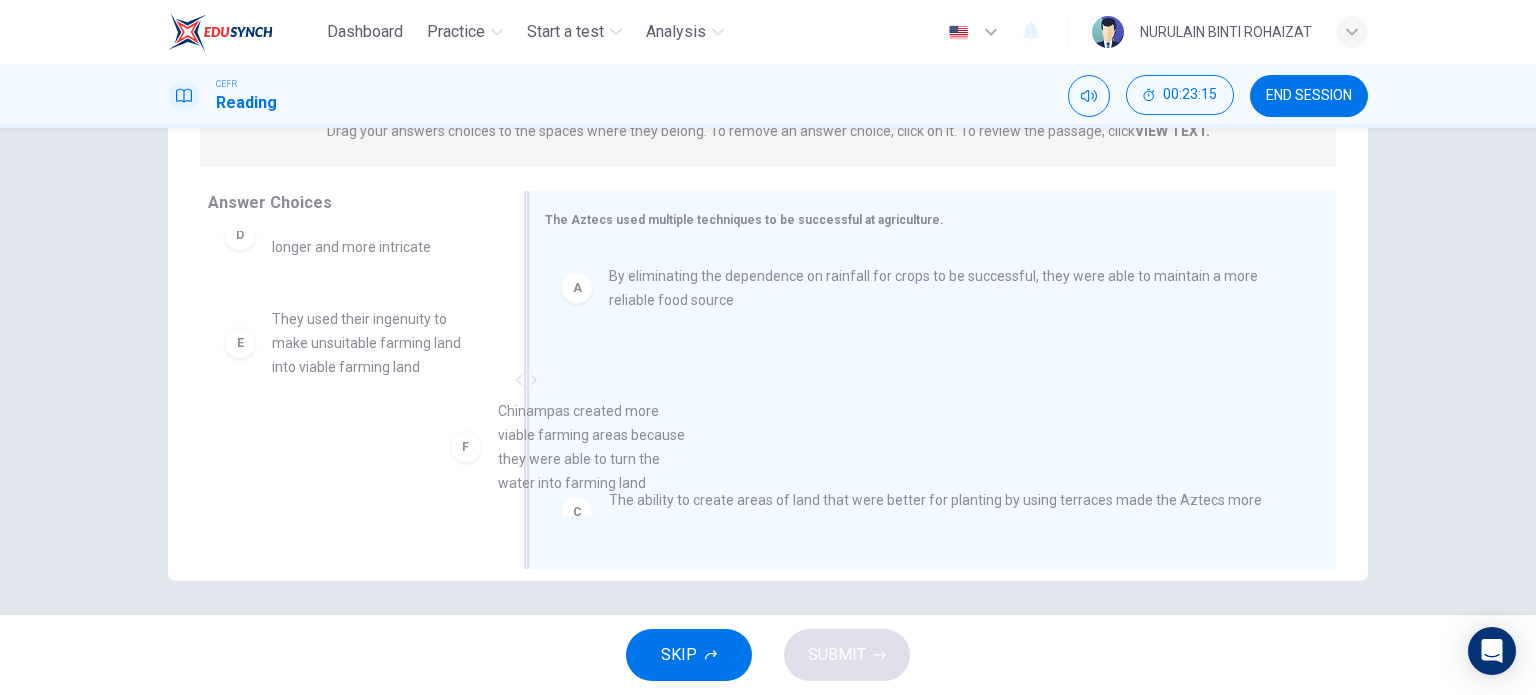 drag, startPoint x: 388, startPoint y: 519, endPoint x: 740, endPoint y: 499, distance: 352.56772 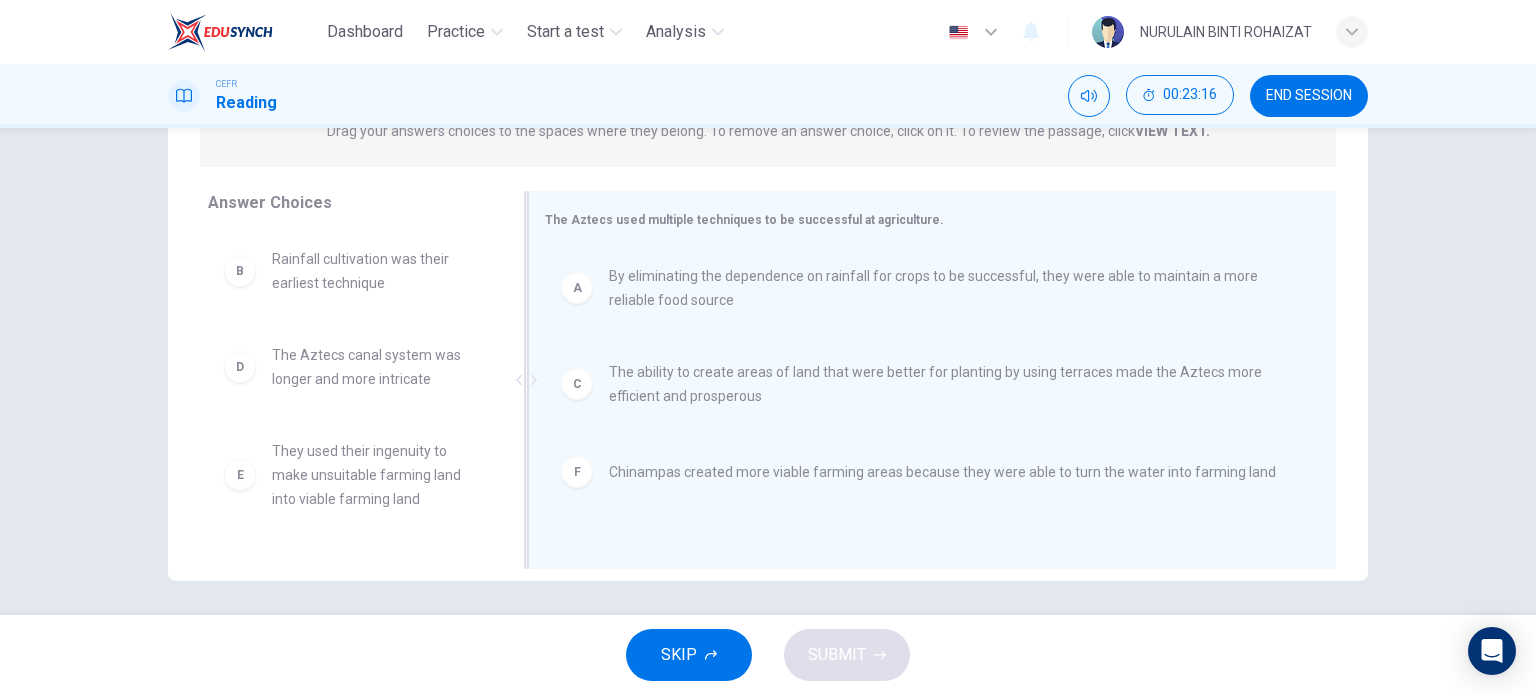 scroll, scrollTop: 0, scrollLeft: 0, axis: both 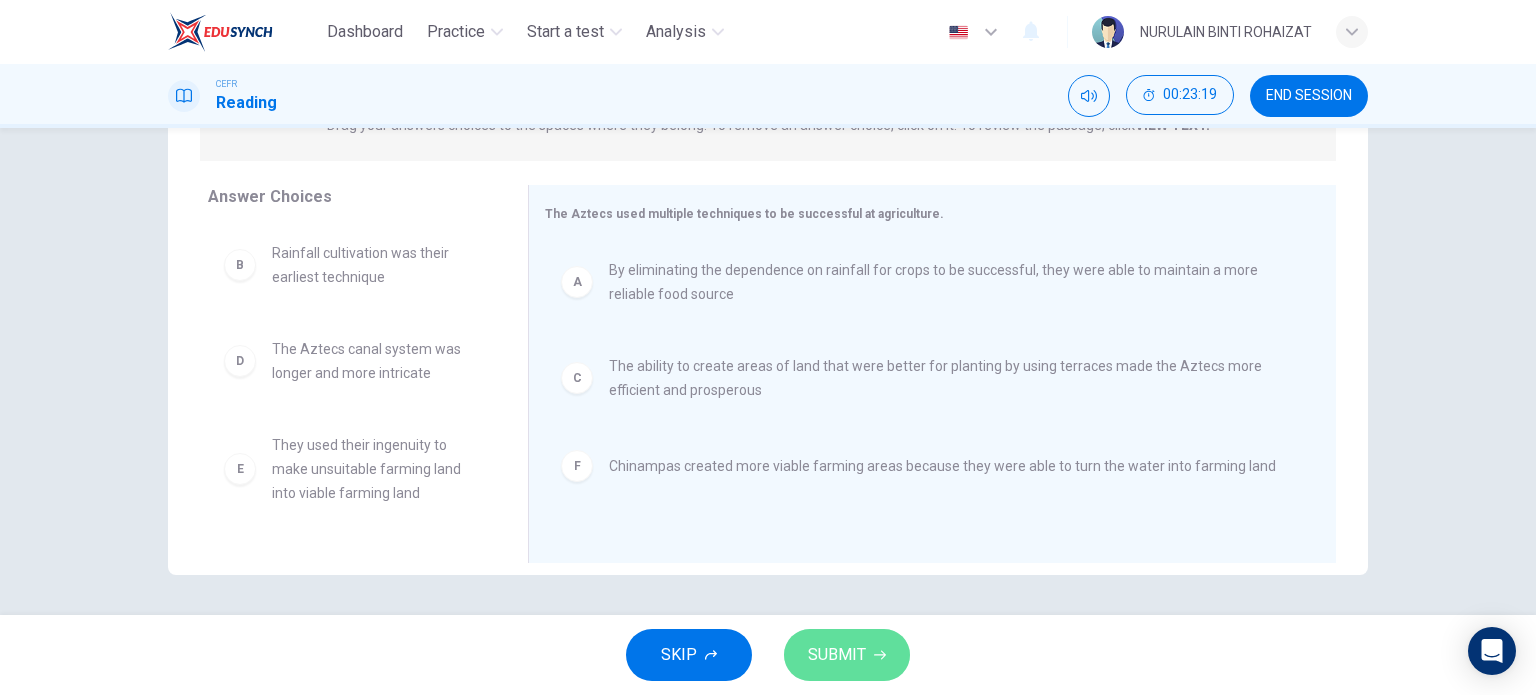 click at bounding box center (880, 655) 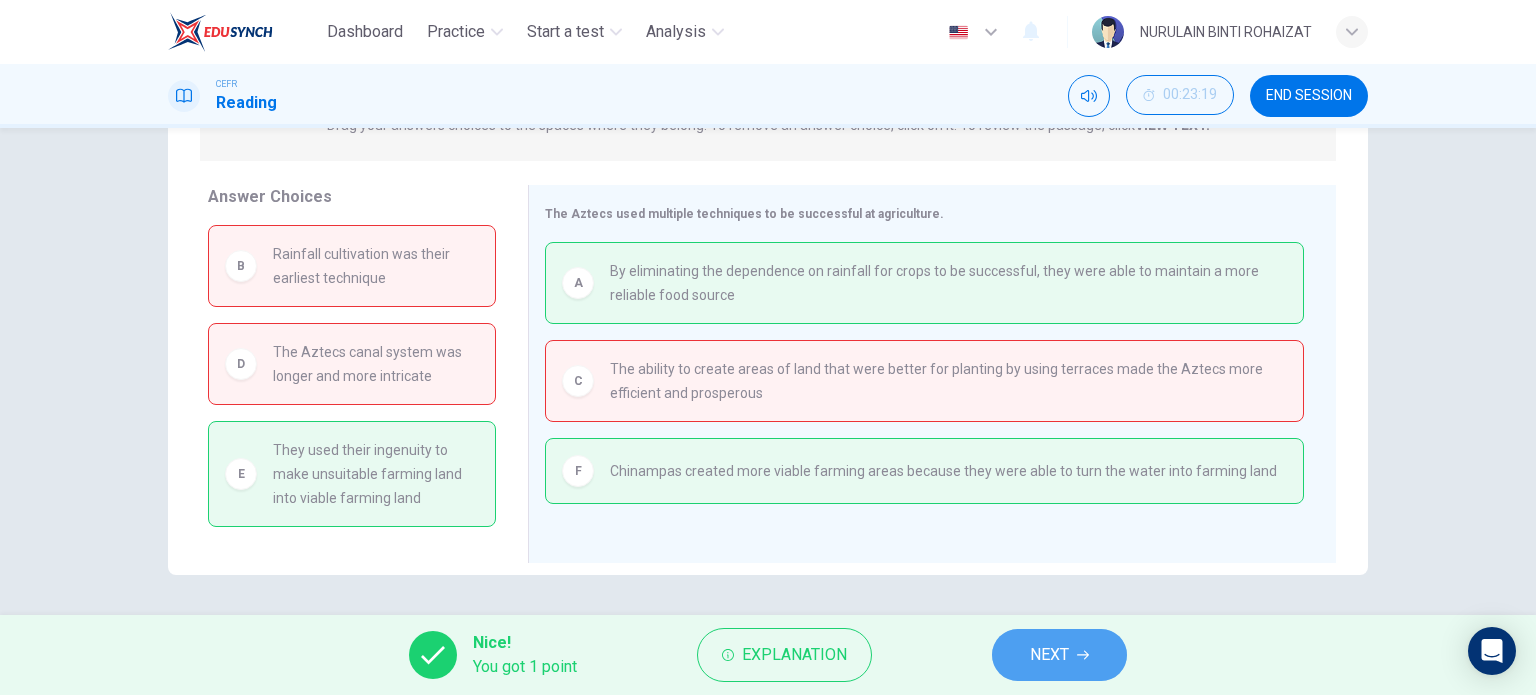 click on "NEXT" at bounding box center (1059, 655) 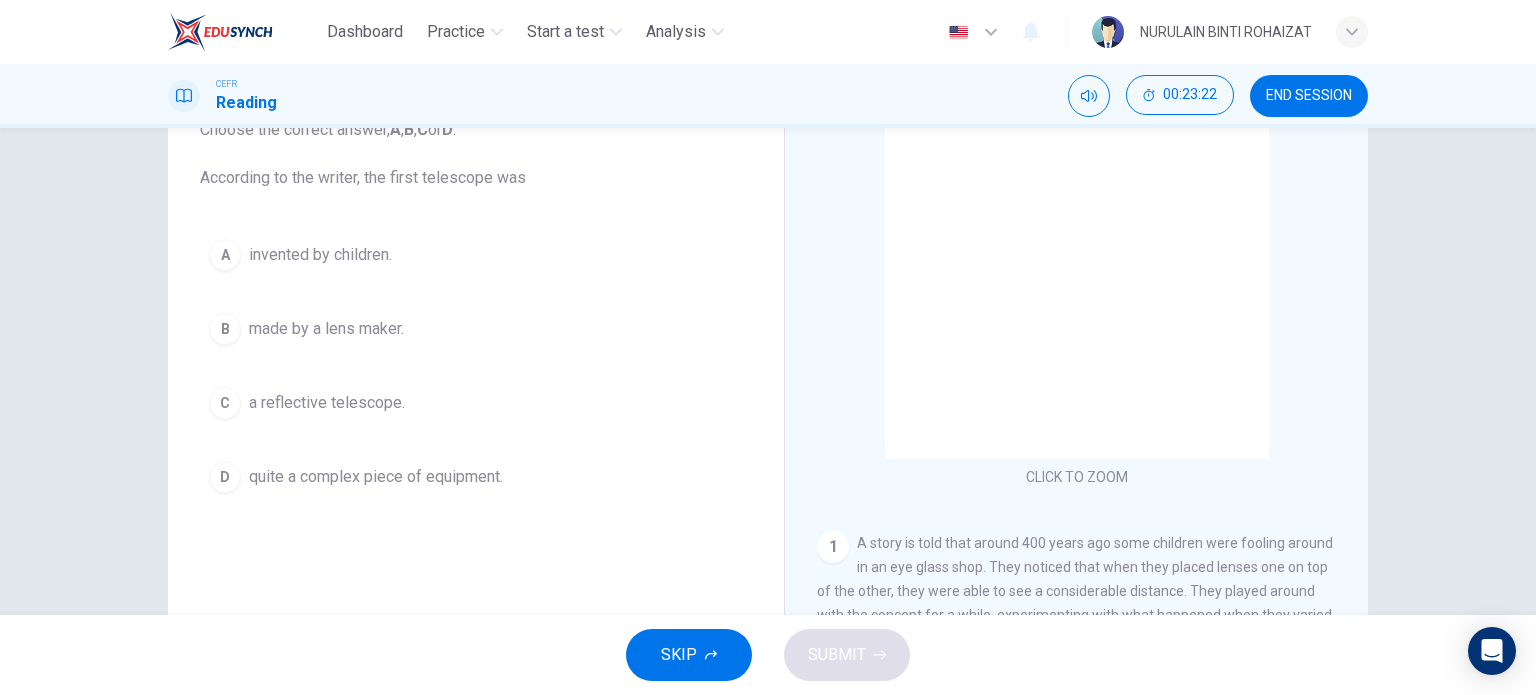 scroll, scrollTop: 147, scrollLeft: 0, axis: vertical 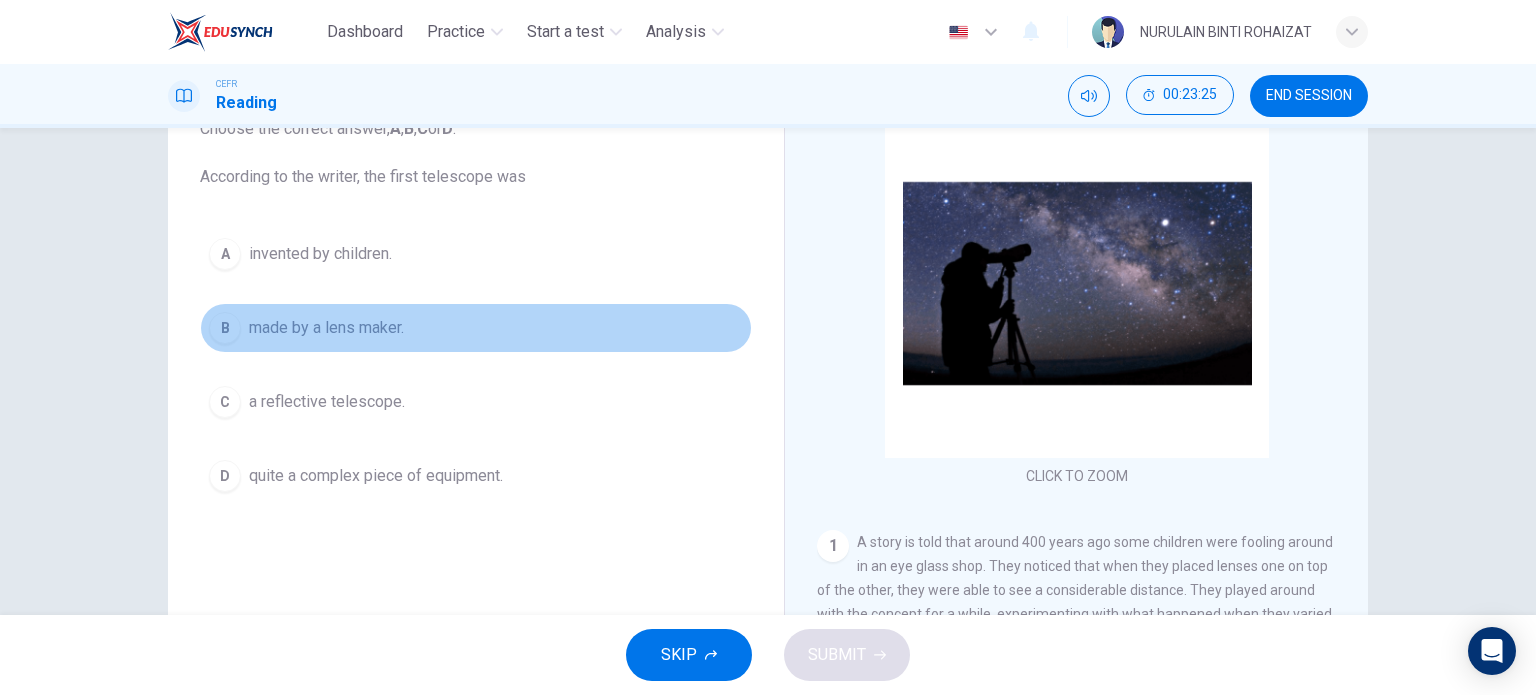 click on "made by a lens maker." at bounding box center [320, 254] 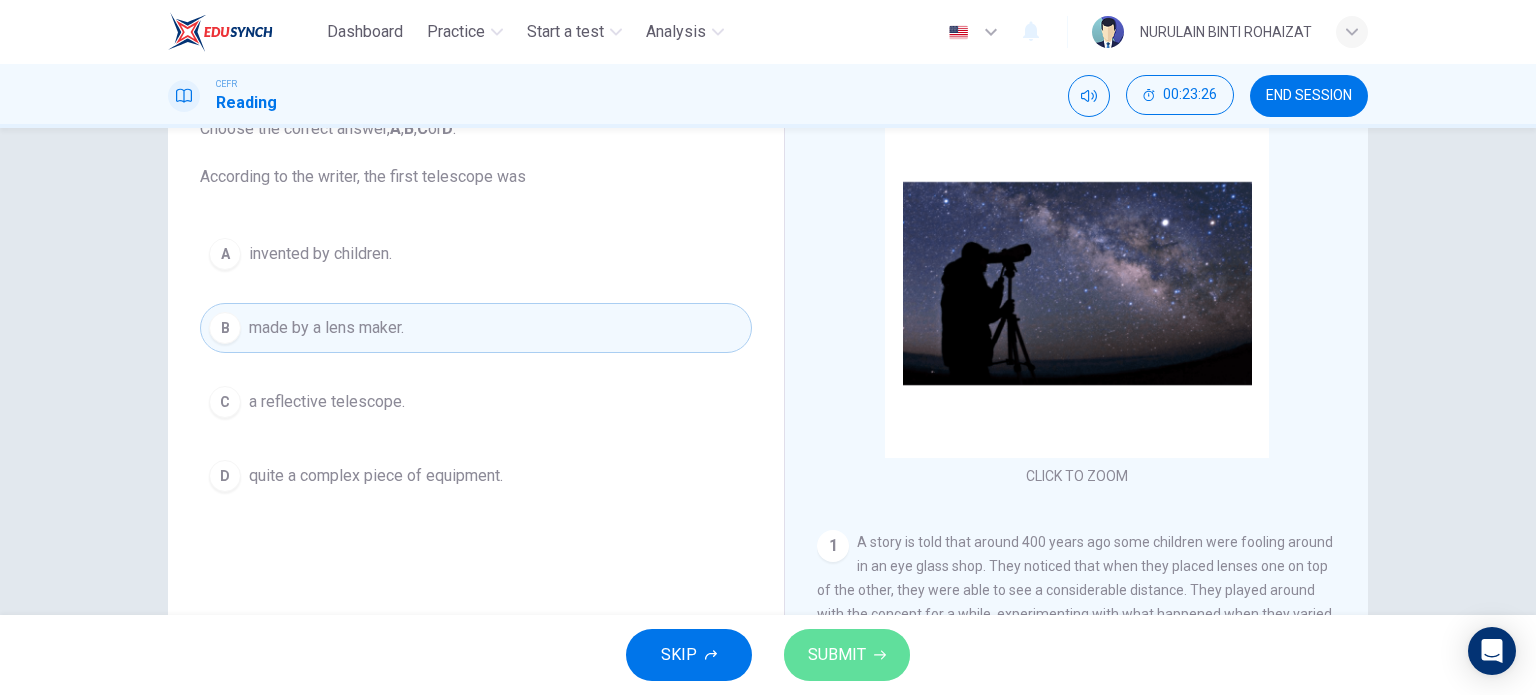 click on "SUBMIT" at bounding box center (837, 655) 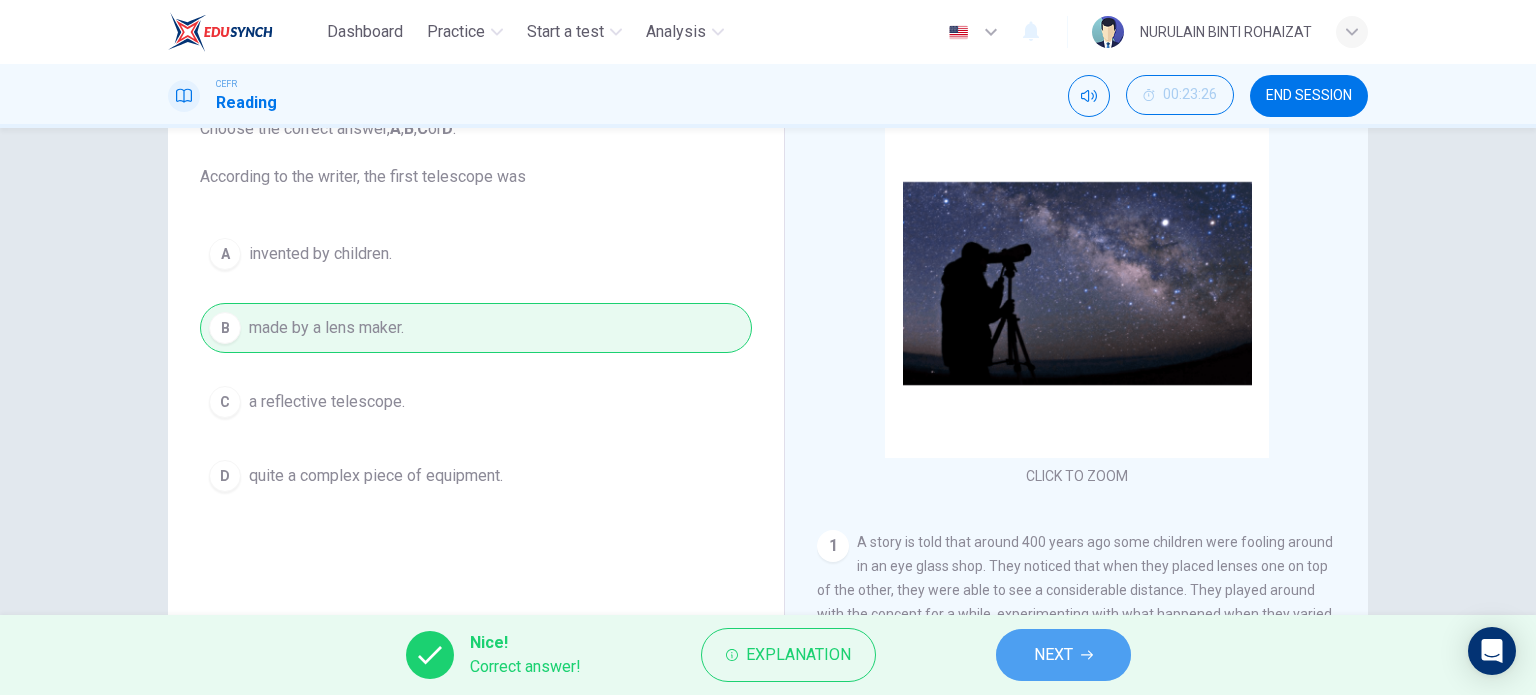 click on "NEXT" at bounding box center (1053, 655) 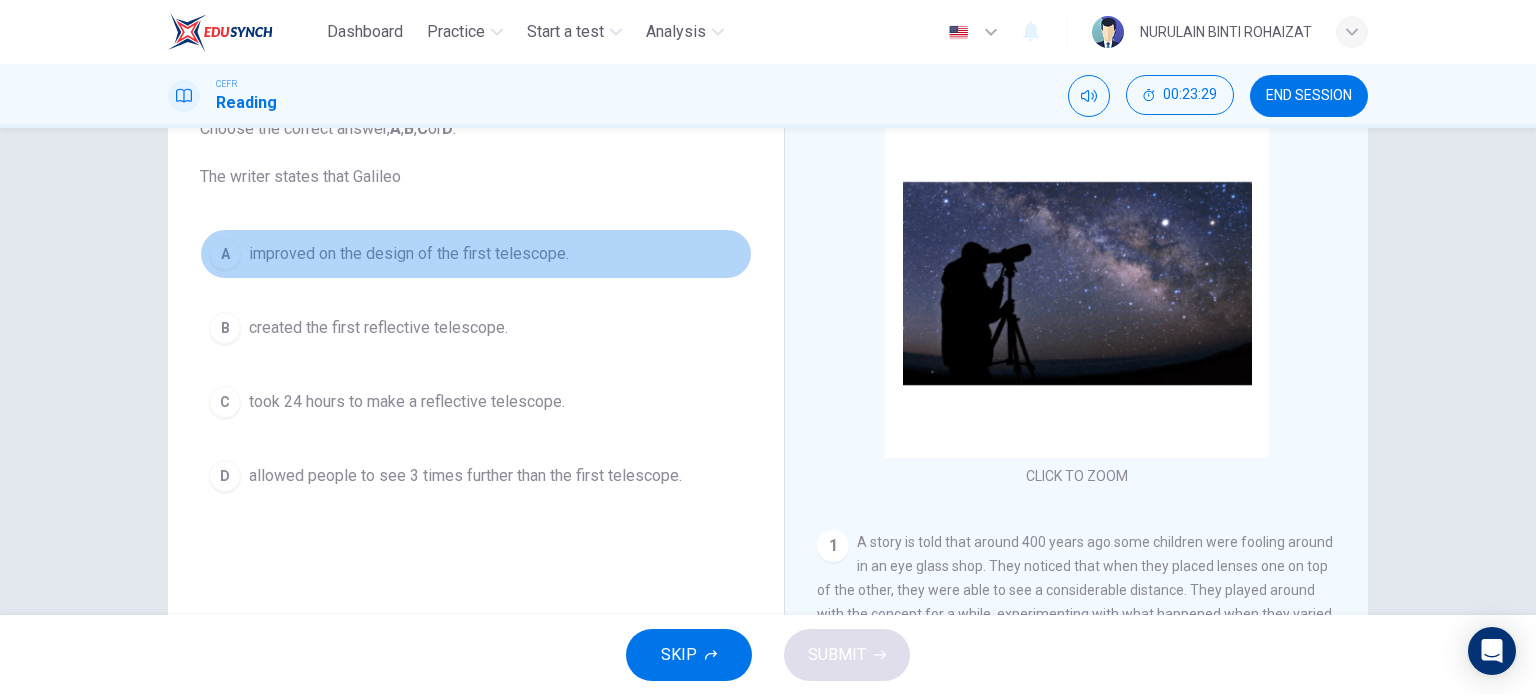 click on "A improved on the design of the first telescope." at bounding box center [476, 254] 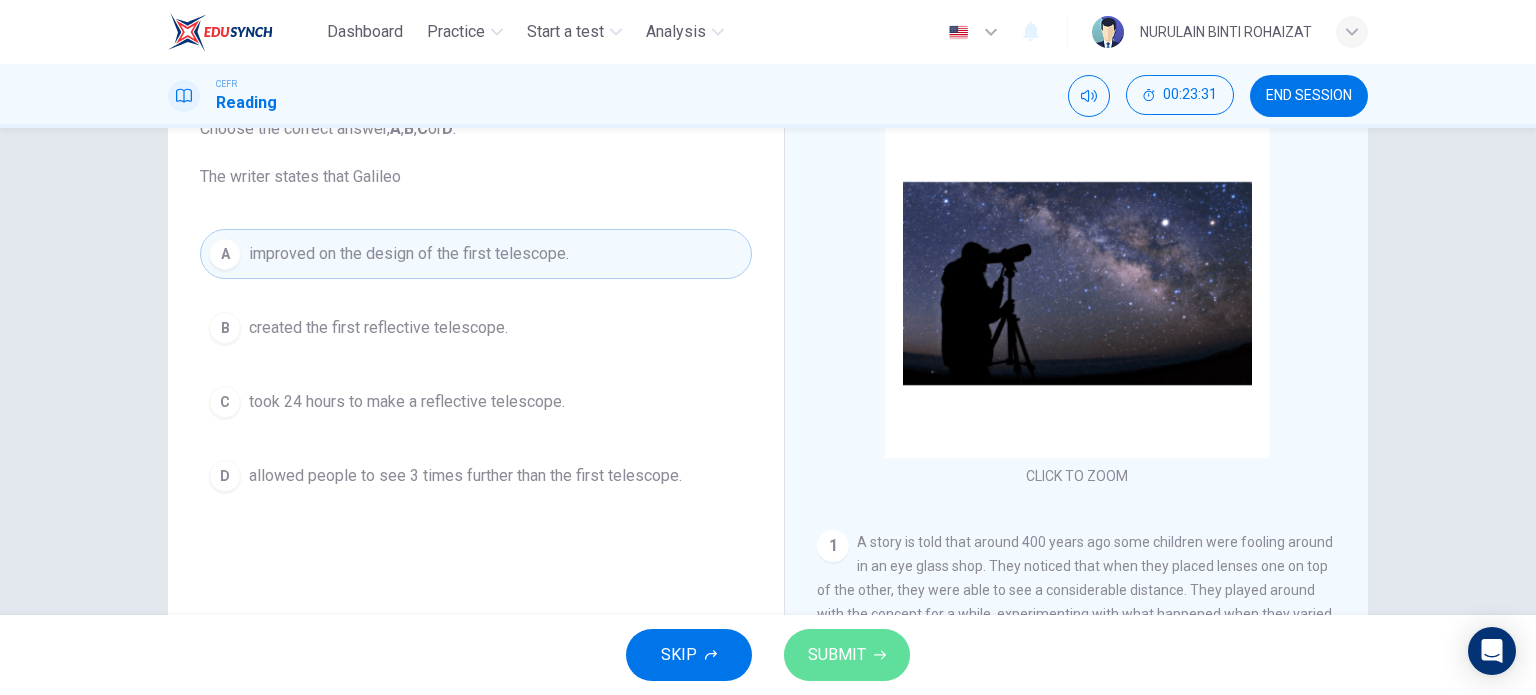 click on "SUBMIT" at bounding box center [847, 655] 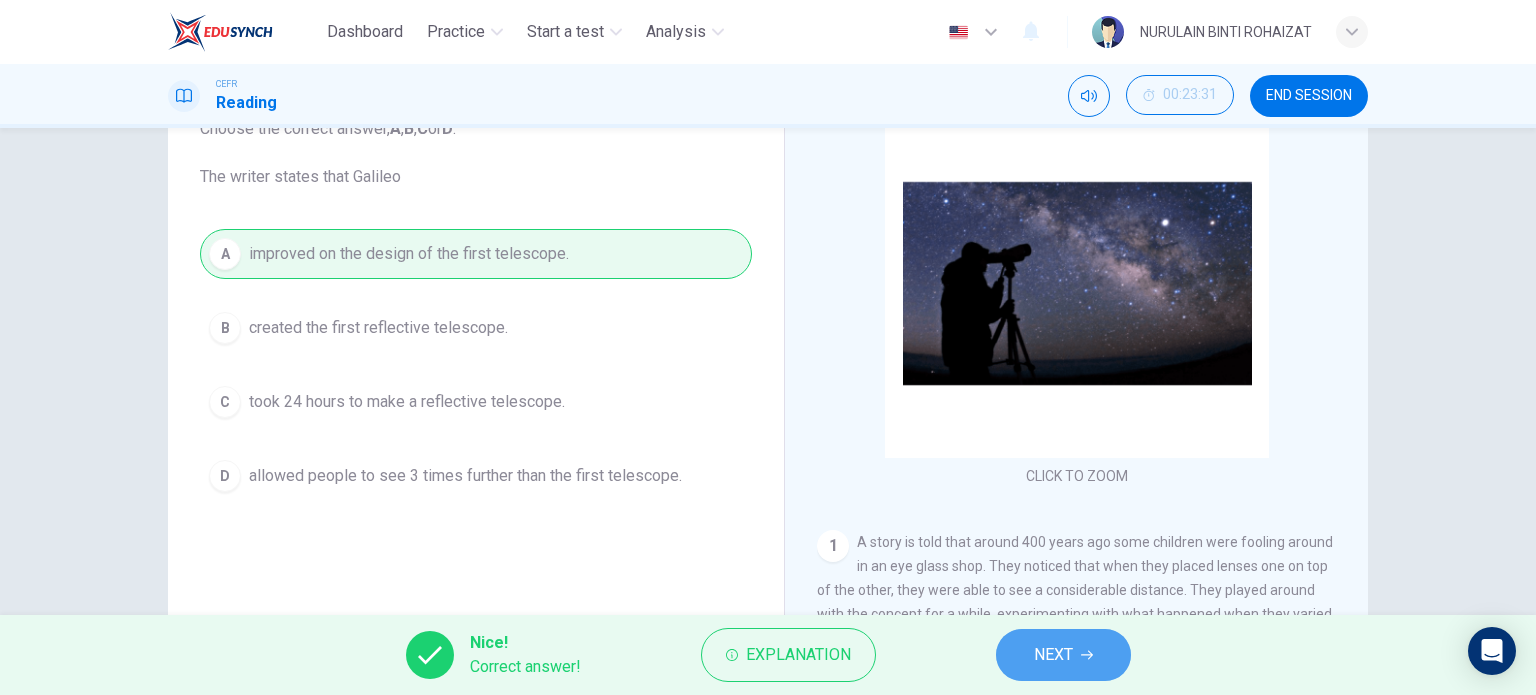 click on "NEXT" at bounding box center [1063, 655] 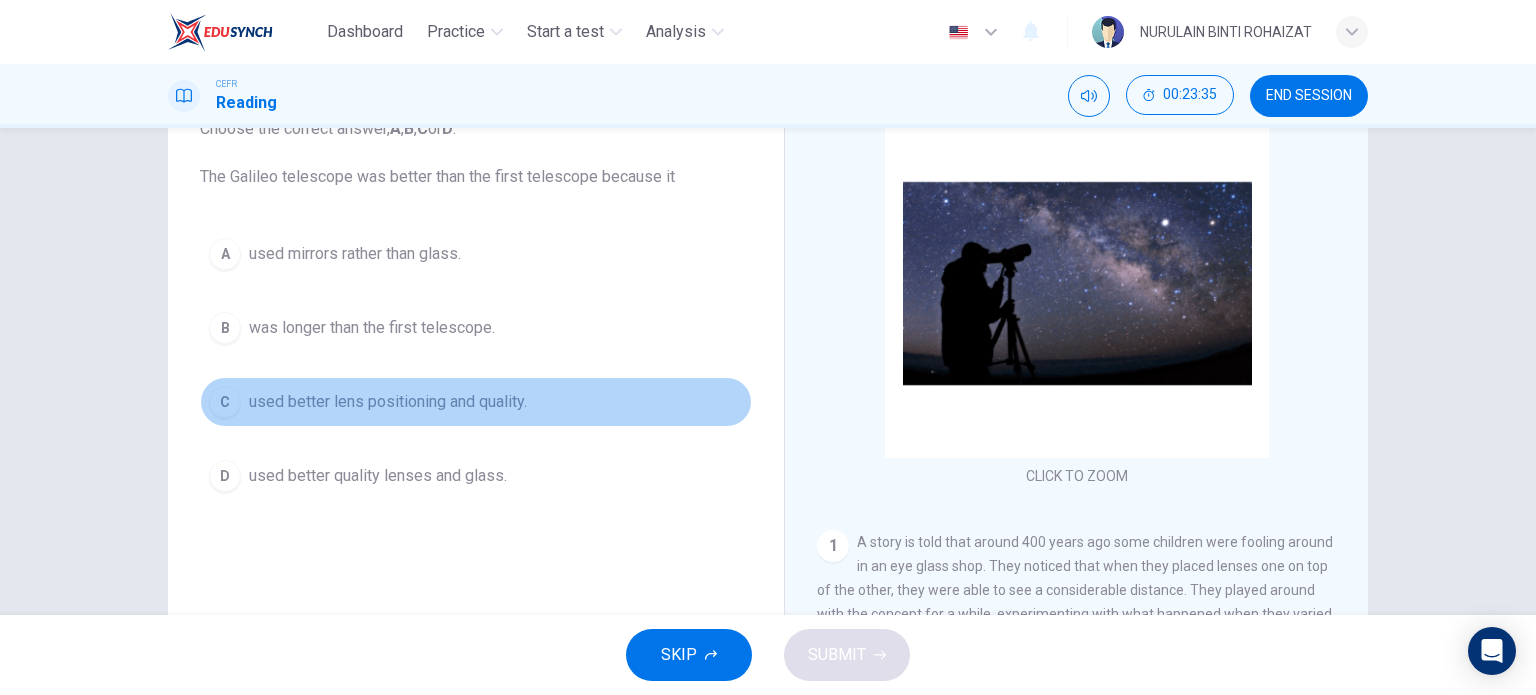 click on "C used better lens positioning and quality." at bounding box center [476, 402] 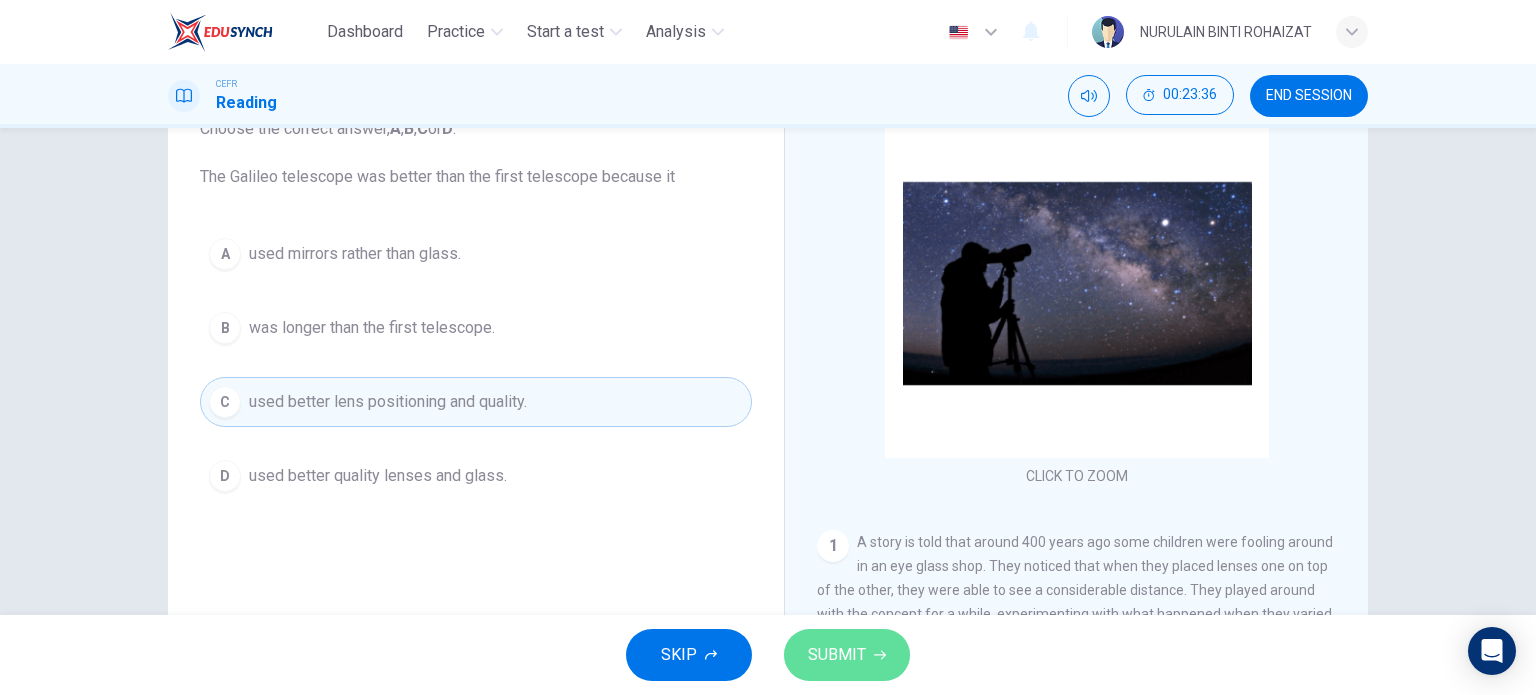 click on "SUBMIT" at bounding box center (847, 655) 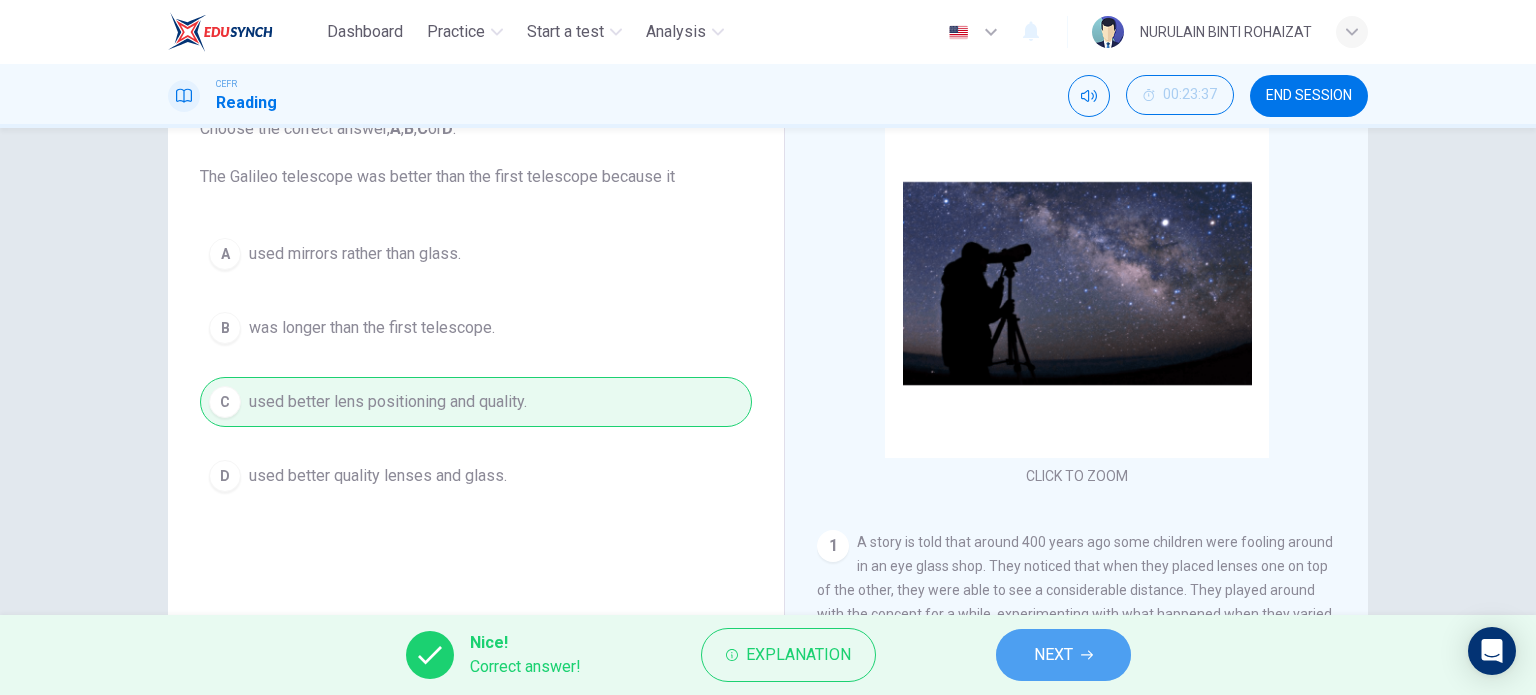 click on "NEXT" at bounding box center (1053, 655) 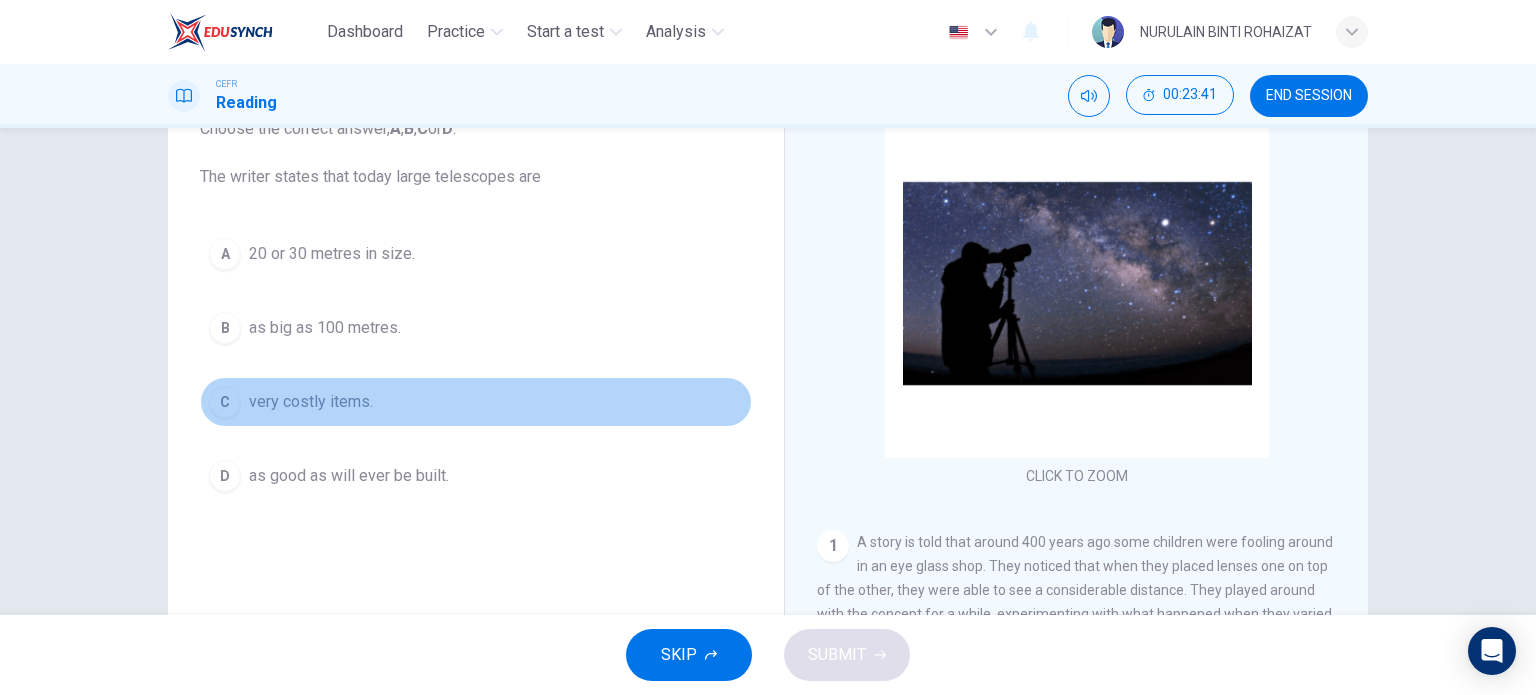 click on "C very costly items." at bounding box center [476, 402] 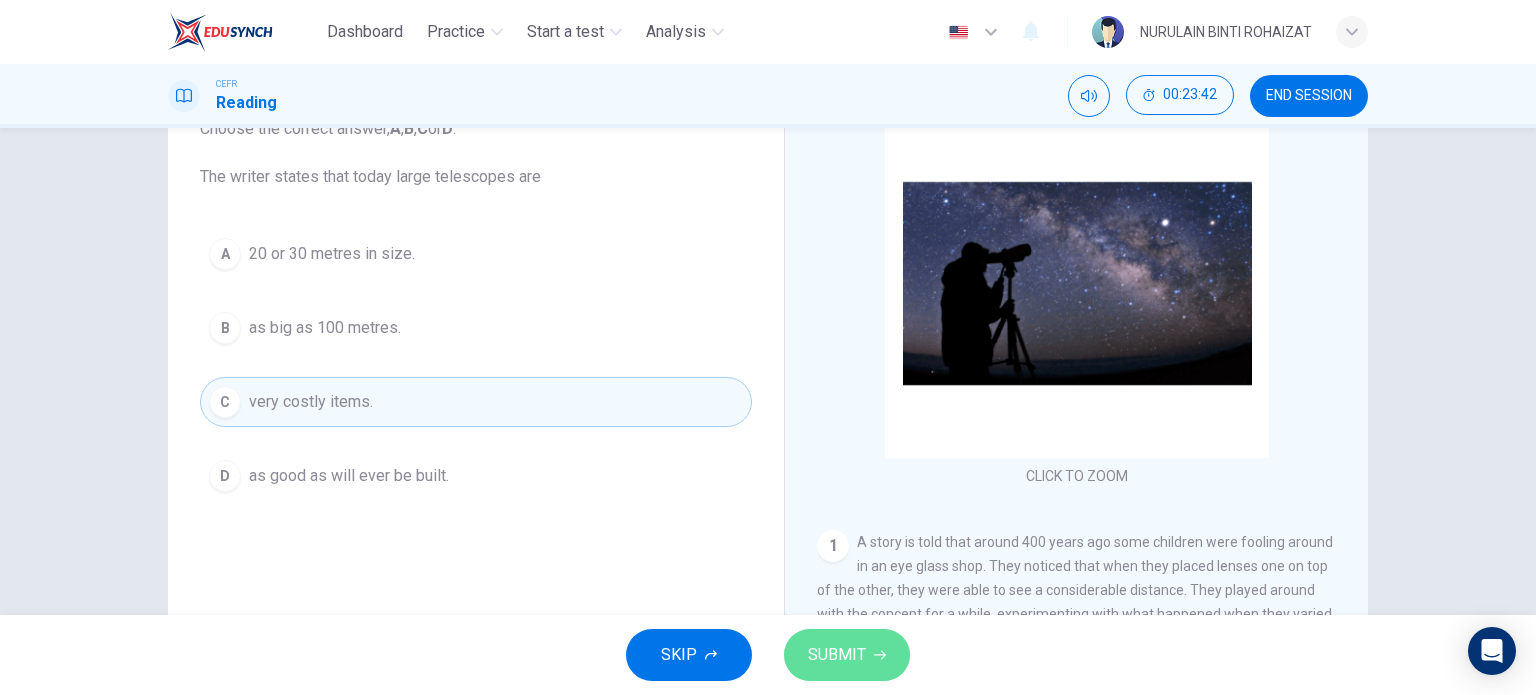 click on "SUBMIT" at bounding box center [837, 655] 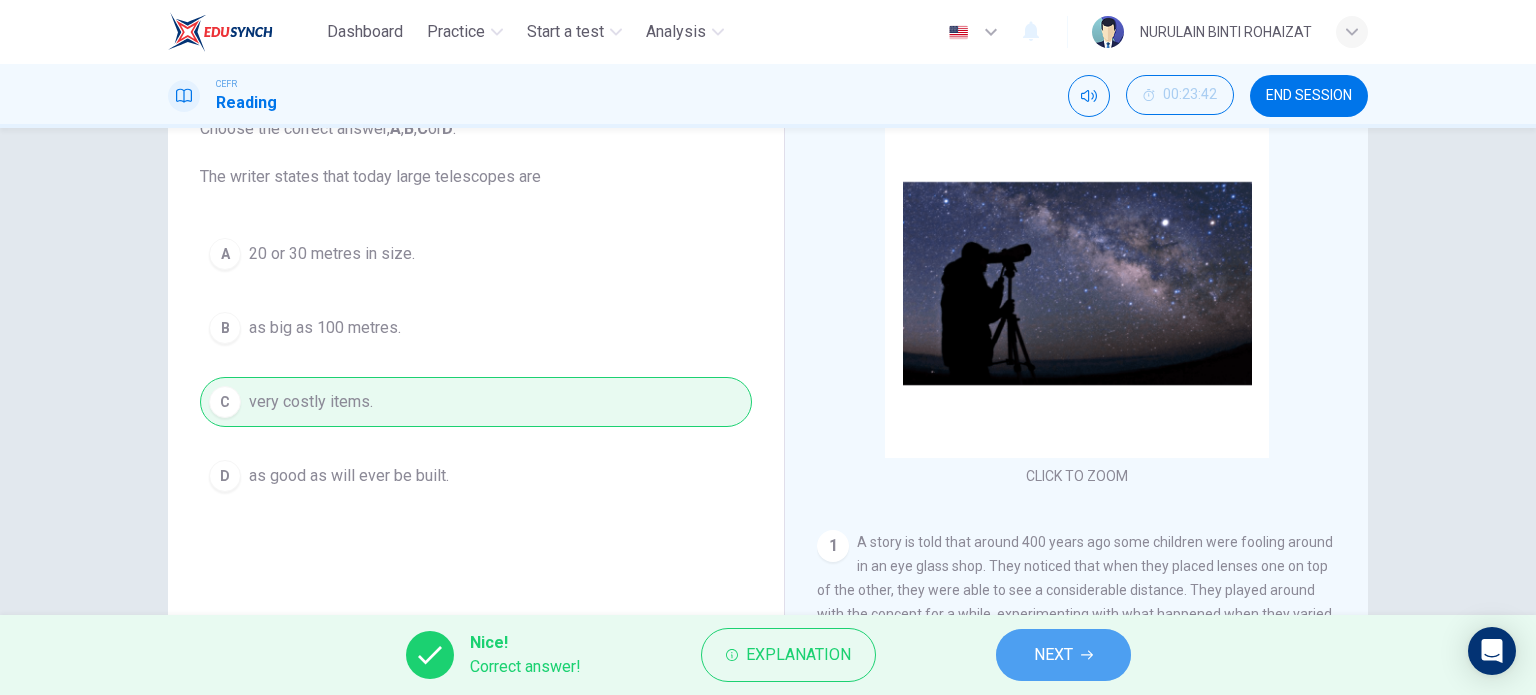 click on "NEXT" at bounding box center (1053, 655) 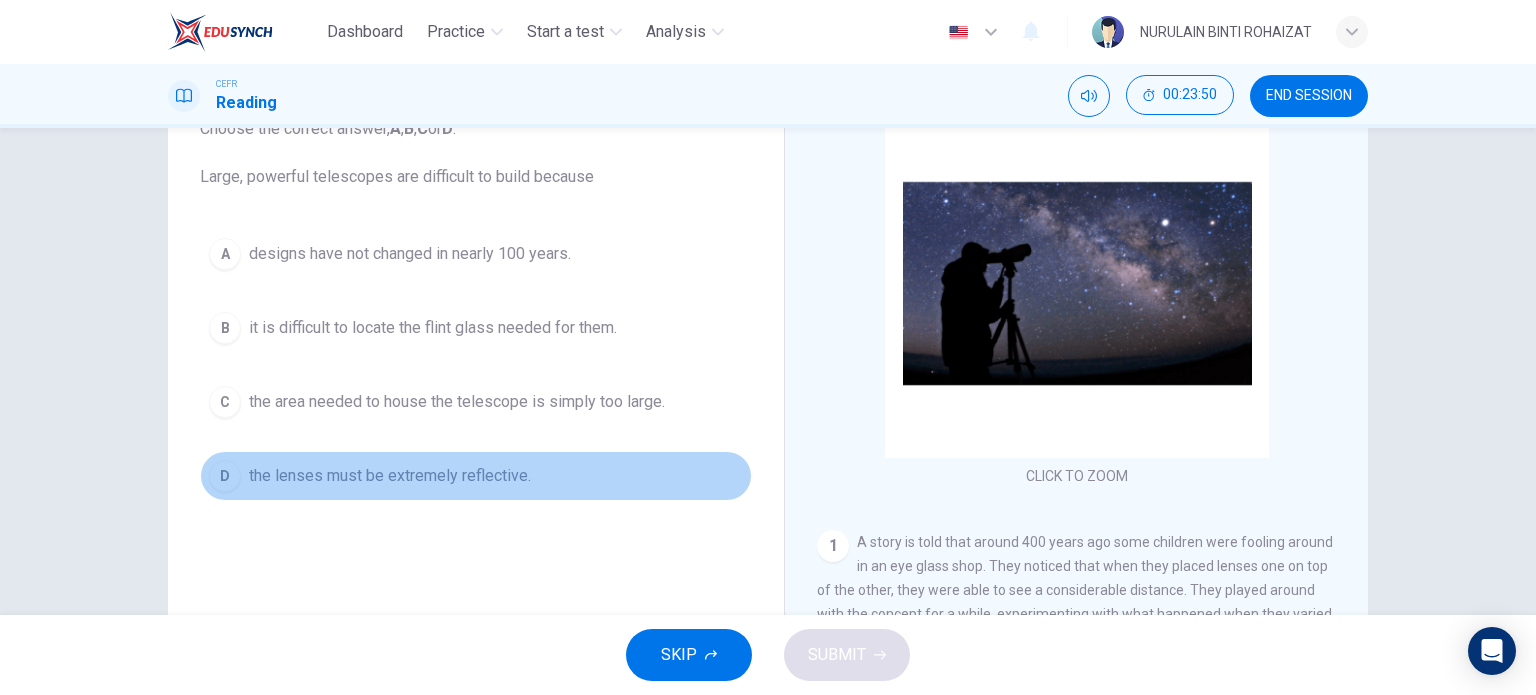 click on "the lenses must be extremely reflective." at bounding box center [410, 254] 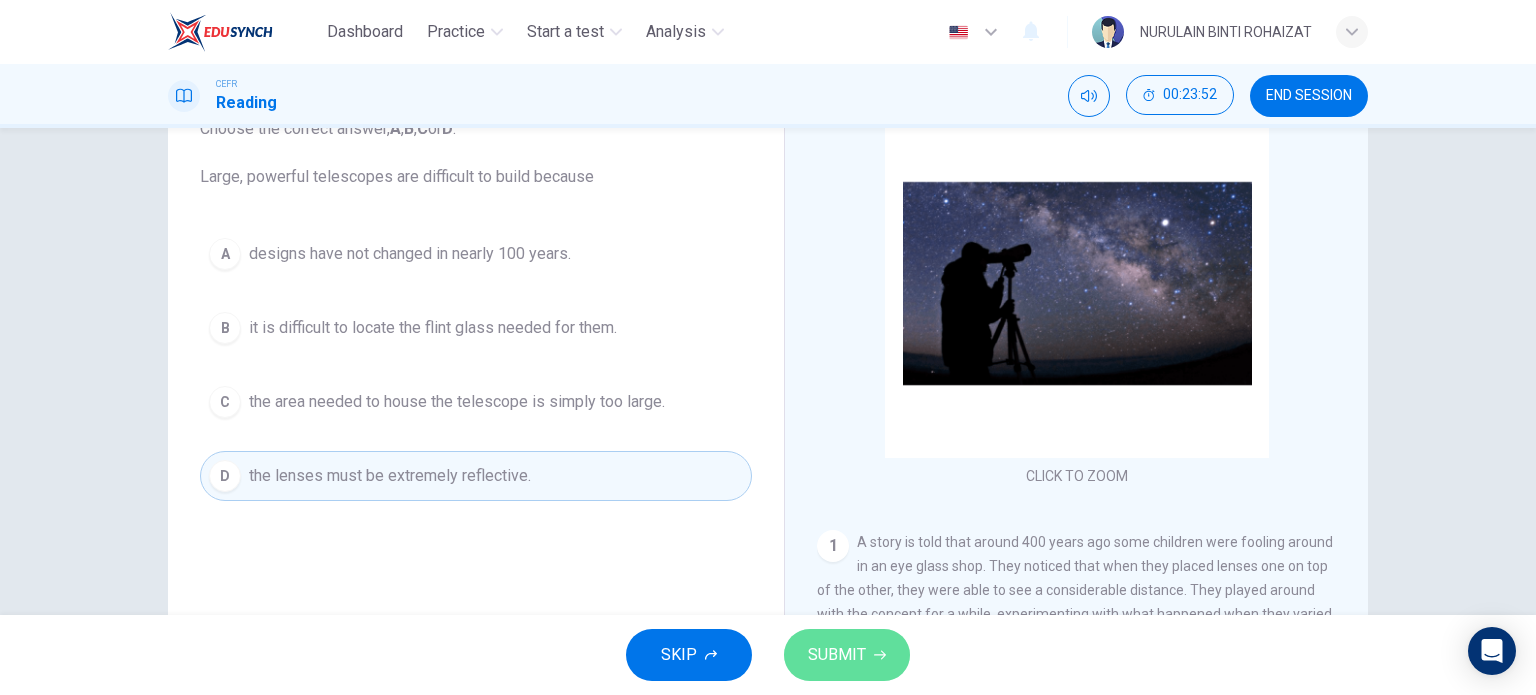 click on "SUBMIT" at bounding box center [837, 655] 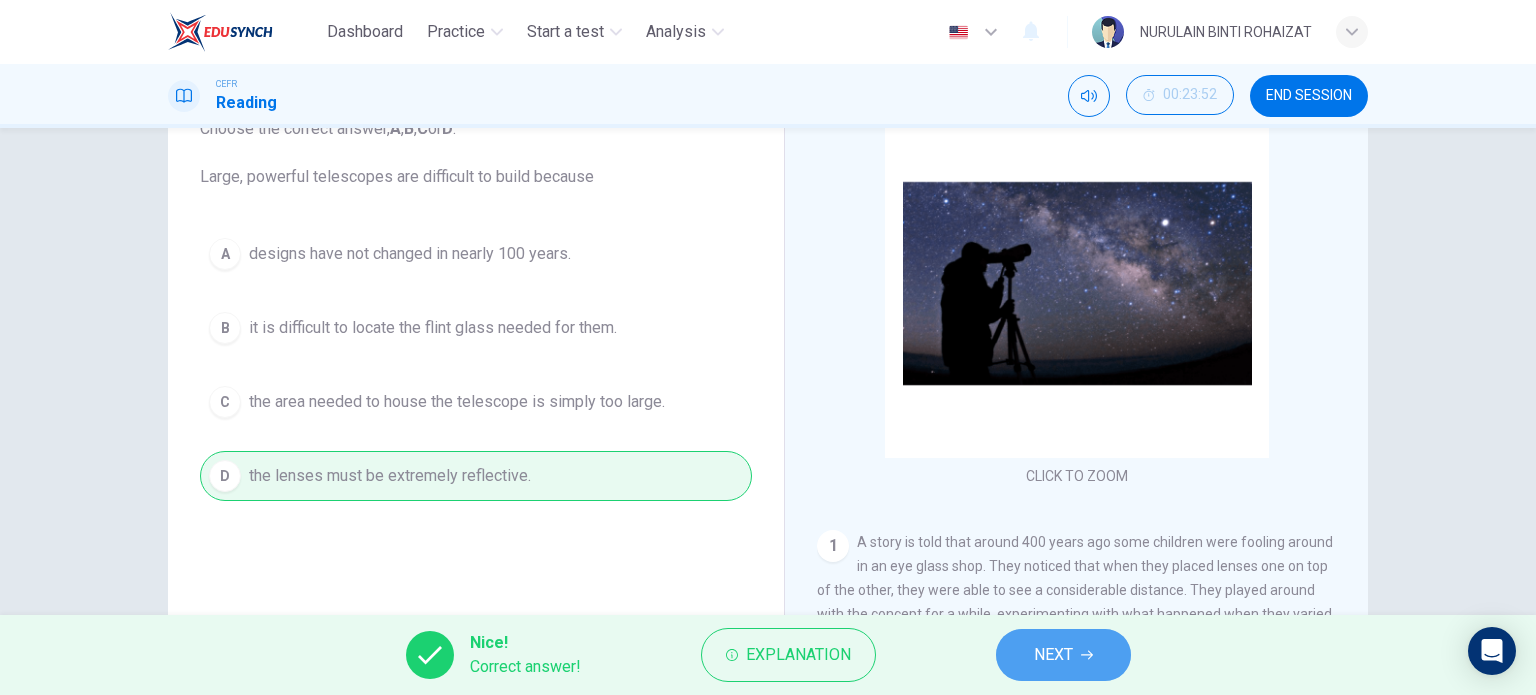 click on "NEXT" at bounding box center (1053, 655) 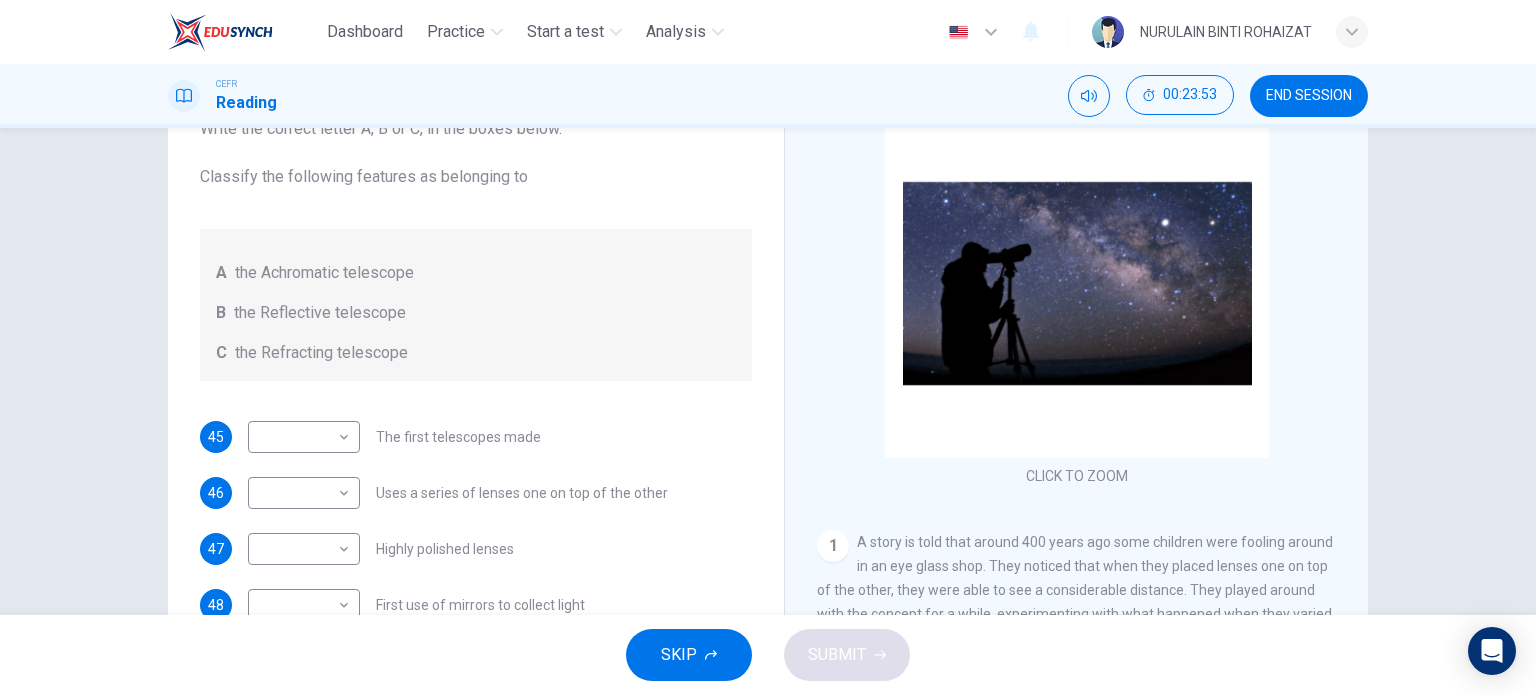 scroll, scrollTop: 0, scrollLeft: 0, axis: both 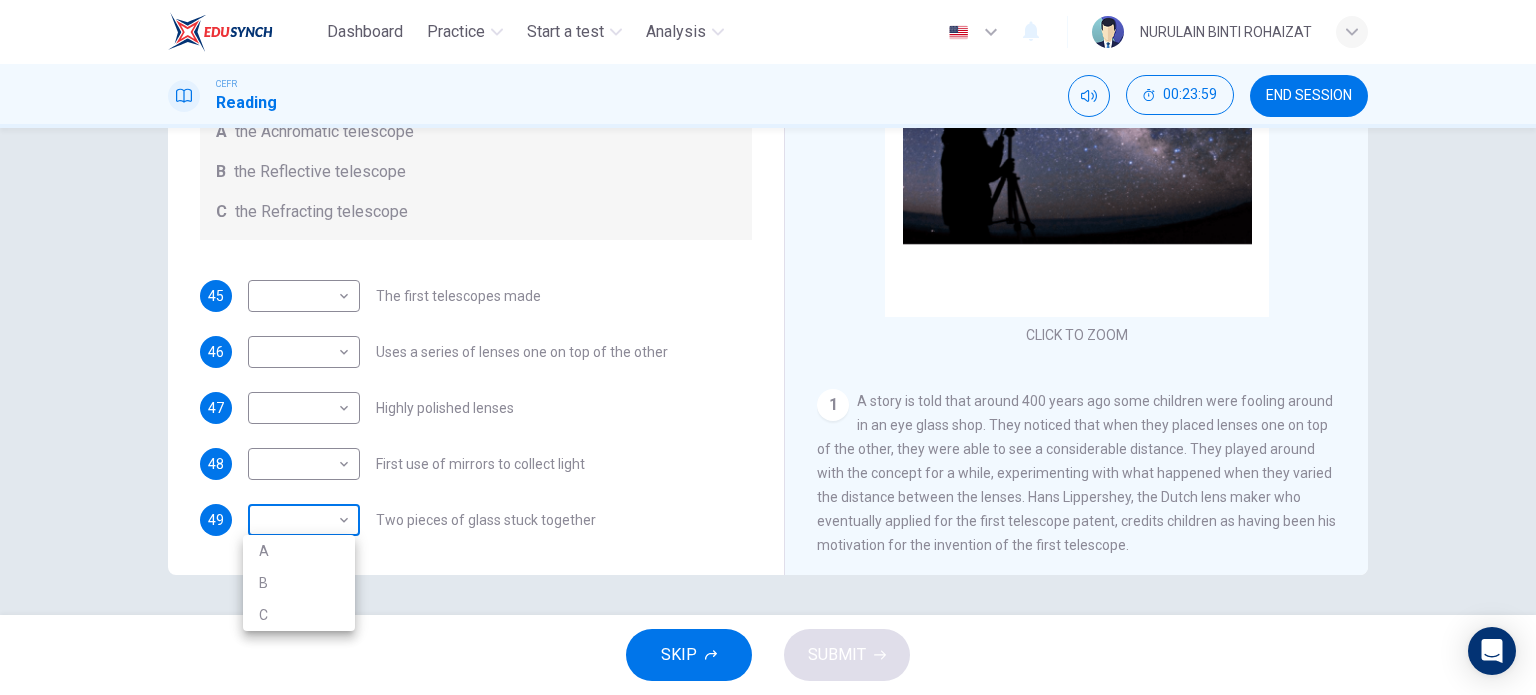 click on "Dashboard Practice Start a test Analysis English en ​ [NAME] CEFR Reading 00:23:59 END SESSION Questions 45 - 49 Write the correct letter A, B or C, in the boxes below.
Classify the following features as belonging to A the Achromatic telescope B the Reflective telescope C the Refracting telescope 45 ​ ​ The first telescopes made 46 ​ ​ Uses a series of lenses one on top of the other 47 ​ ​ Highly polished lenses 48 ​ ​ First use of mirrors to collect light 49 ​ ​ Two pieces of glass stuck together Looking in the Telescope CLICK TO ZOOM Click to Zoom 1 2 3 4 5 SKIP SUBMIT EduSynch - Online Language Proficiency Testing
Dashboard Practice Start a test Analysis Notifications © Copyright  2025 A B C" at bounding box center [768, 347] 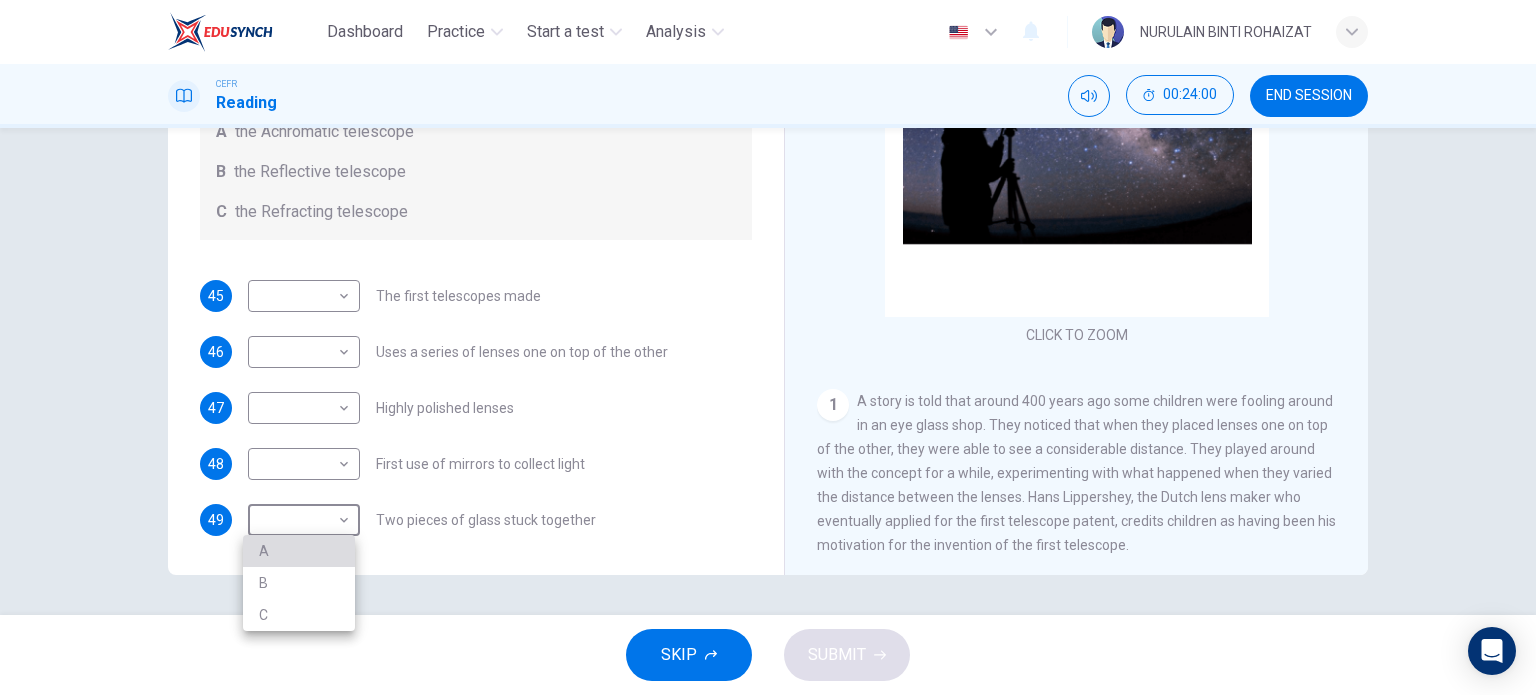 click on "A" at bounding box center (299, 551) 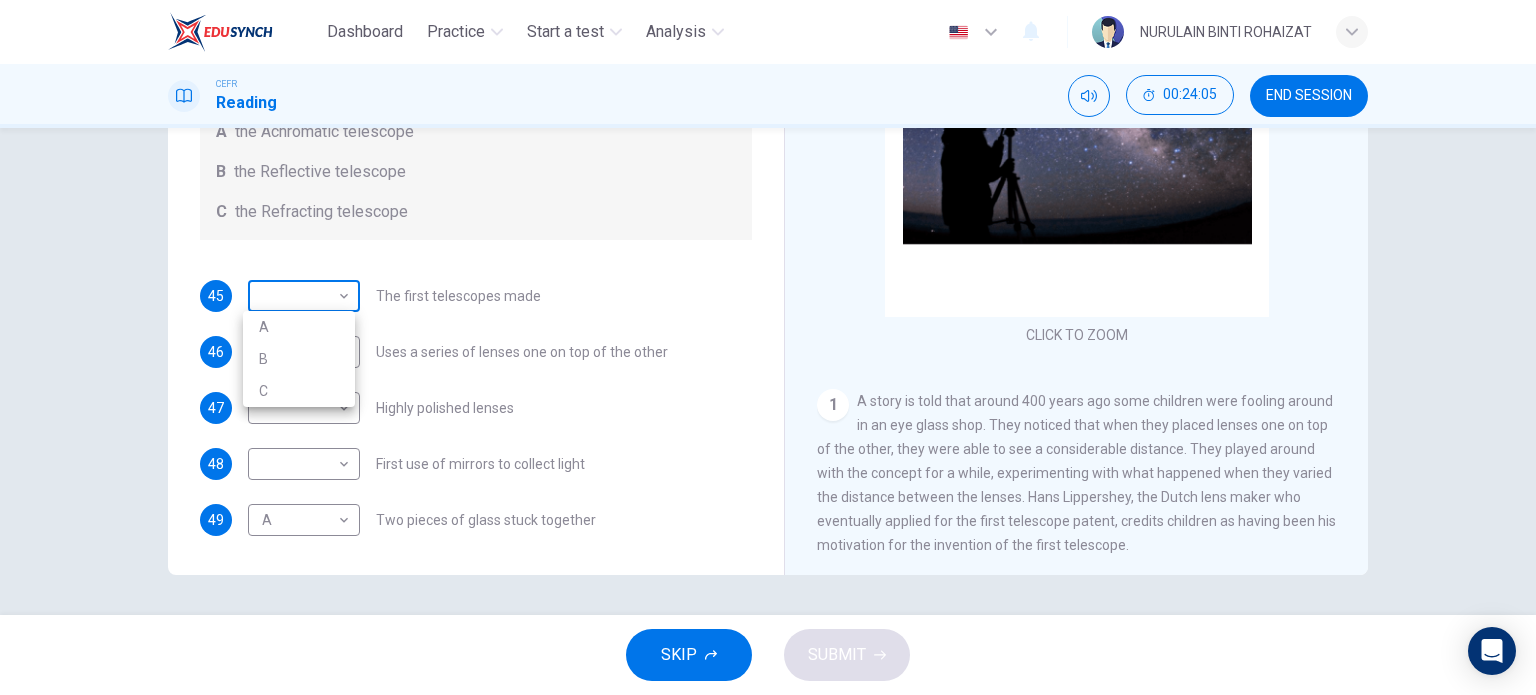 click on "Dashboard Practice Start a test Analysis English en ​ [NAME] CEFR Reading 00:24:05 END SESSION Questions 45 - 49 Write the correct letter A, B or C, in the boxes below.
Classify the following features as belonging to A the Achromatic telescope B the Reflective telescope C the Refracting telescope 45 ​ ​ The first telescopes made 46 ​ ​ Uses a series of lenses one on top of the other 47 ​ ​ Highly polished lenses 48 ​ ​ First use of mirrors to collect light 49 A A ​ Two pieces of glass stuck together Looking in the Telescope CLICK TO ZOOM Click to Zoom 1 2 3 4 5 SKIP SUBMIT EduSynch - Online Language Proficiency Testing
Dashboard Practice Start a test Analysis Notifications © Copyright  2025 A B C" at bounding box center (768, 347) 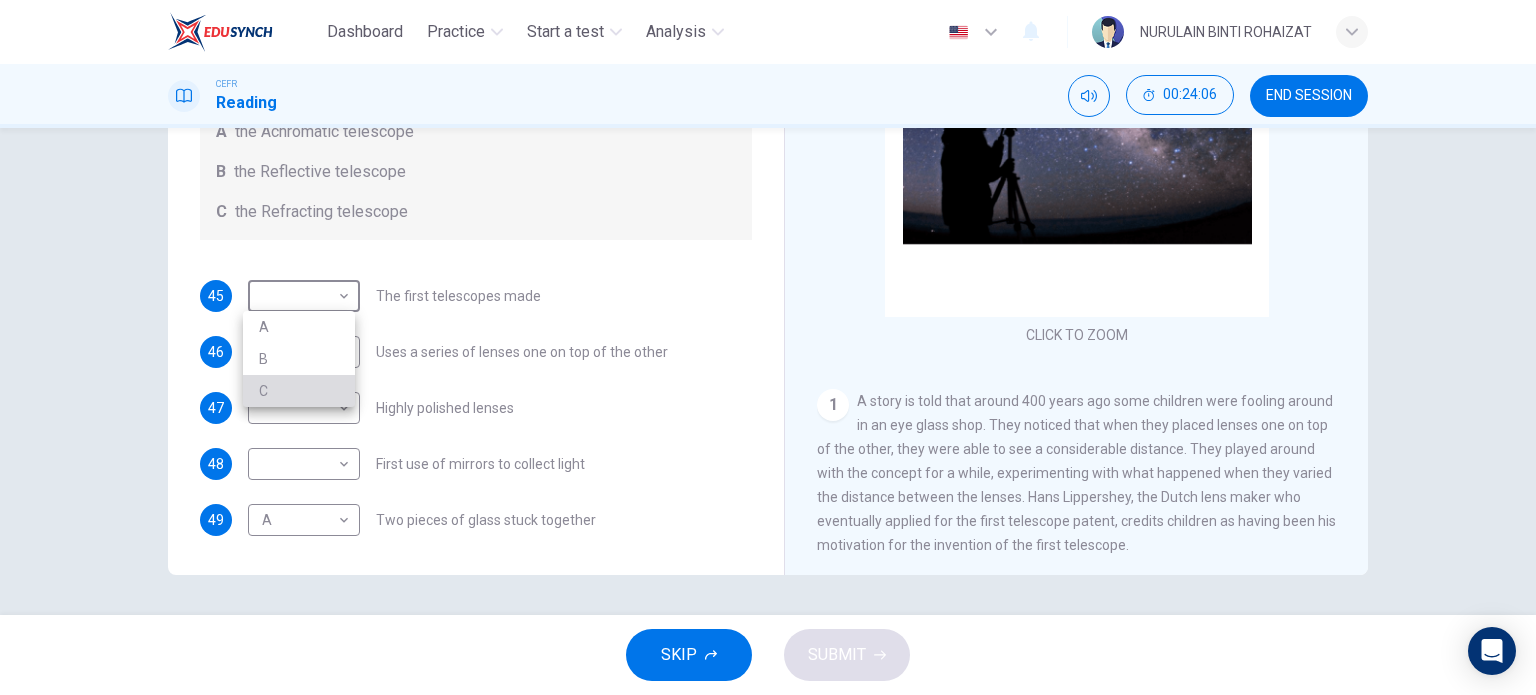 click on "C" at bounding box center [299, 391] 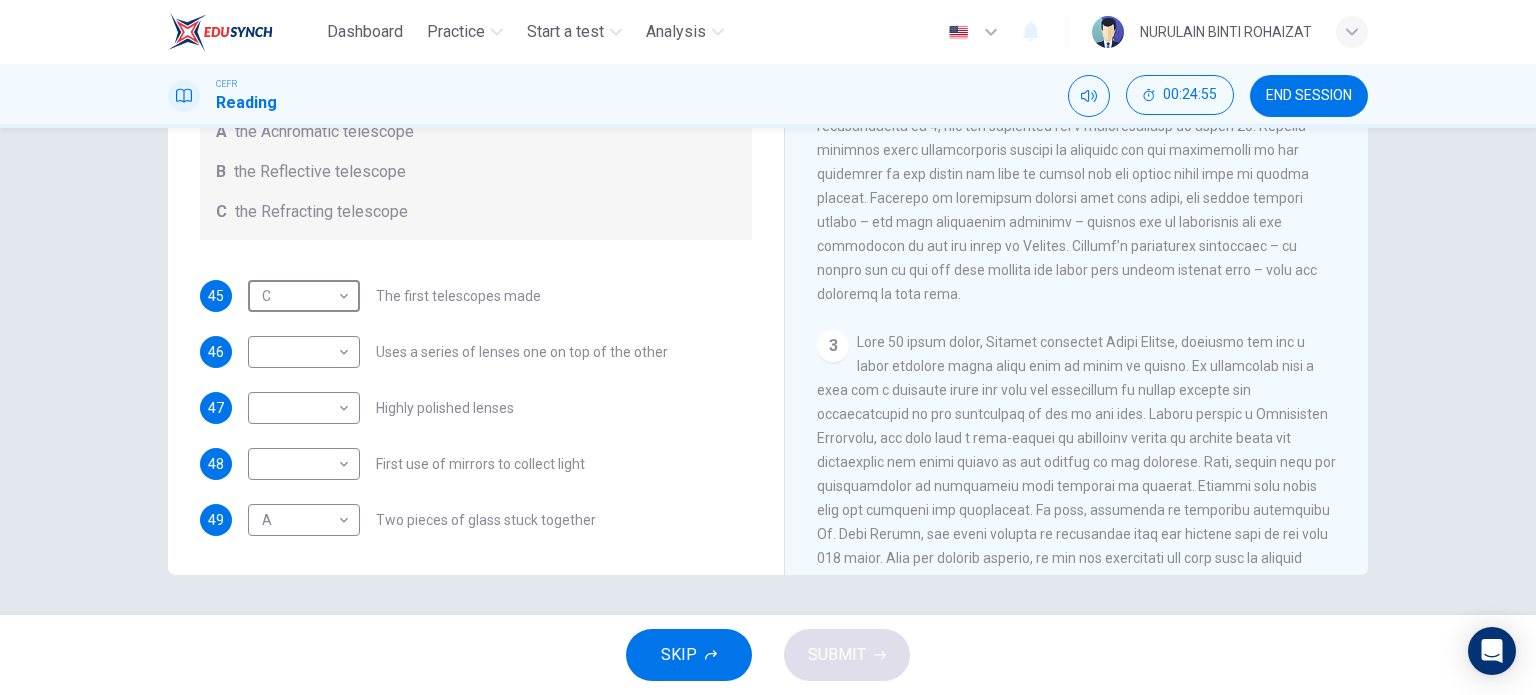 scroll, scrollTop: 660, scrollLeft: 0, axis: vertical 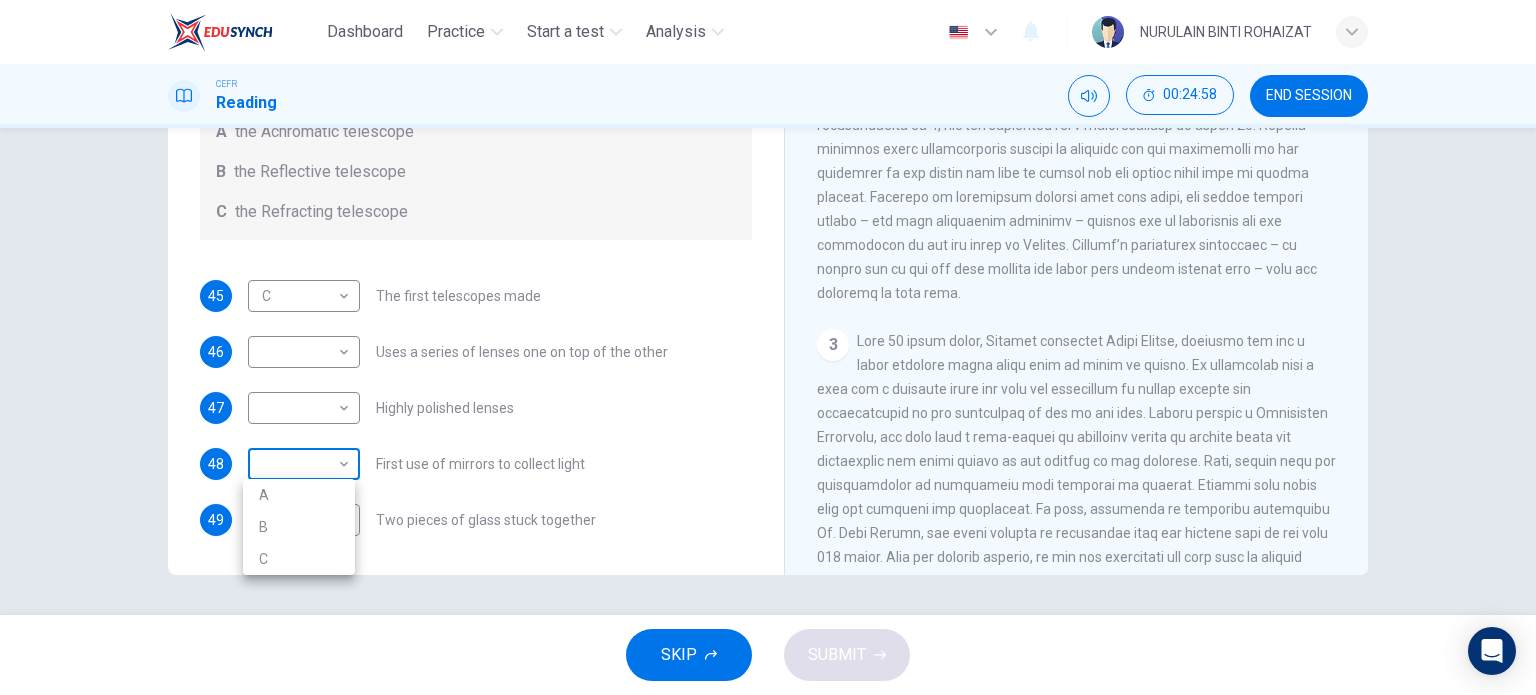 click on "Dashboard Practice Start a test Analysis English en ​ [NAME] CEFR Reading 00:24:58 END SESSION Questions 45 - 49 Write the correct letter A, B or C, in the boxes below.
Classify the following features as belonging to A the Achromatic telescope B the Reflective telescope C the Refracting telescope 45 C C ​ The first telescopes made 46 ​ ​ Uses a series of lenses one on top of the other 47 ​ ​ Highly polished lenses 48 ​ ​ First use of mirrors to collect light 49 A A ​ Two pieces of glass stuck together Looking in the Telescope CLICK TO ZOOM Click to Zoom 1 2 3 4 5 SKIP SUBMIT EduSynch - Online Language Proficiency Testing
Dashboard Practice Start a test Analysis Notifications © Copyright  2025 A B C" at bounding box center (768, 347) 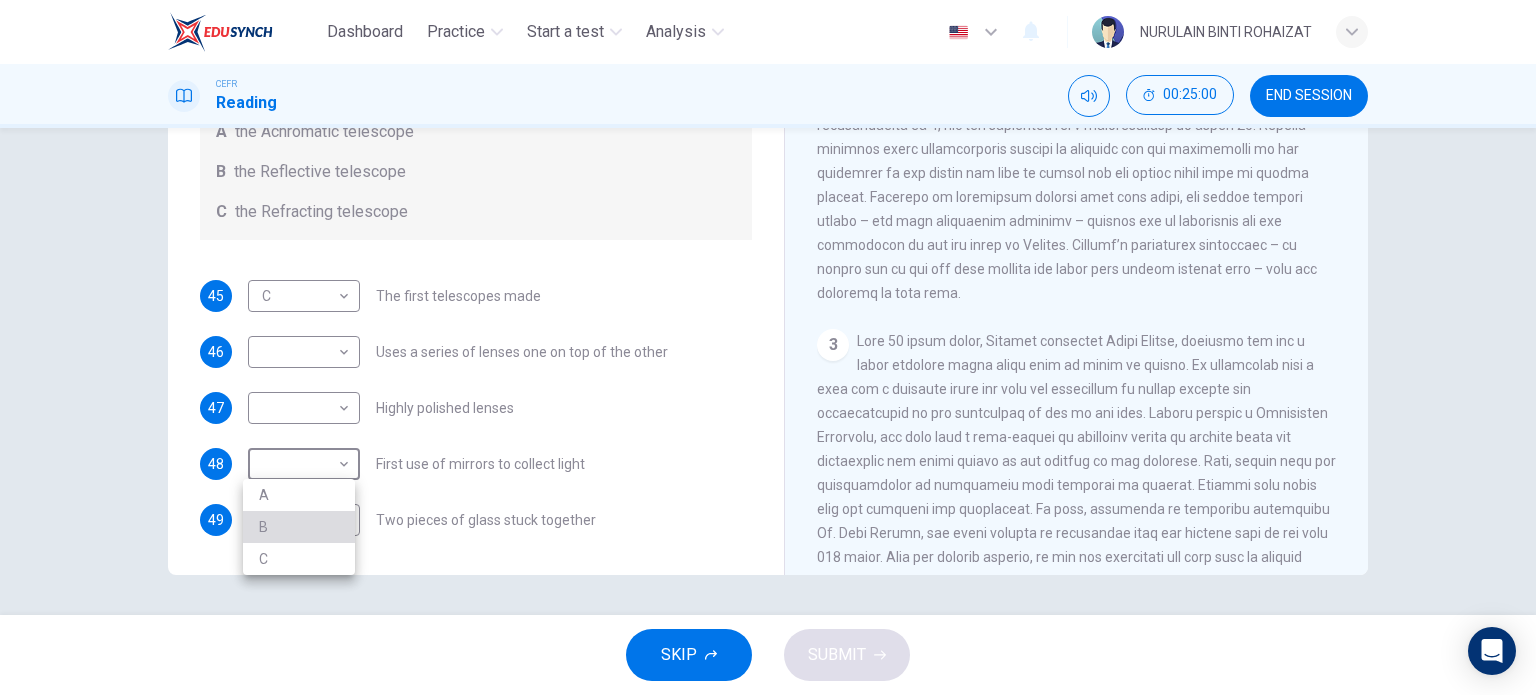 click on "B" at bounding box center (299, 527) 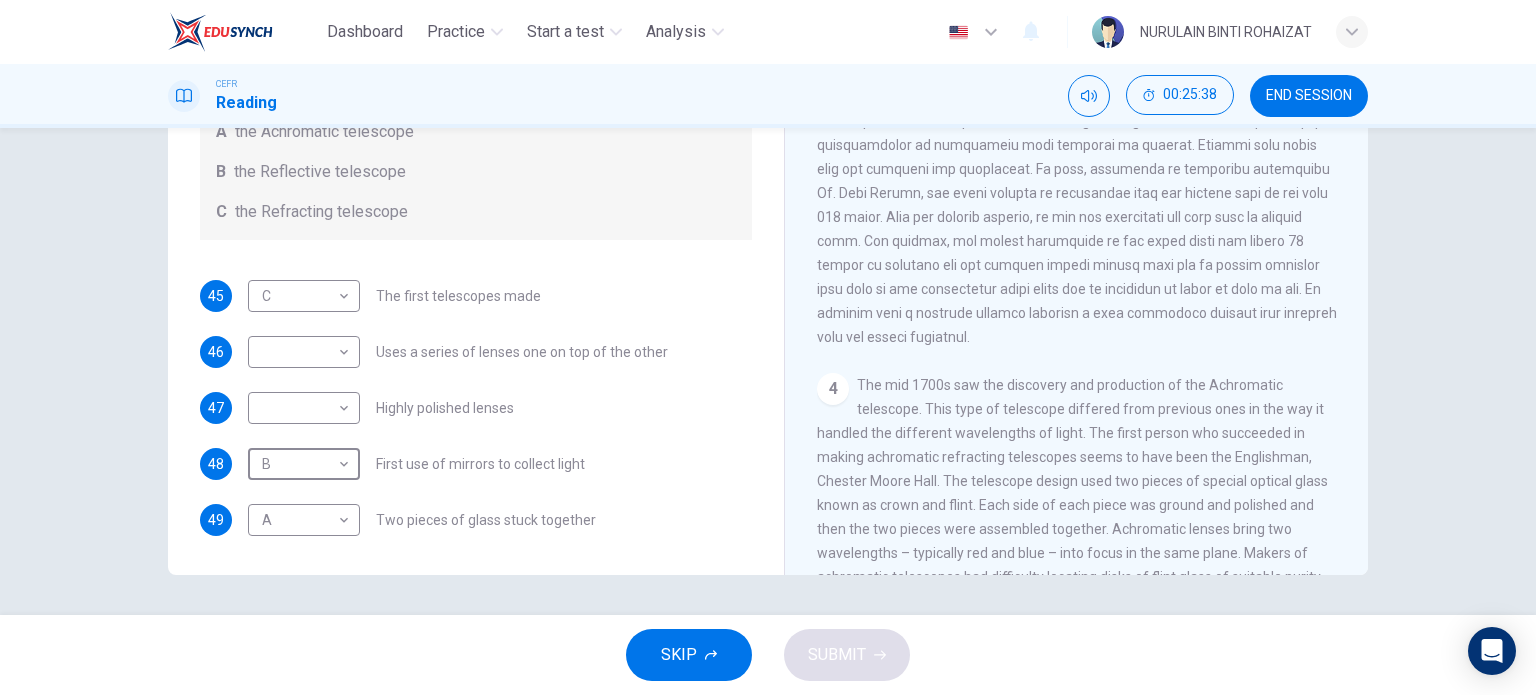 scroll, scrollTop: 1000, scrollLeft: 0, axis: vertical 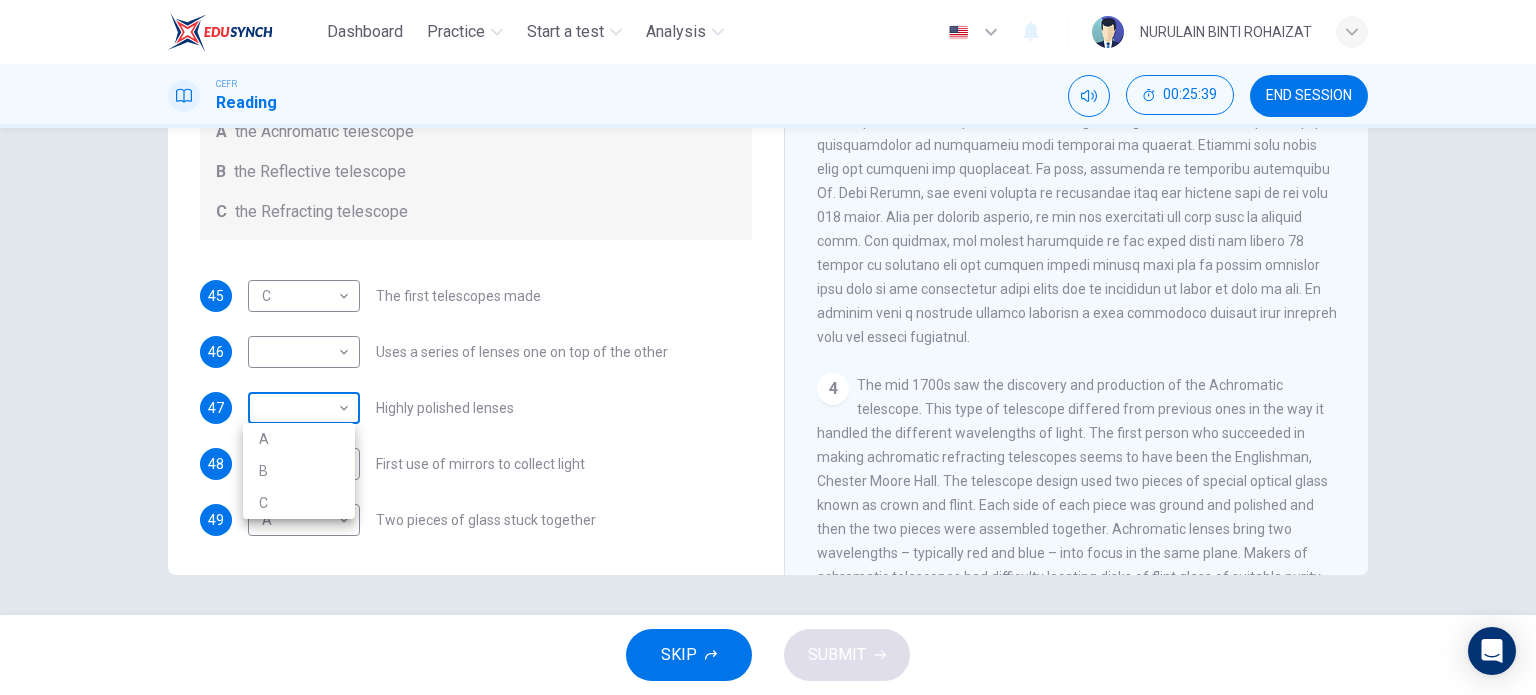 click on "Dashboard Practice Start a test Analysis English en ​ [NAME] CEFR Reading 00:25:39 END SESSION Questions 45 - 49 Write the correct letter A, B or C, in the boxes below.
Classify the following features as belonging to A the Achromatic telescope B the Reflective telescope C the Refracting telescope 45 C C ​ The first telescopes made 46 ​ ​ Uses a series of lenses one on top of the other 47 ​ ​ Highly polished lenses 48 B B ​ First use of mirrors to collect light 49 A A ​ Two pieces of glass stuck together Looking in the Telescope CLICK TO ZOOM Click to Zoom 1 2 3 4 5 SKIP SUBMIT EduSynch - Online Language Proficiency Testing
Dashboard Practice Start a test Analysis Notifications © Copyright  2025 A B C" at bounding box center (768, 347) 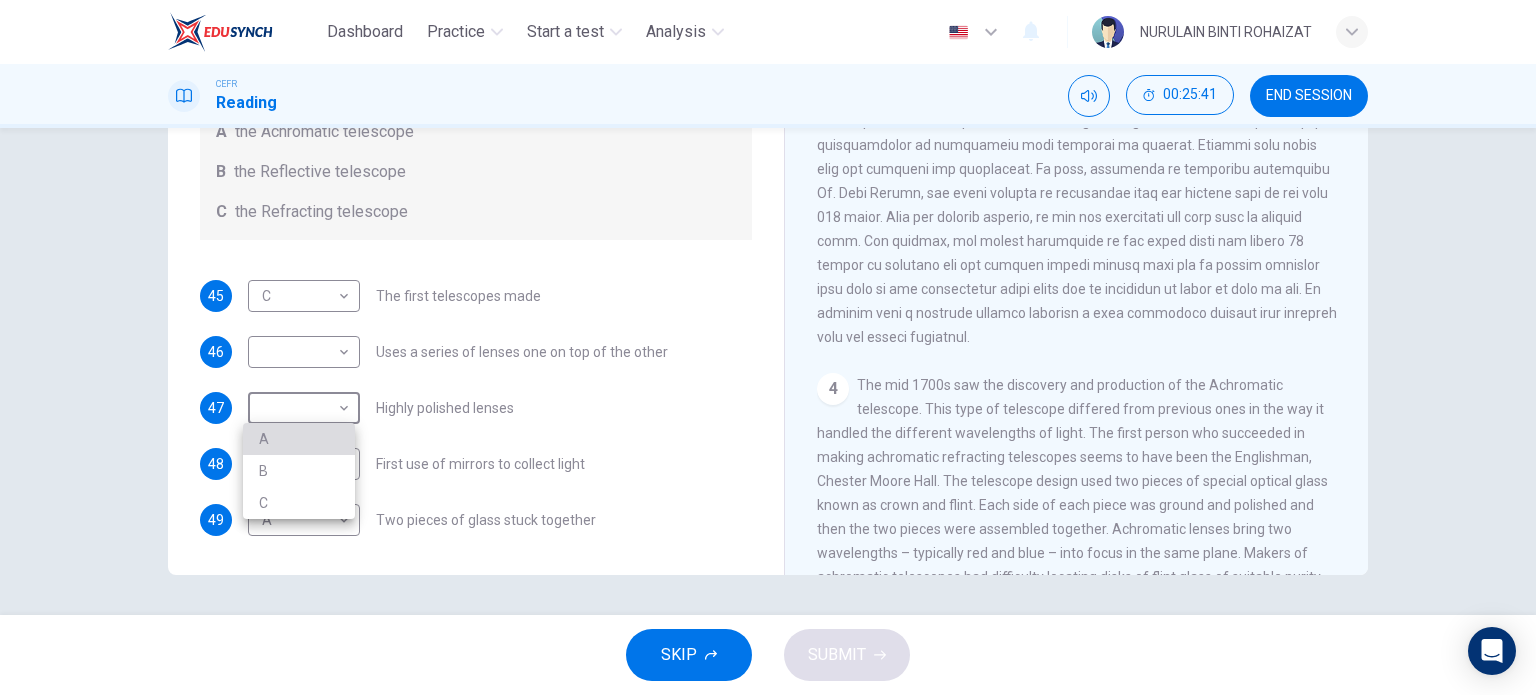 click on "A" at bounding box center (299, 439) 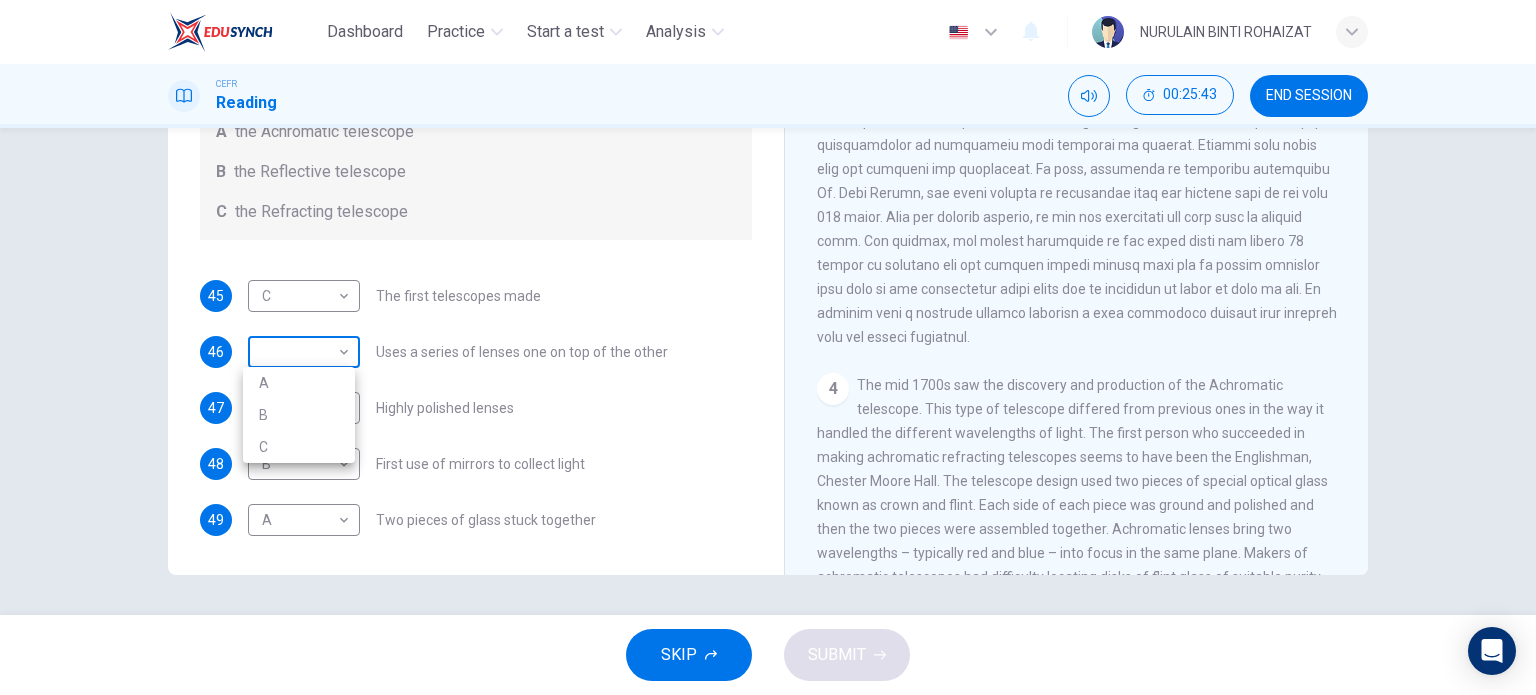 click on "Dashboard Practice Start a test Analysis English en ​ [NAME] CEFR Reading 00:25:43 END SESSION Questions 45 - 49 Write the correct letter A, B or C, in the boxes below.
Classify the following features as belonging to A the Achromatic telescope B the Reflective telescope C the Refracting telescope 45 C C ​ The first telescopes made 46 ​ ​ Uses a series of lenses one on top of the other 47 A A ​ Highly polished lenses 48 B B ​ First use of mirrors to collect light 49 A A ​ Two pieces of glass stuck together Looking in the Telescope CLICK TO ZOOM Click to Zoom 1 2 3 4 5 SKIP SUBMIT EduSynch - Online Language Proficiency Testing
Dashboard Practice Start a test Analysis Notifications © Copyright  2025 A B C" at bounding box center (768, 347) 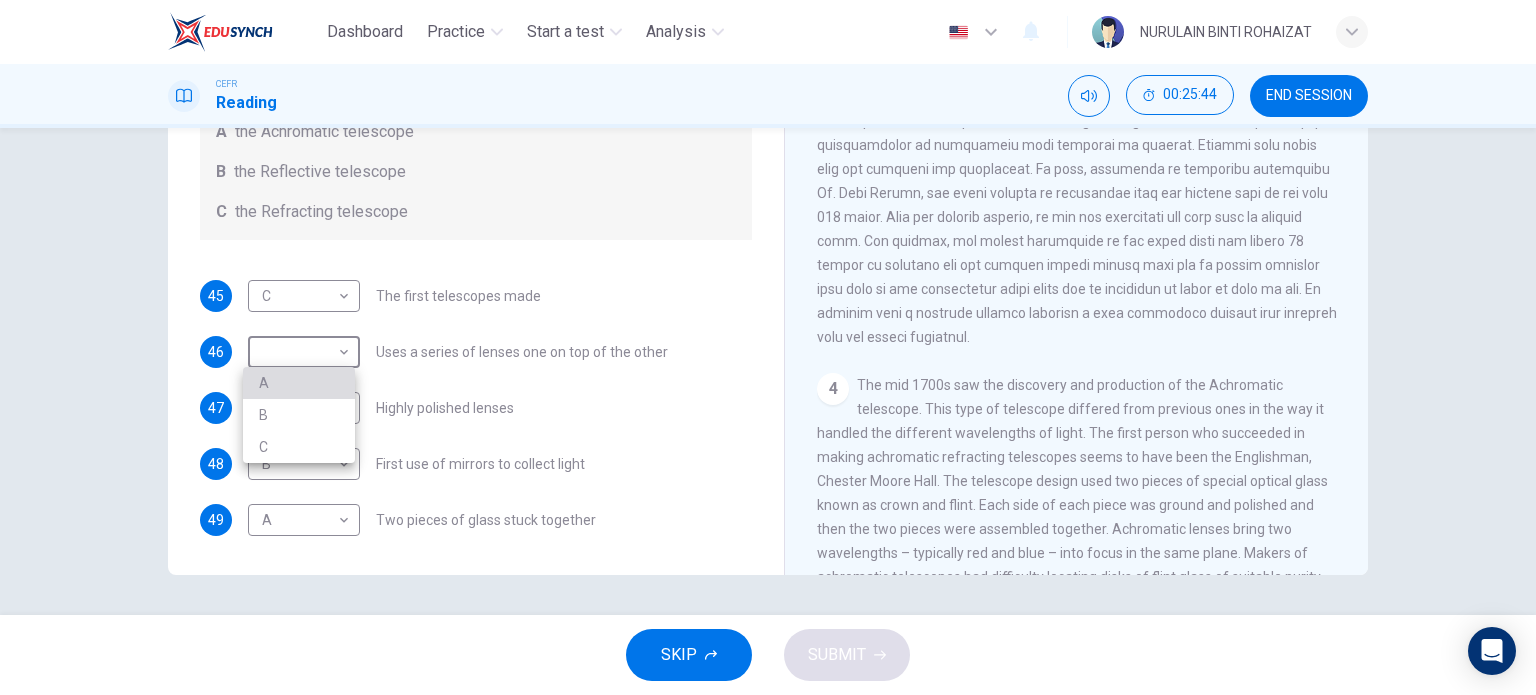 click on "A" at bounding box center [299, 383] 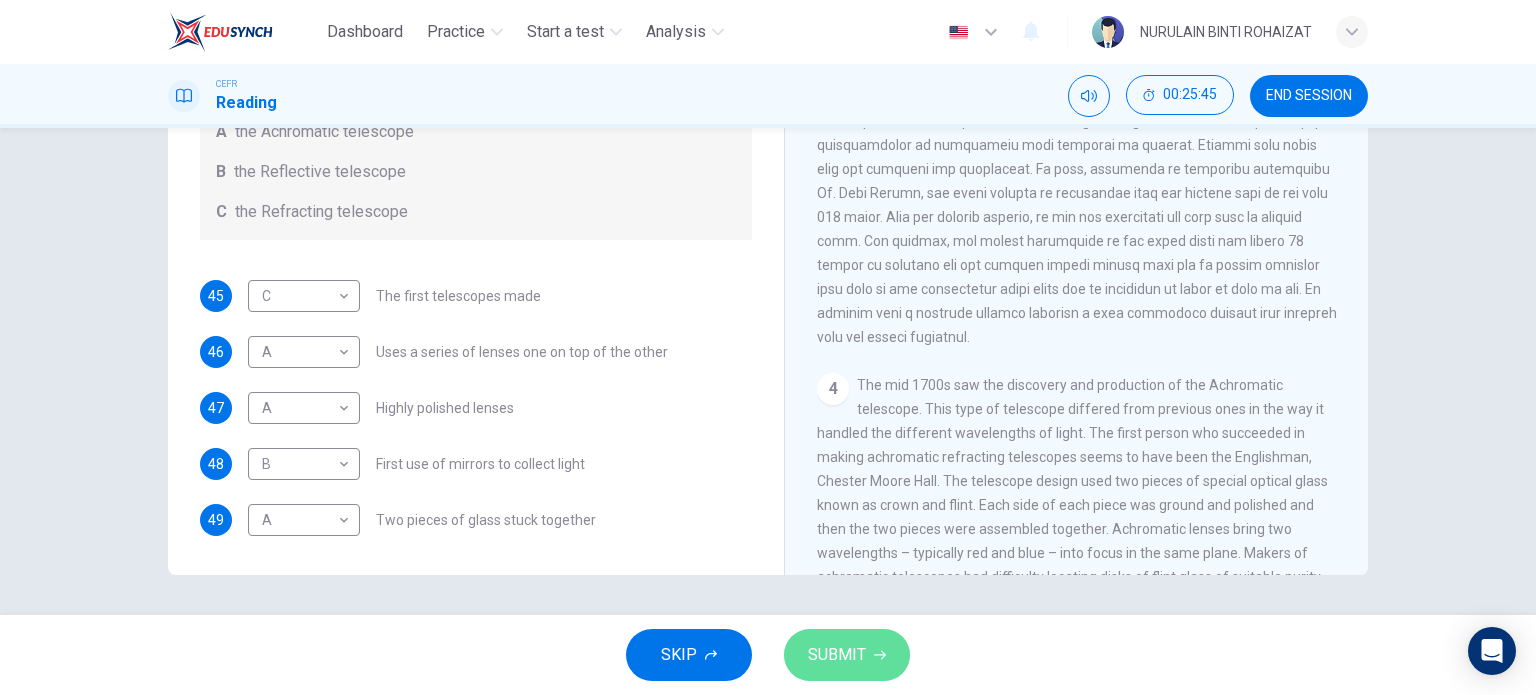 click on "SUBMIT" at bounding box center [837, 655] 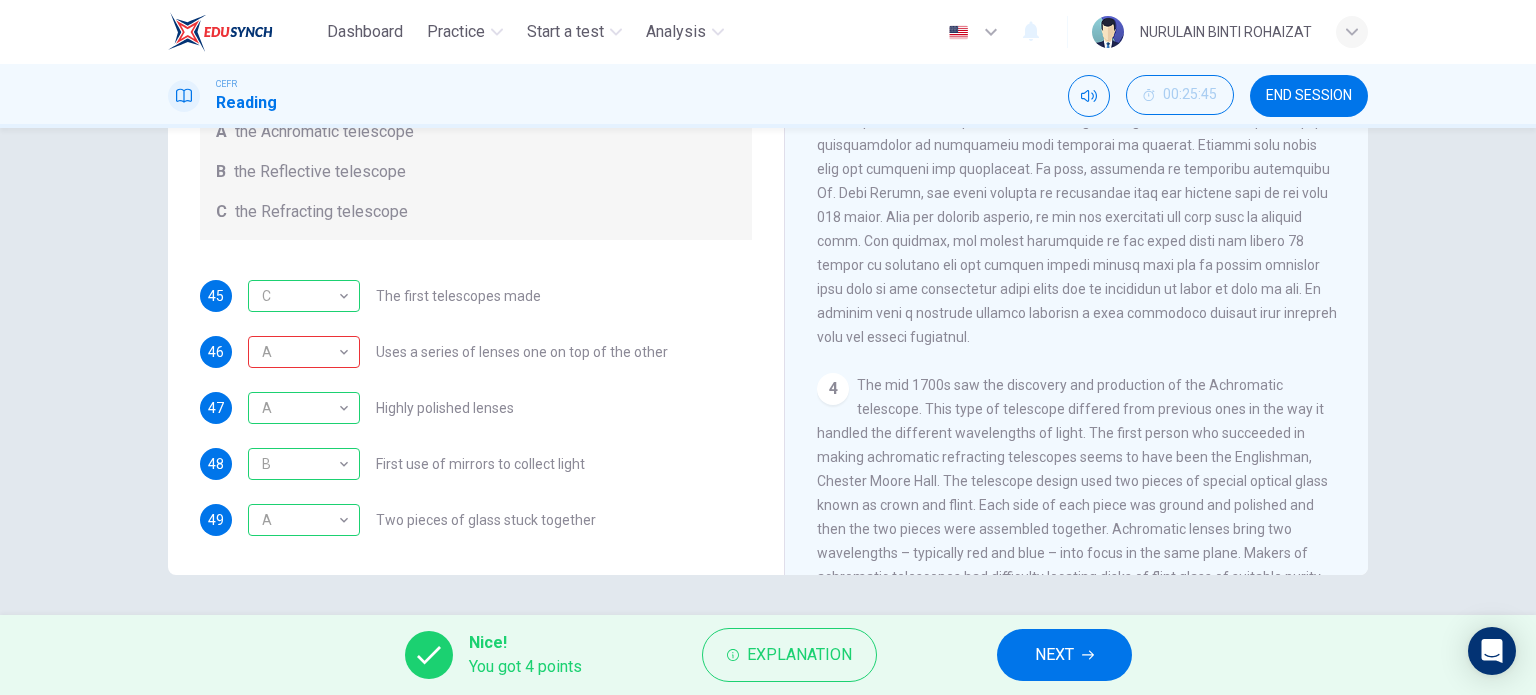 click on "NEXT" at bounding box center (1064, 655) 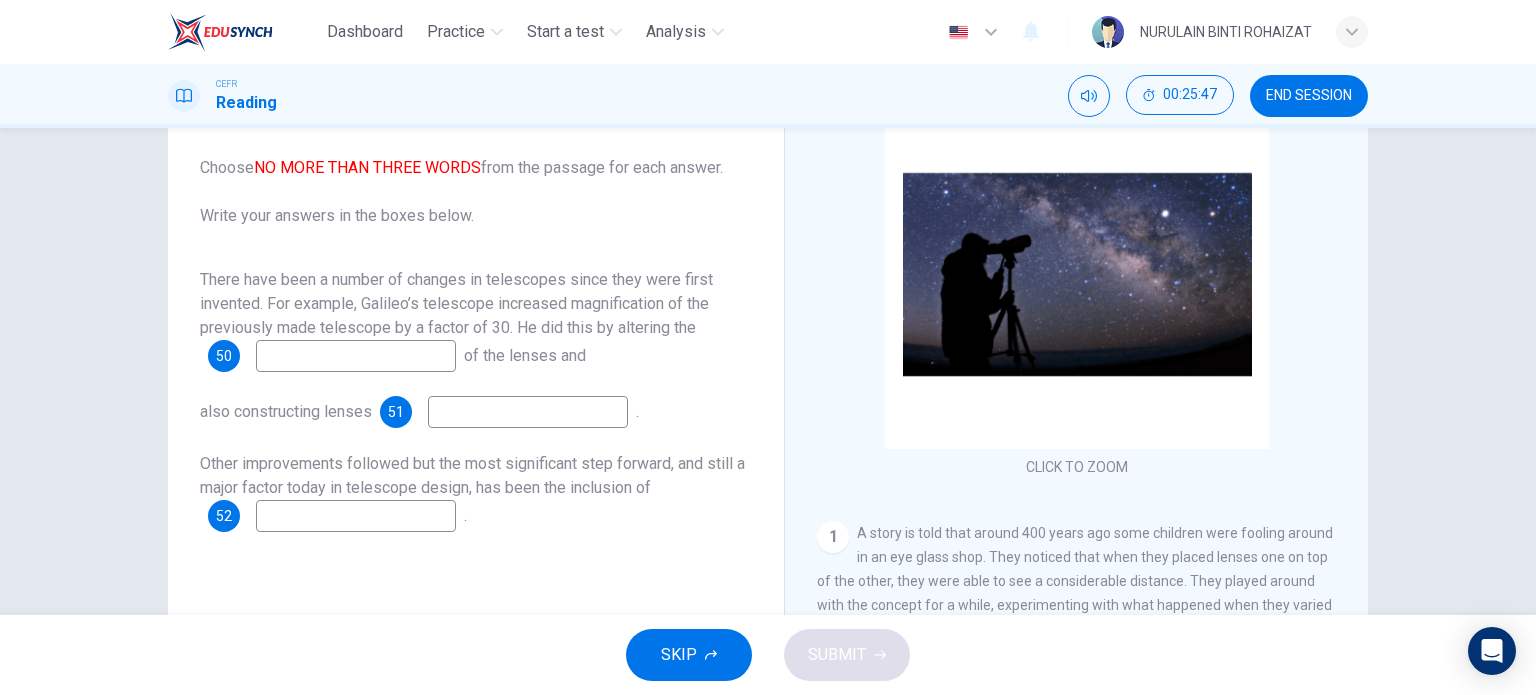 scroll, scrollTop: 156, scrollLeft: 0, axis: vertical 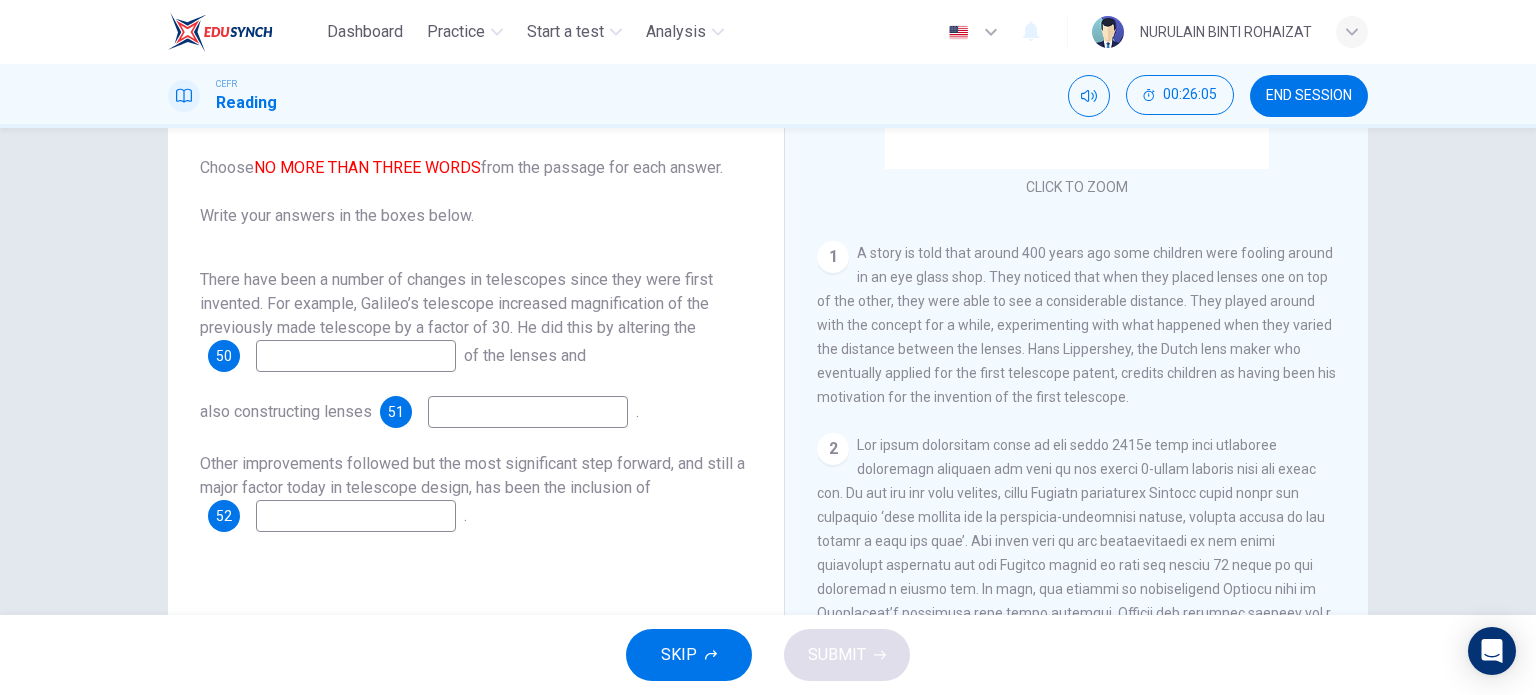 click at bounding box center (356, 356) 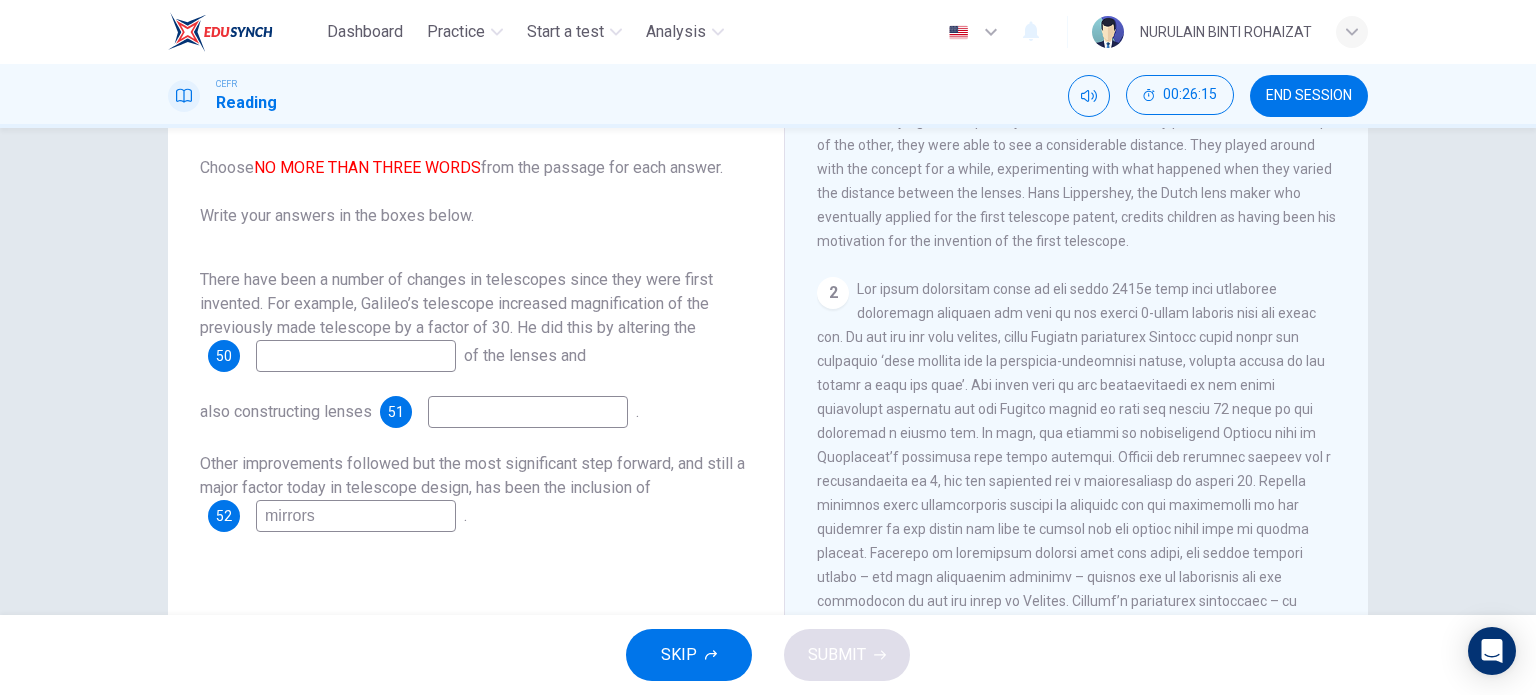 scroll, scrollTop: 448, scrollLeft: 0, axis: vertical 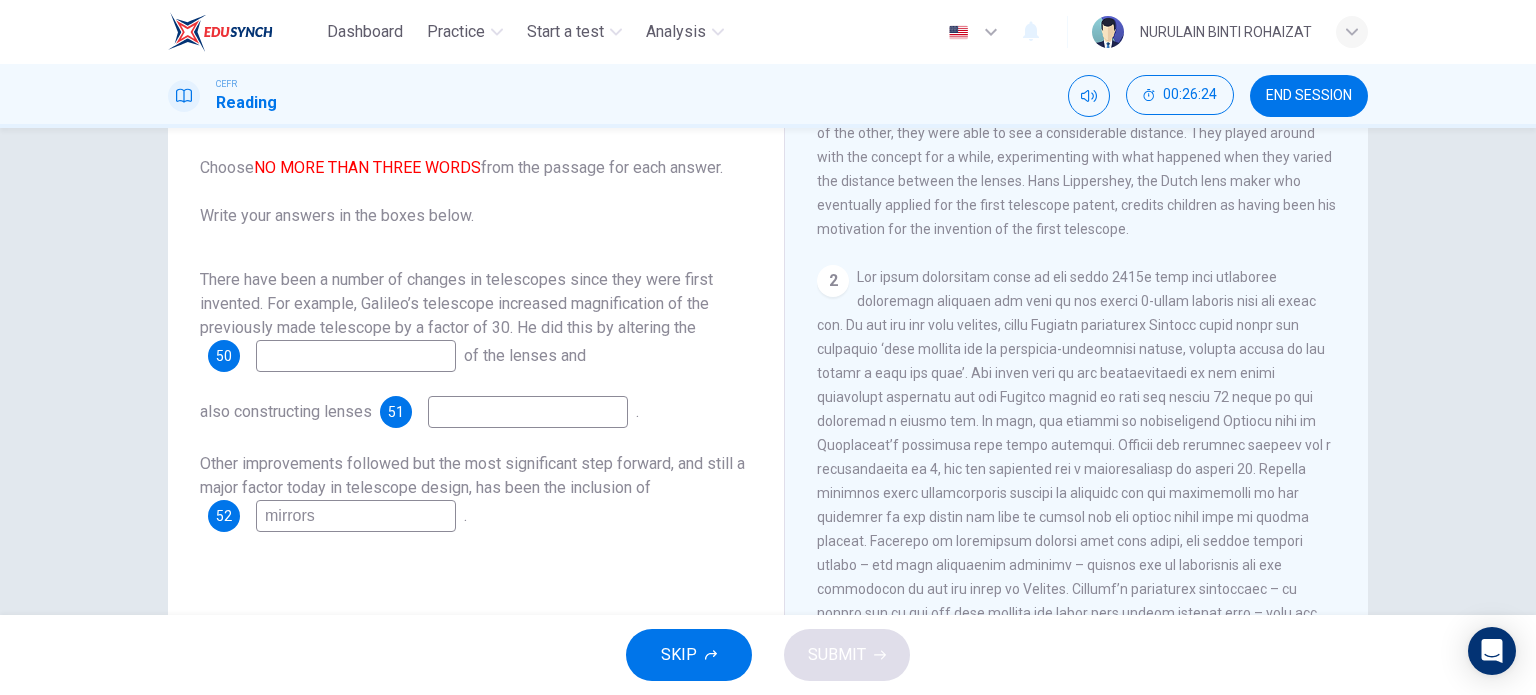 type on "mirrors" 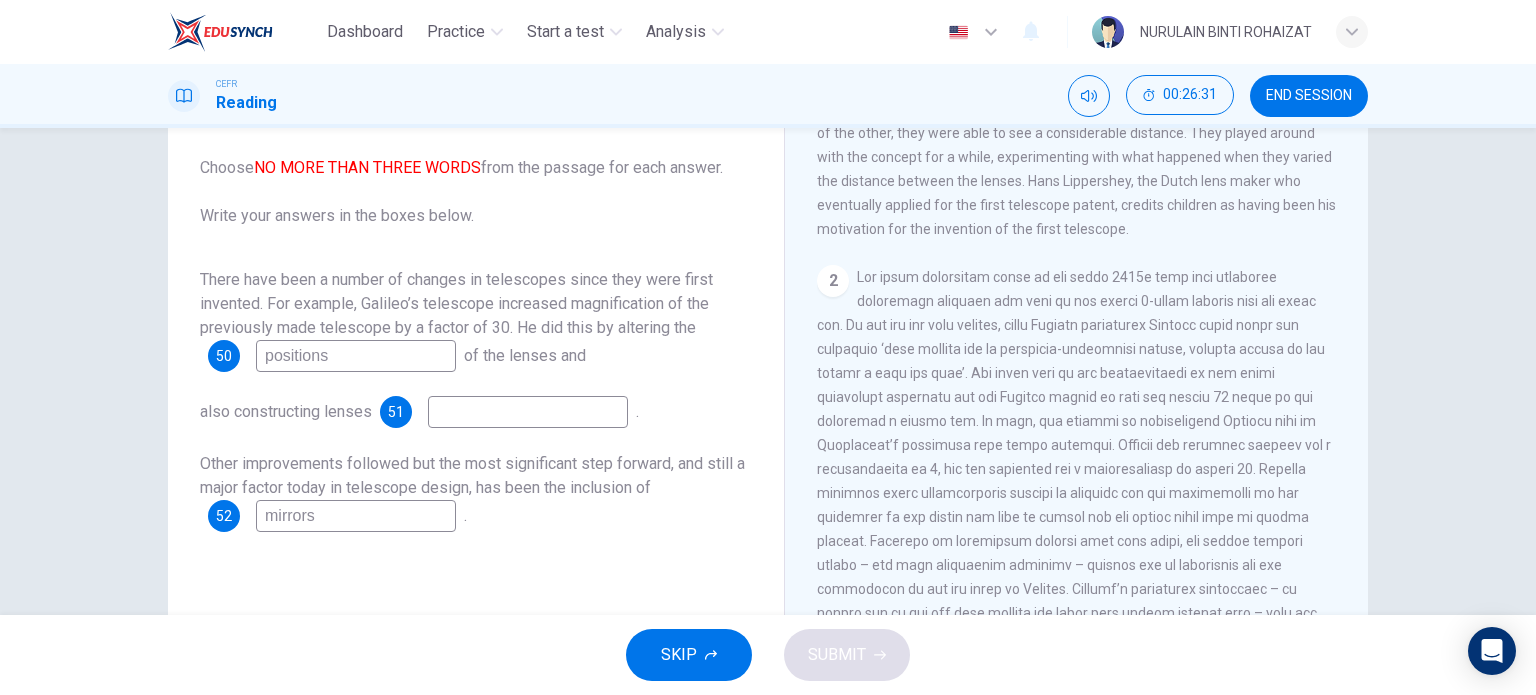 click at bounding box center (356, 356) 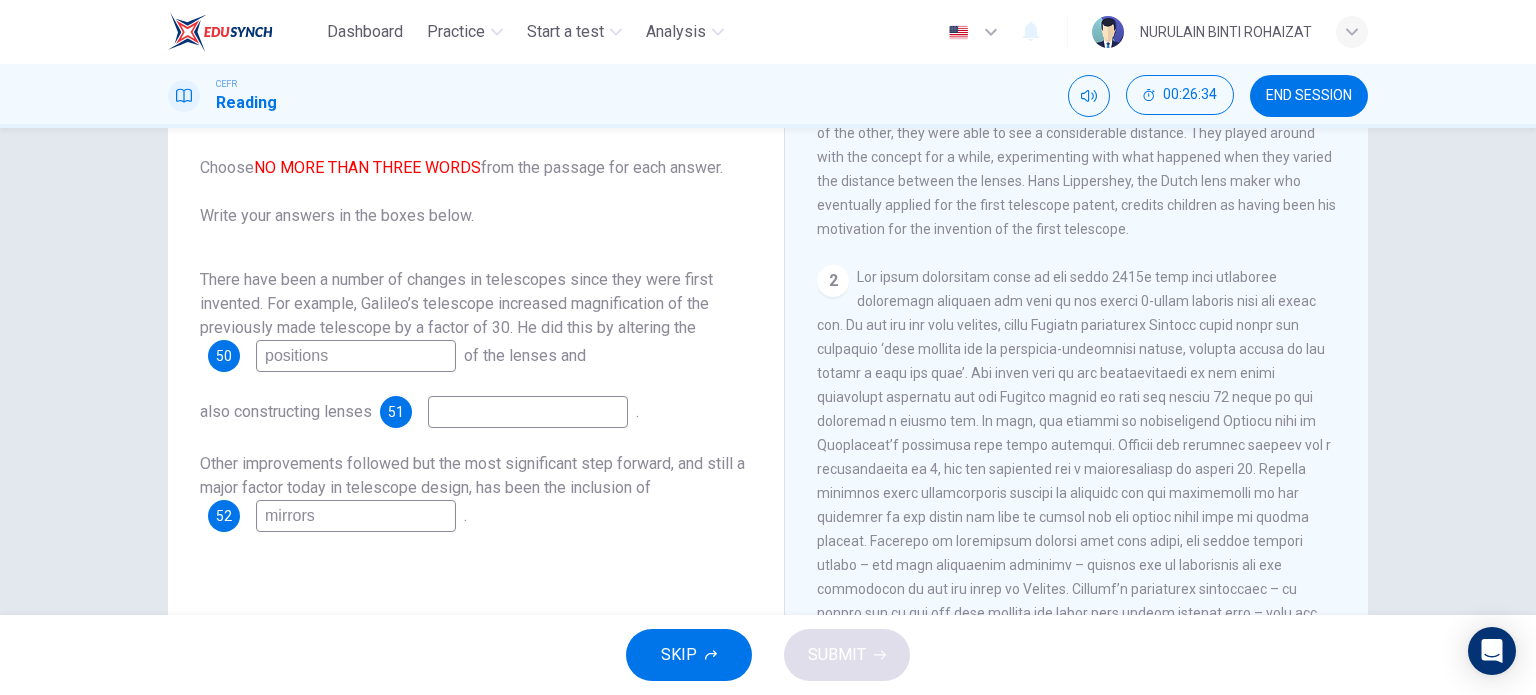 click on "positions" at bounding box center [356, 356] 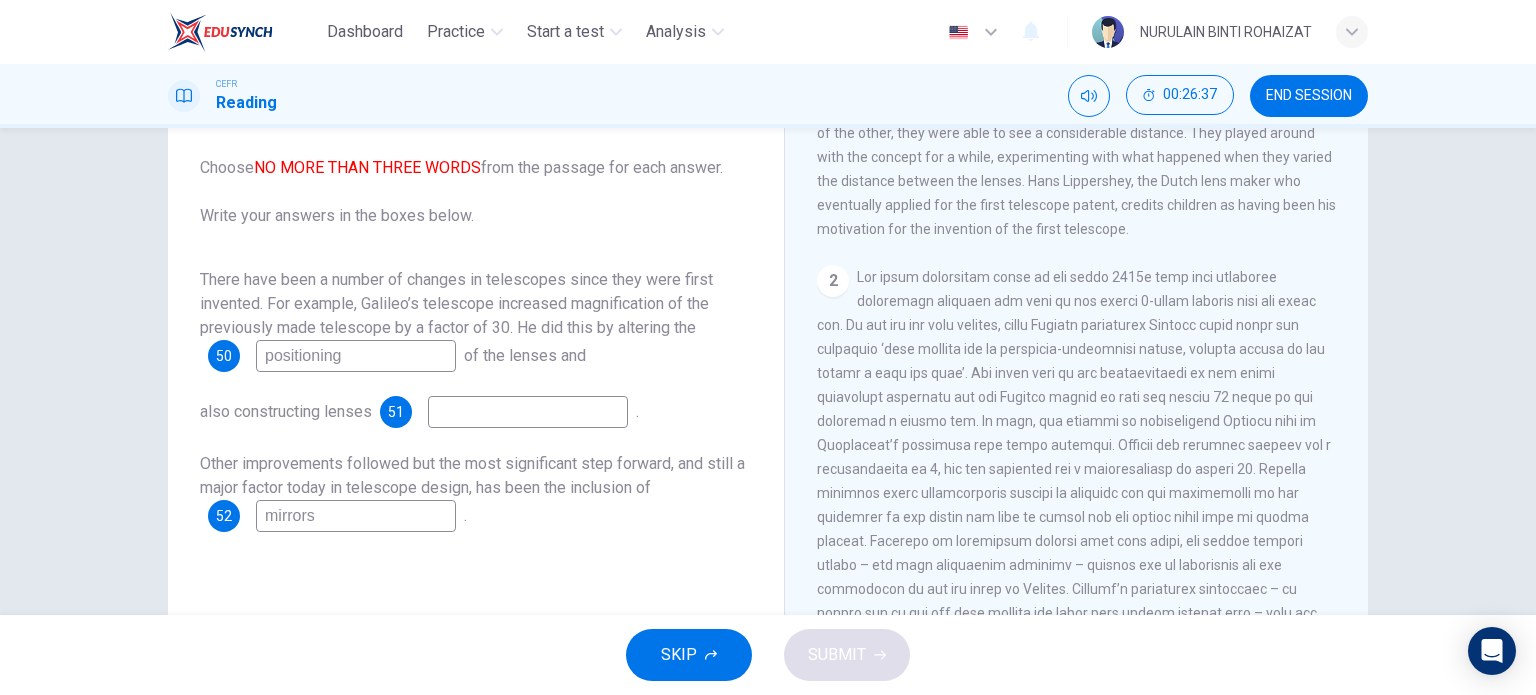 type on "positioning" 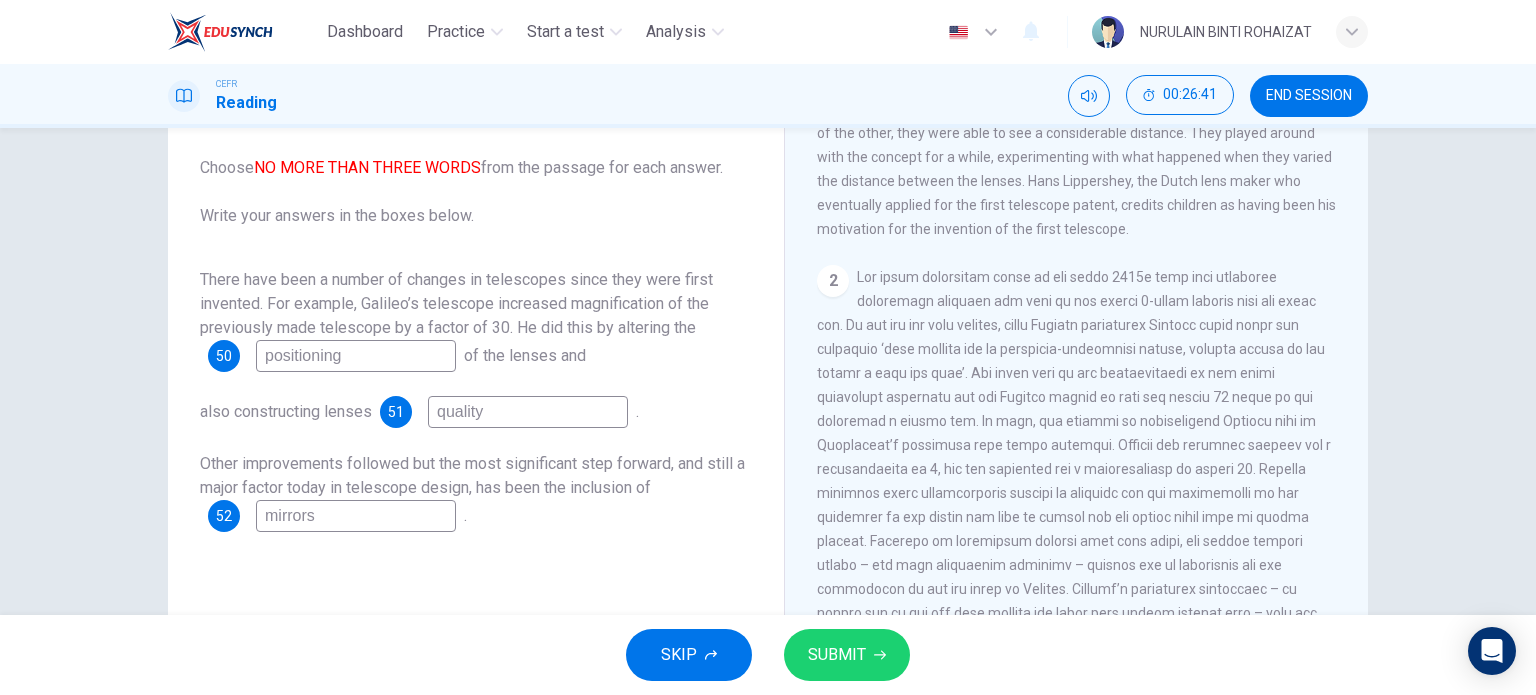 type on "quality" 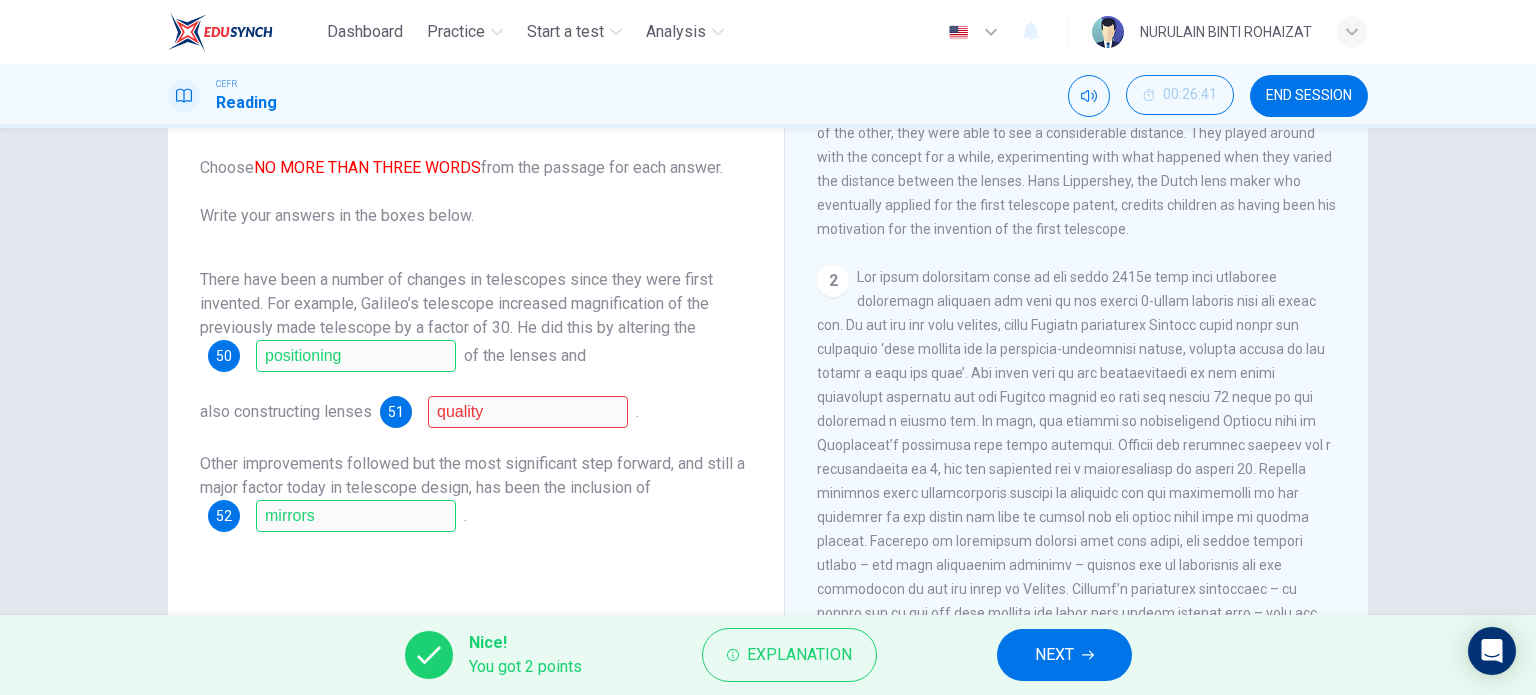 click on "NEXT" at bounding box center (1054, 655) 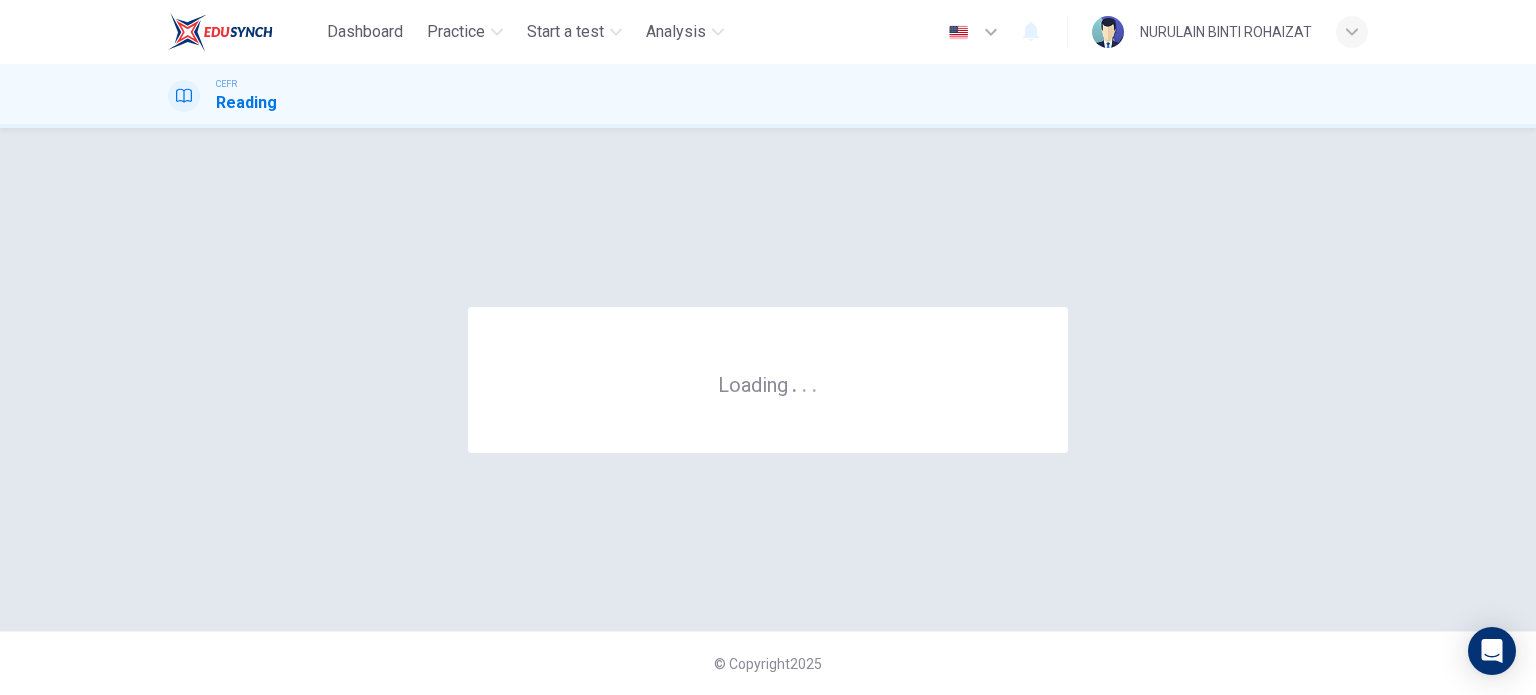 scroll, scrollTop: 0, scrollLeft: 0, axis: both 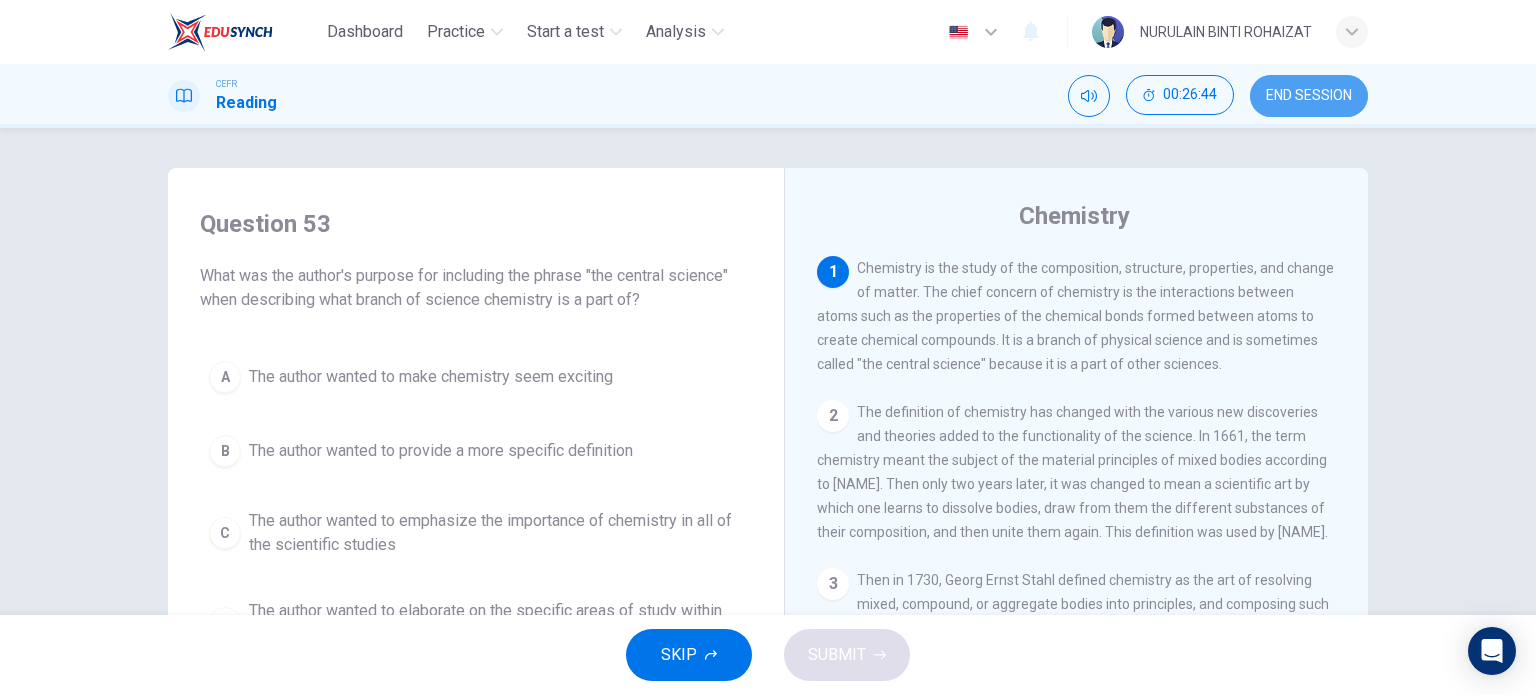click on "END SESSION" at bounding box center (1309, 96) 